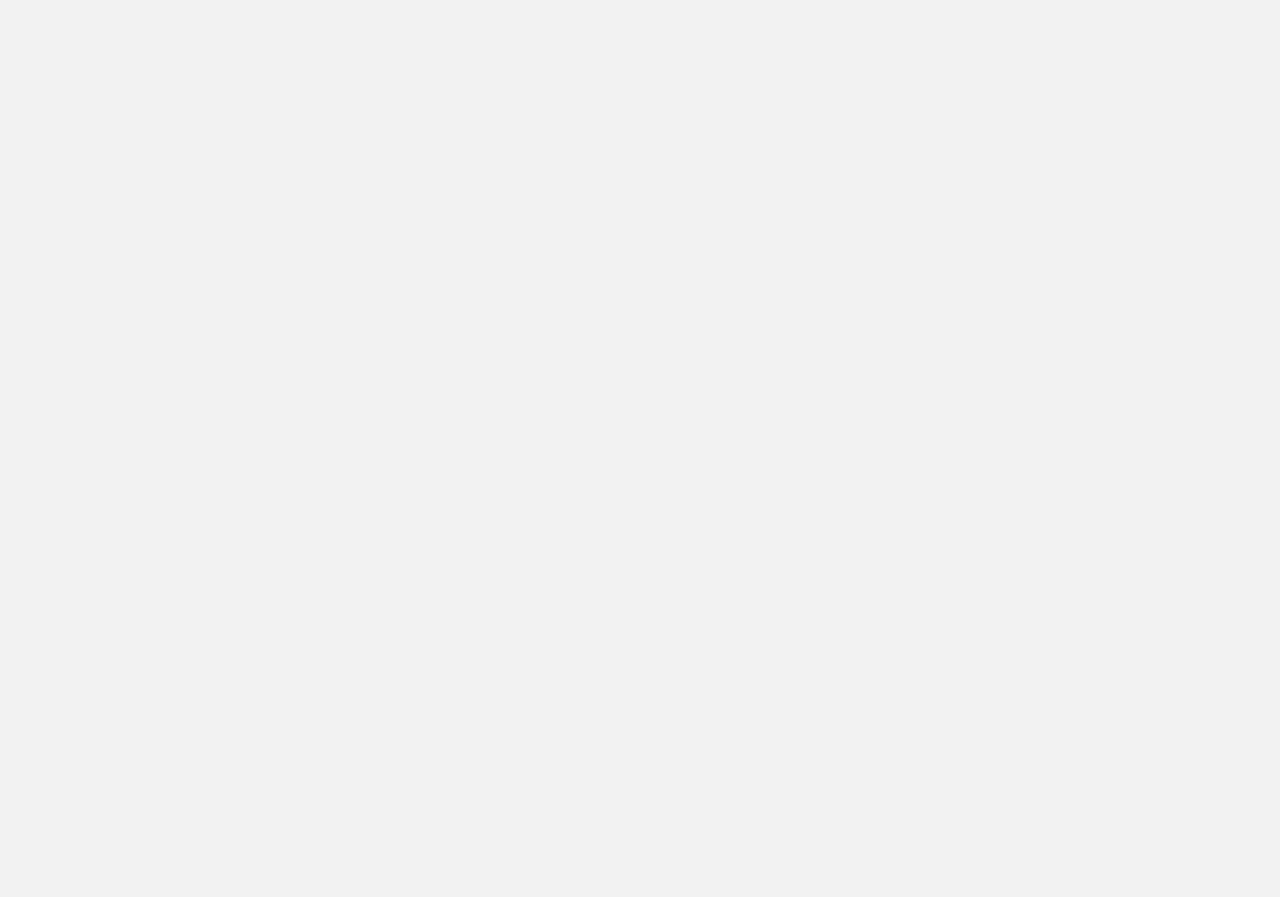 scroll, scrollTop: 0, scrollLeft: 0, axis: both 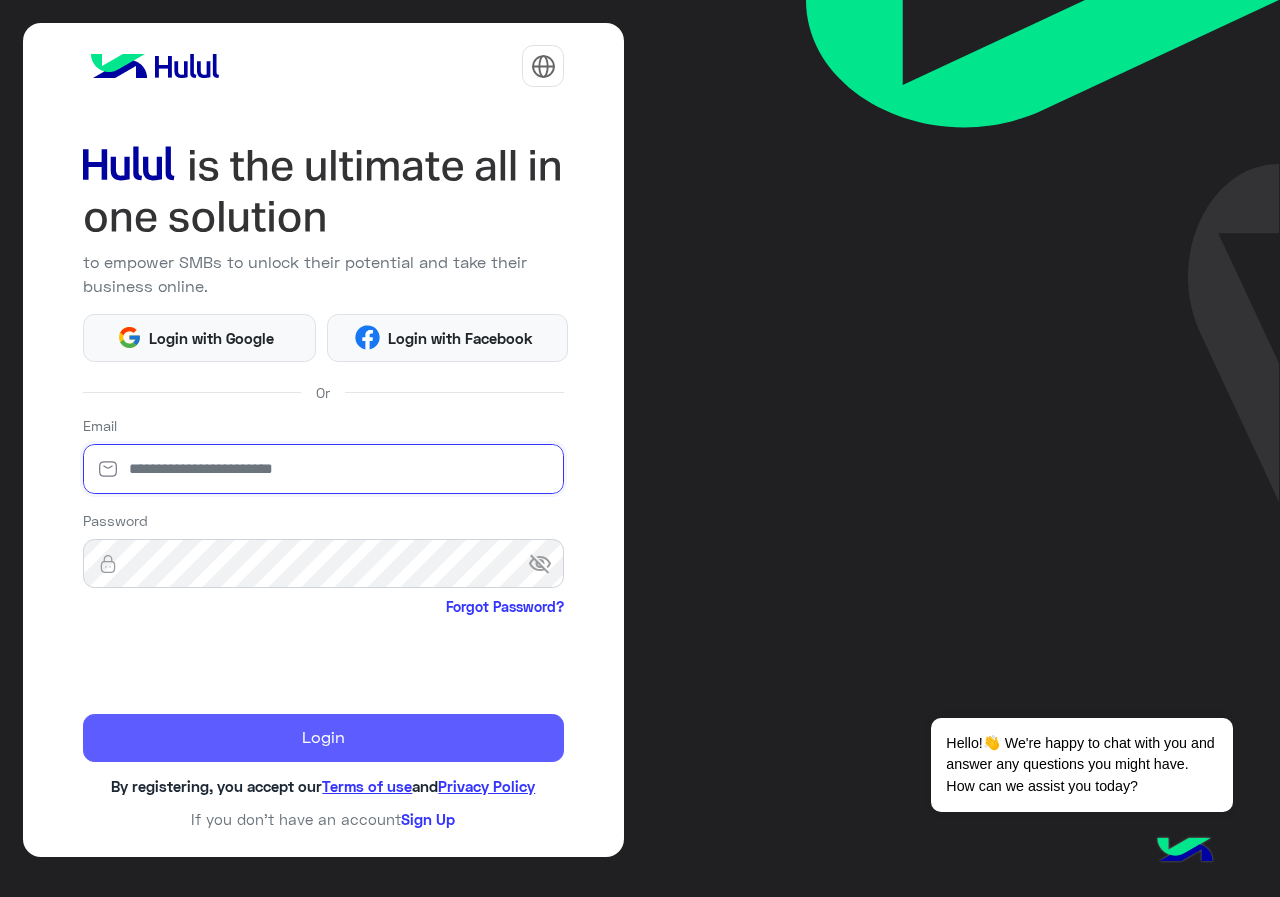 type on "**********" 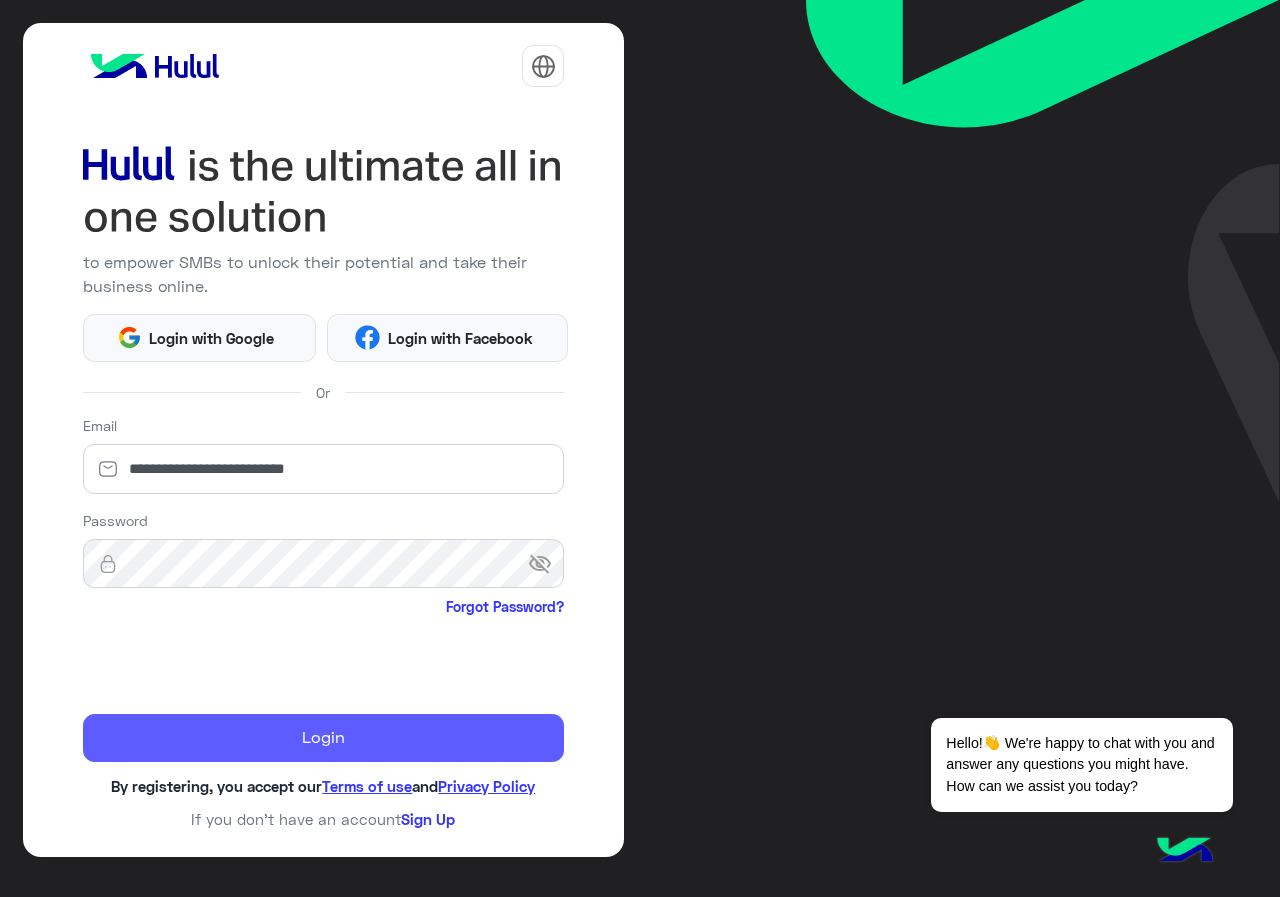 click on "Login" 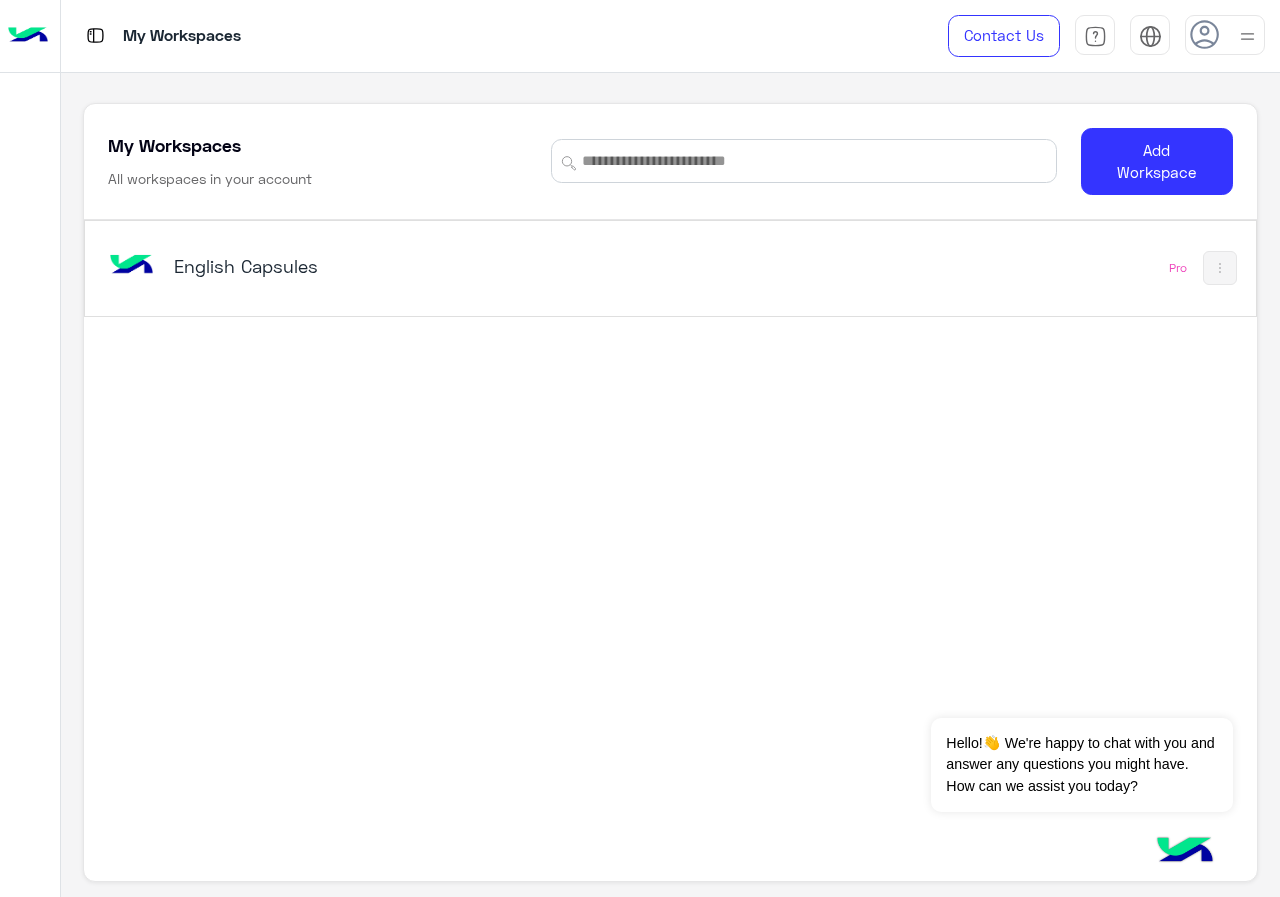 click 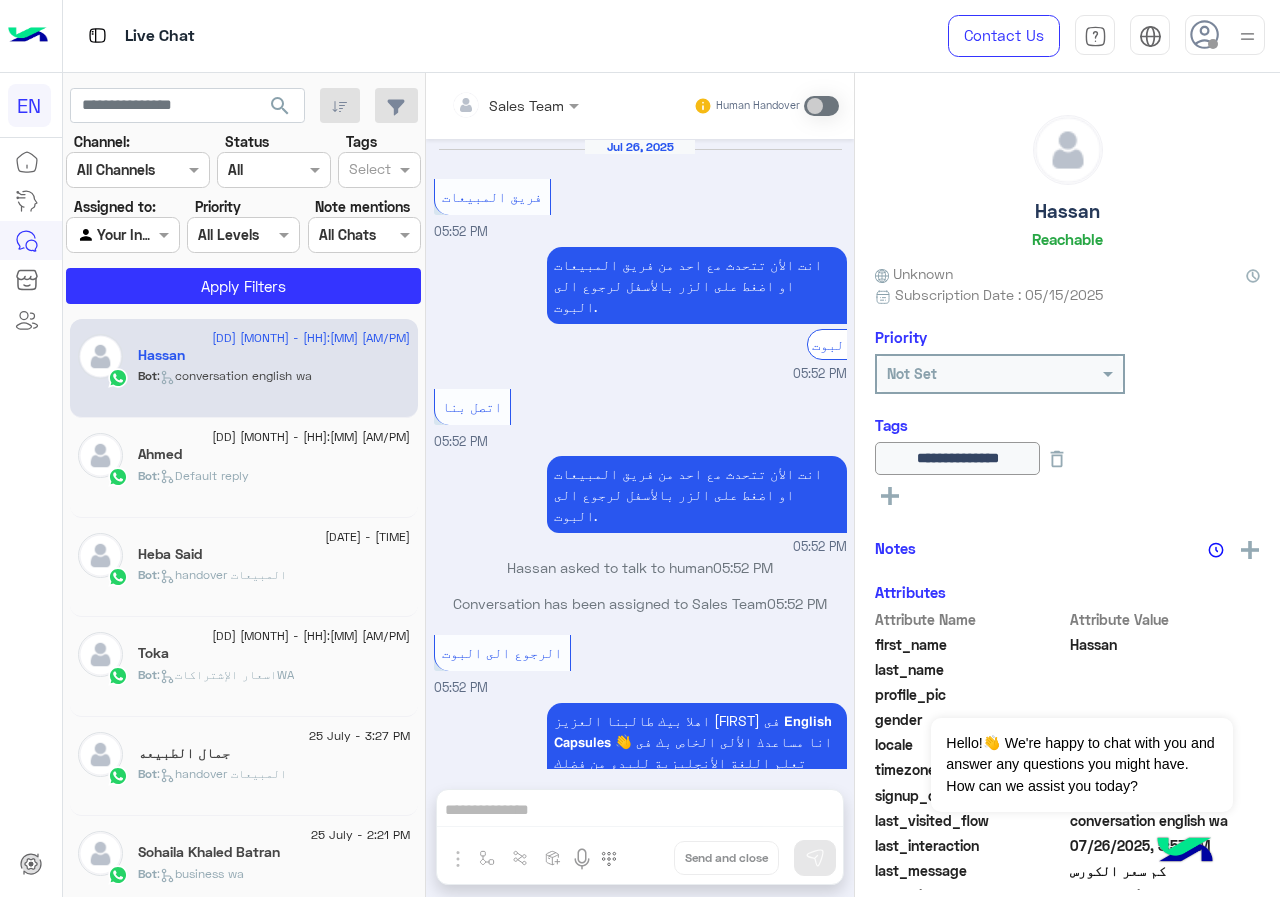 scroll, scrollTop: 3656, scrollLeft: 0, axis: vertical 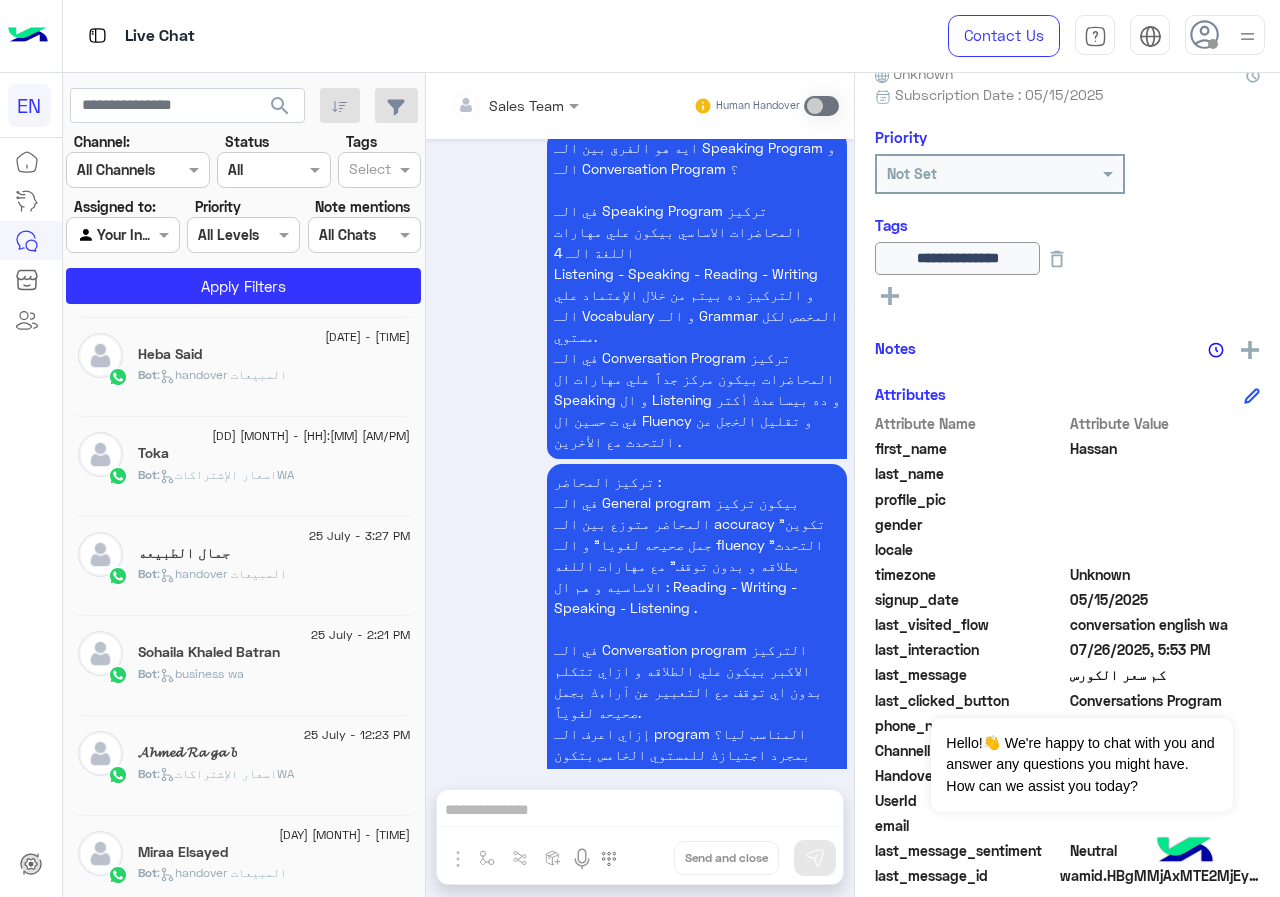 click on "Bot :   business wa" 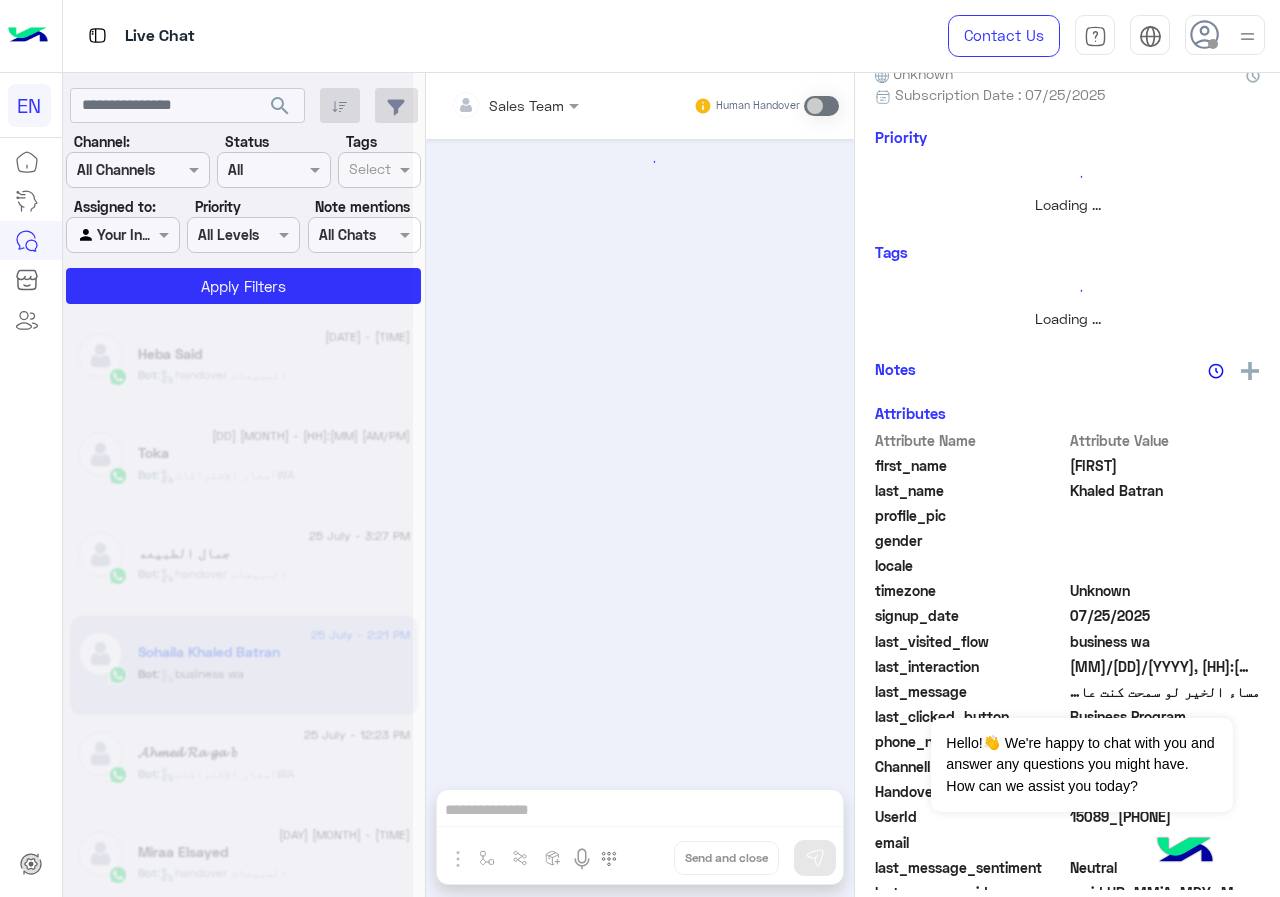 scroll, scrollTop: 0, scrollLeft: 0, axis: both 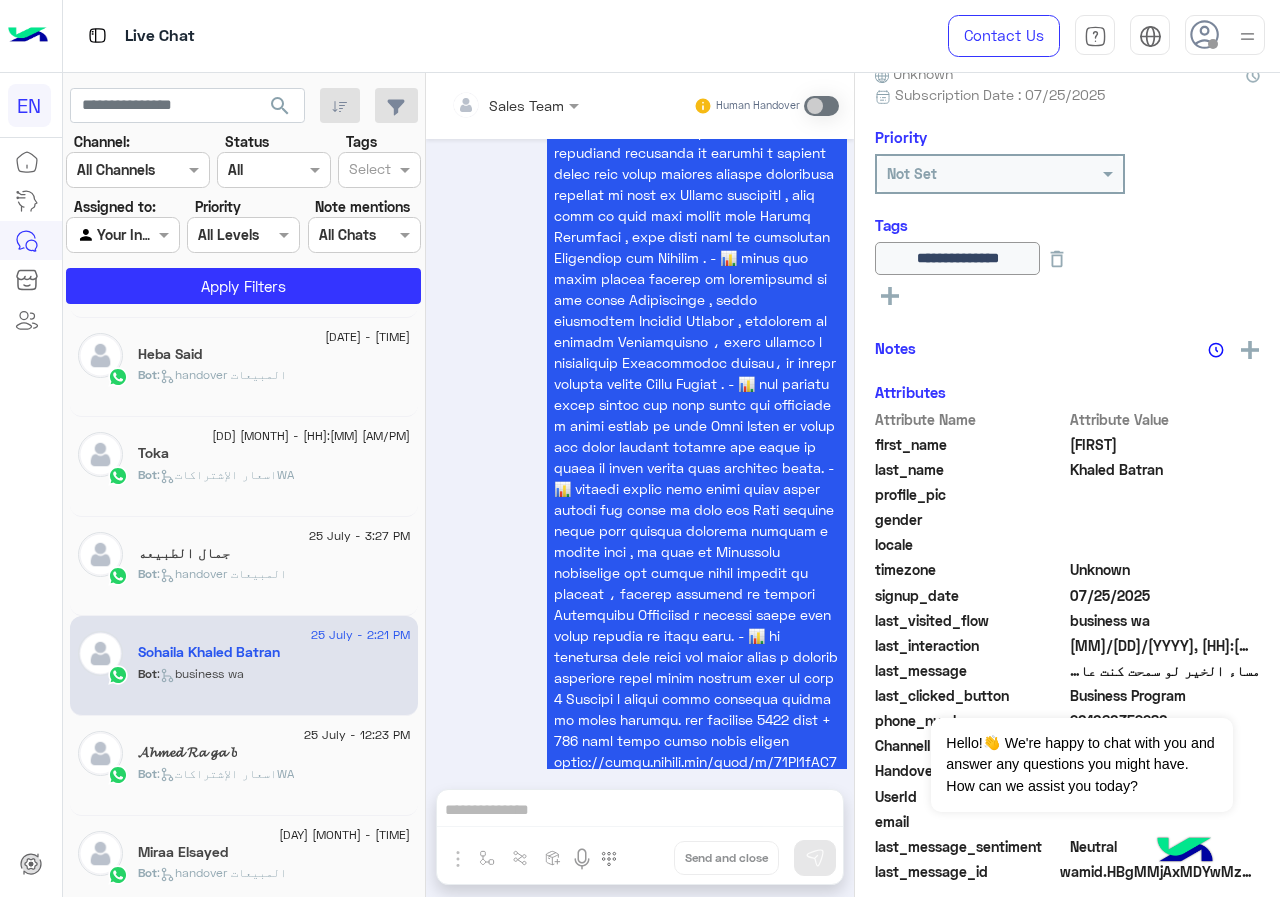 click on "𝓐𝓱𝓶𝓮𝓭 𝓡𝓪 𝓰𝓪 𝓫" 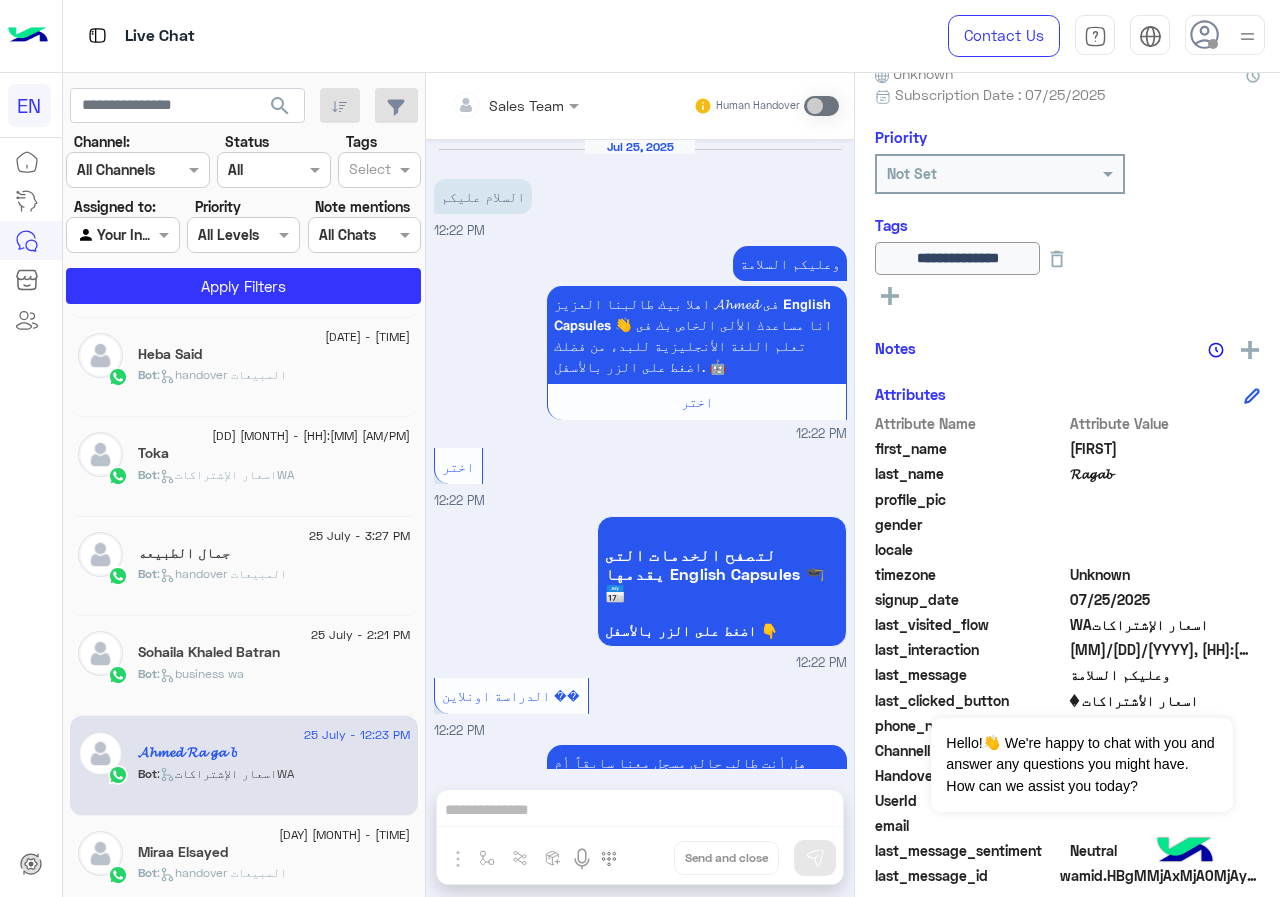 scroll, scrollTop: 1163, scrollLeft: 0, axis: vertical 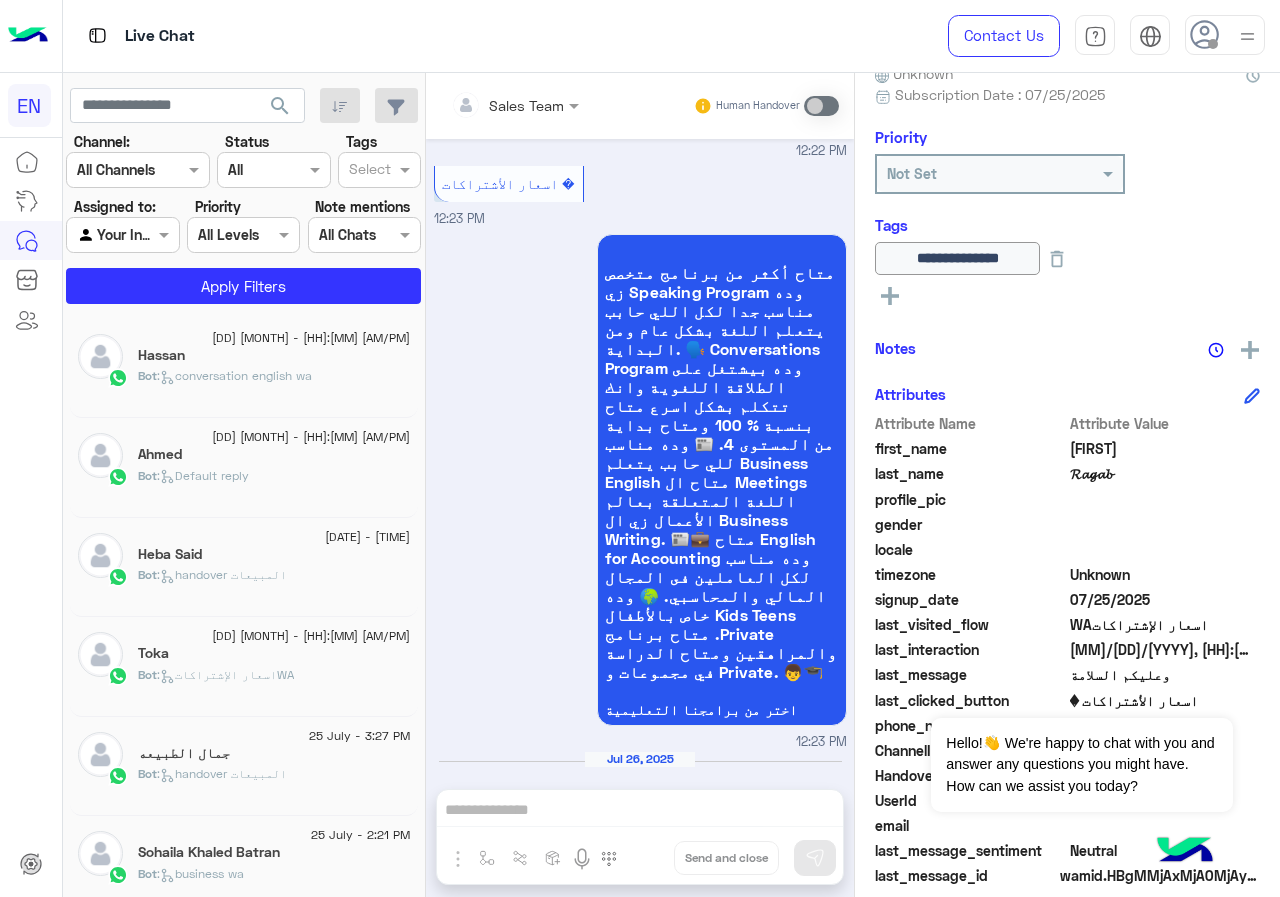 click on "[DD] [MONTH] - [HH]:[MM] [AM/PM]" 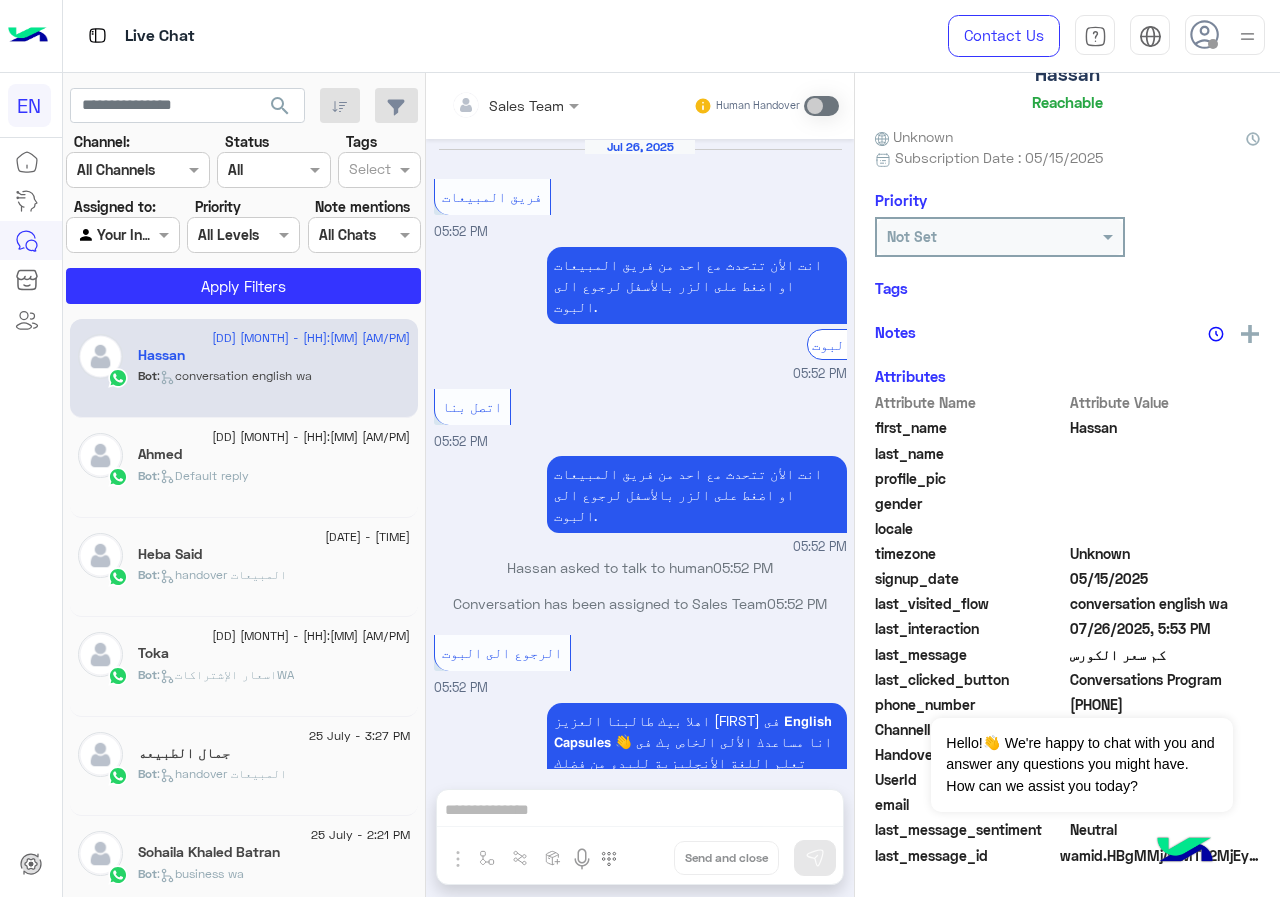 scroll, scrollTop: 3656, scrollLeft: 0, axis: vertical 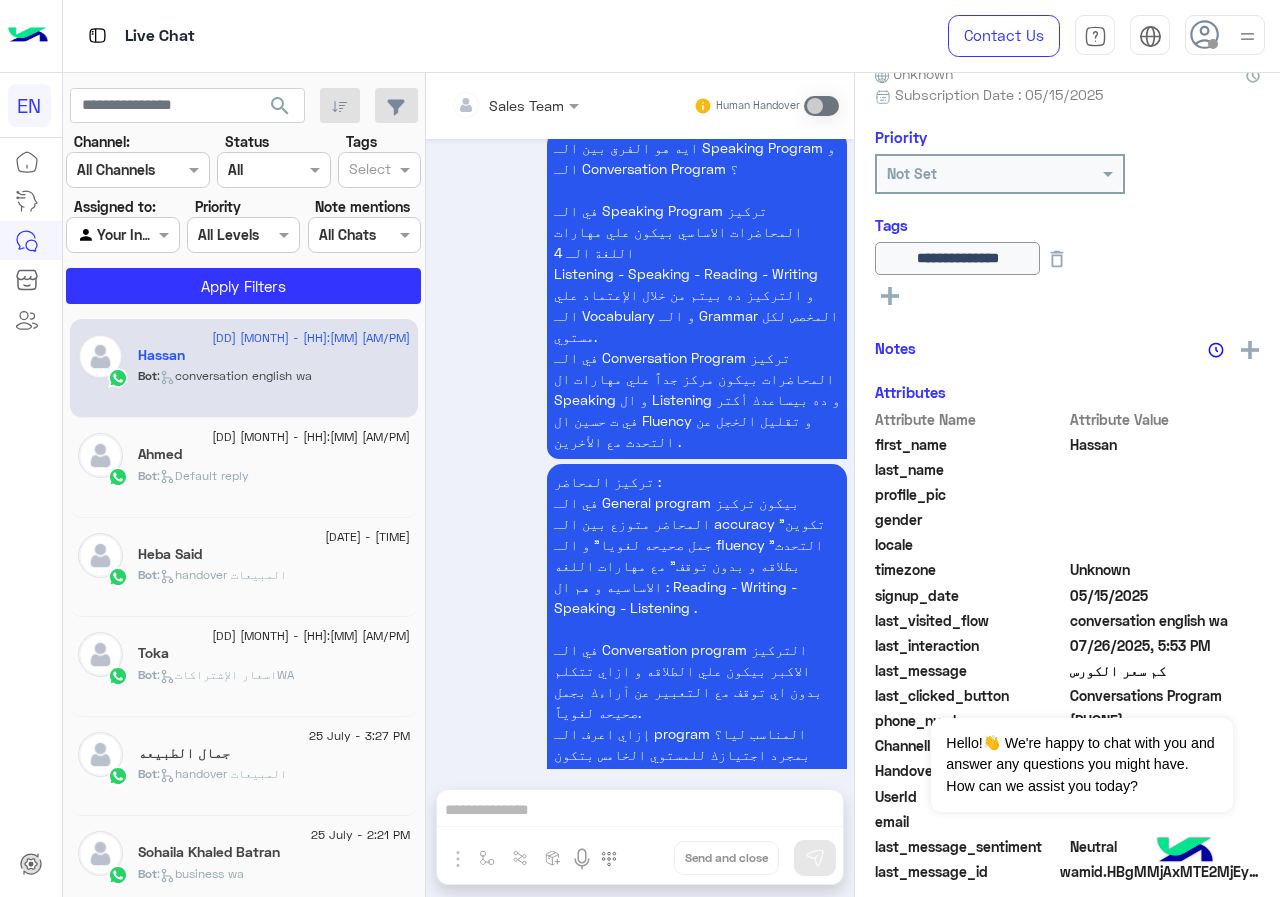 click on "Bot :   Default reply" 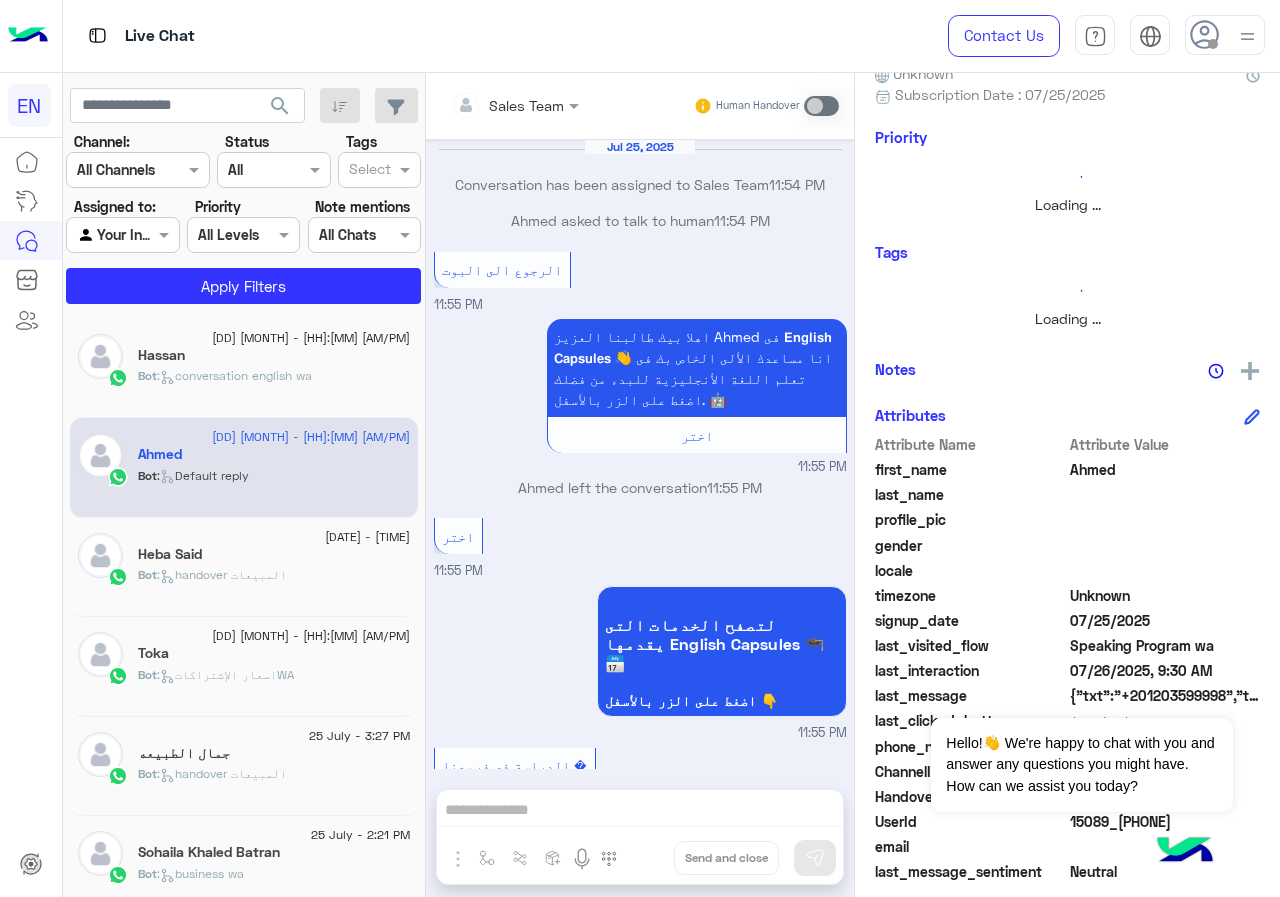 scroll, scrollTop: 1944, scrollLeft: 0, axis: vertical 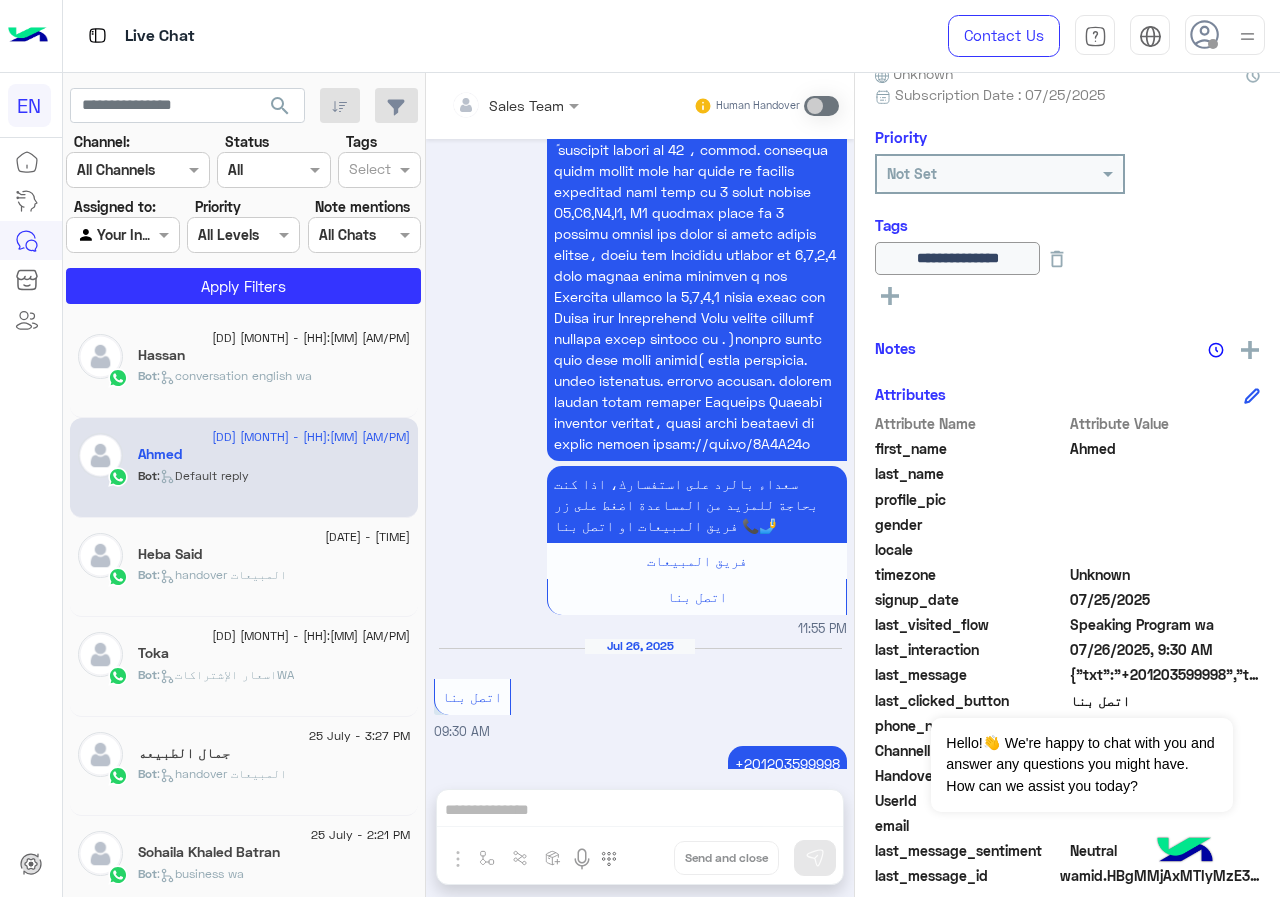 click on "Heba Said" 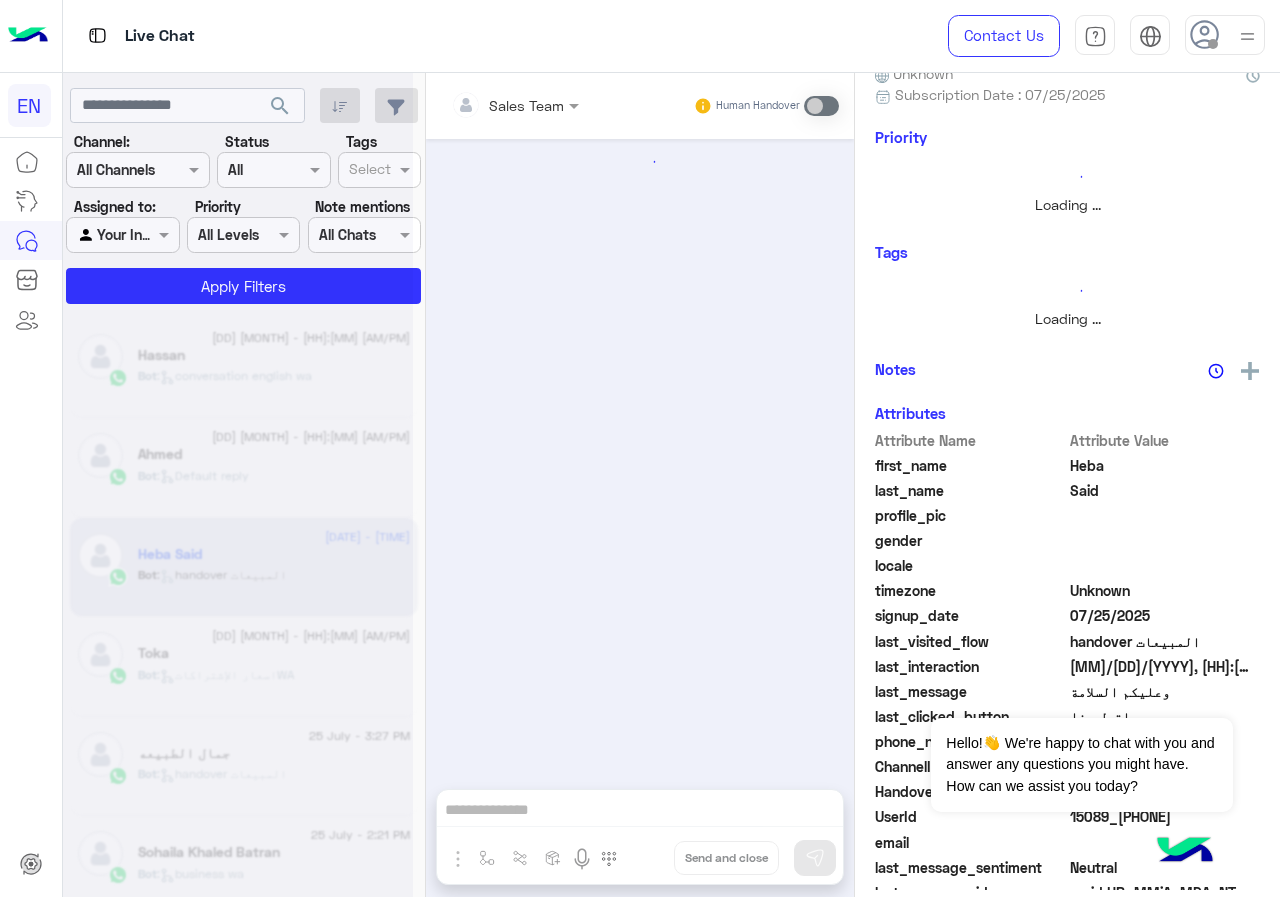scroll, scrollTop: 0, scrollLeft: 0, axis: both 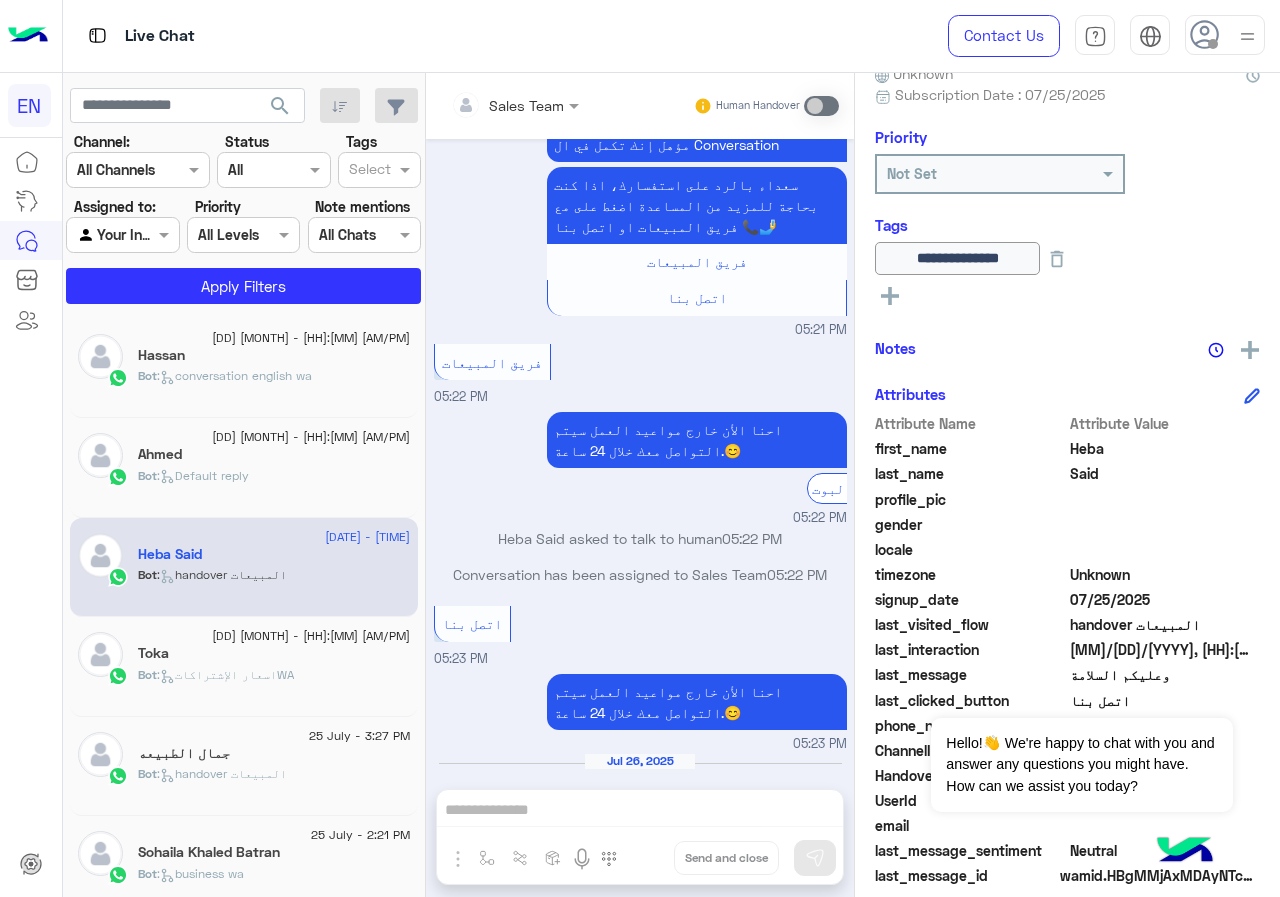 click on "Ahmed" 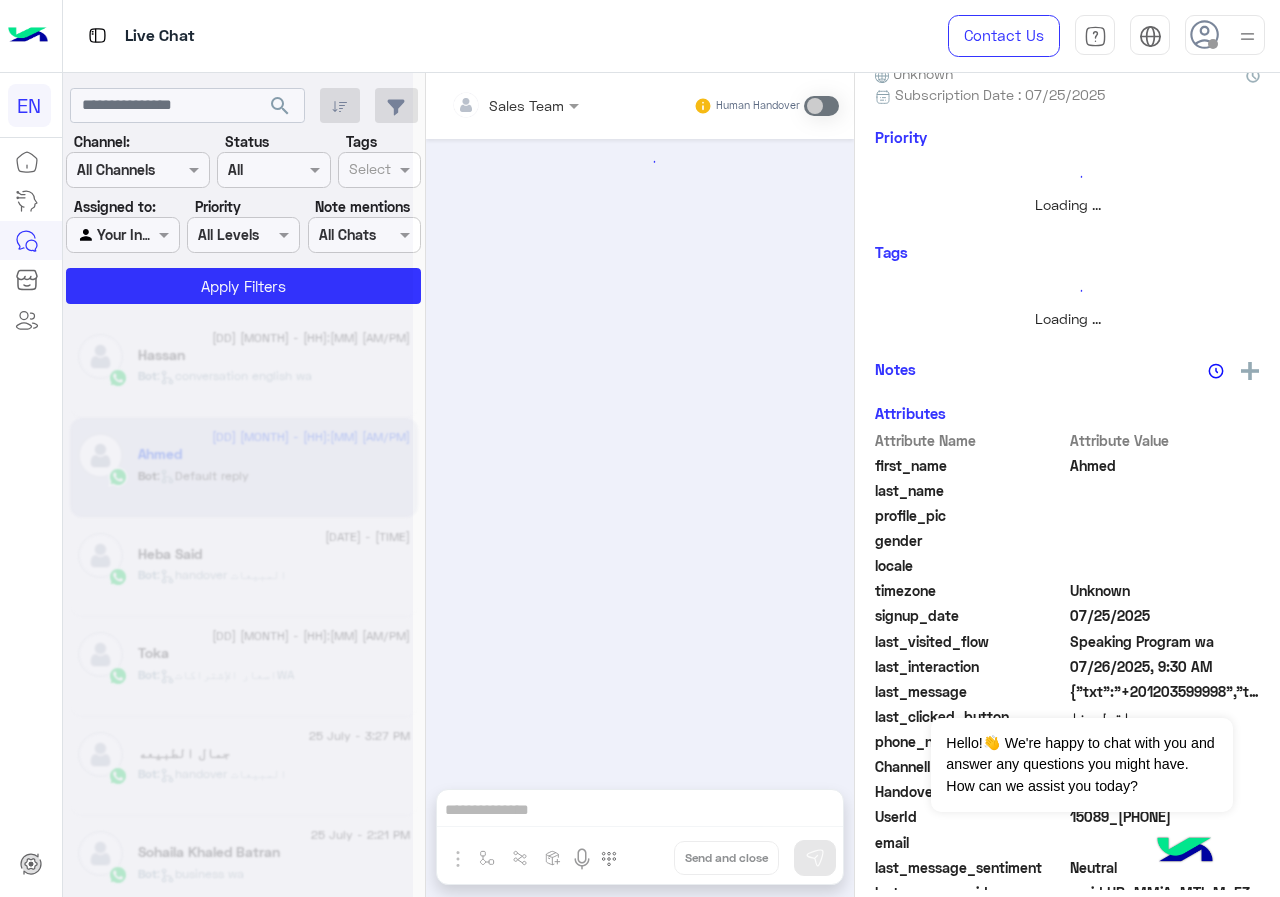 scroll, scrollTop: 0, scrollLeft: 0, axis: both 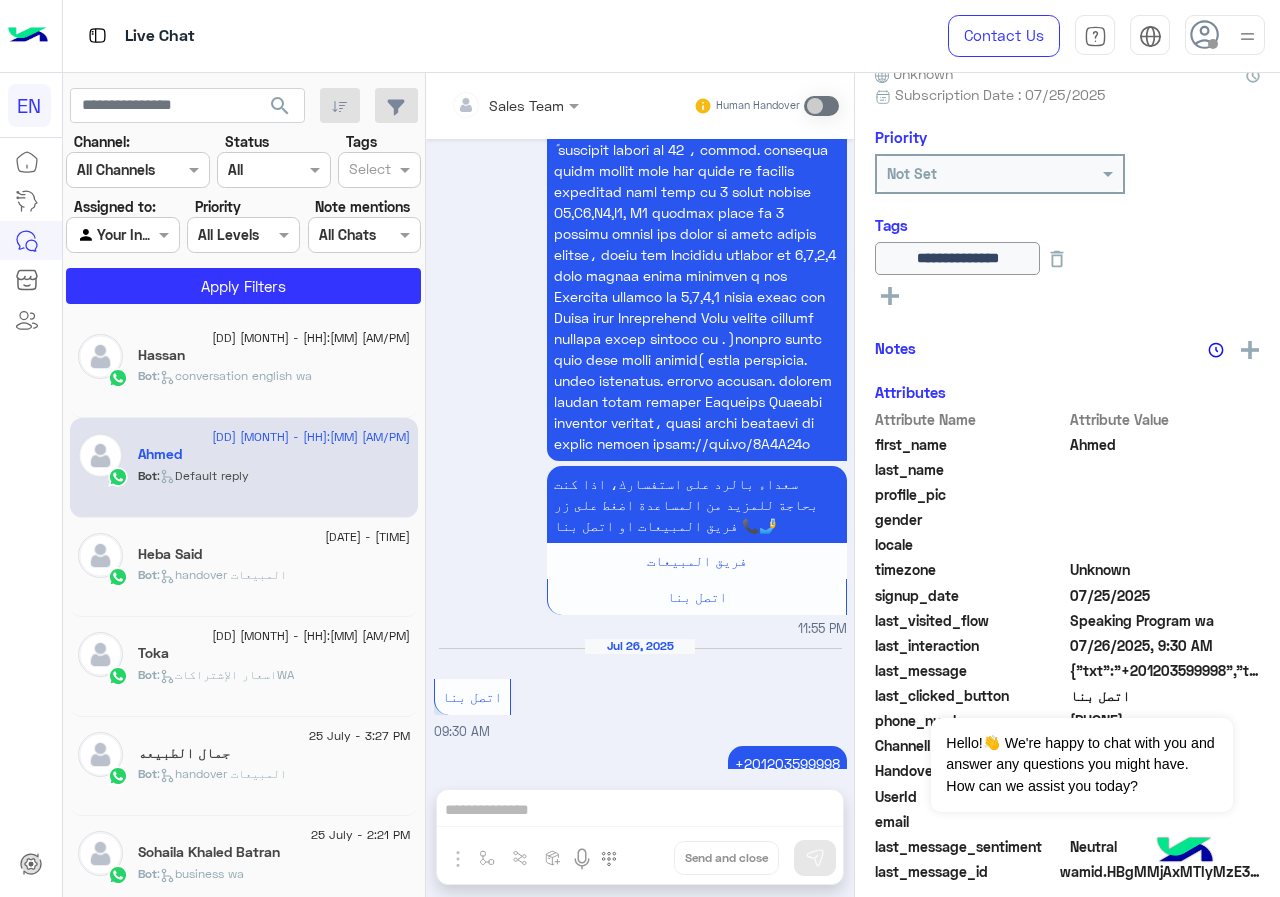 click on "26 July - 5:53 PM  Hassan   Bot :   conversation english wa" 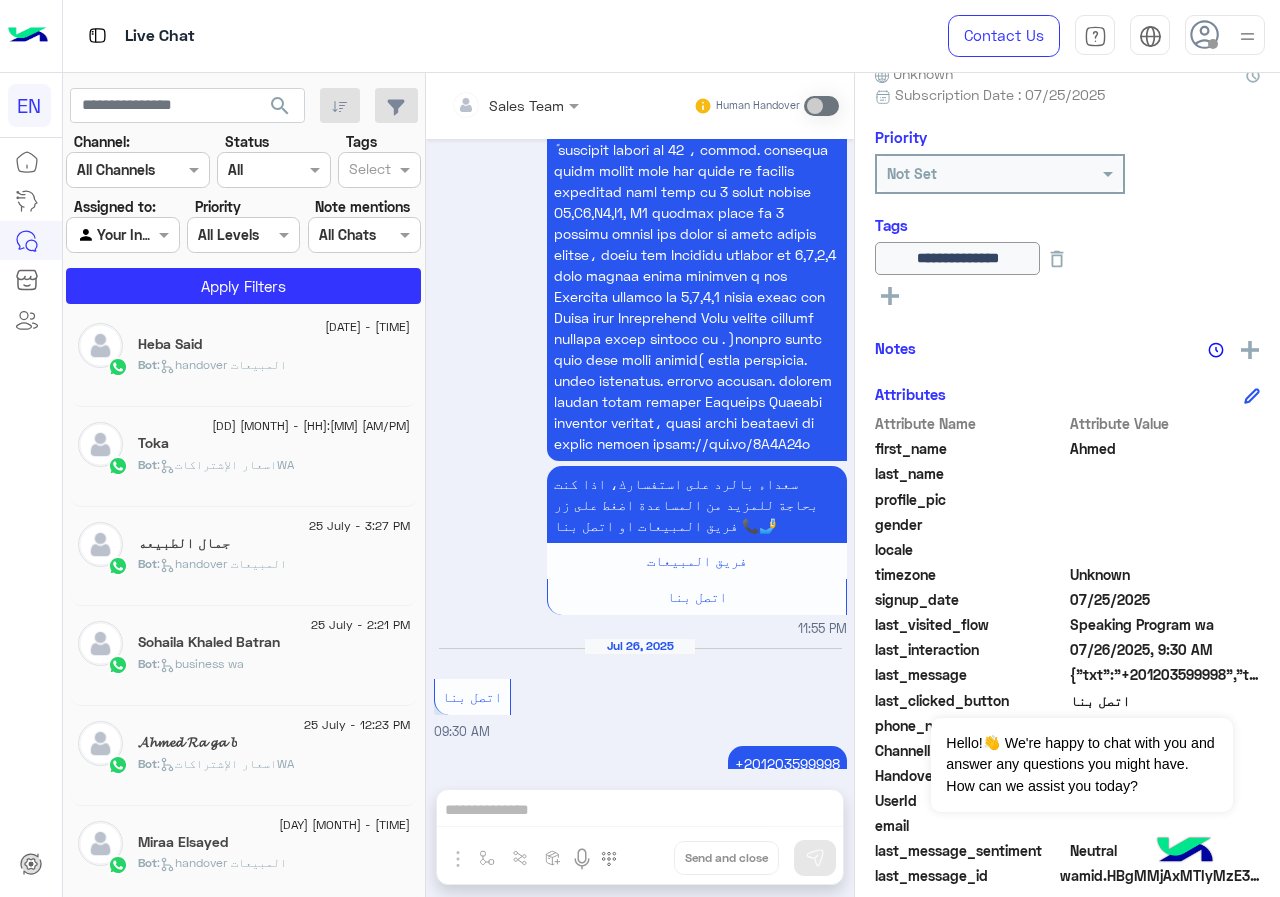 scroll, scrollTop: 400, scrollLeft: 0, axis: vertical 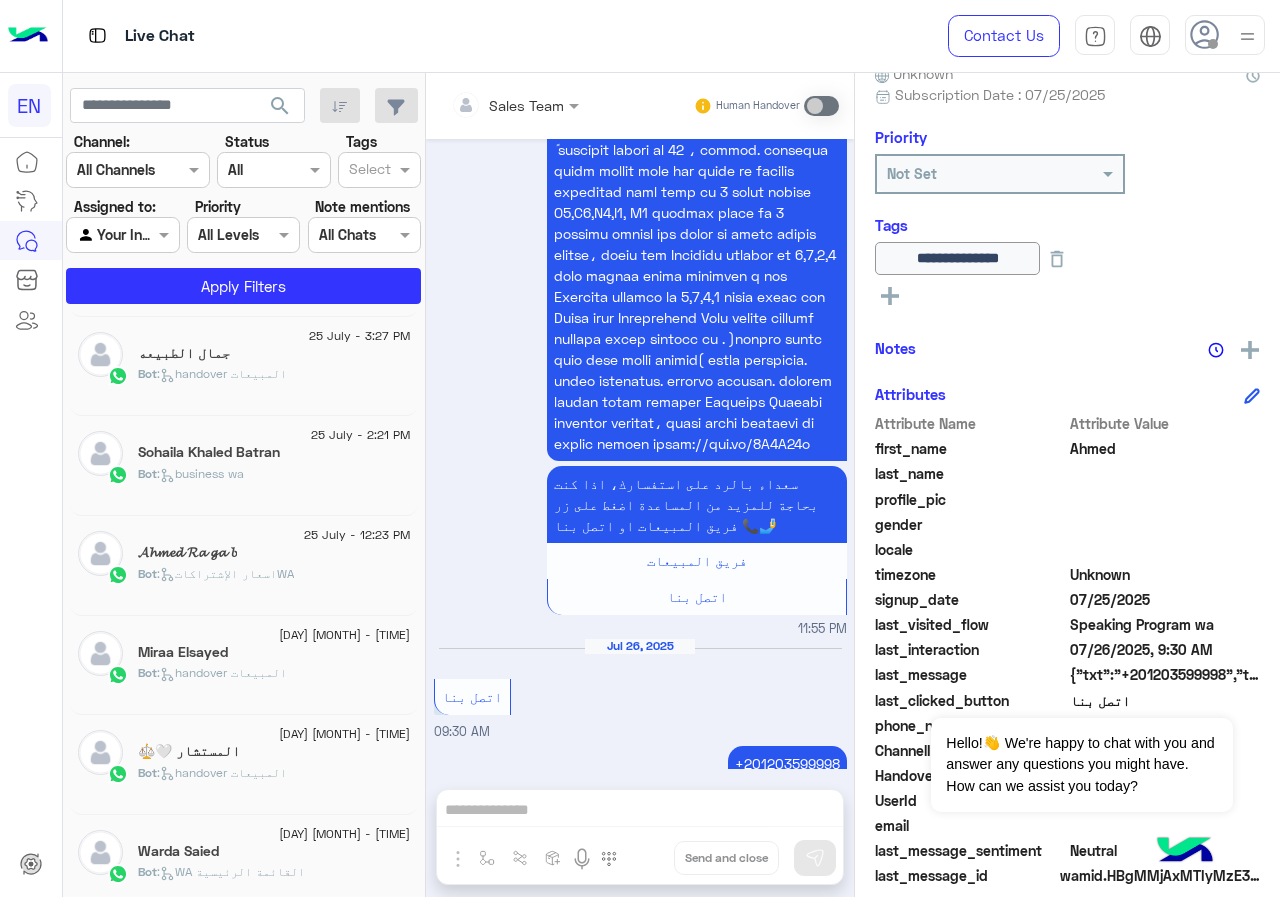 click on "المستشار 🤍⚖️" 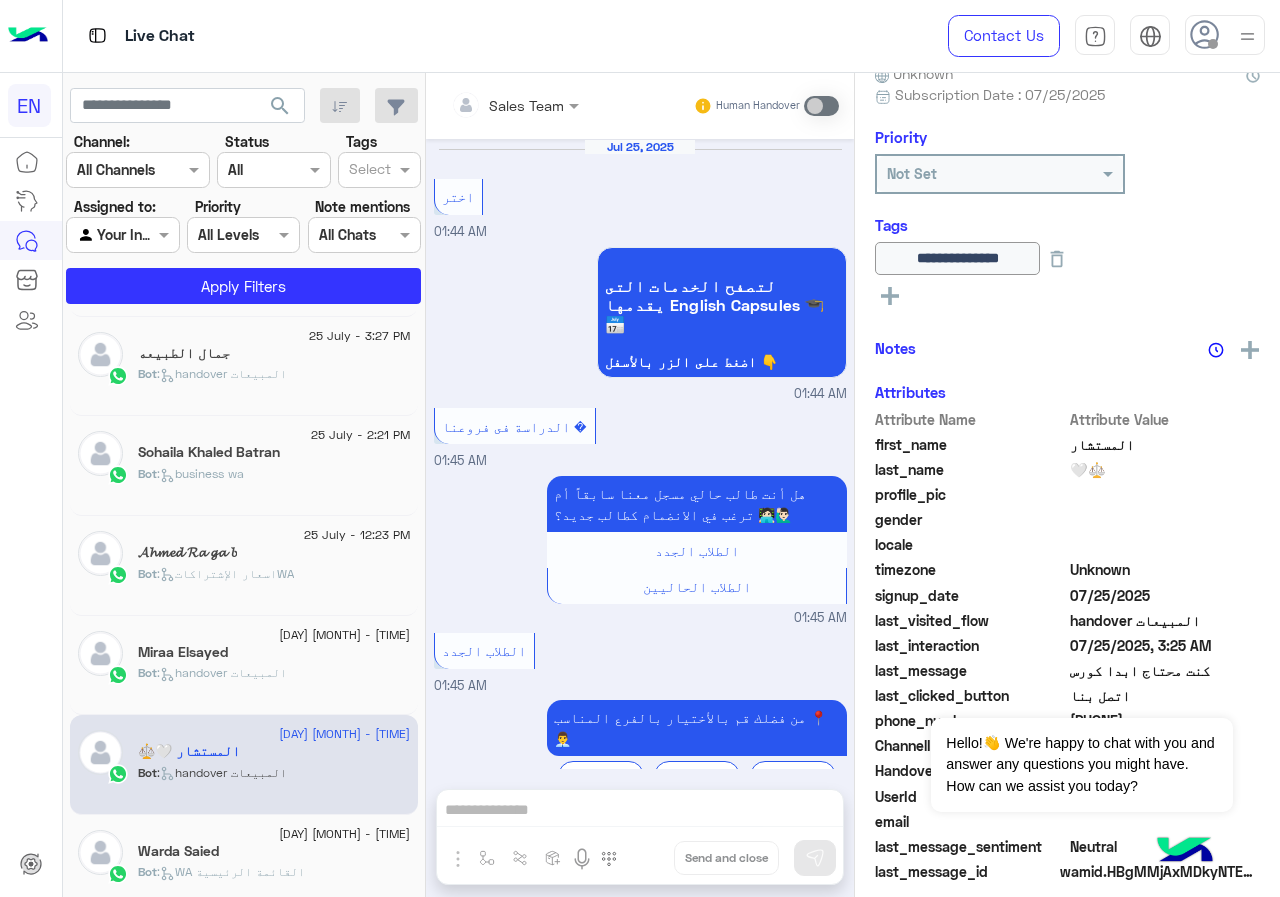 scroll, scrollTop: 1952, scrollLeft: 0, axis: vertical 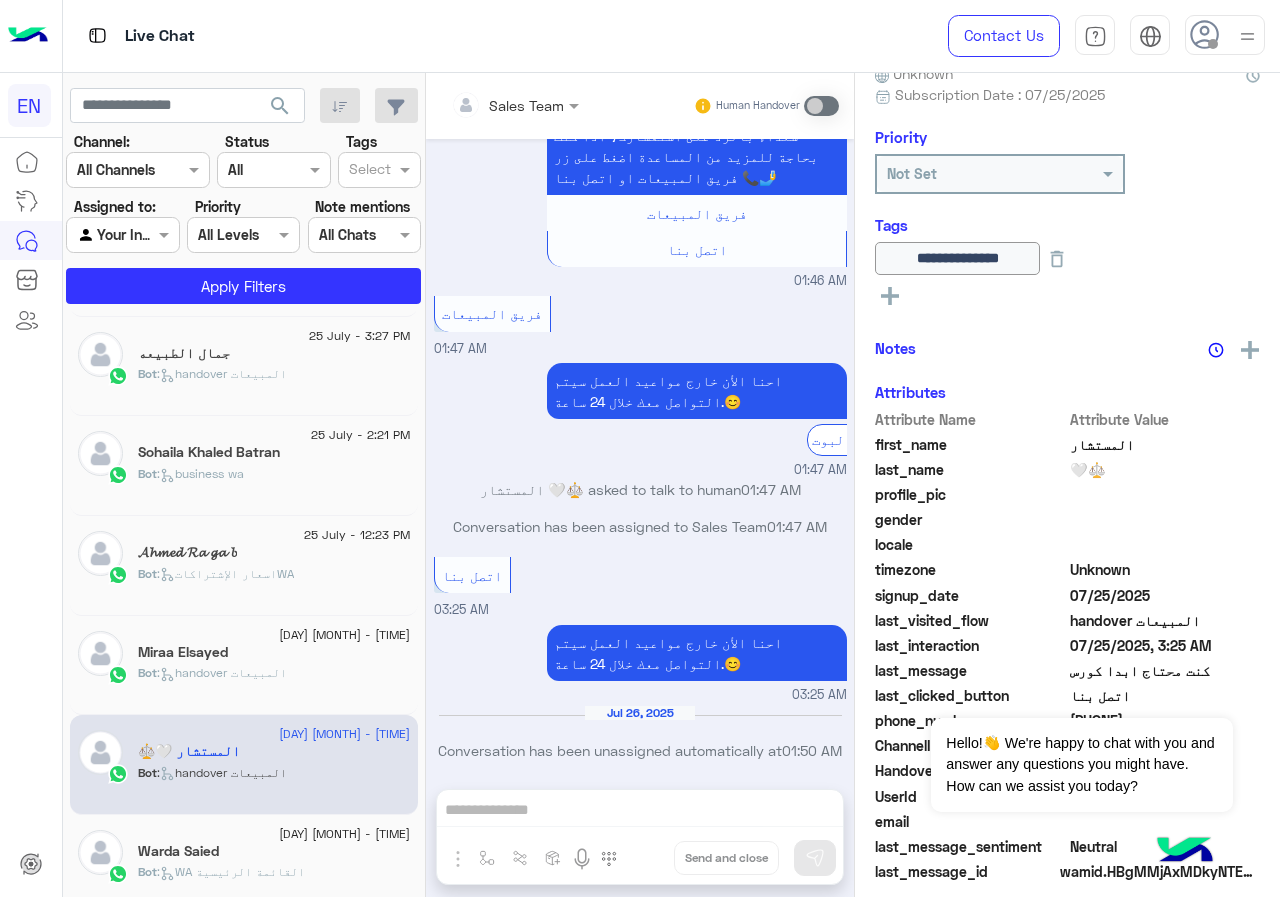 click on "[DAY] [MONTH] - [TIME]" 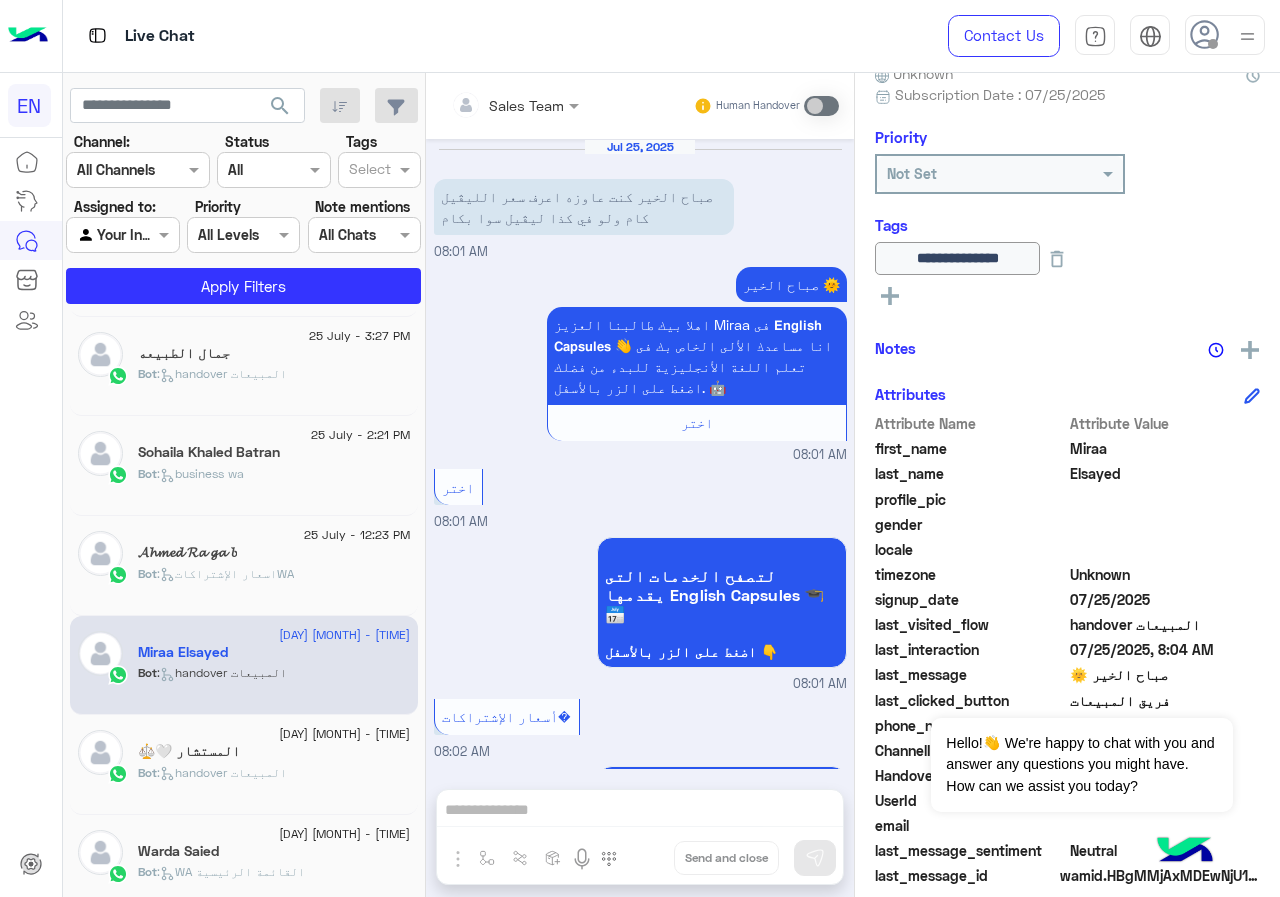 scroll, scrollTop: 1835, scrollLeft: 0, axis: vertical 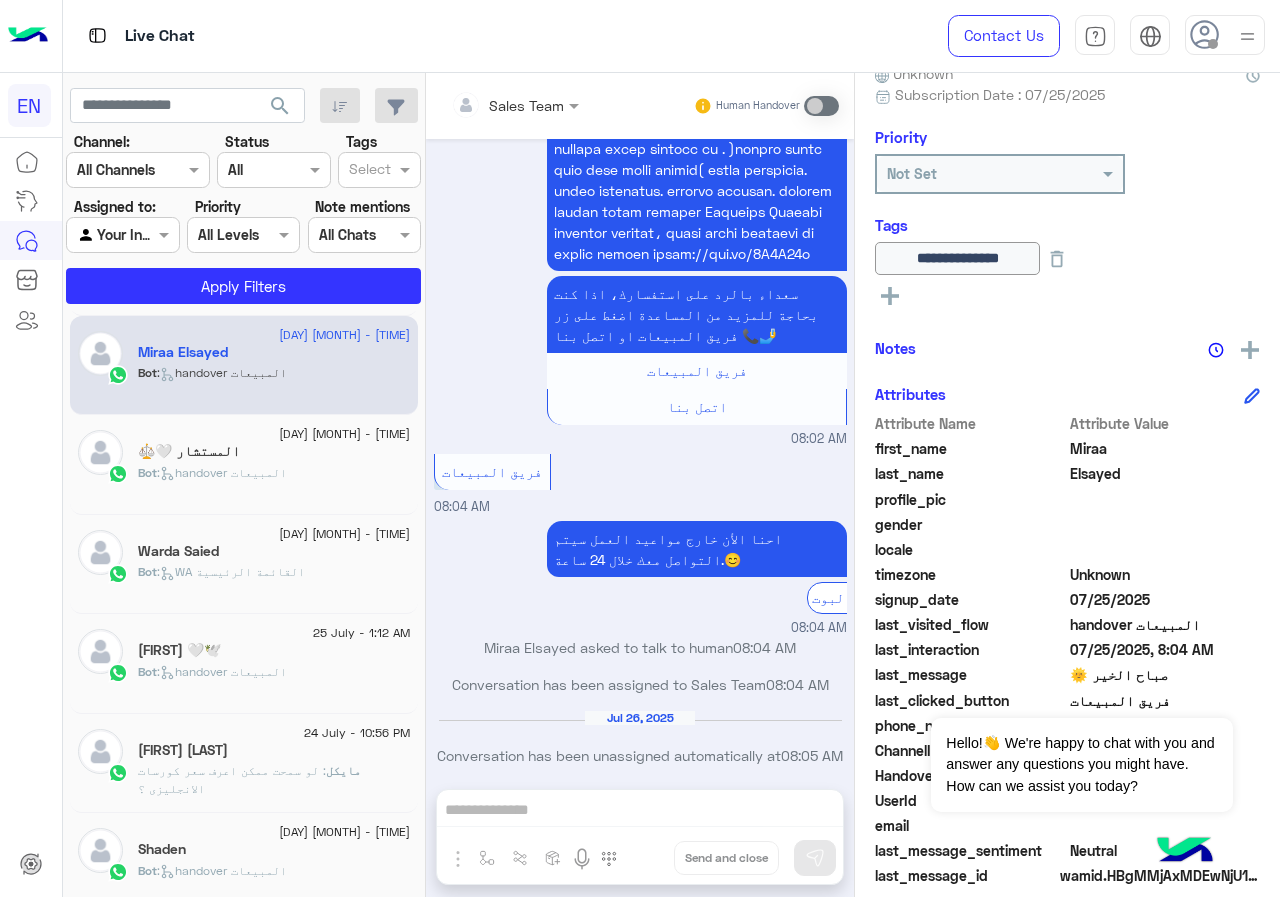 click on ": لو سمحت
ممكن اعرف سعر كورسات الانجليزى ؟" 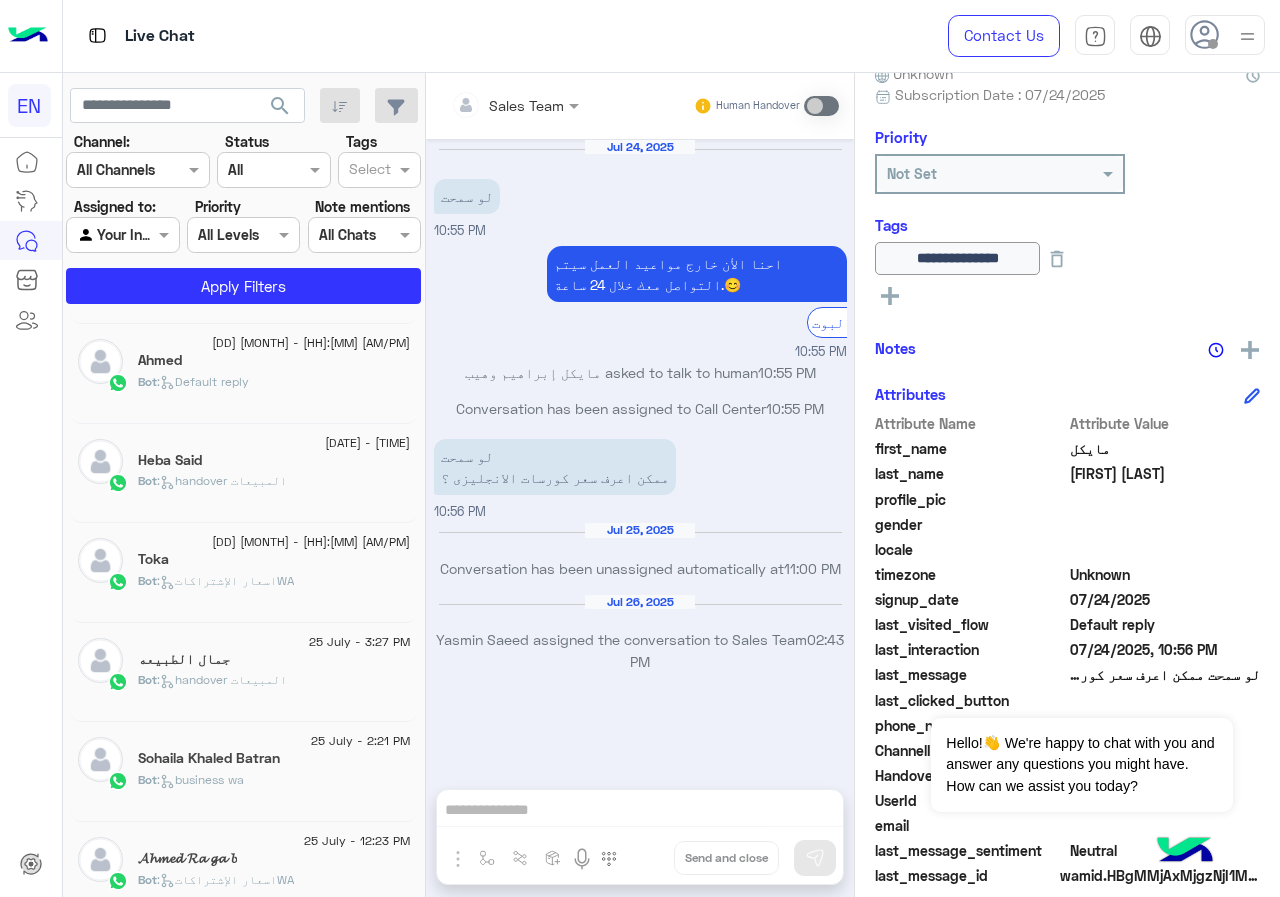scroll, scrollTop: 0, scrollLeft: 0, axis: both 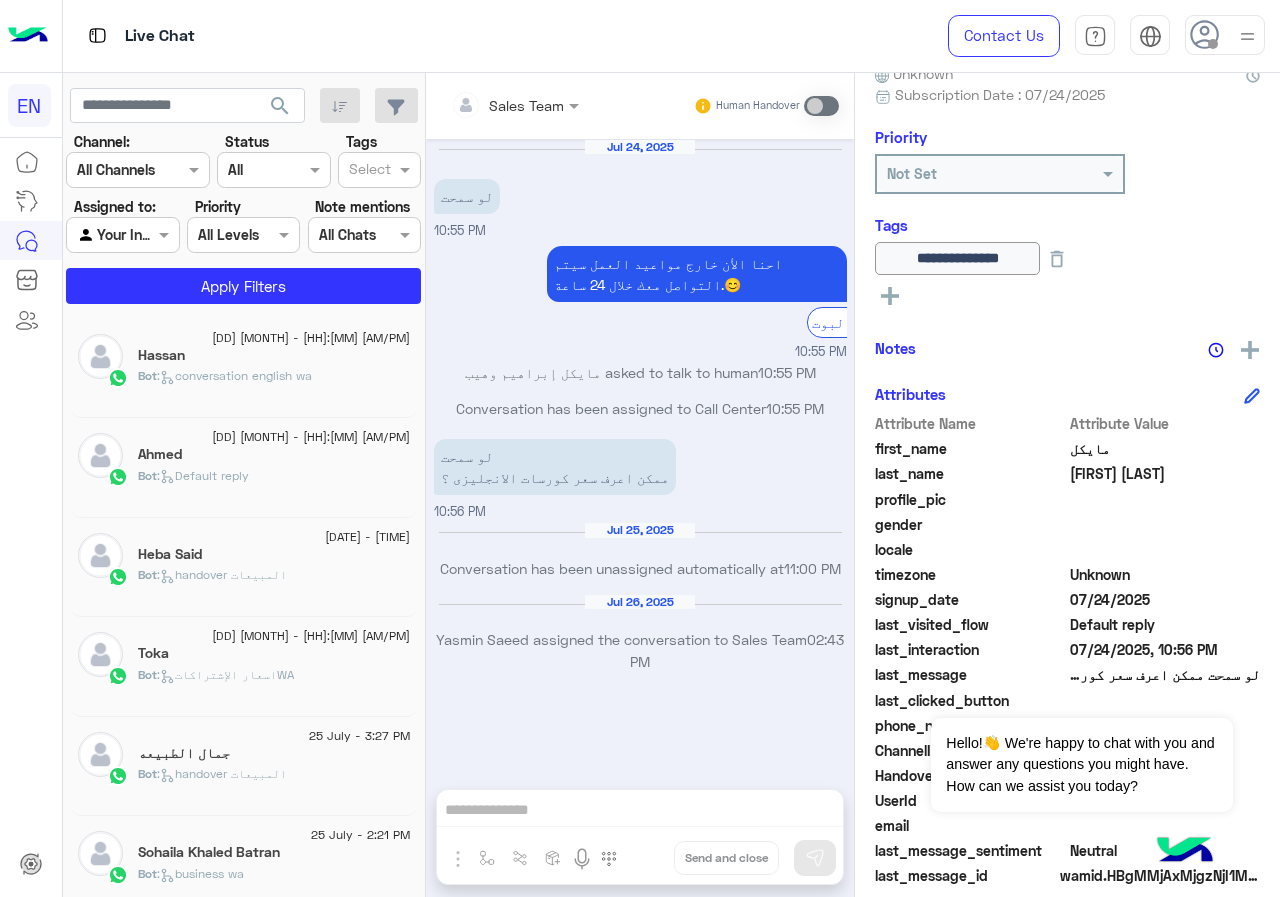 click on "[DD] [MONTH] - [HH]:[MM] [AM/PM]" 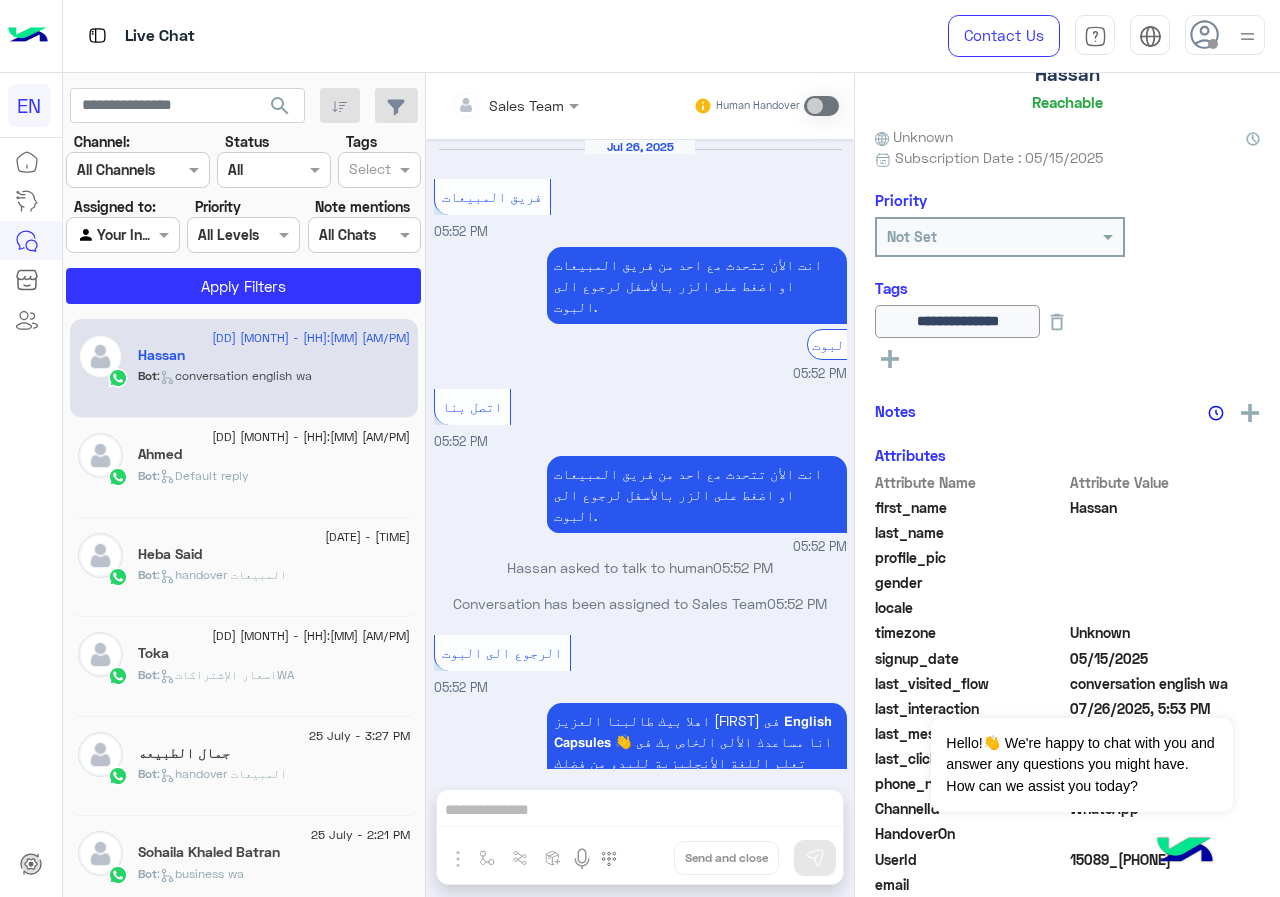 scroll, scrollTop: 200, scrollLeft: 0, axis: vertical 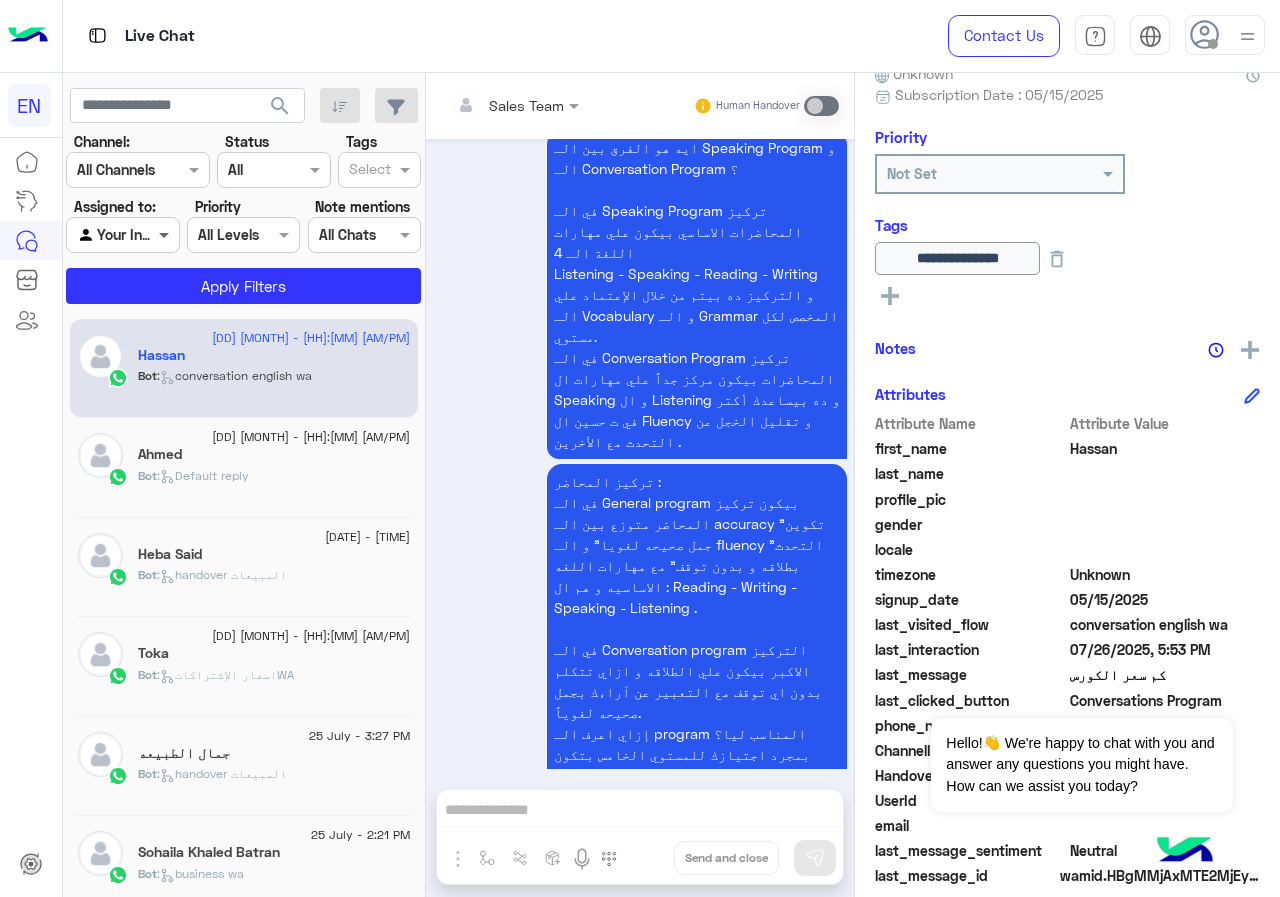 drag, startPoint x: 174, startPoint y: 214, endPoint x: 167, endPoint y: 230, distance: 17.464249 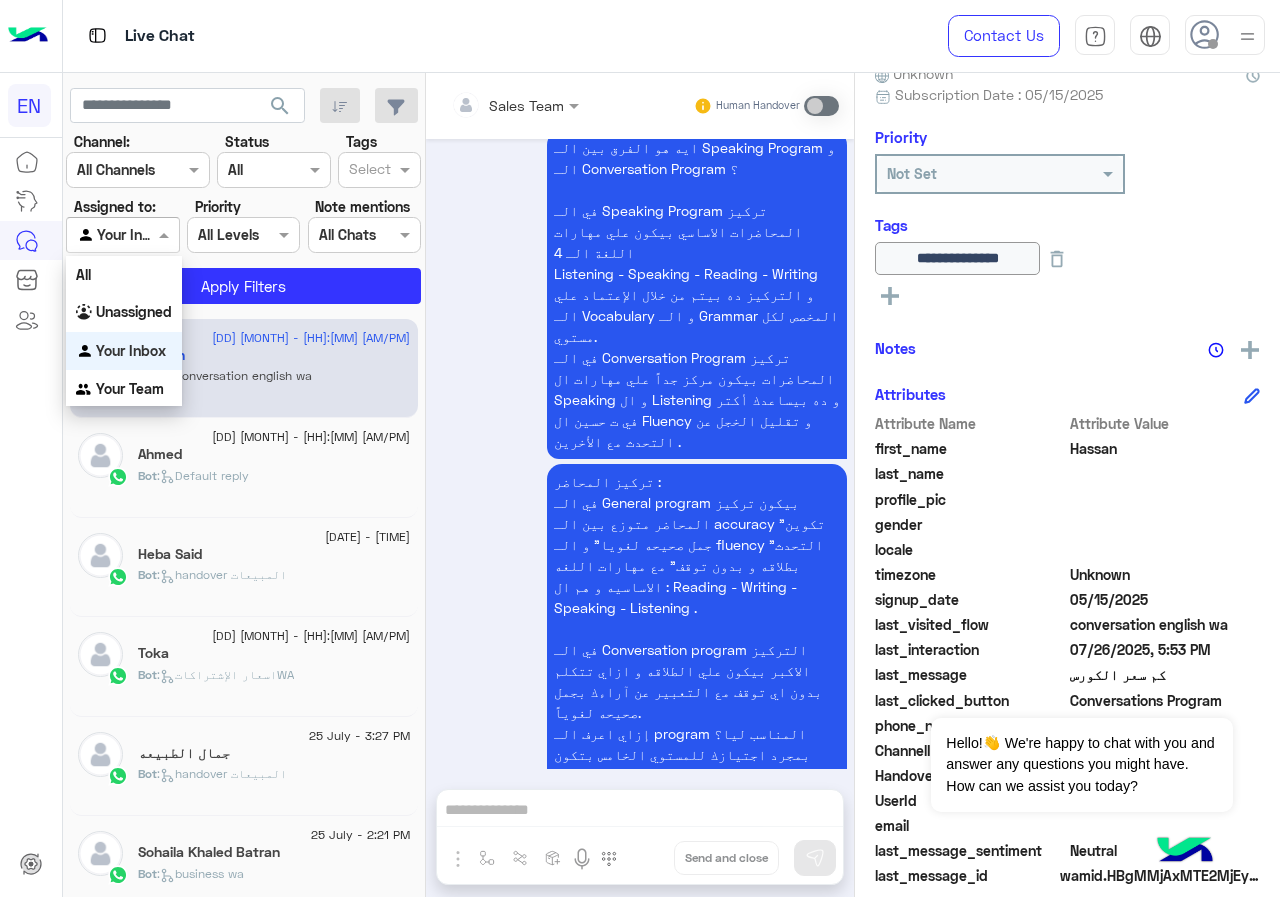 click at bounding box center [166, 234] 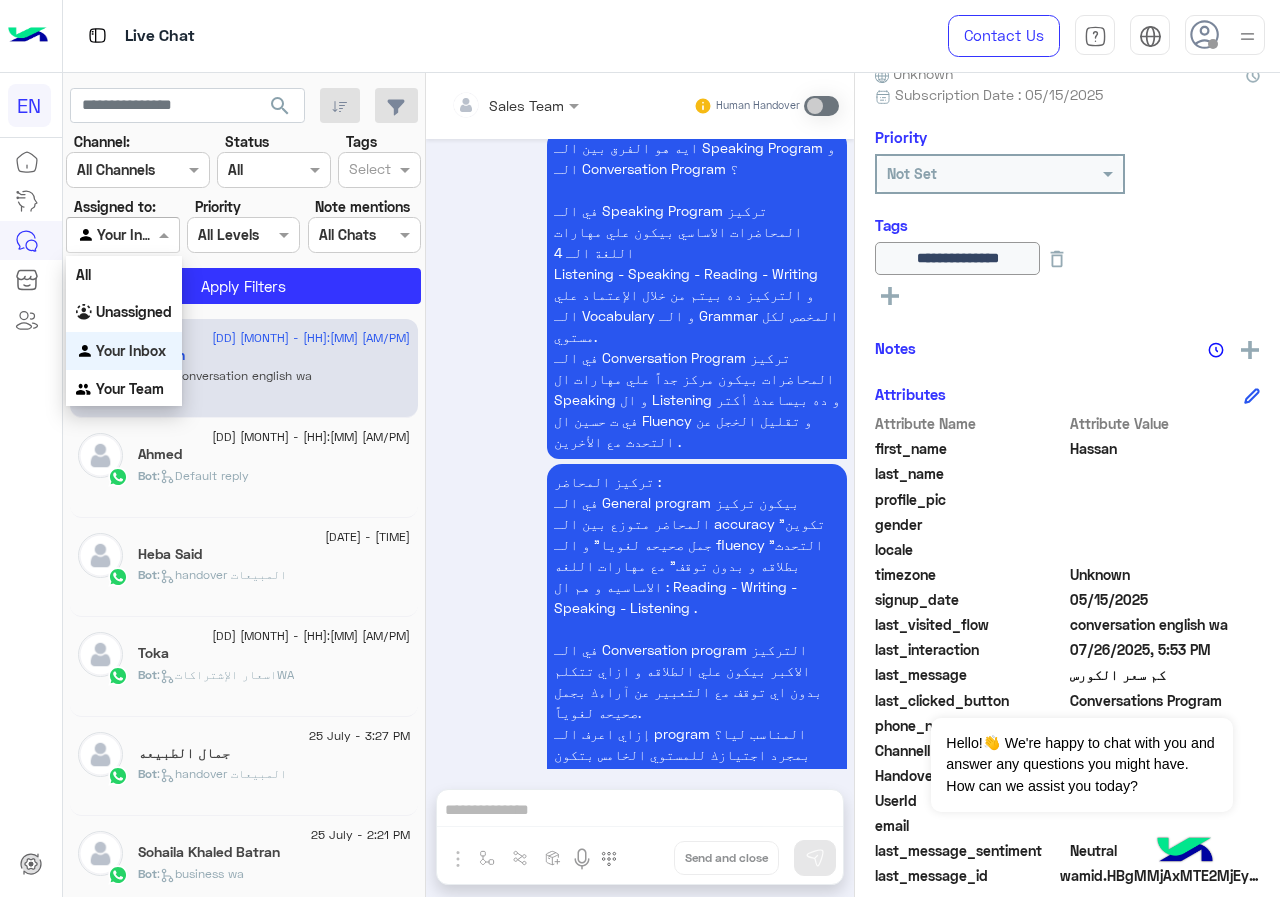 click on "Your Inbox" at bounding box center [131, 350] 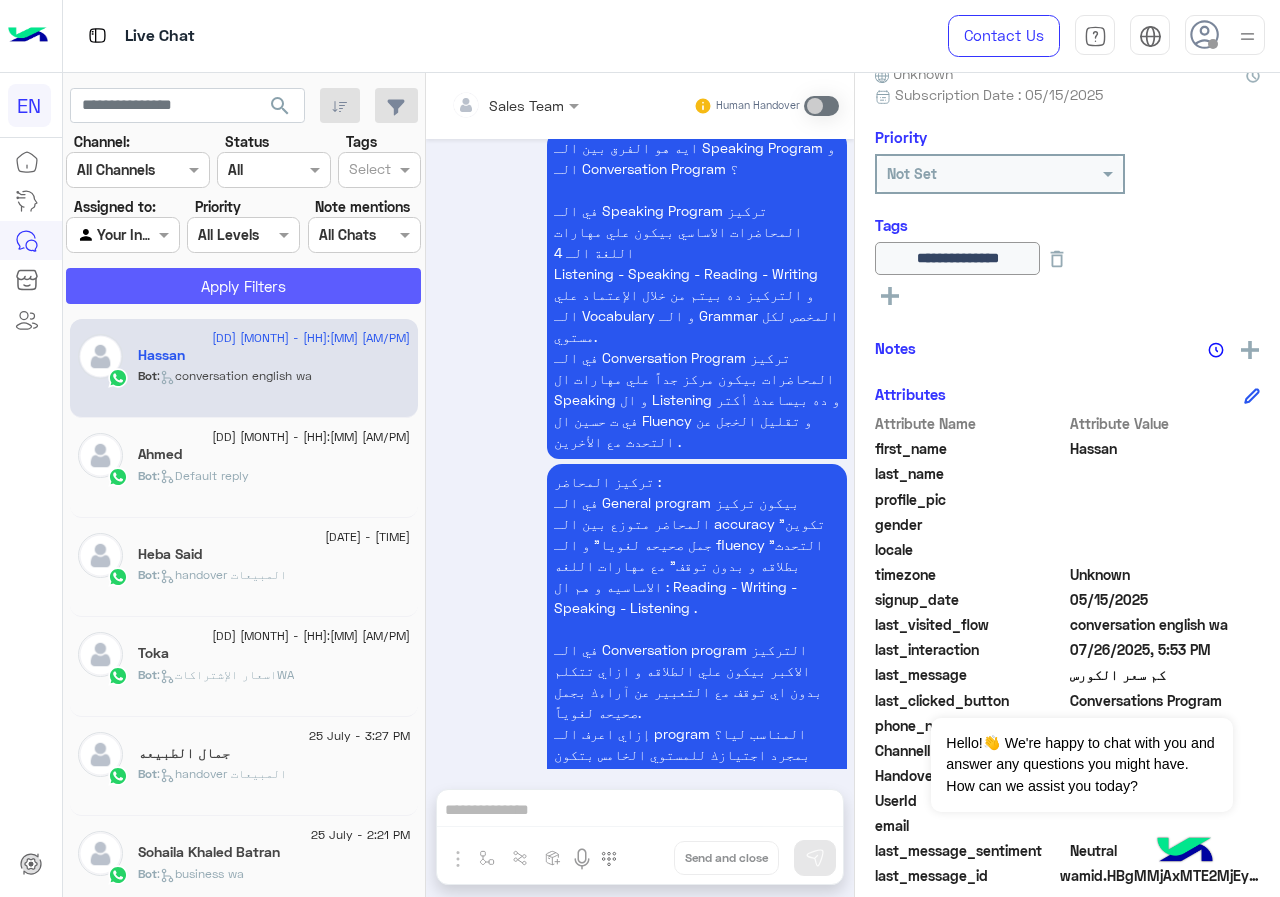 click on "Apply Filters" 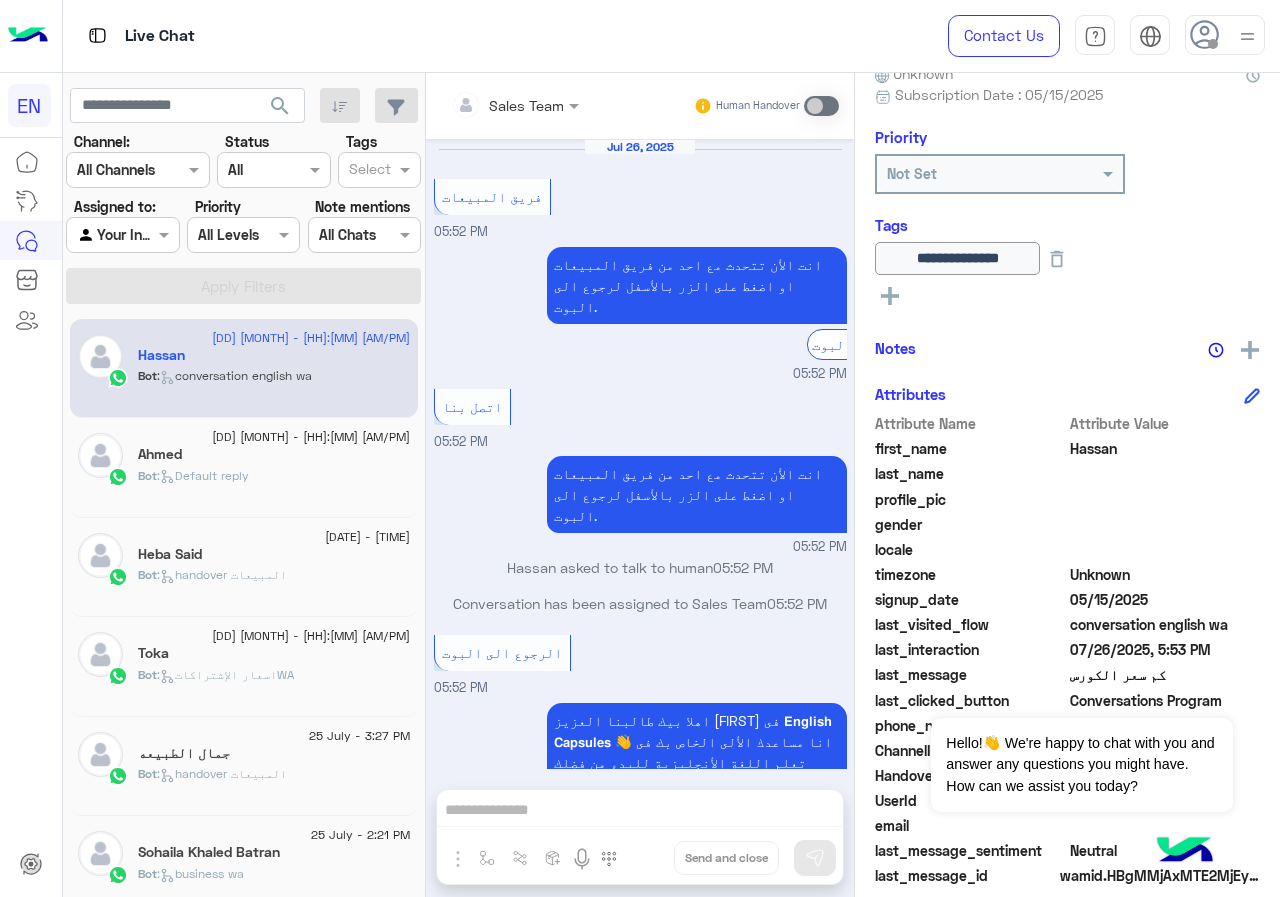 scroll, scrollTop: 3656, scrollLeft: 0, axis: vertical 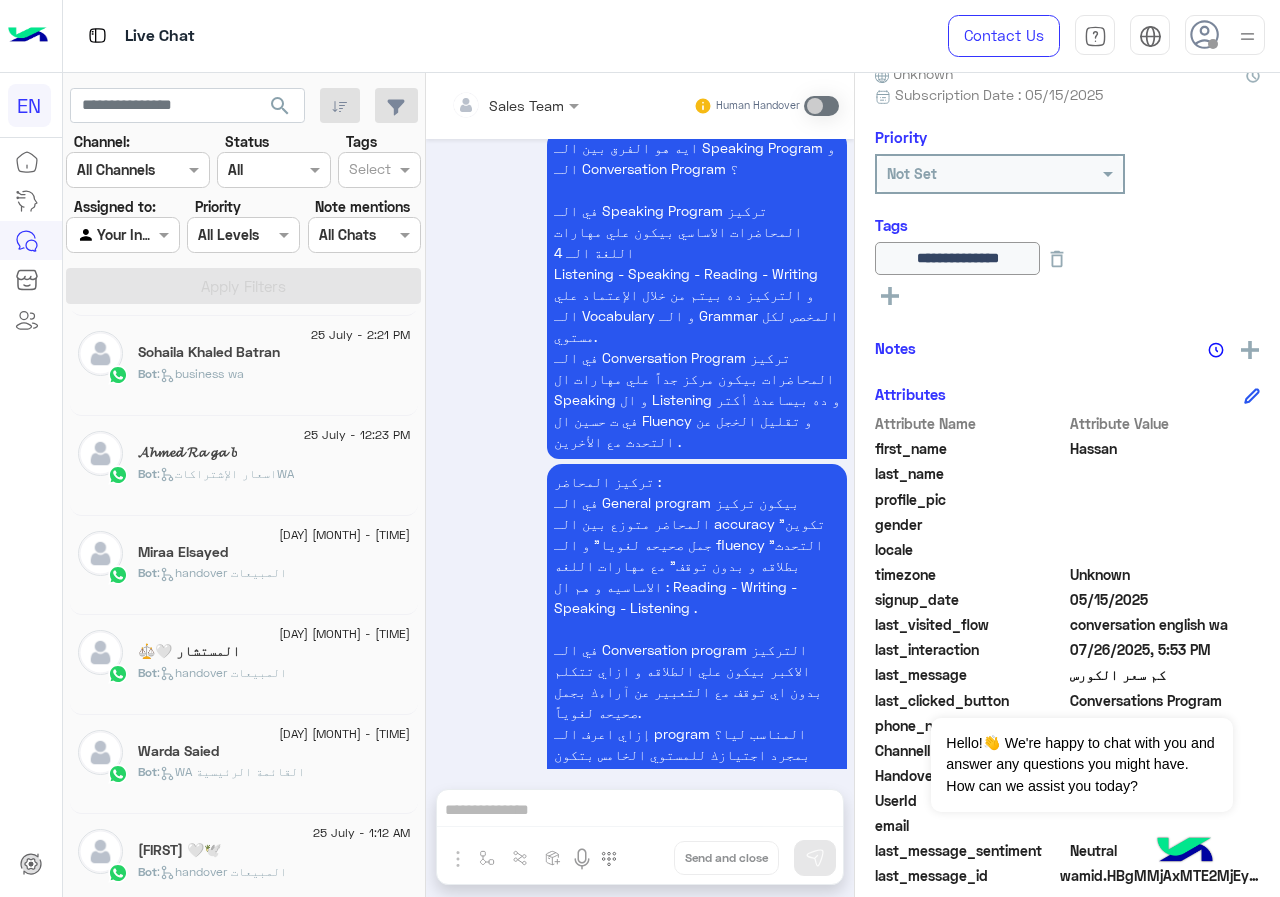 click on "Agent Filter Your Inbox" at bounding box center (122, 235) 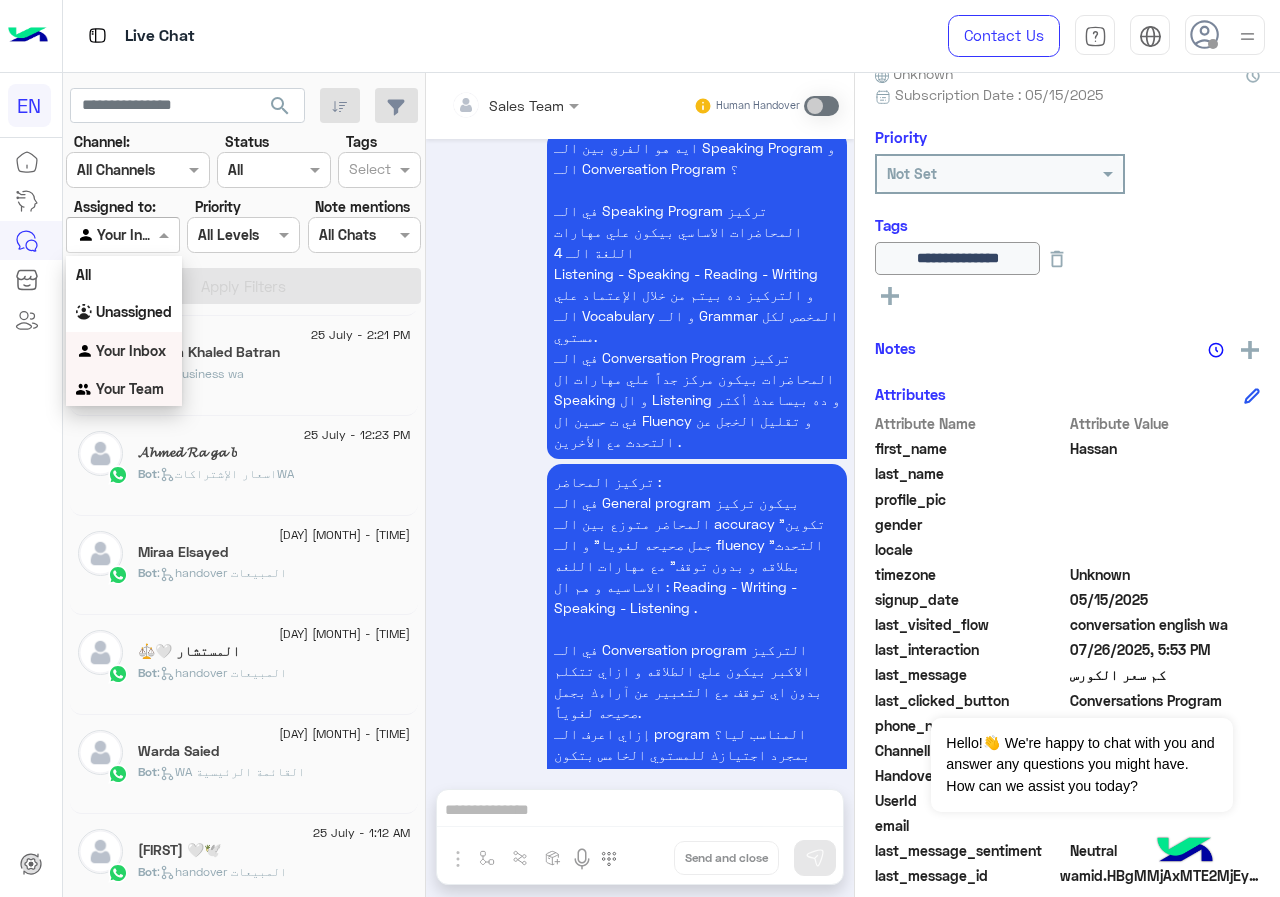 click on "Your Team" at bounding box center (130, 388) 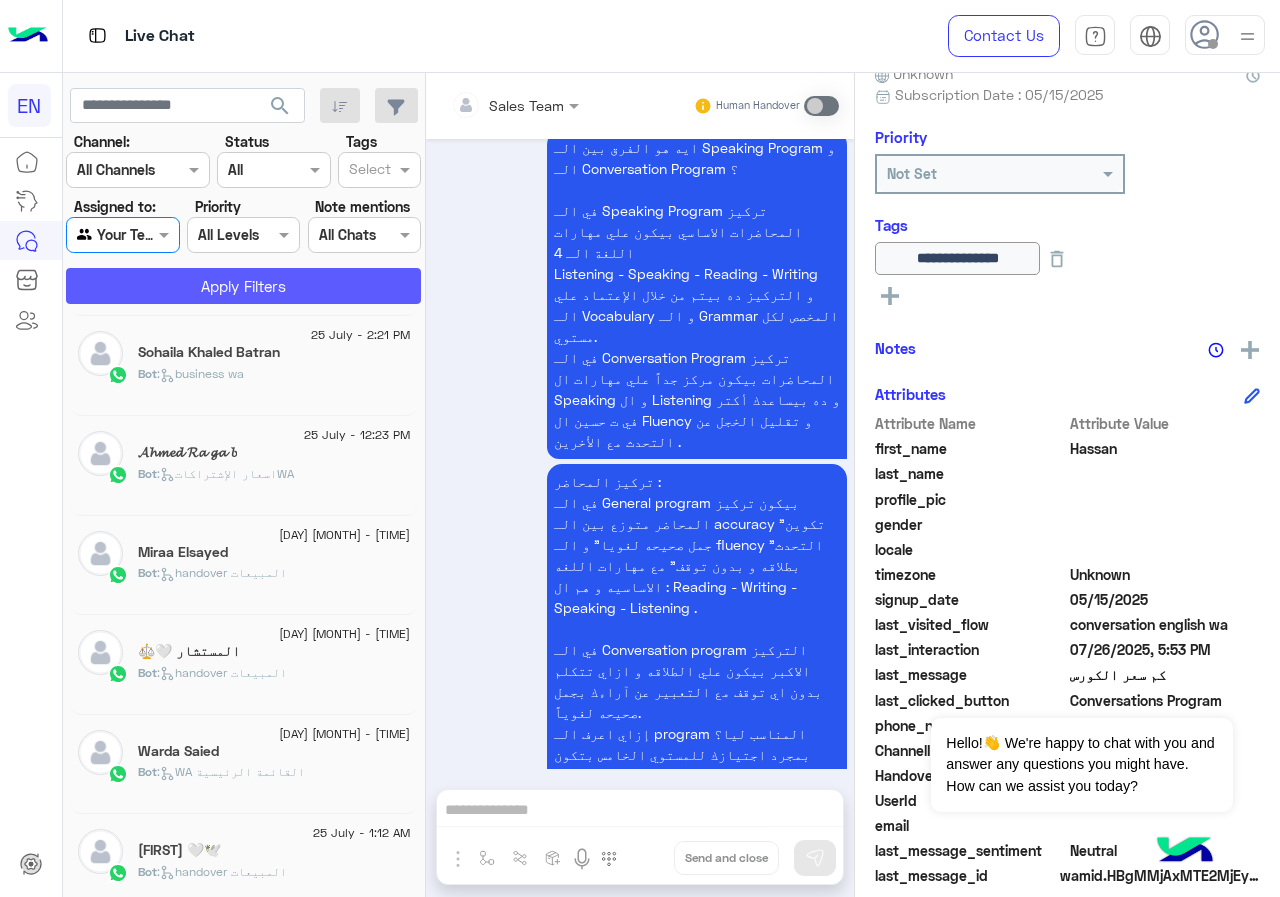 click on "Apply Filters" 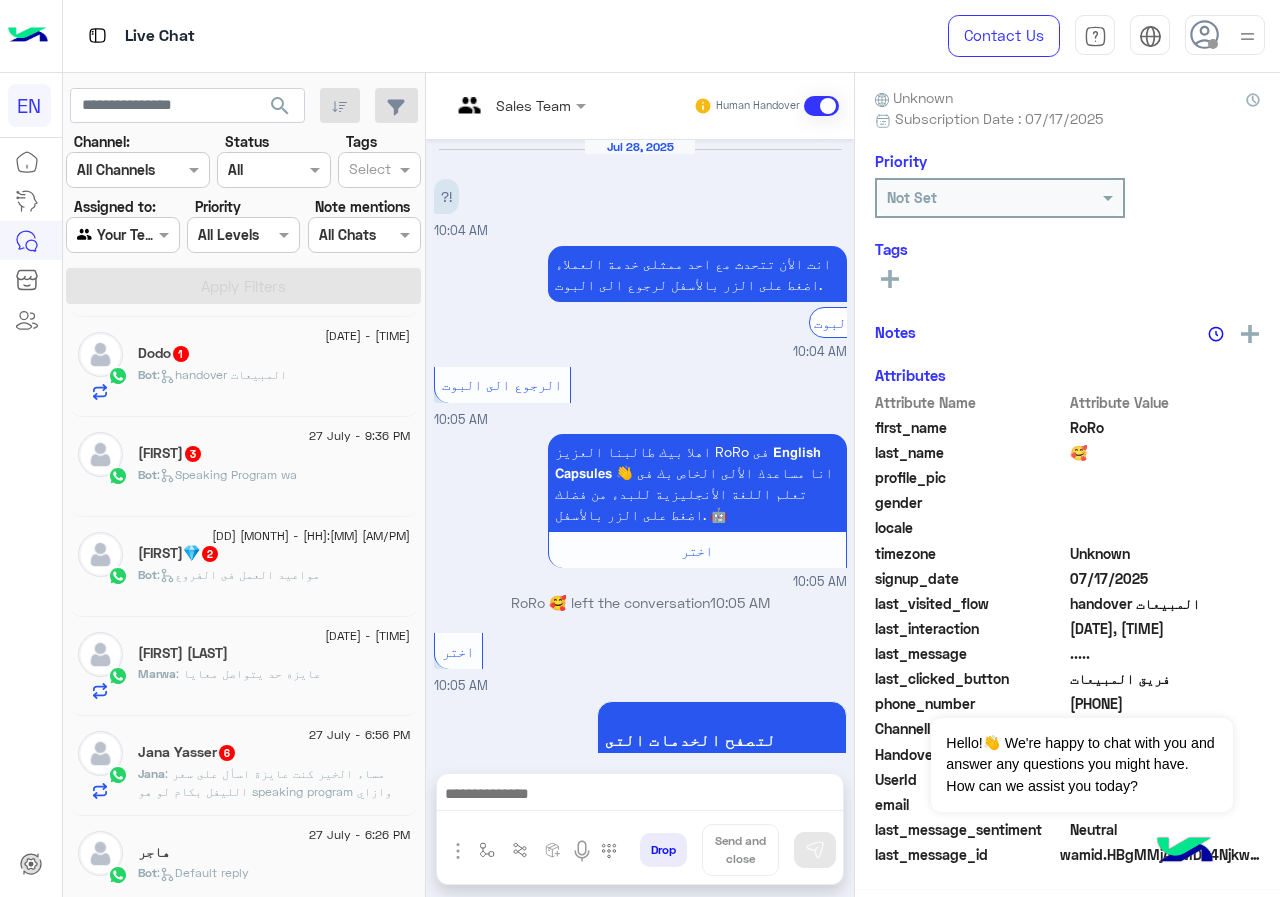 scroll, scrollTop: 2247, scrollLeft: 0, axis: vertical 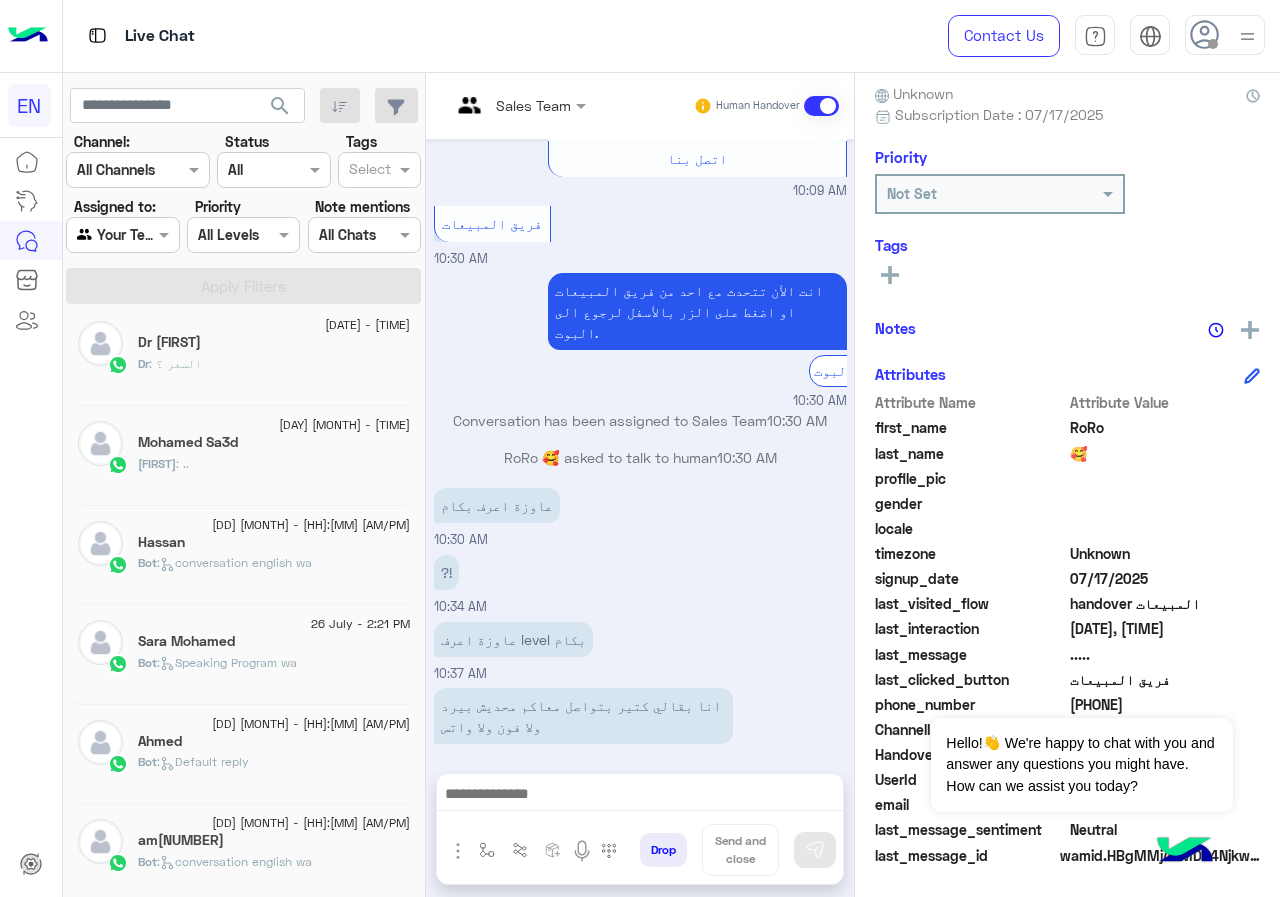 click on "Bot :   Default reply" 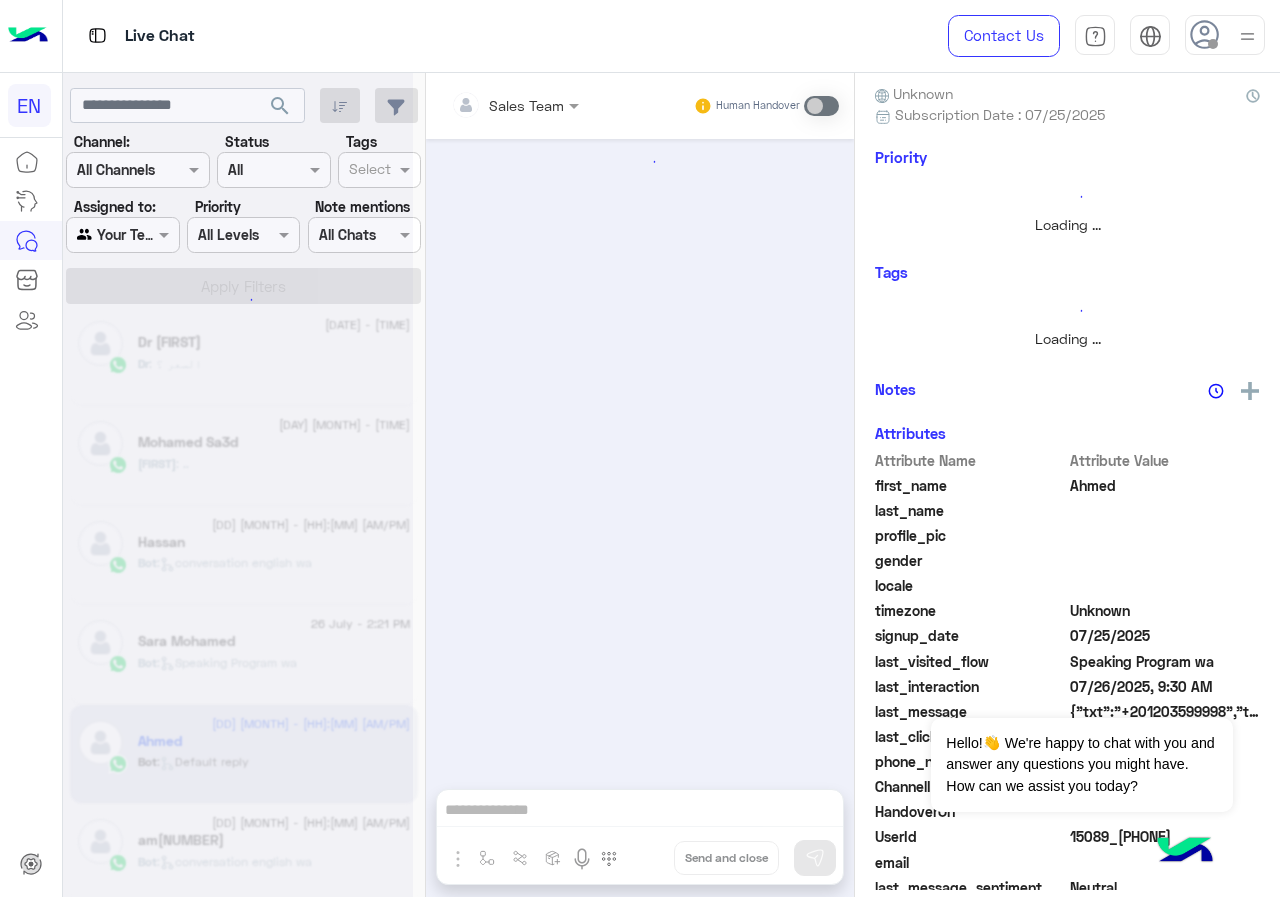 scroll, scrollTop: 200, scrollLeft: 0, axis: vertical 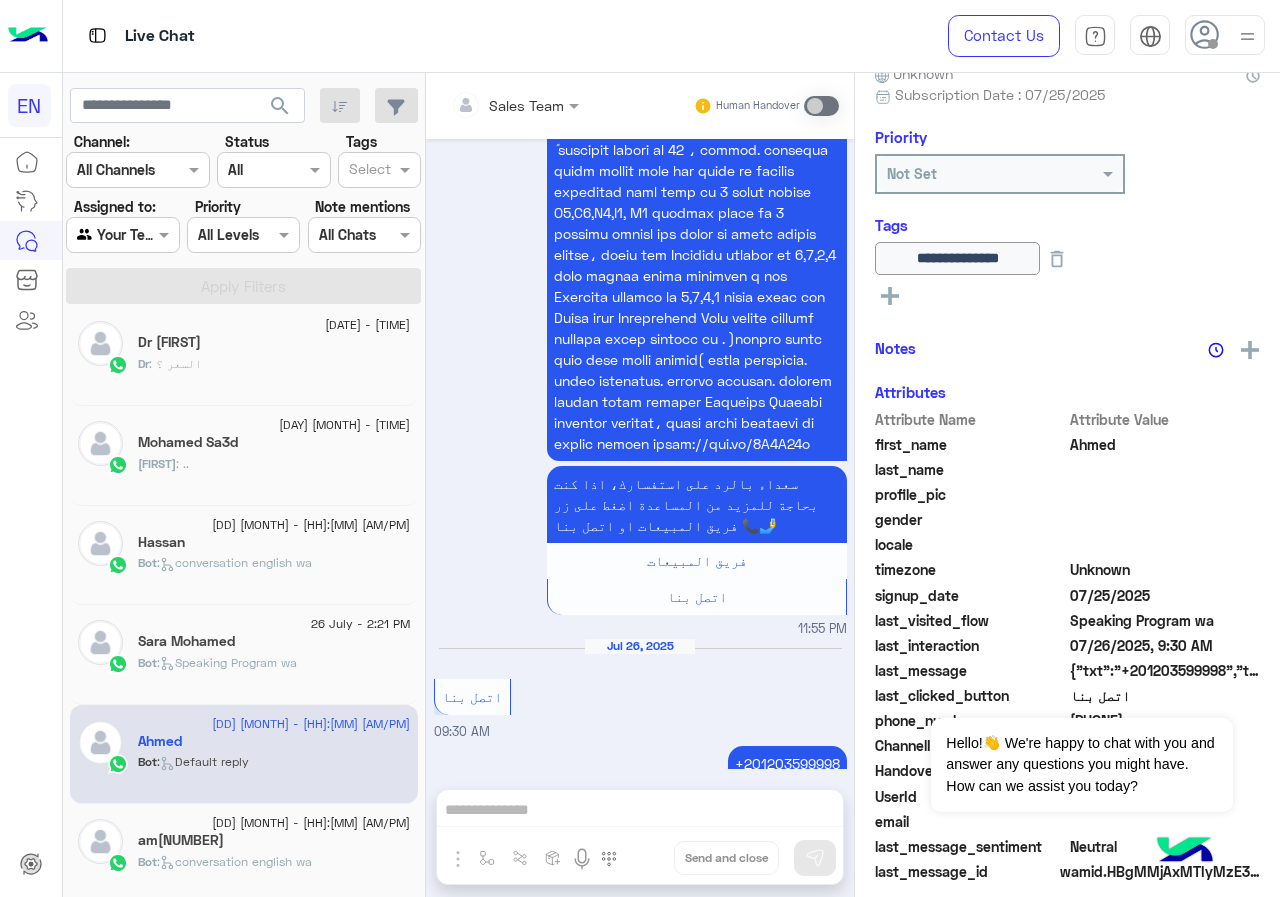 click on "Bot :   Speaking Program wa" 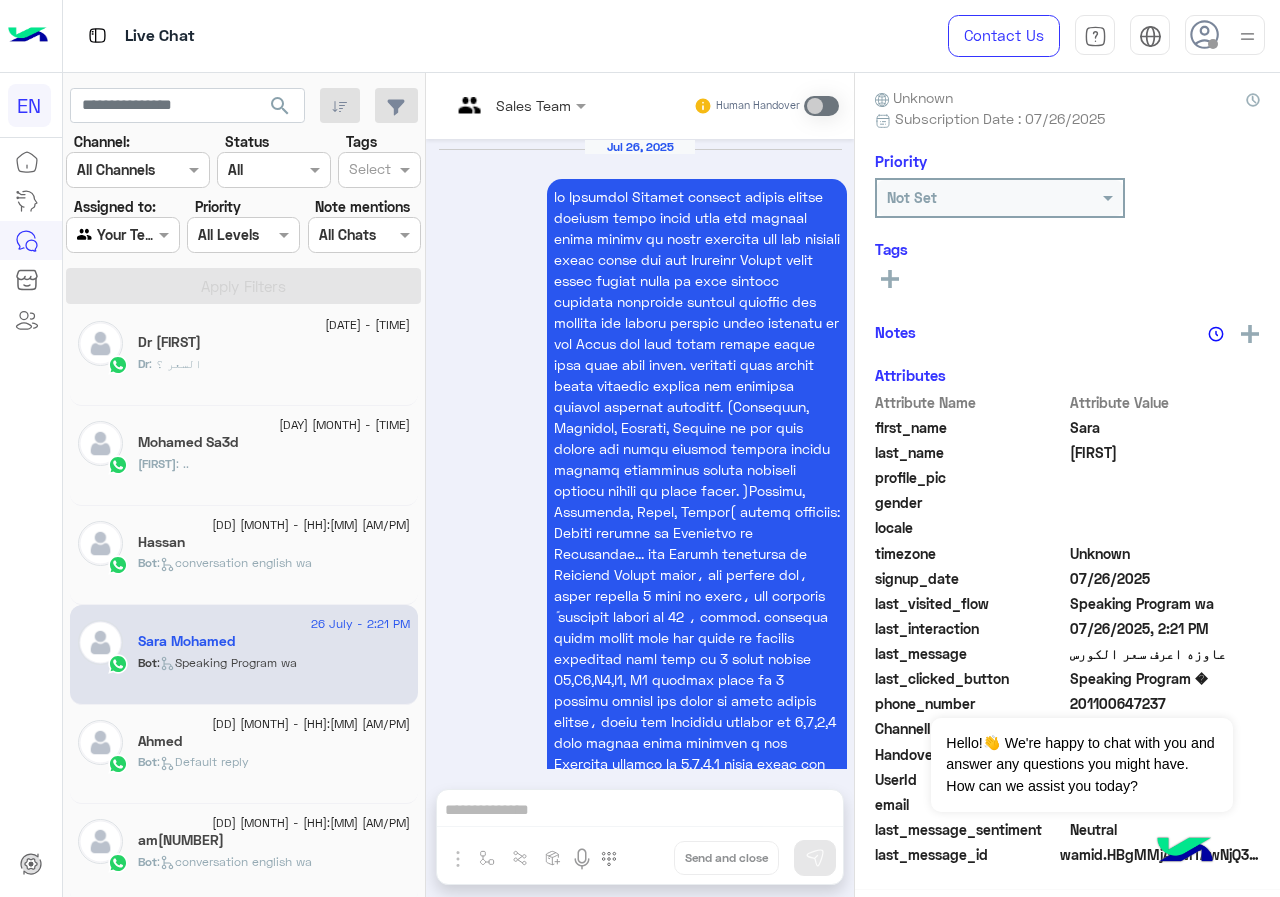 scroll, scrollTop: 3012, scrollLeft: 0, axis: vertical 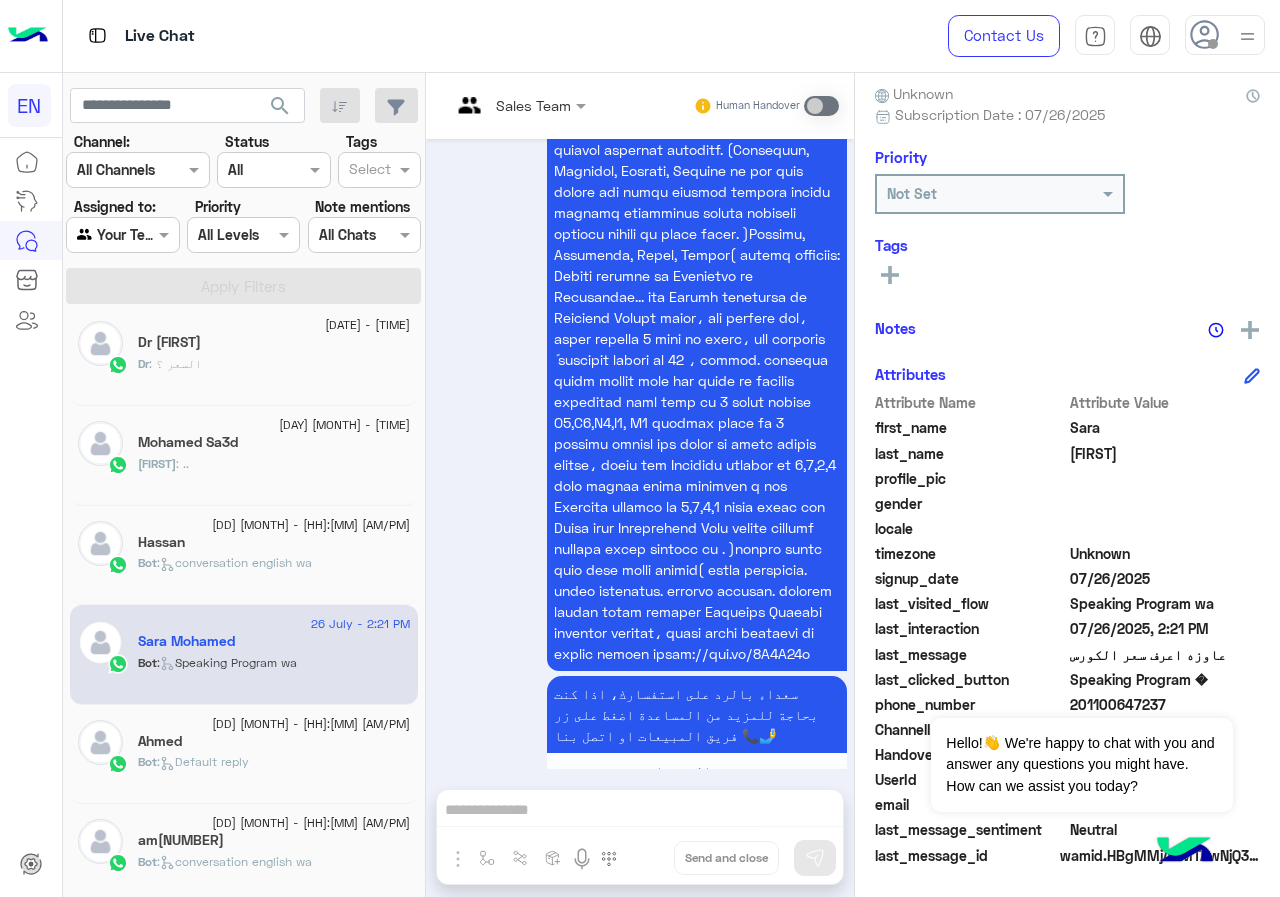 click on ":   conversation english wa" 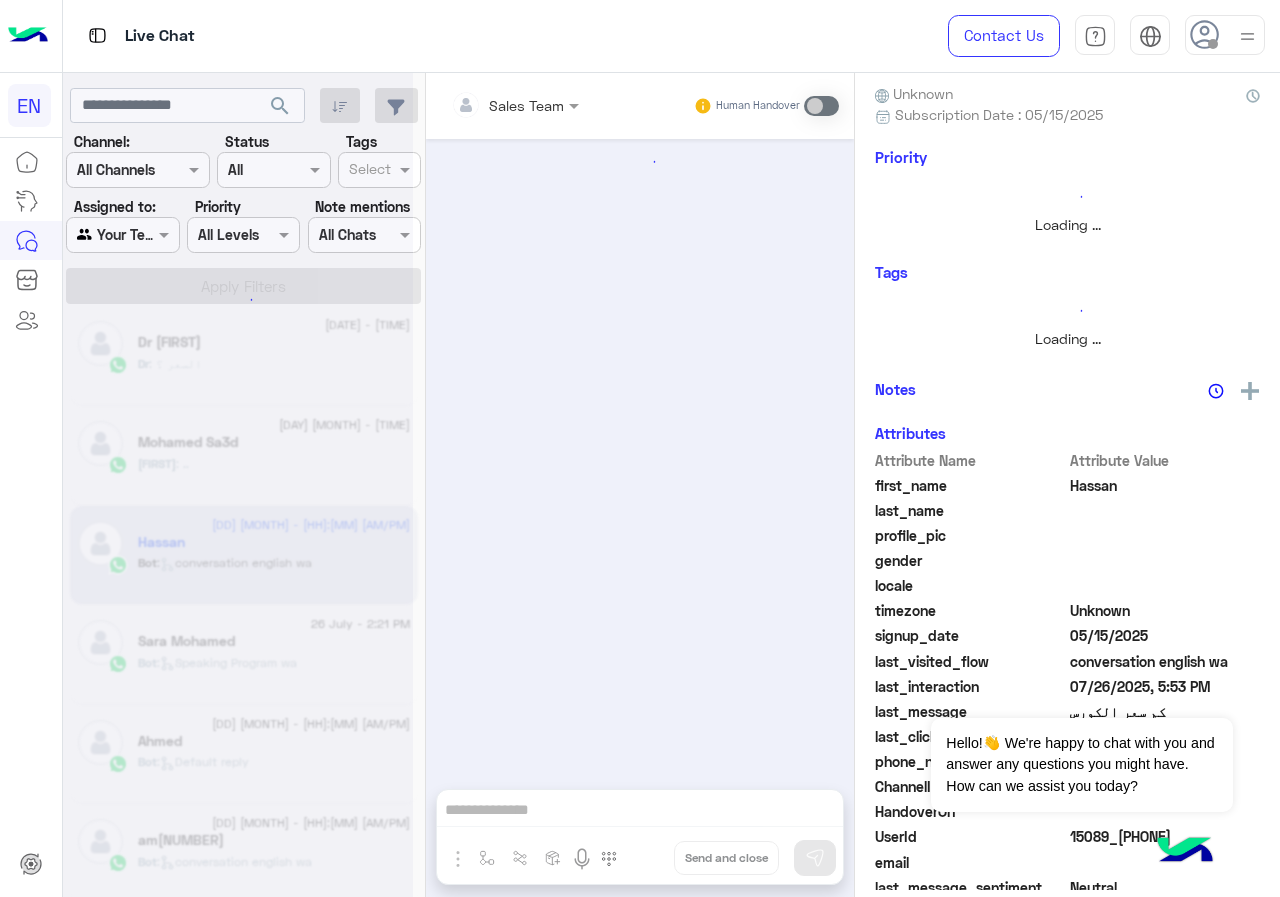 scroll, scrollTop: 200, scrollLeft: 0, axis: vertical 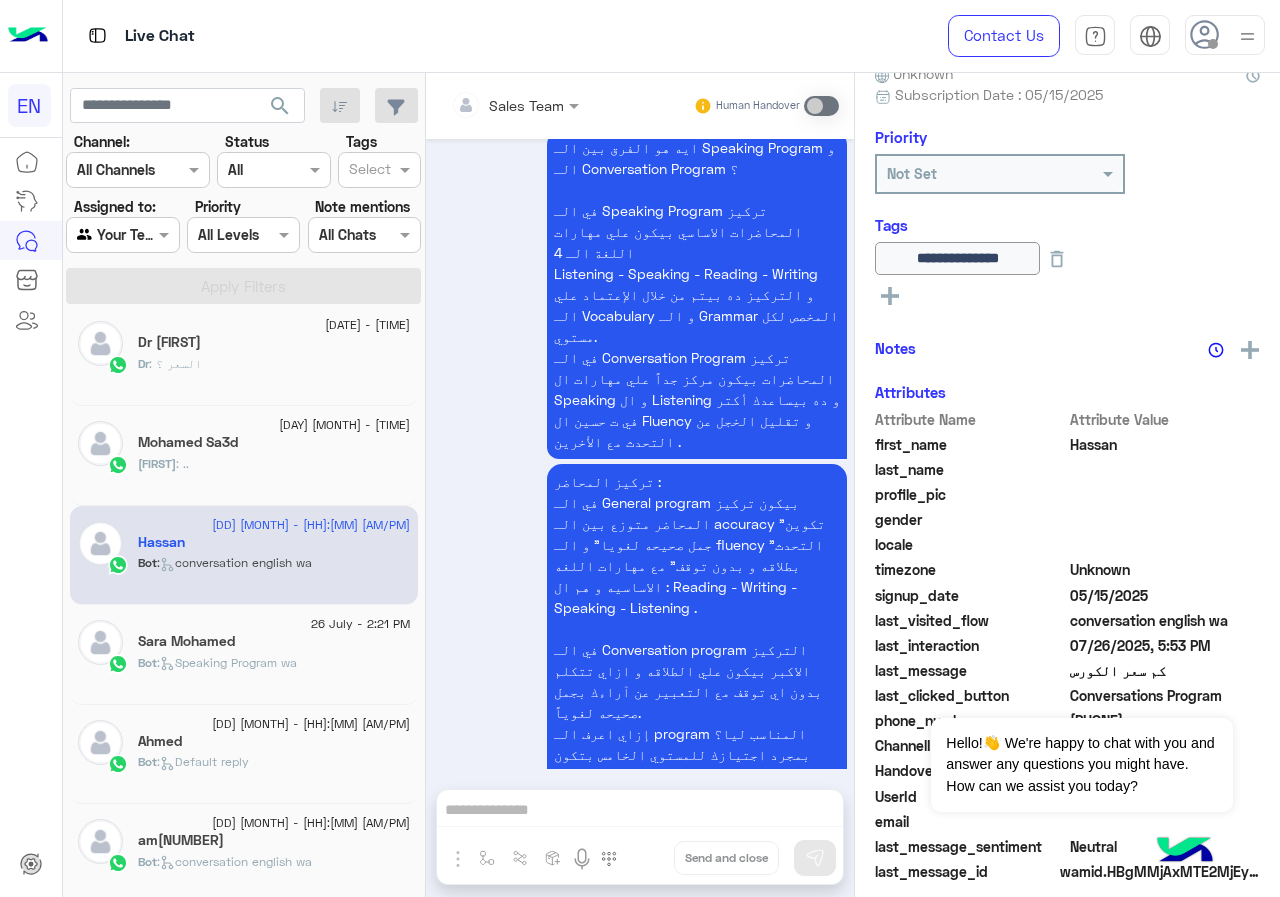 click on "Mohamed Sa3d" 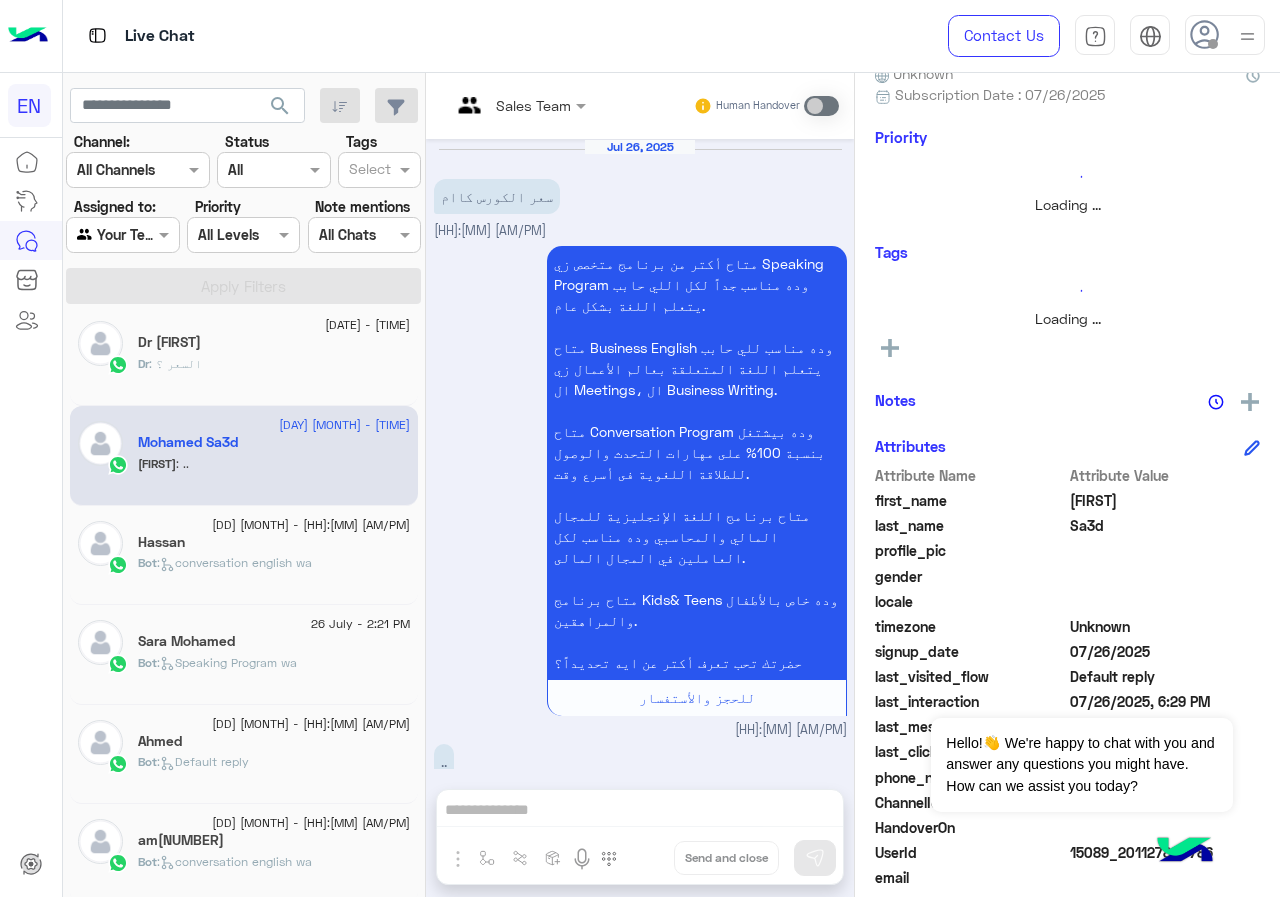scroll, scrollTop: 680, scrollLeft: 0, axis: vertical 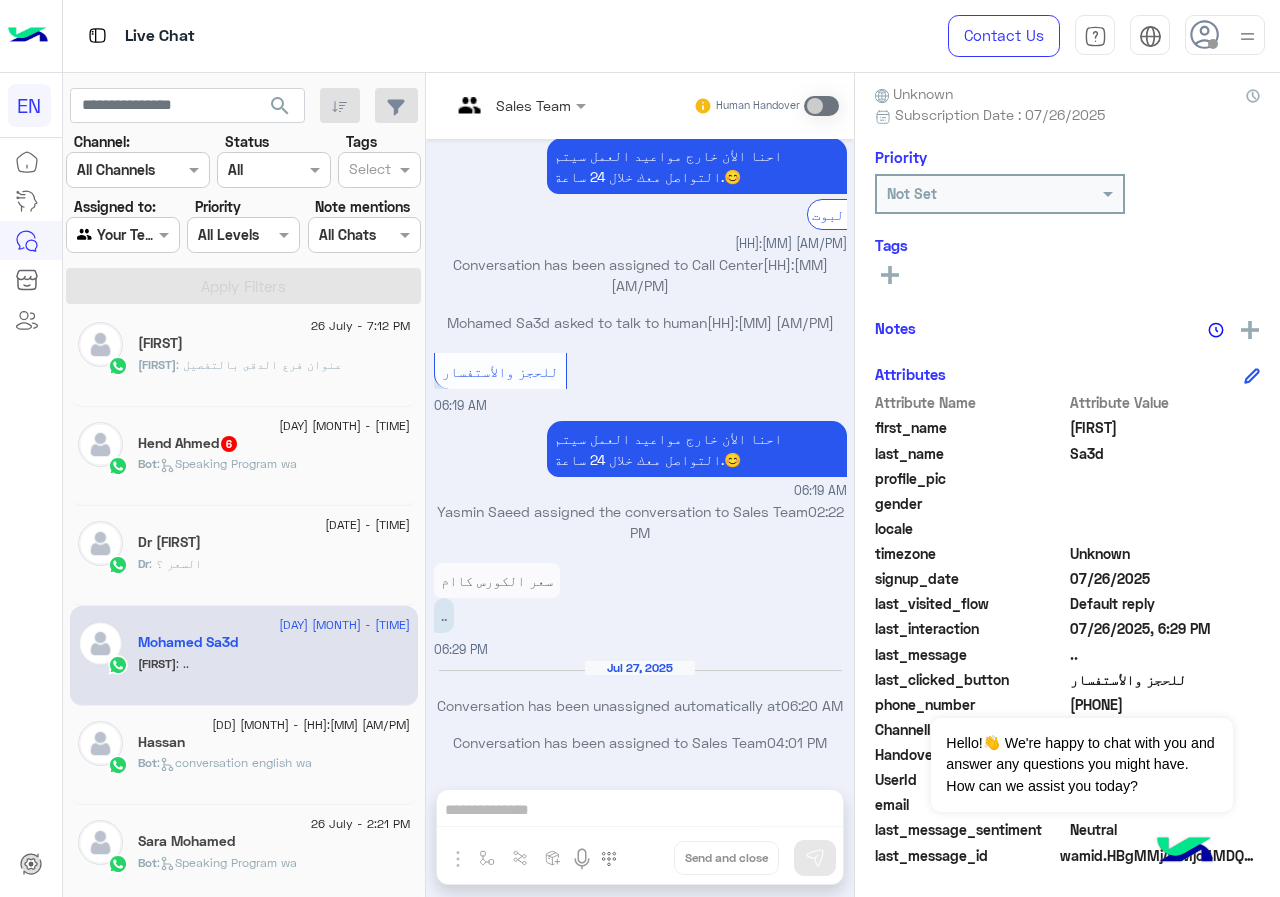 click on "Dr [FIRST]" 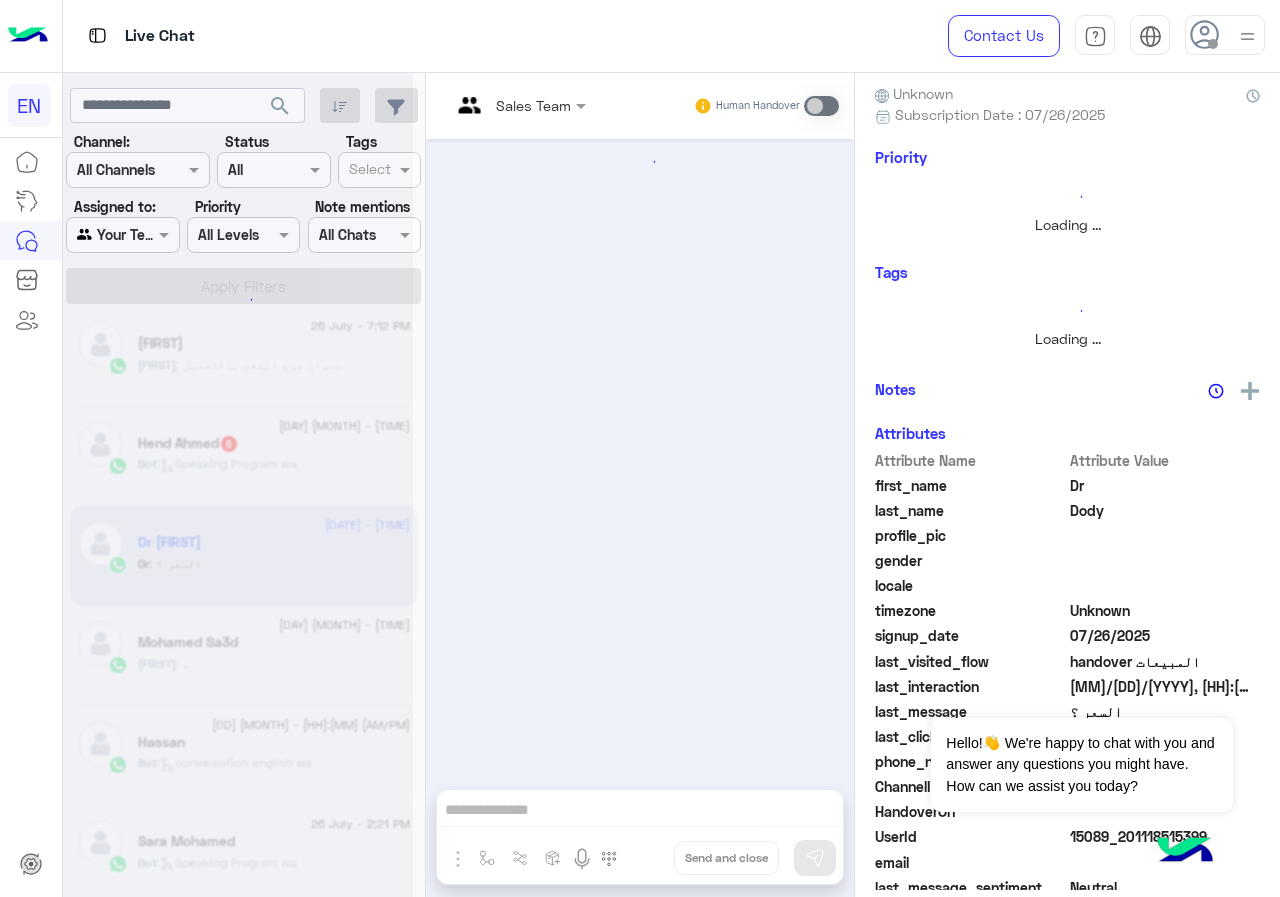 scroll, scrollTop: 200, scrollLeft: 0, axis: vertical 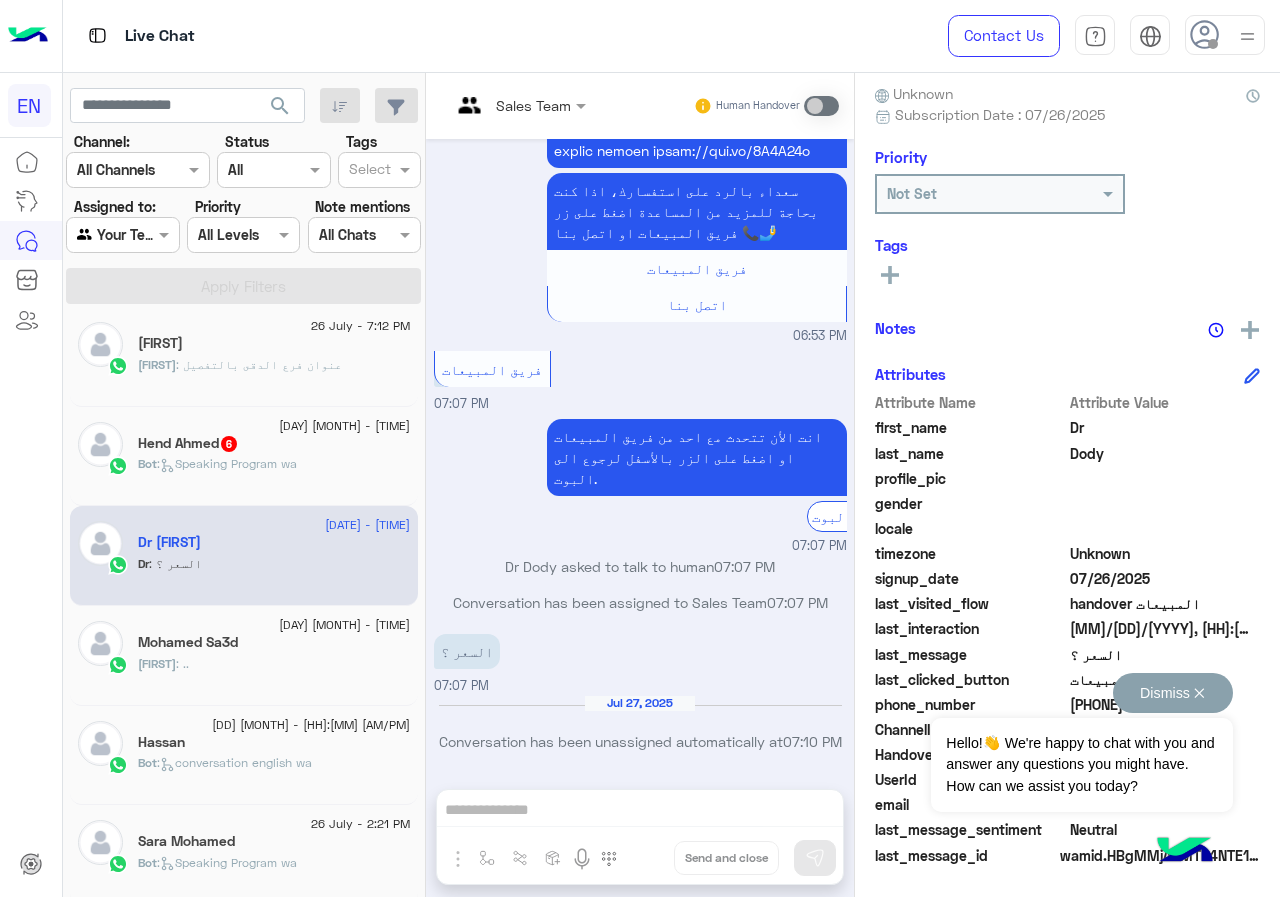 click on "Dismiss ✕ Hello!👋 We're happy to chat with you and answer any questions you might have. How can we assist you today?" at bounding box center (1081, 742) 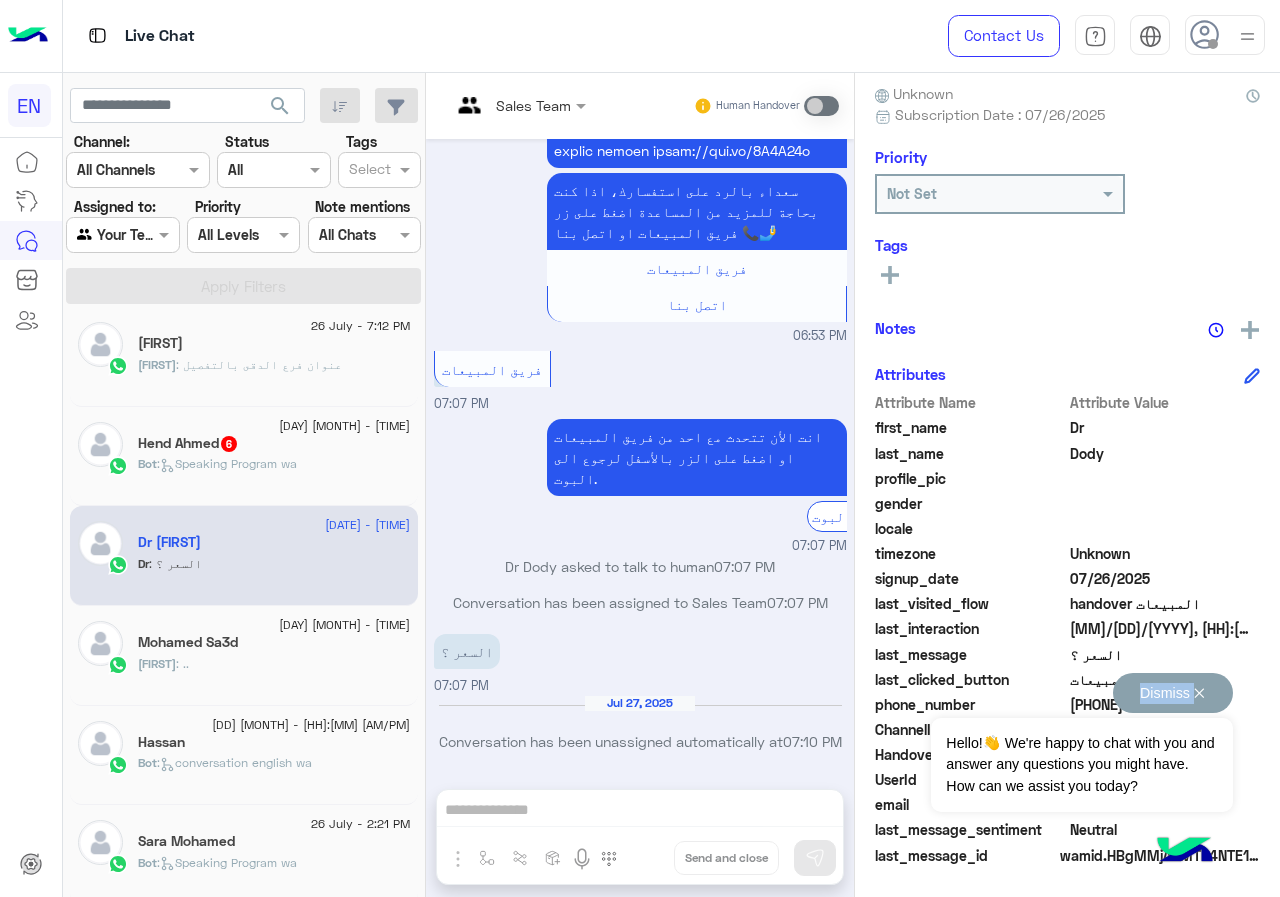 click on "Dismiss ✕ Hello!👋 We're happy to chat with you and answer any questions you might have. How can we assist you today?" at bounding box center [1081, 742] 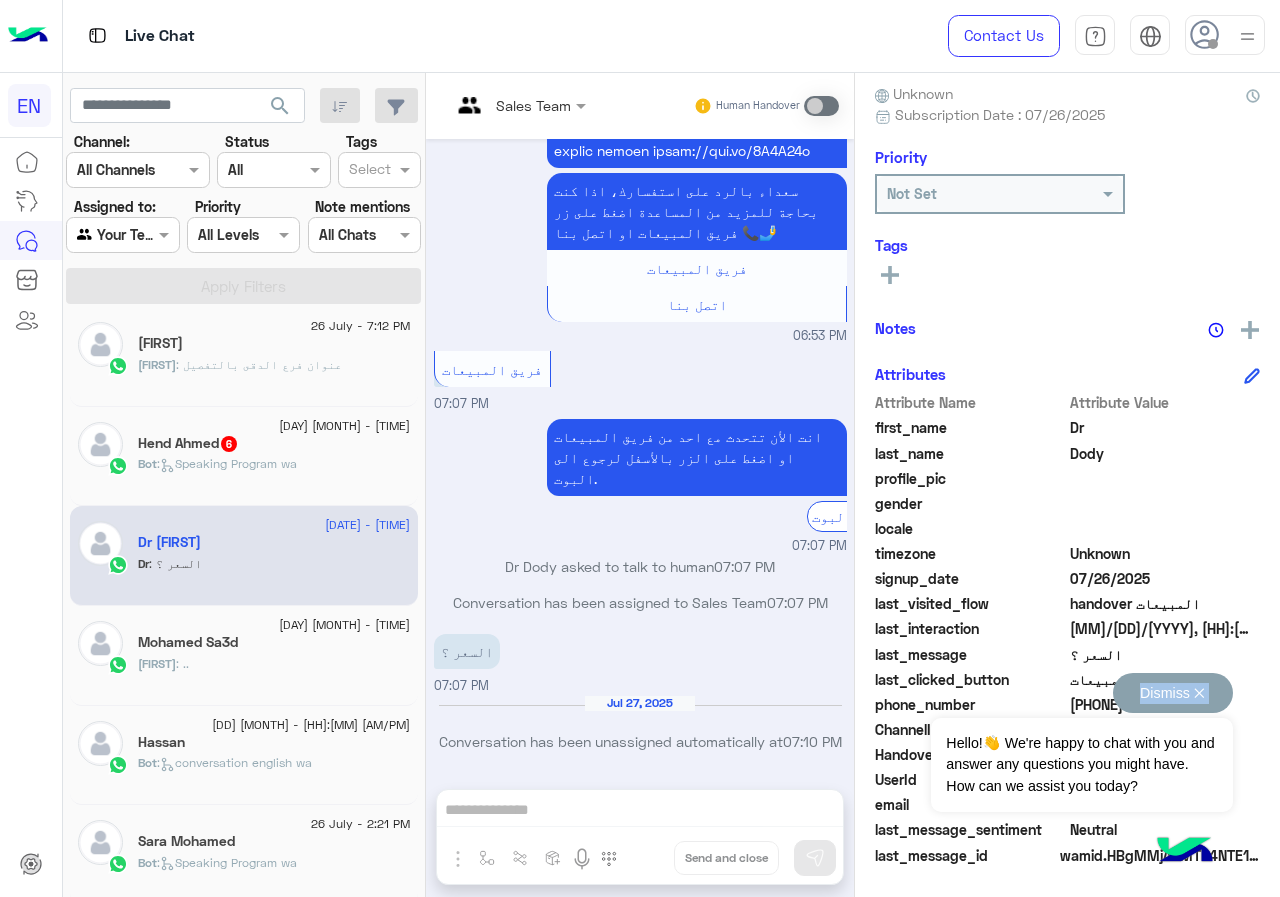 click on "Dismiss ✕ Hello!👋 We're happy to chat with you and answer any questions you might have. How can we assist you today?" at bounding box center (1081, 742) 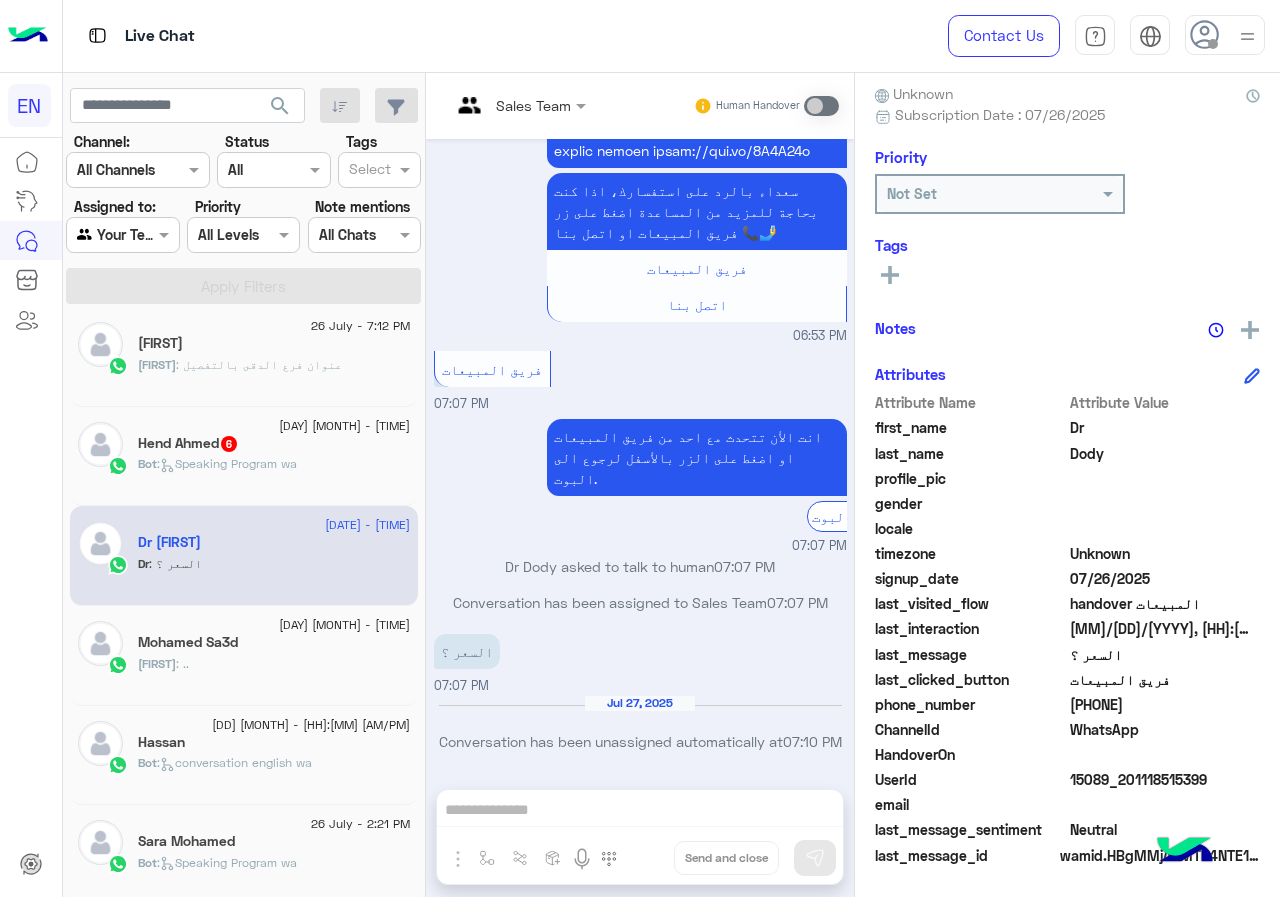 click on "[PHONE]" 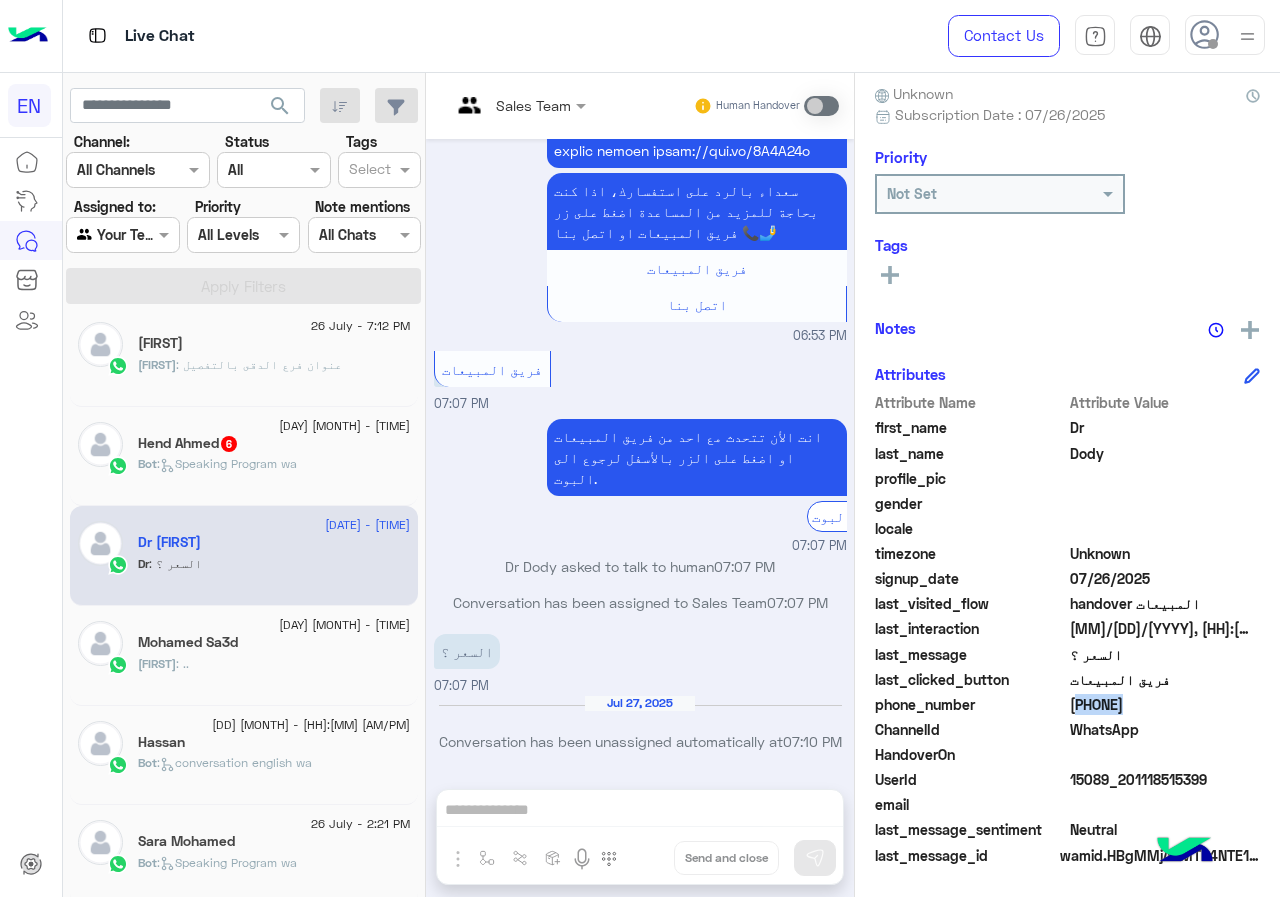 click on "[PHONE]" 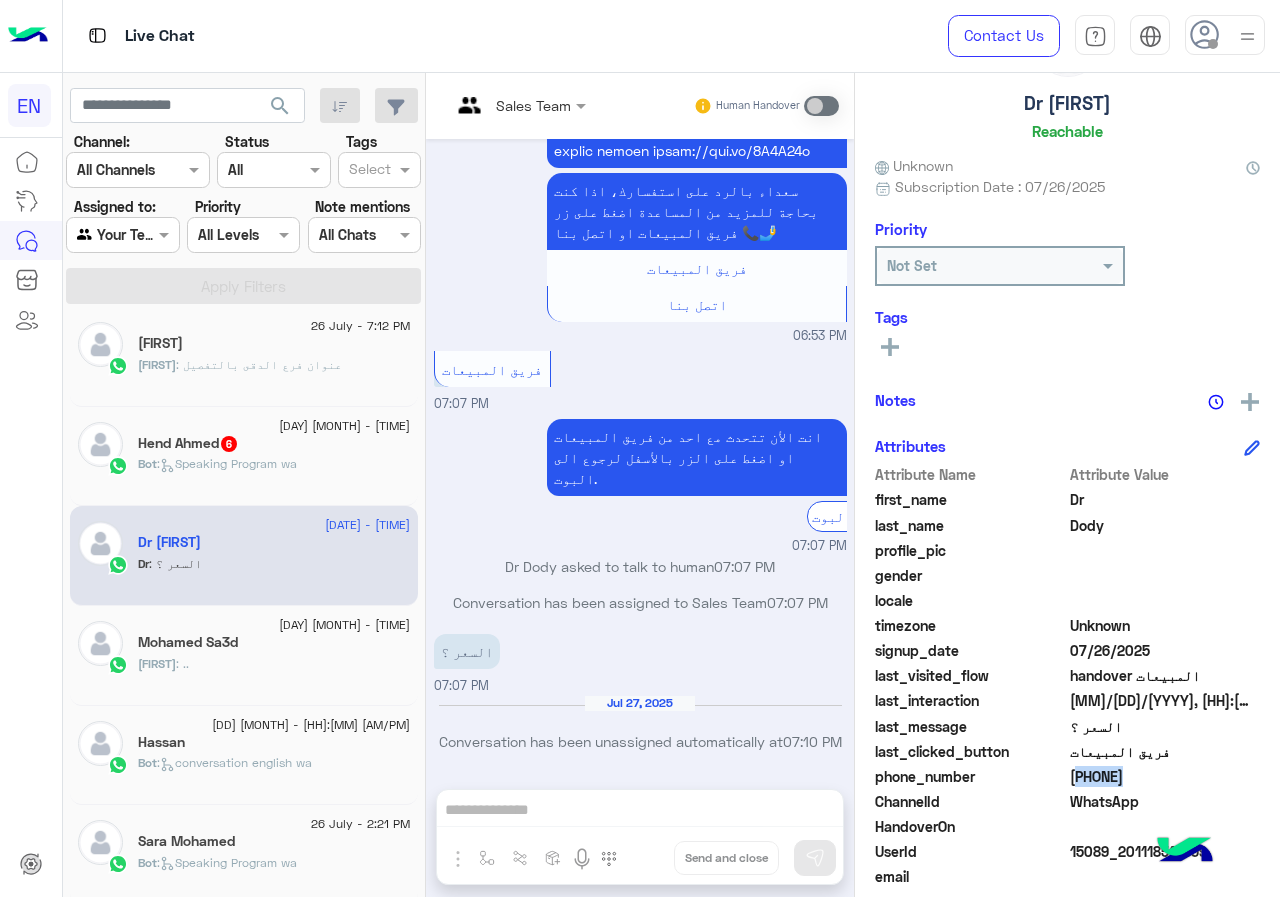 scroll, scrollTop: 0, scrollLeft: 0, axis: both 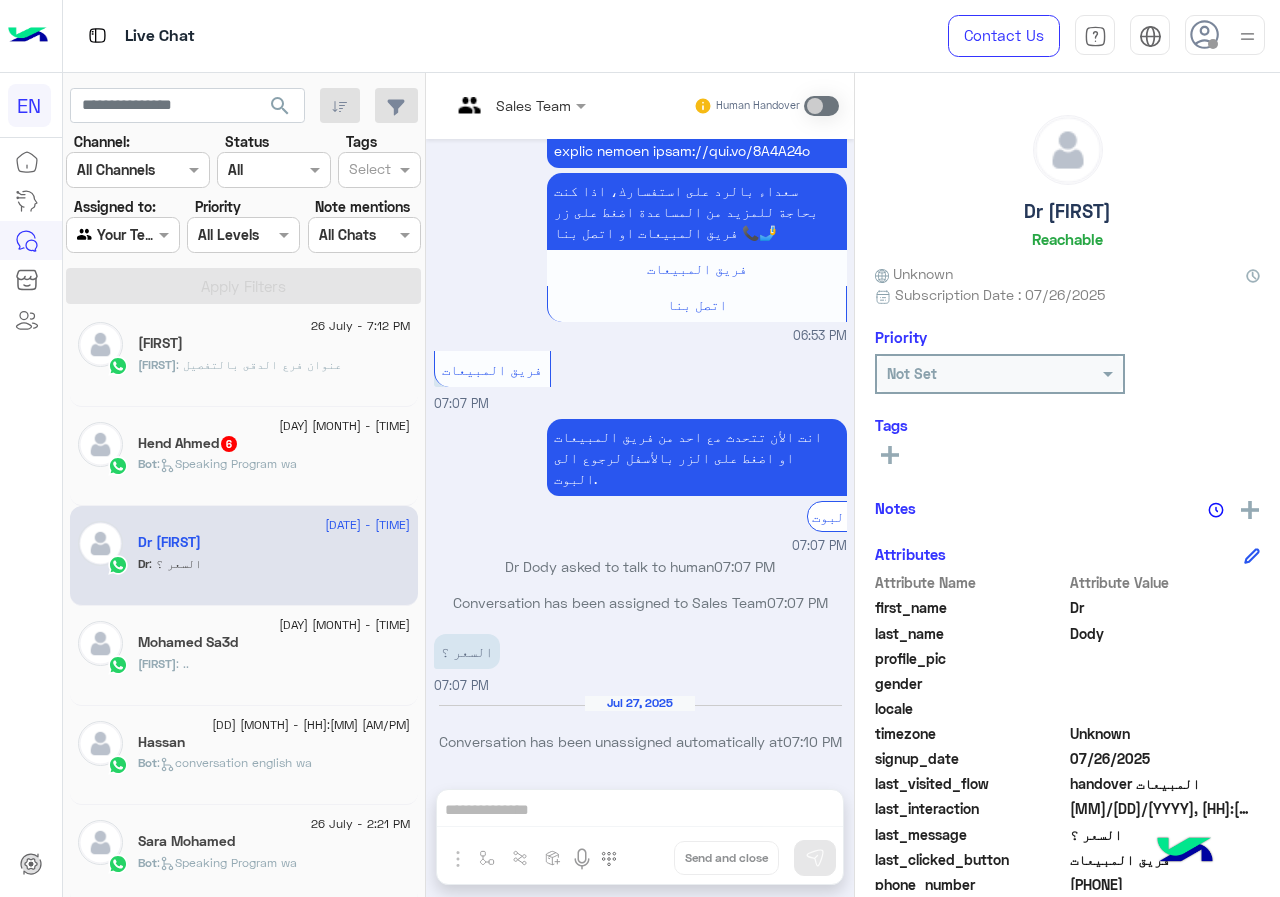 click on "Dr [FIRST]" 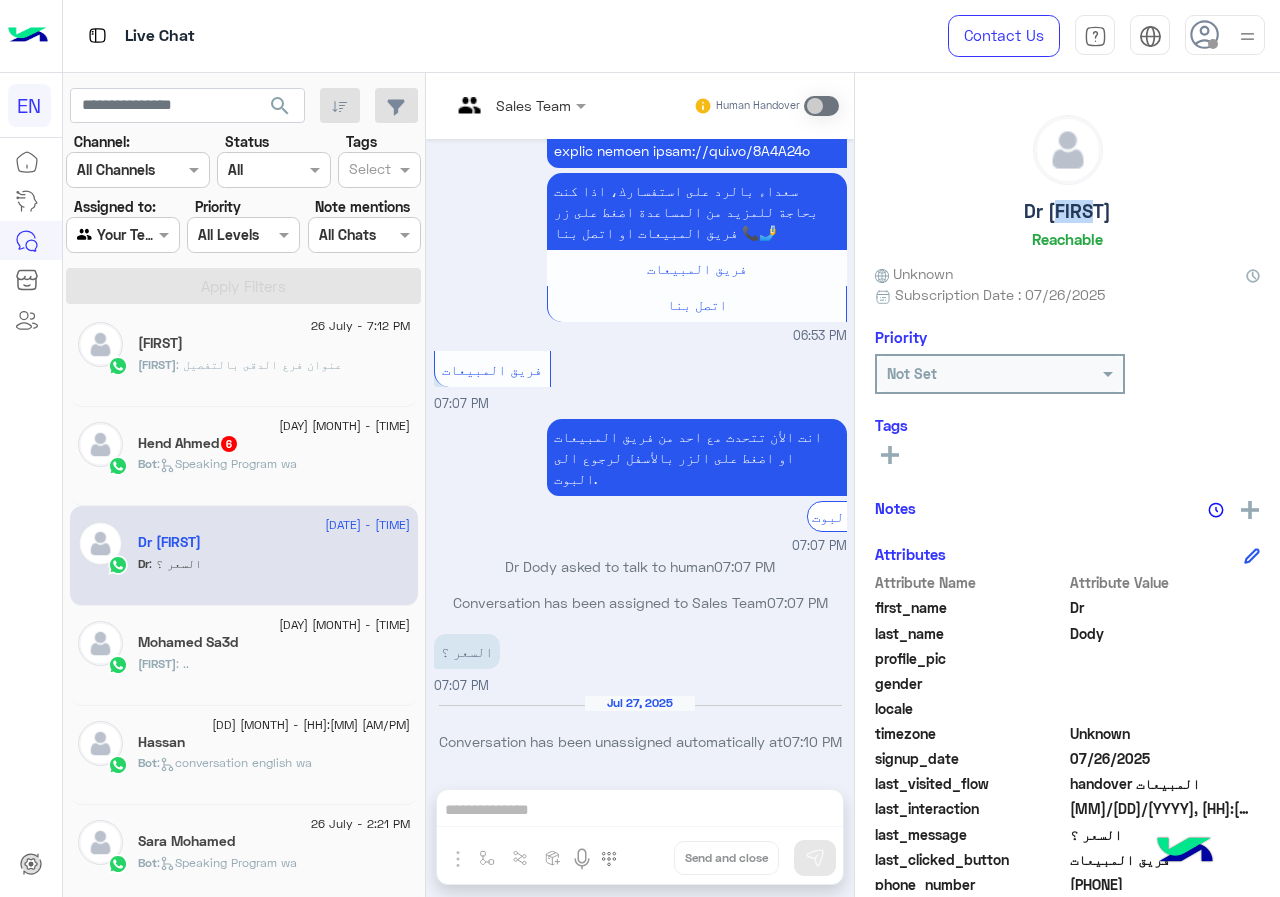 click on "Dr [FIRST]" 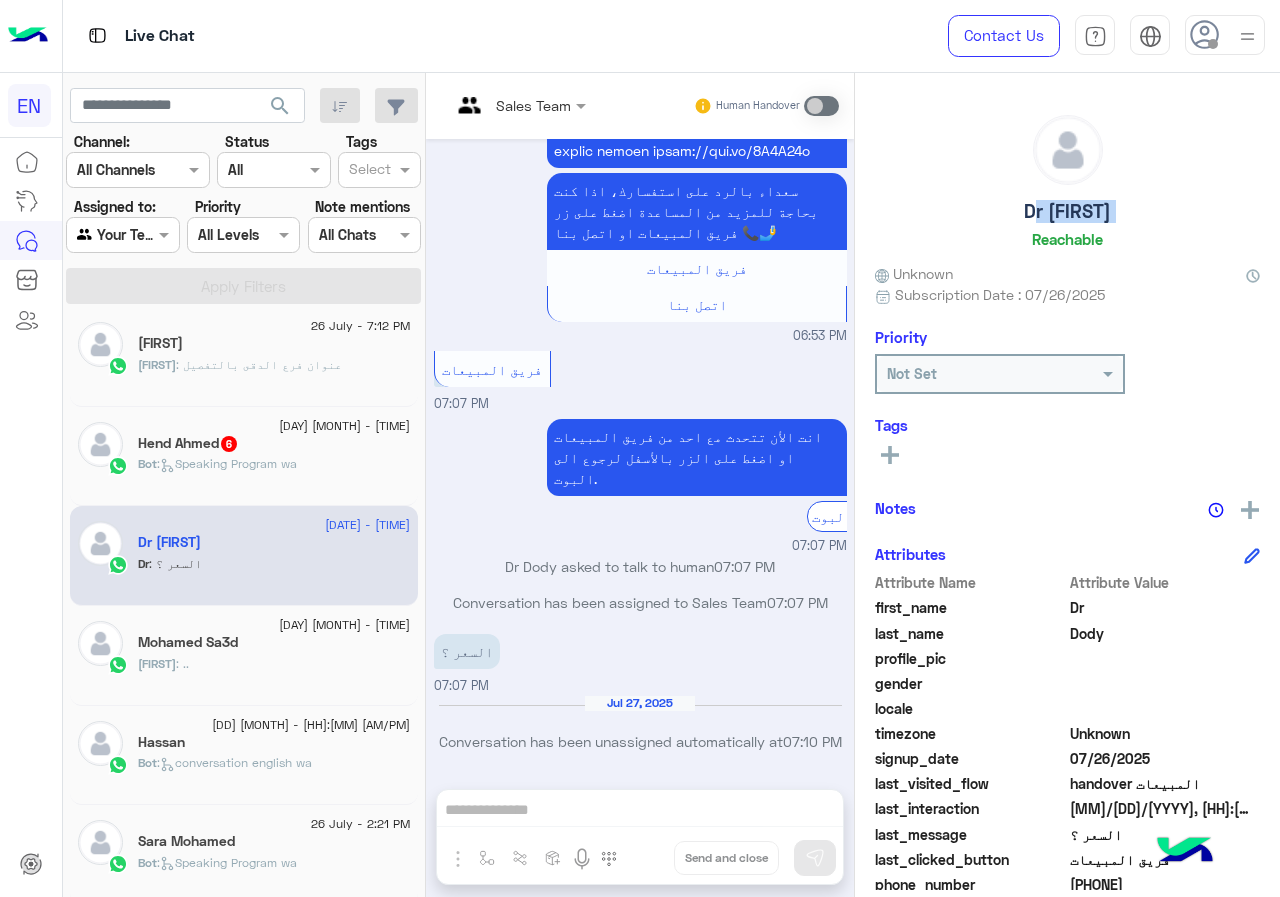 click on "Dr [FIRST]" 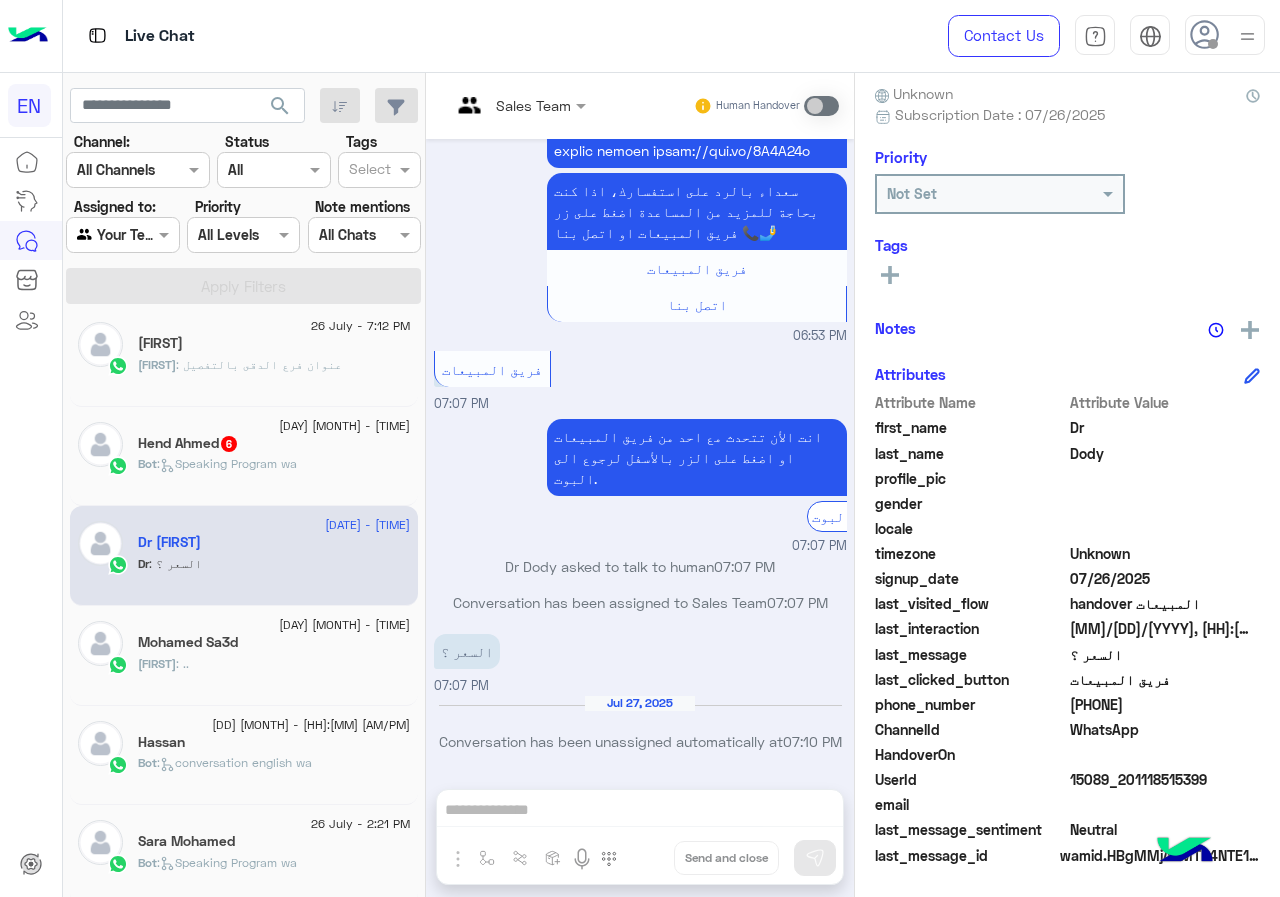 click on "[PHONE]" 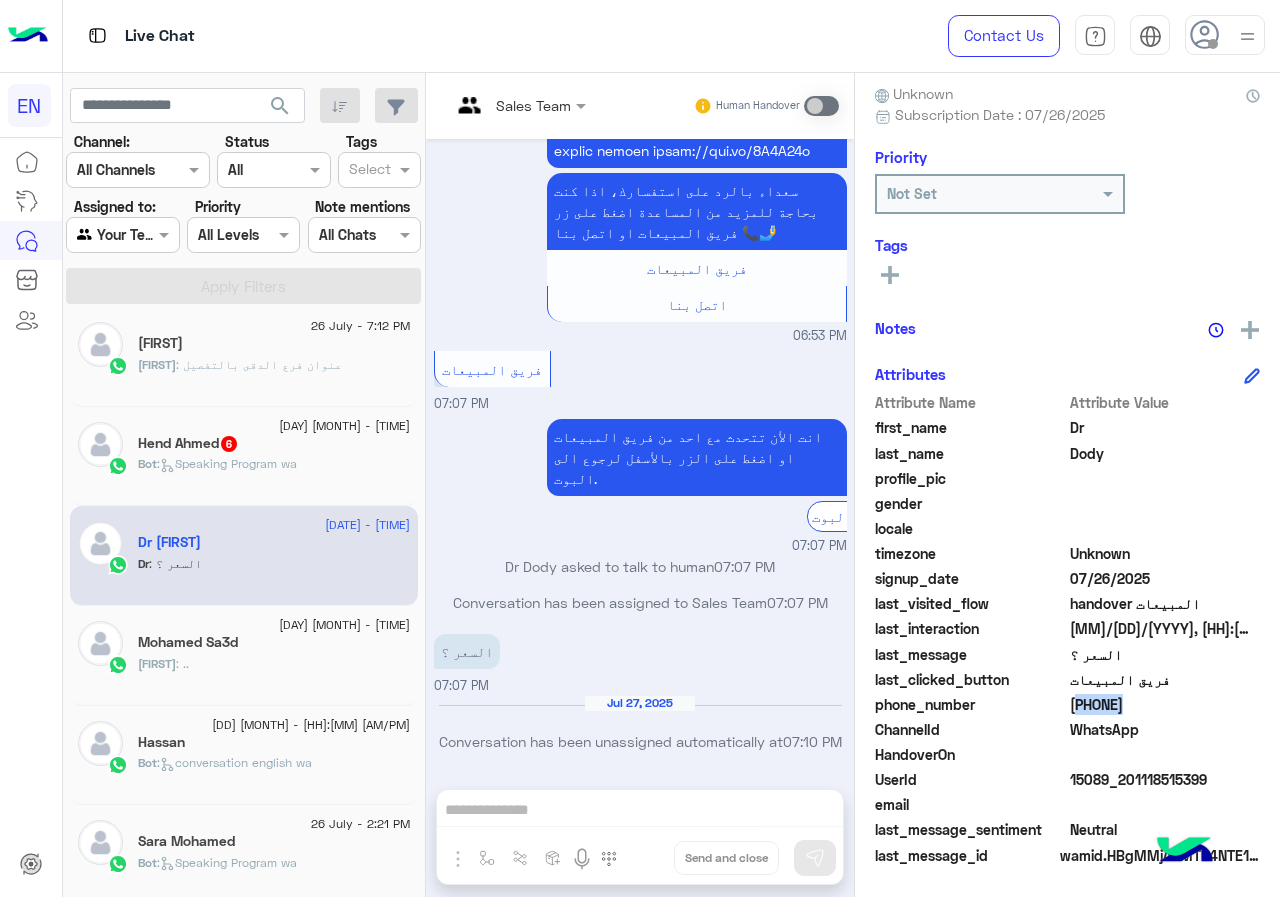 click on "[PHONE]" 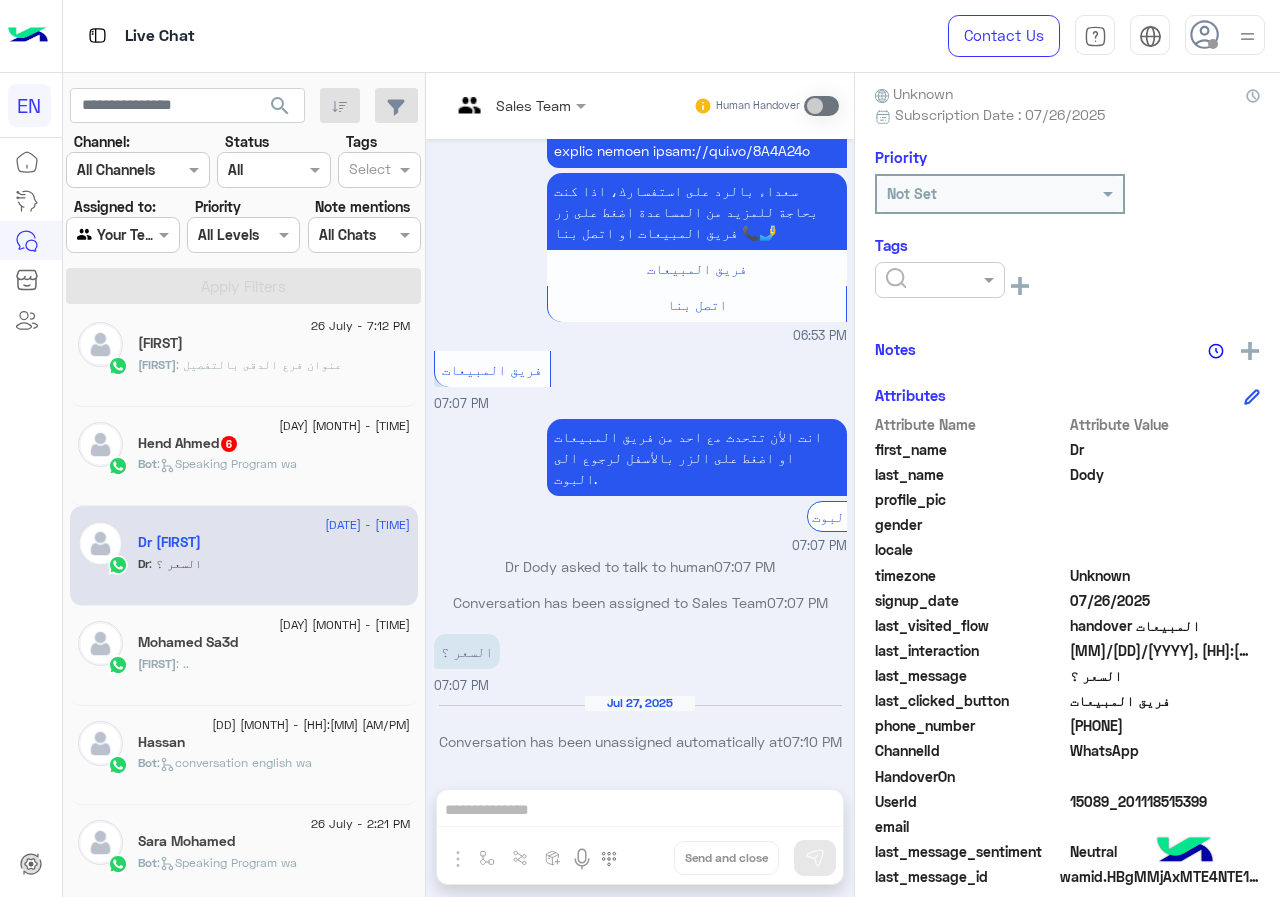 click 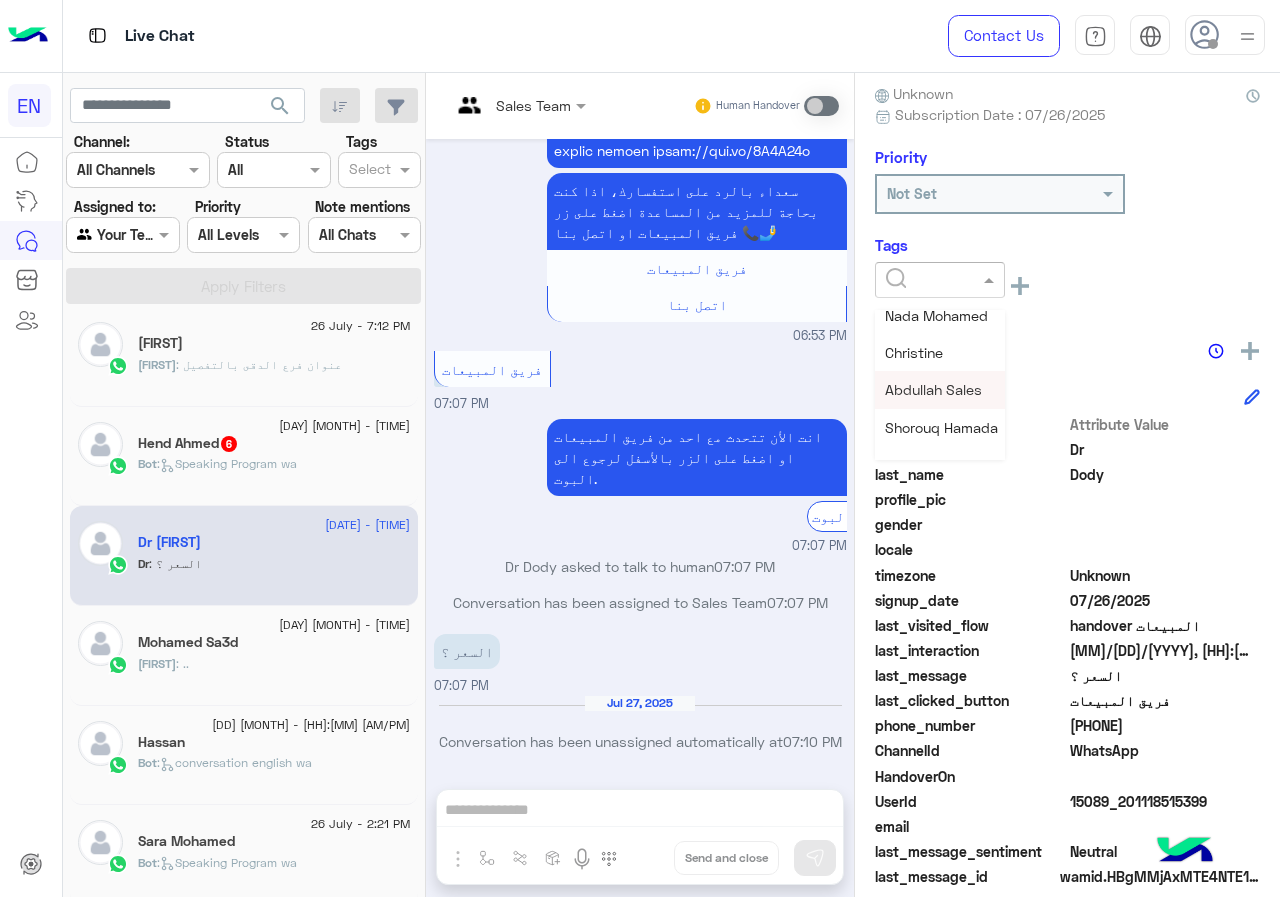 scroll, scrollTop: 261, scrollLeft: 0, axis: vertical 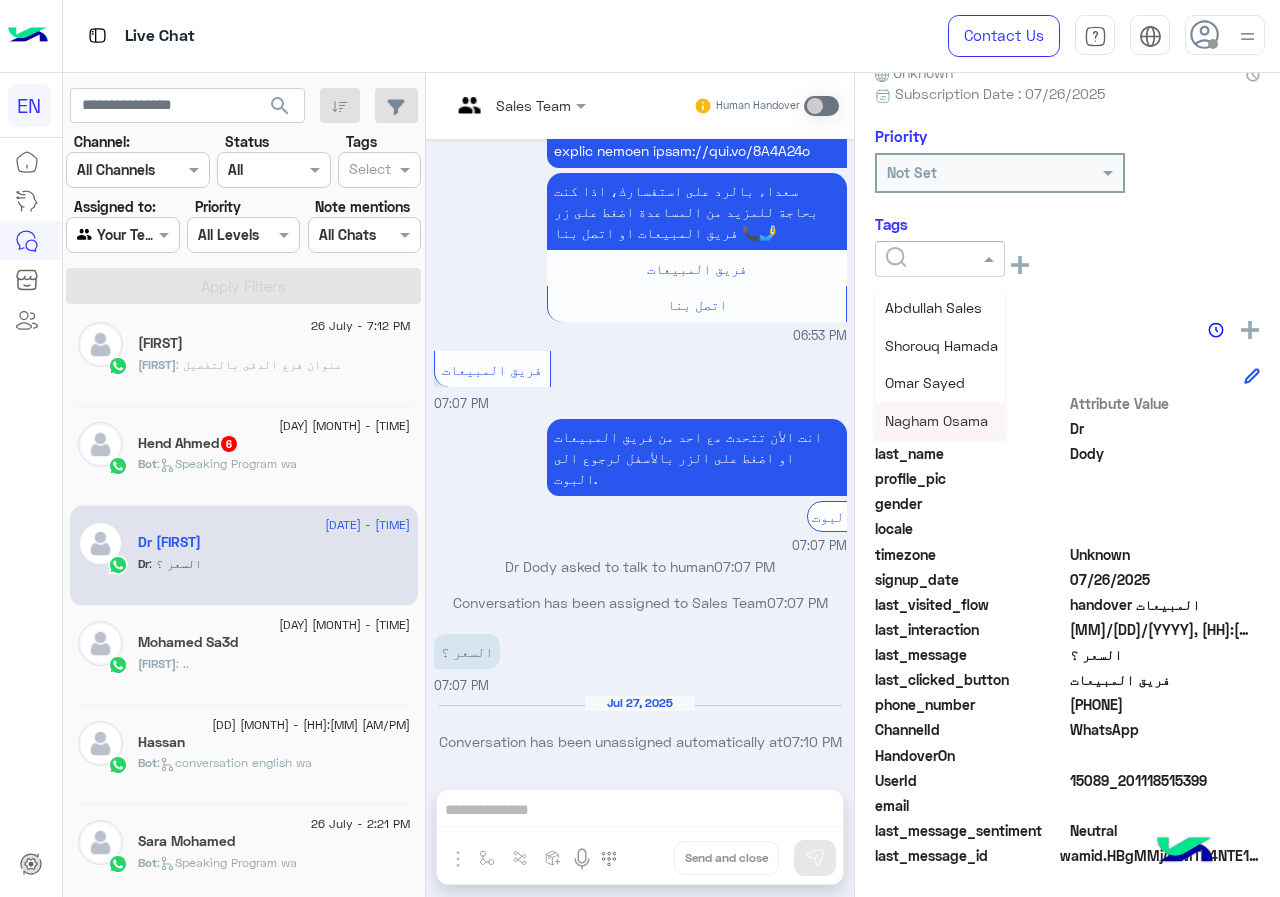 click on "Nagham Osama" at bounding box center (936, 420) 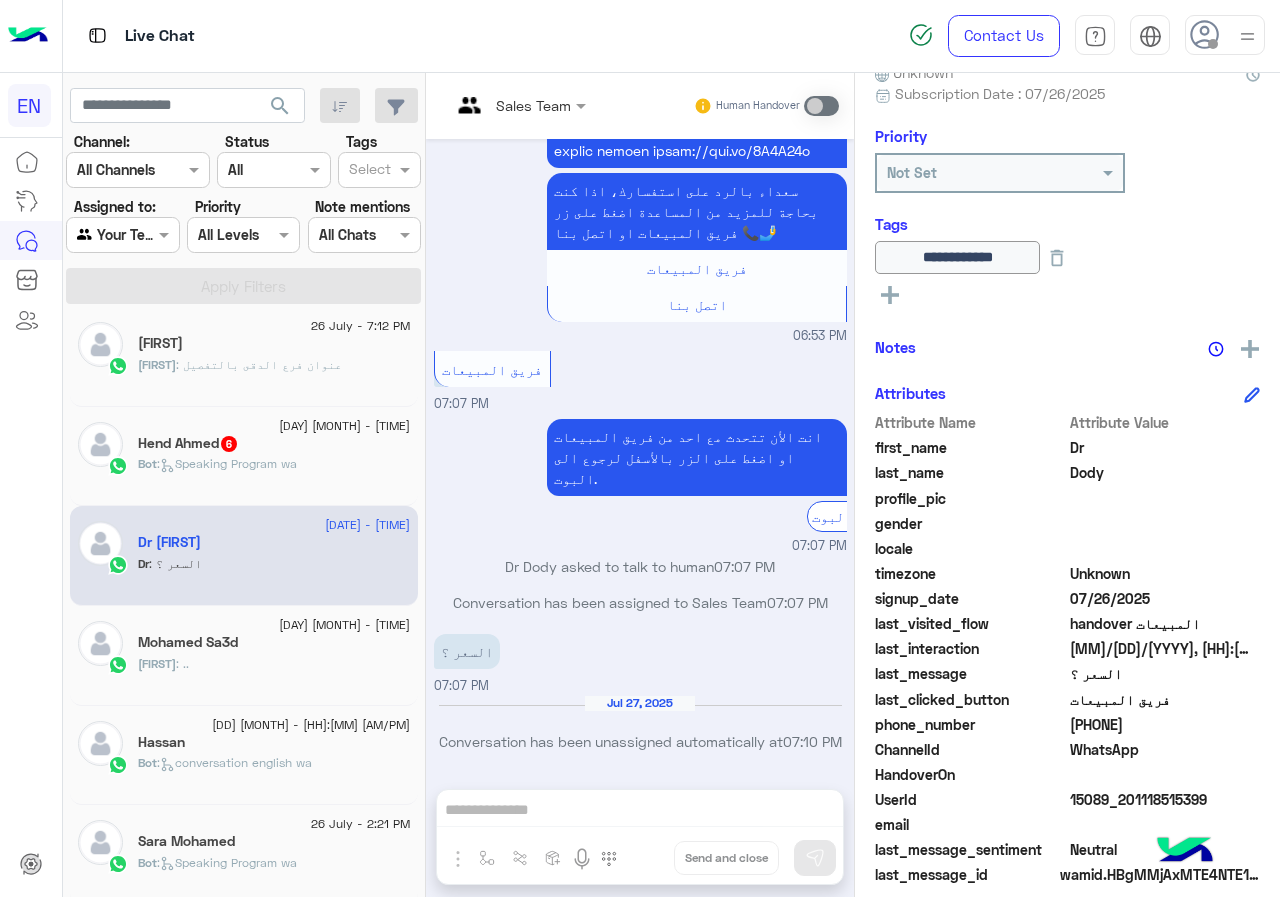 click on "Hend Ahmed  6" 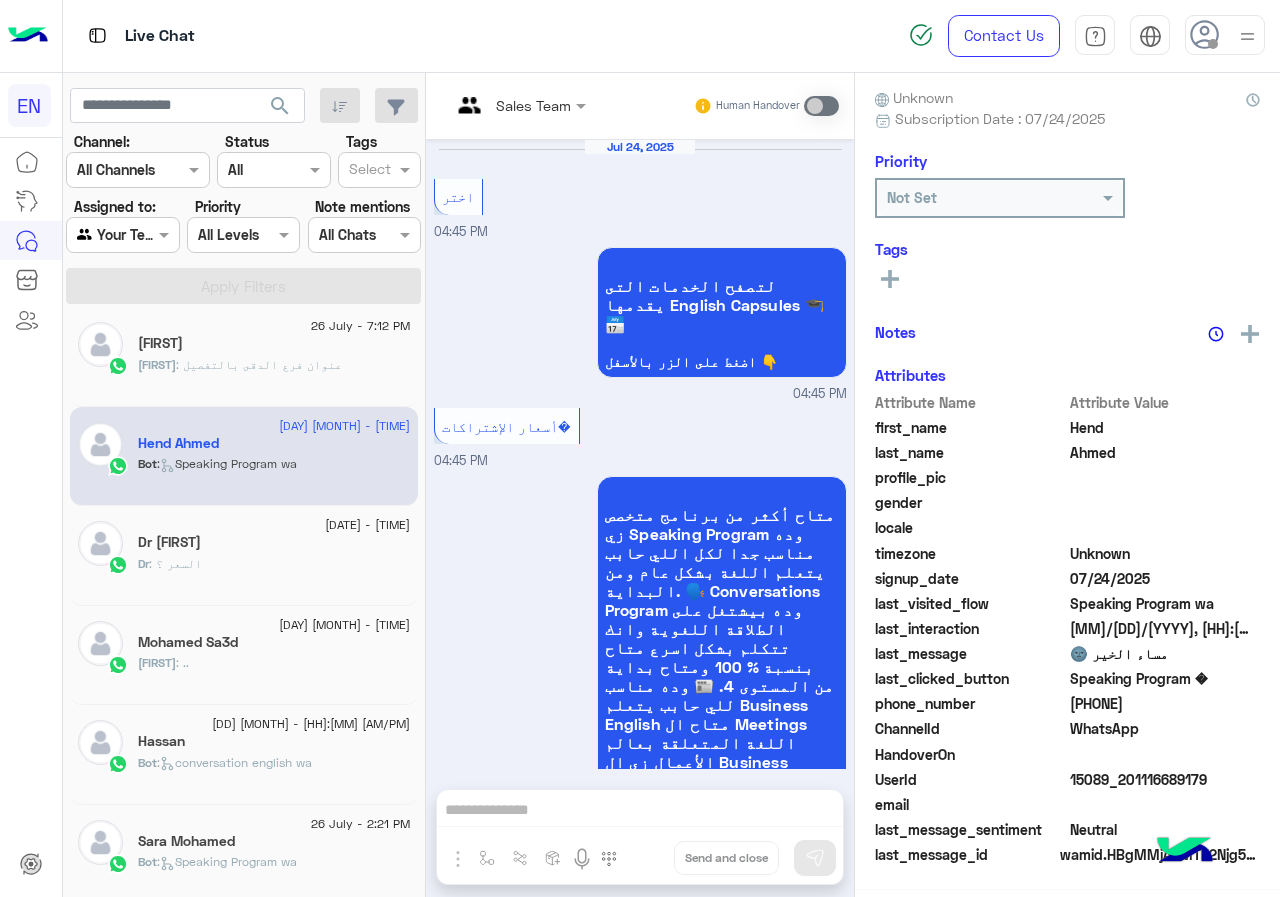 scroll, scrollTop: 3034, scrollLeft: 0, axis: vertical 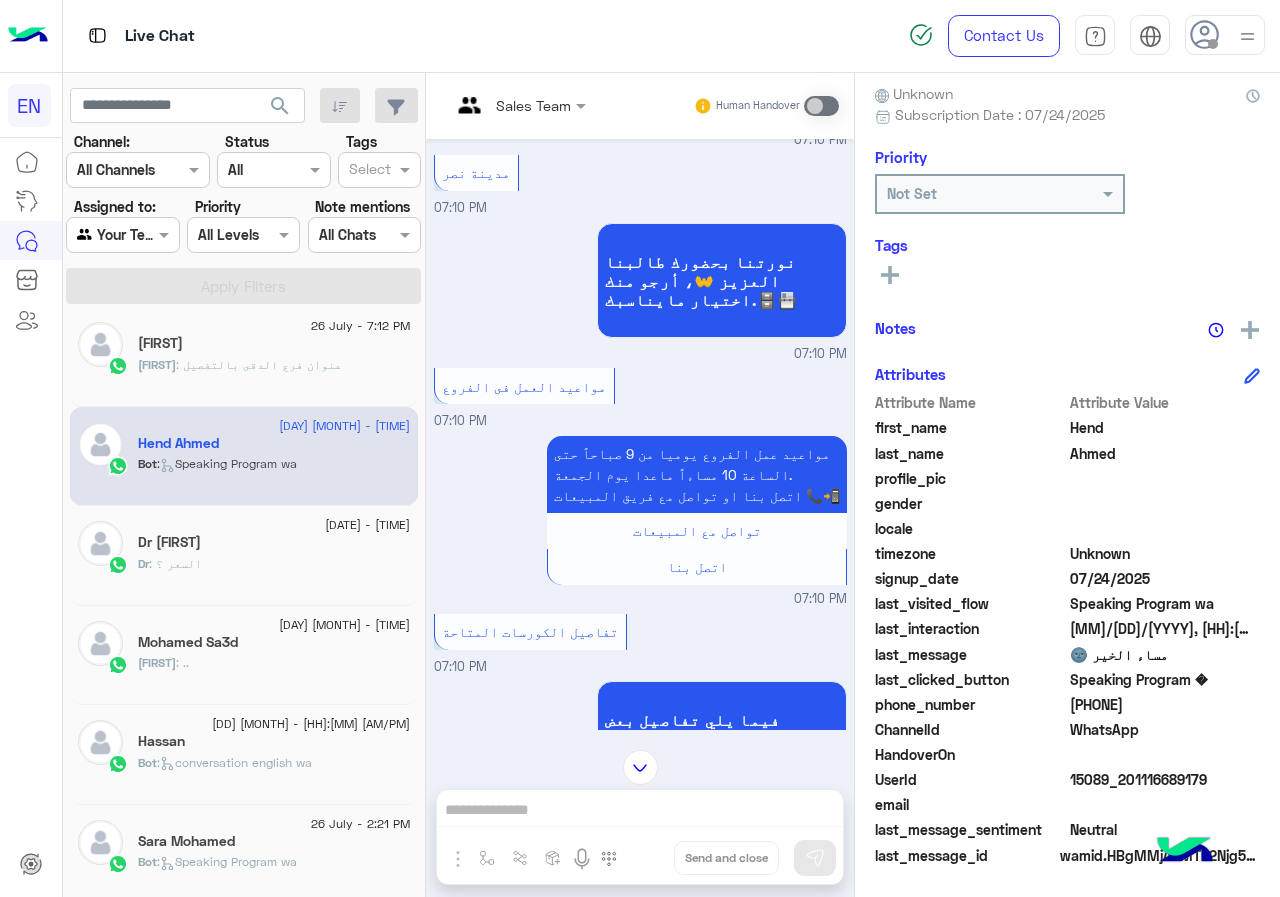 click on "[PHONE]" 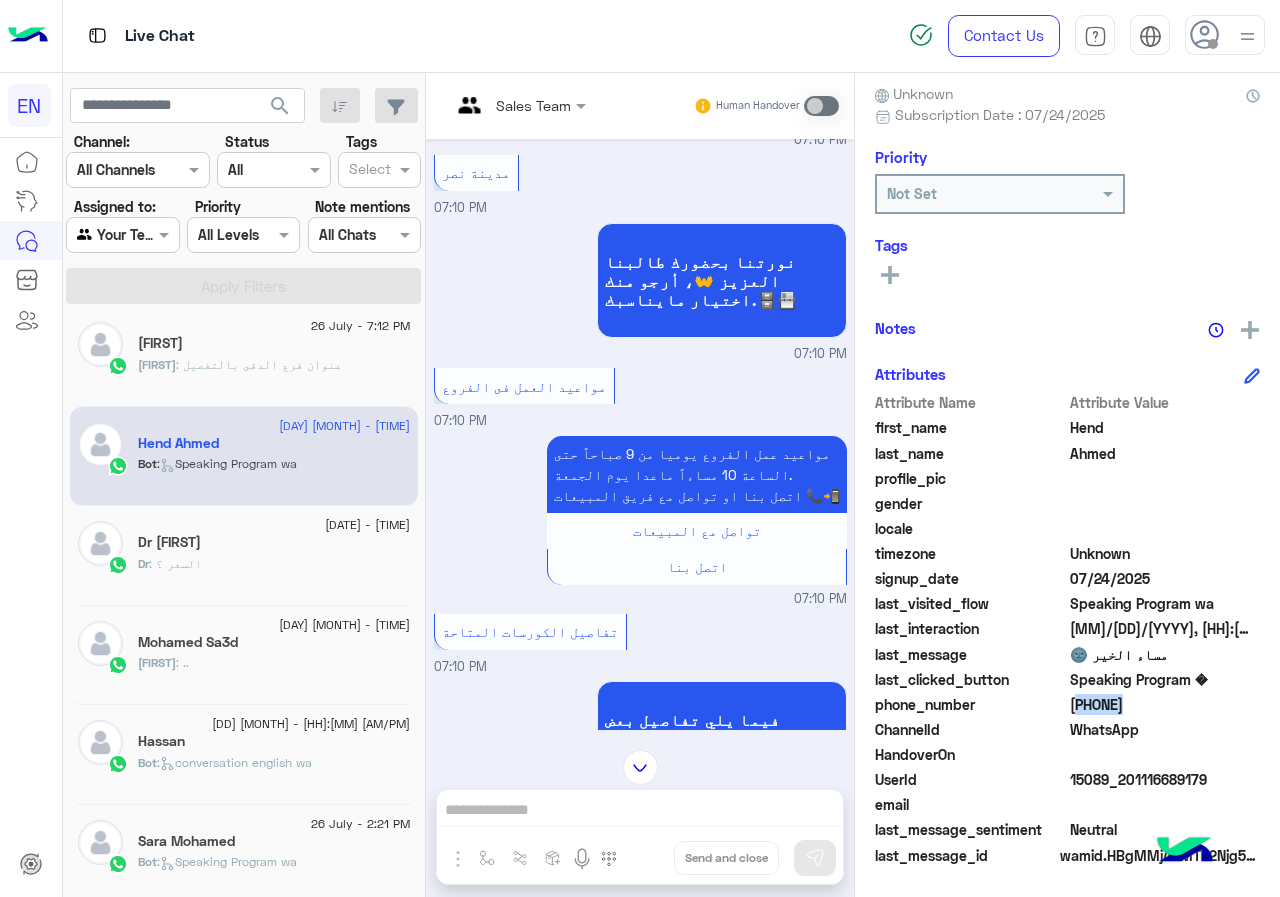 click on "[PHONE]" 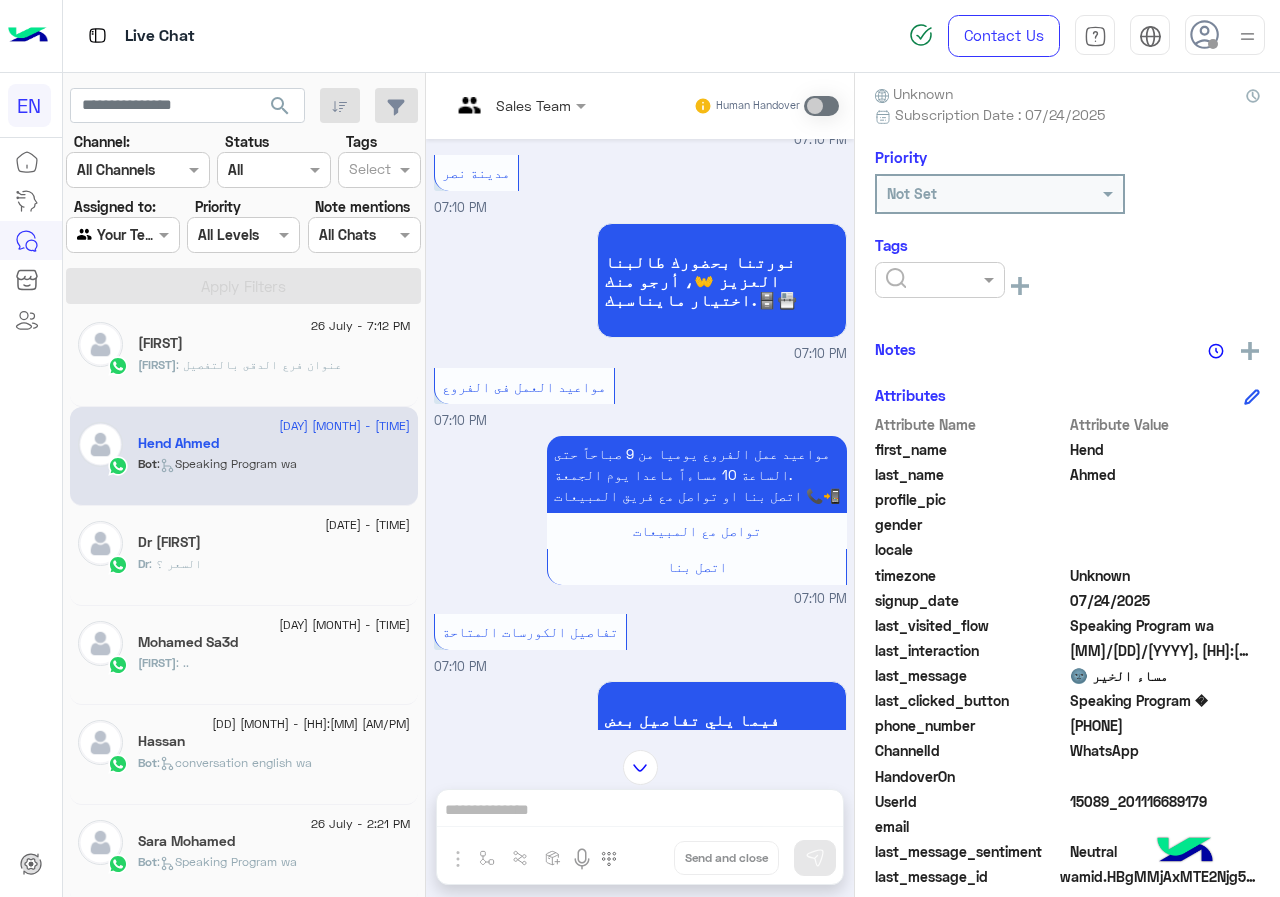 click on ": عنوان فرع الدقى بالتفصيل" 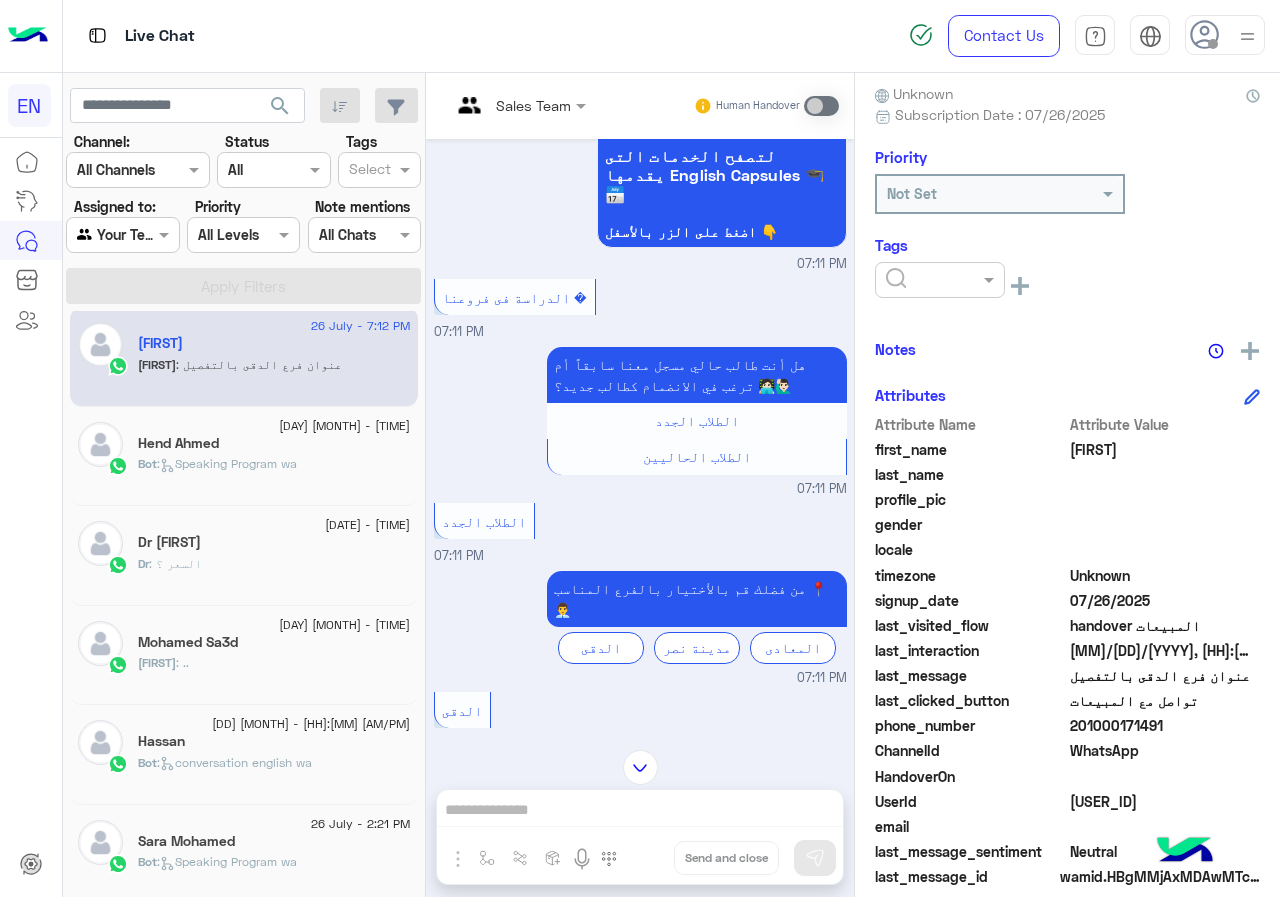 scroll, scrollTop: 286, scrollLeft: 0, axis: vertical 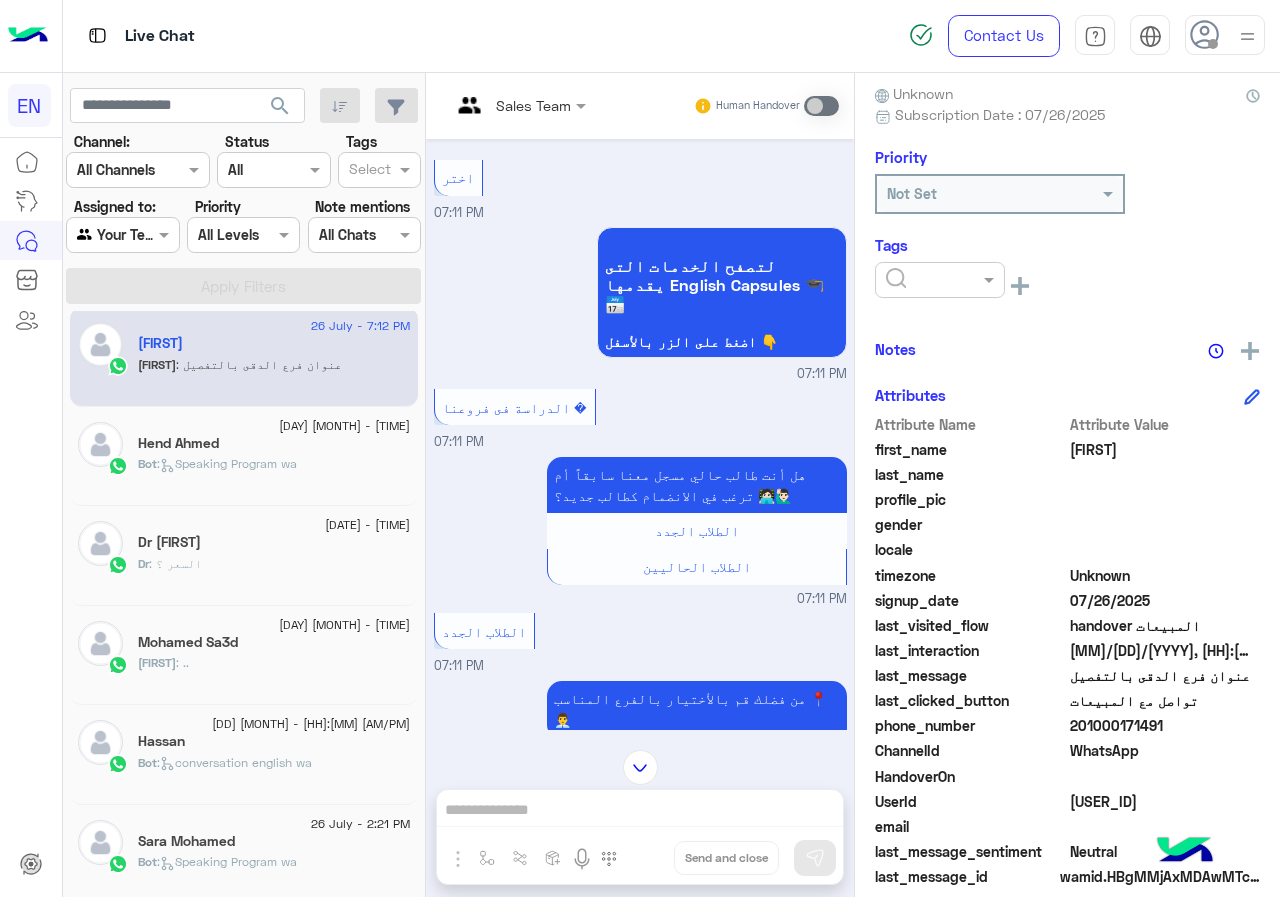 click on "201000171491" 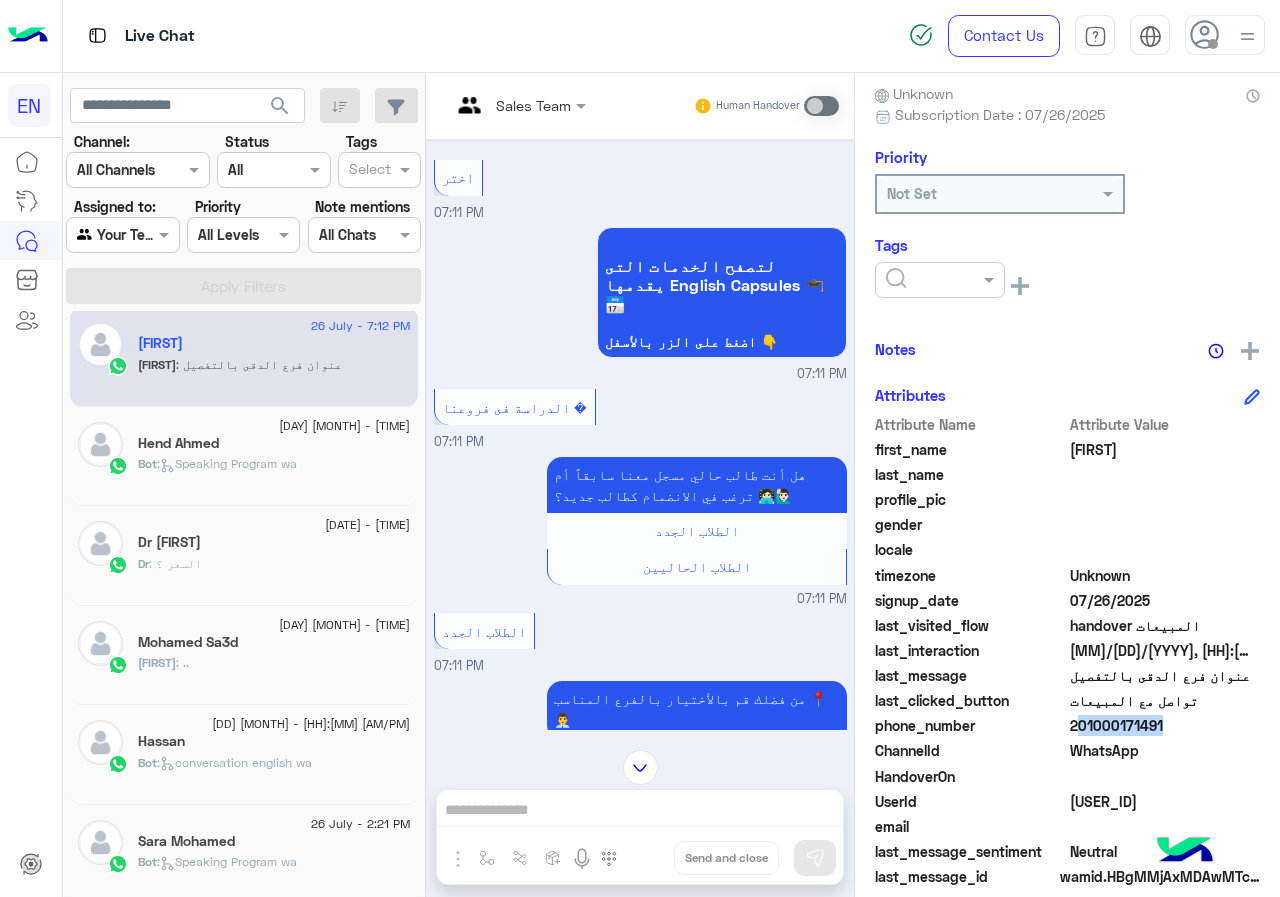 click on "201000171491" 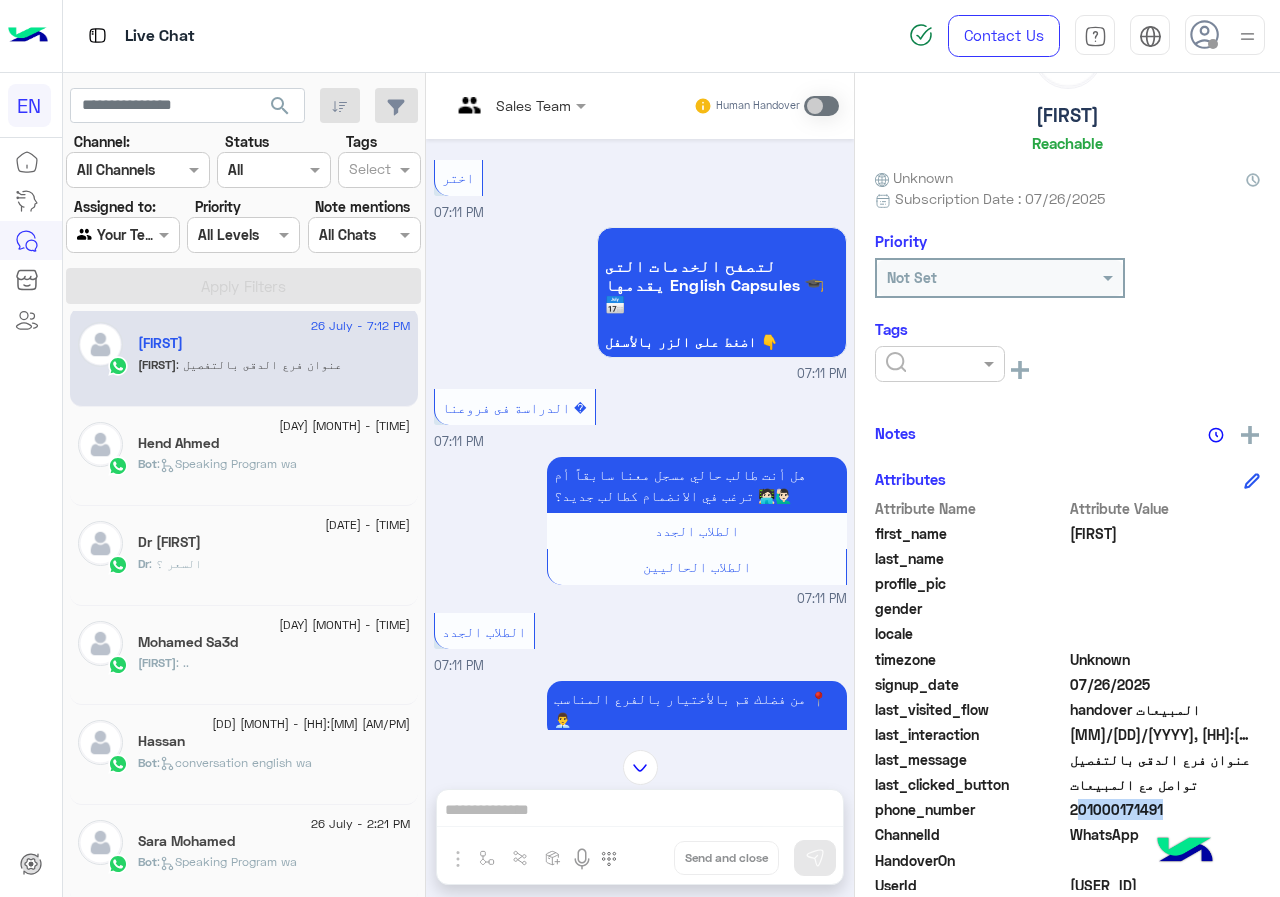 scroll, scrollTop: 0, scrollLeft: 0, axis: both 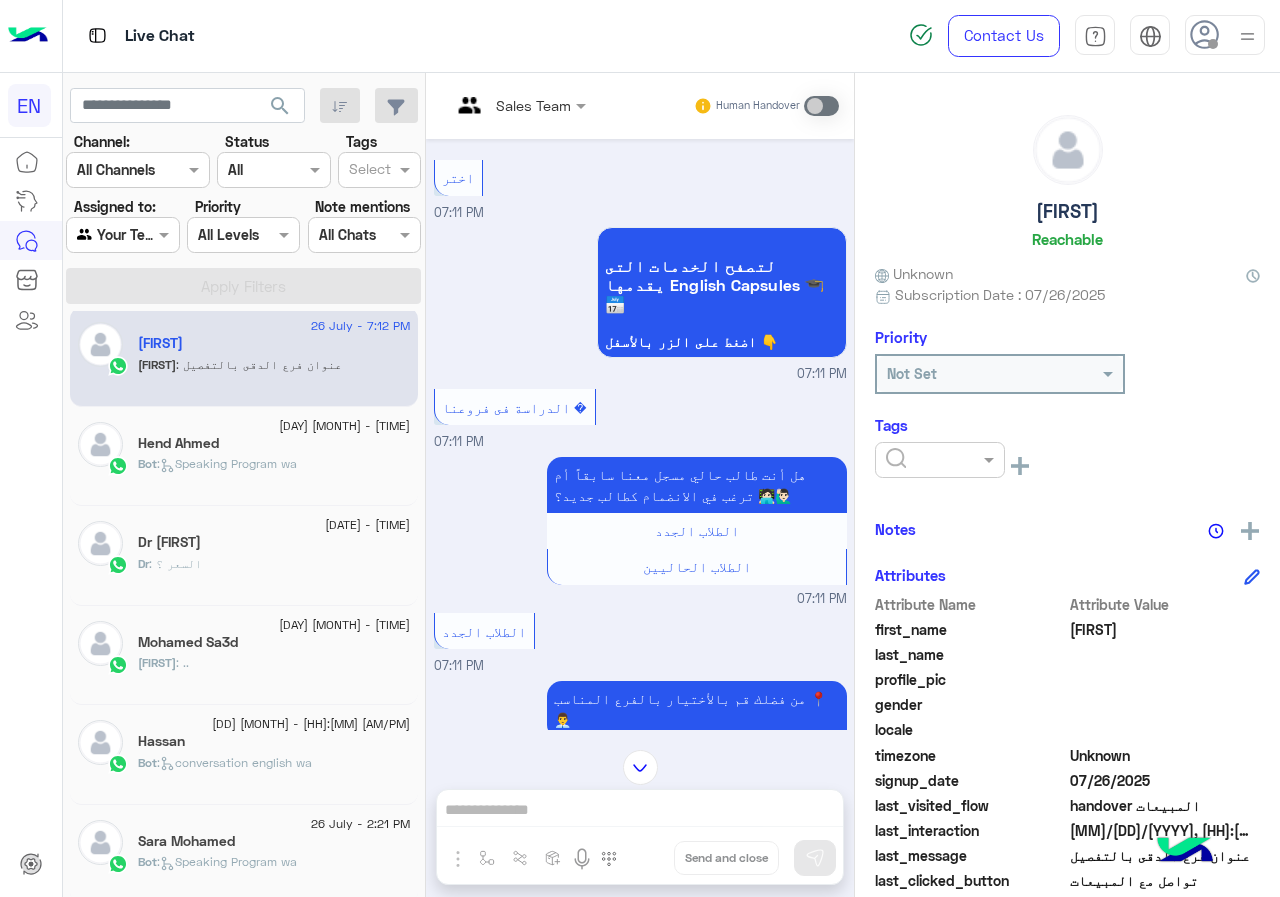 click 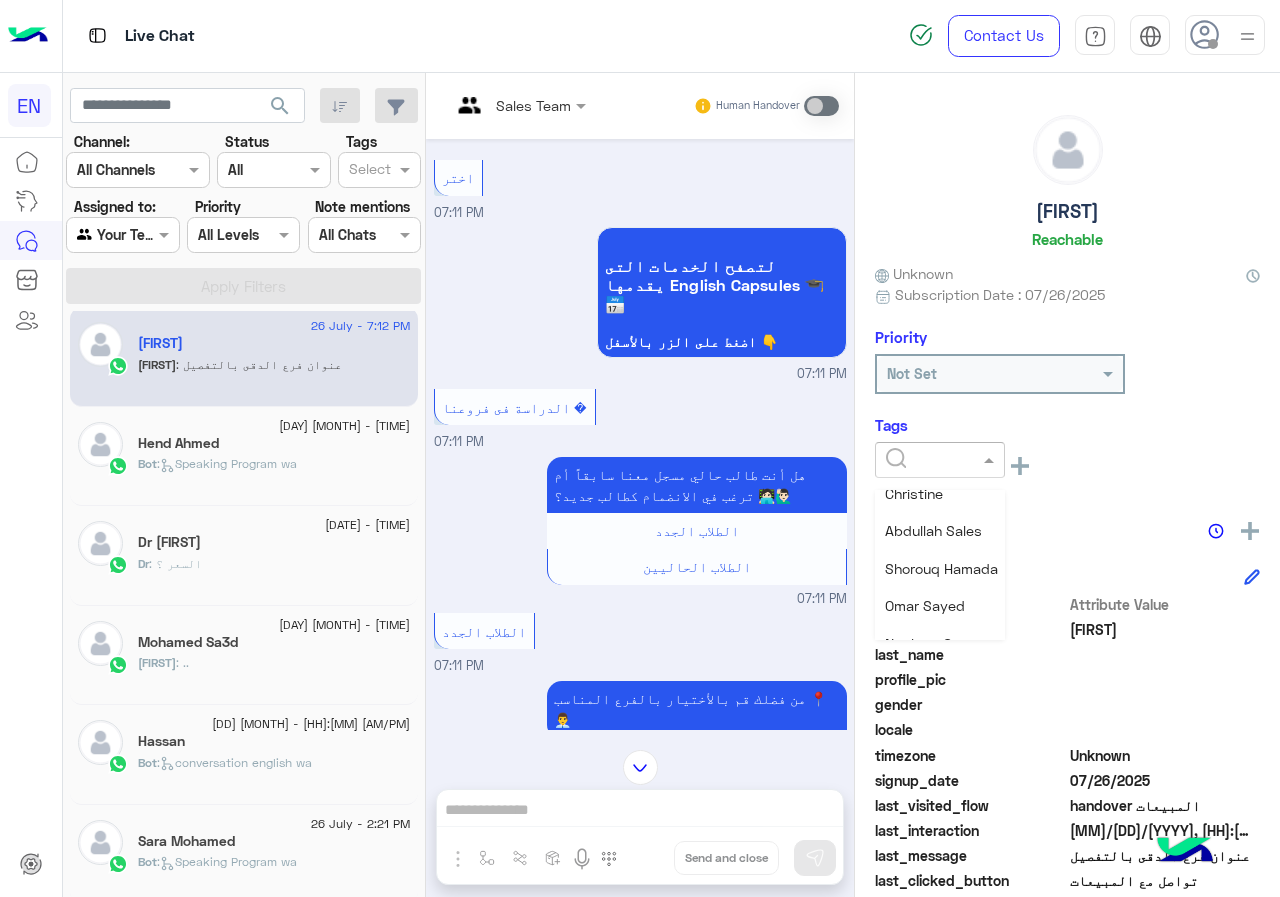 scroll, scrollTop: 261, scrollLeft: 0, axis: vertical 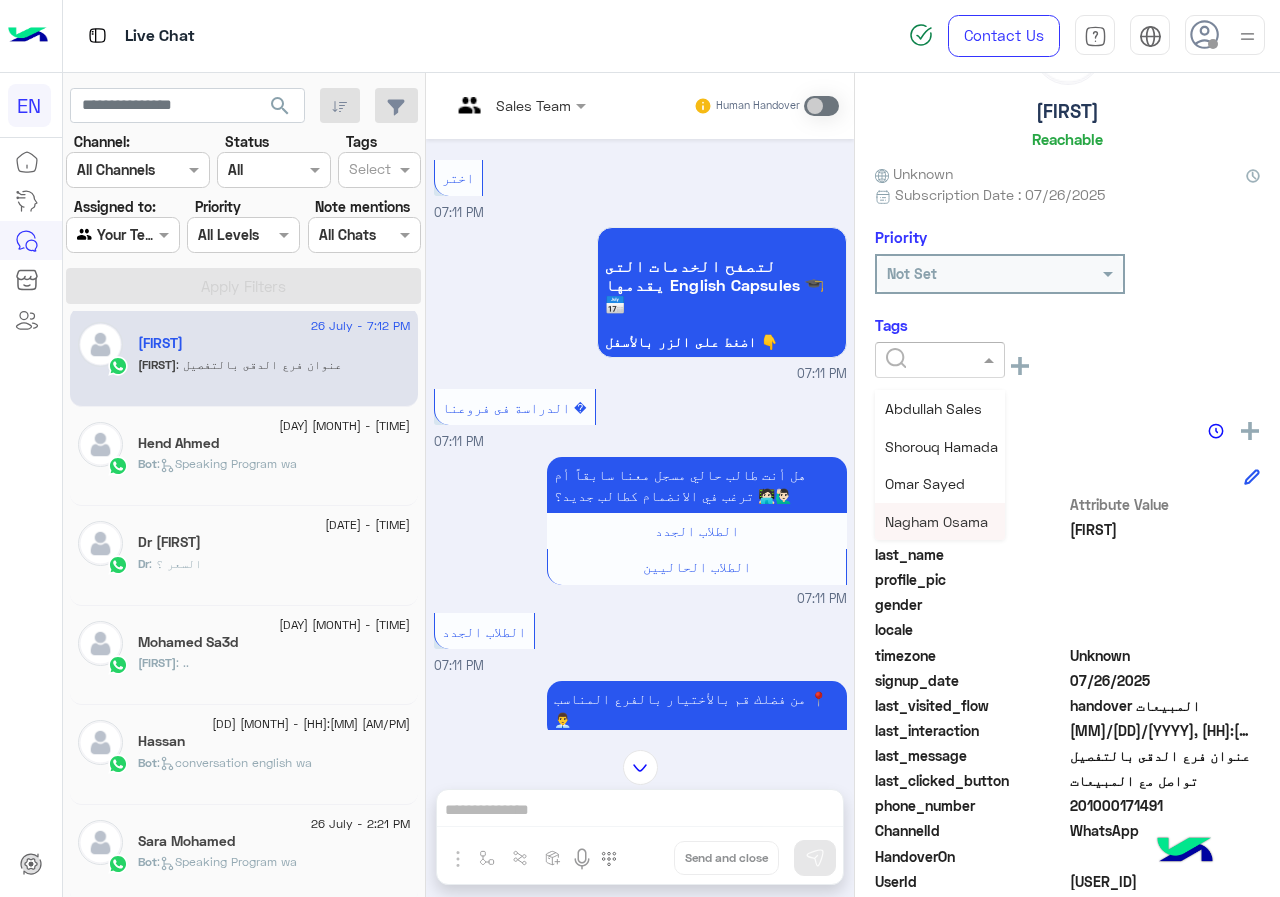 click on "Nagham Osama" at bounding box center [936, 521] 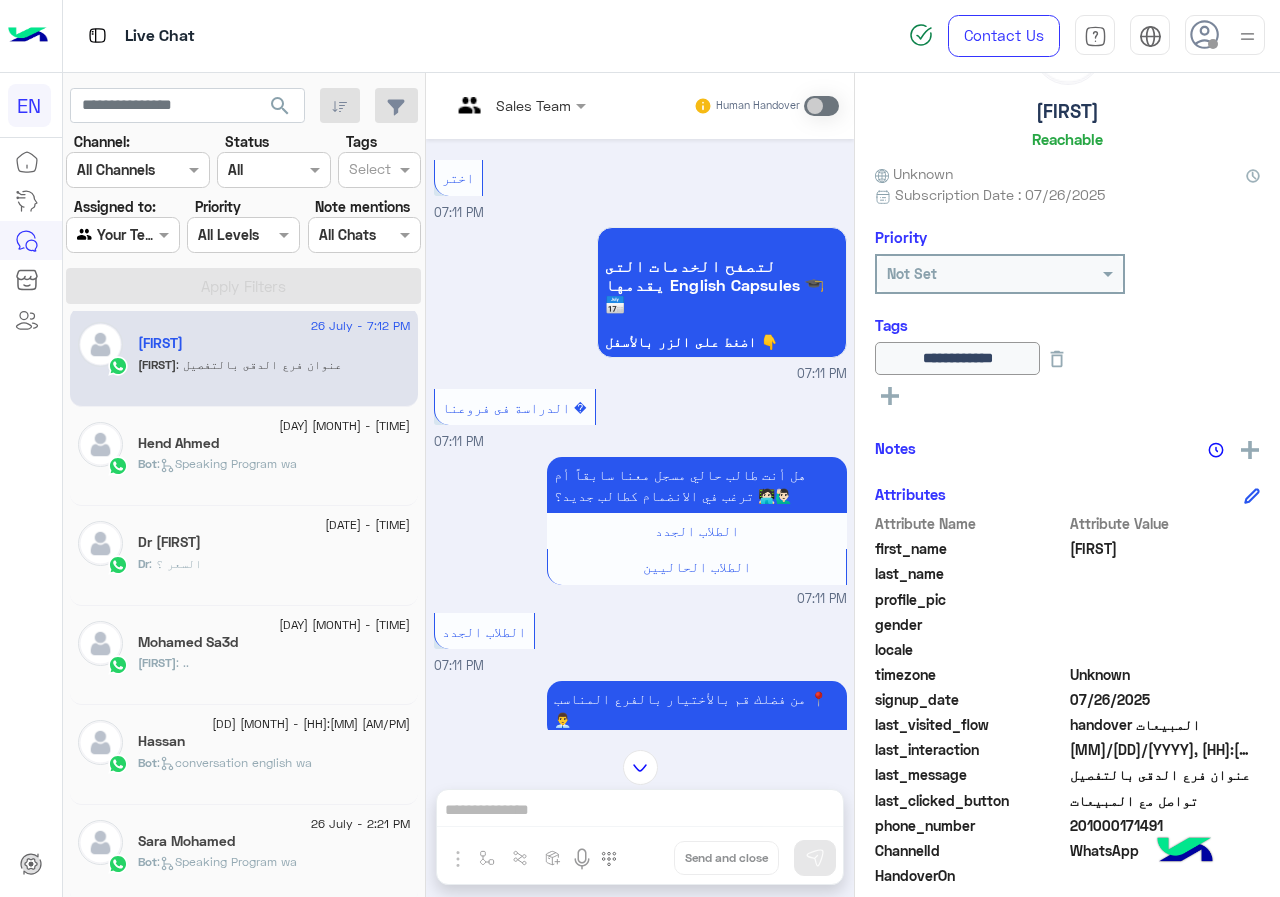 scroll, scrollTop: 210, scrollLeft: 0, axis: vertical 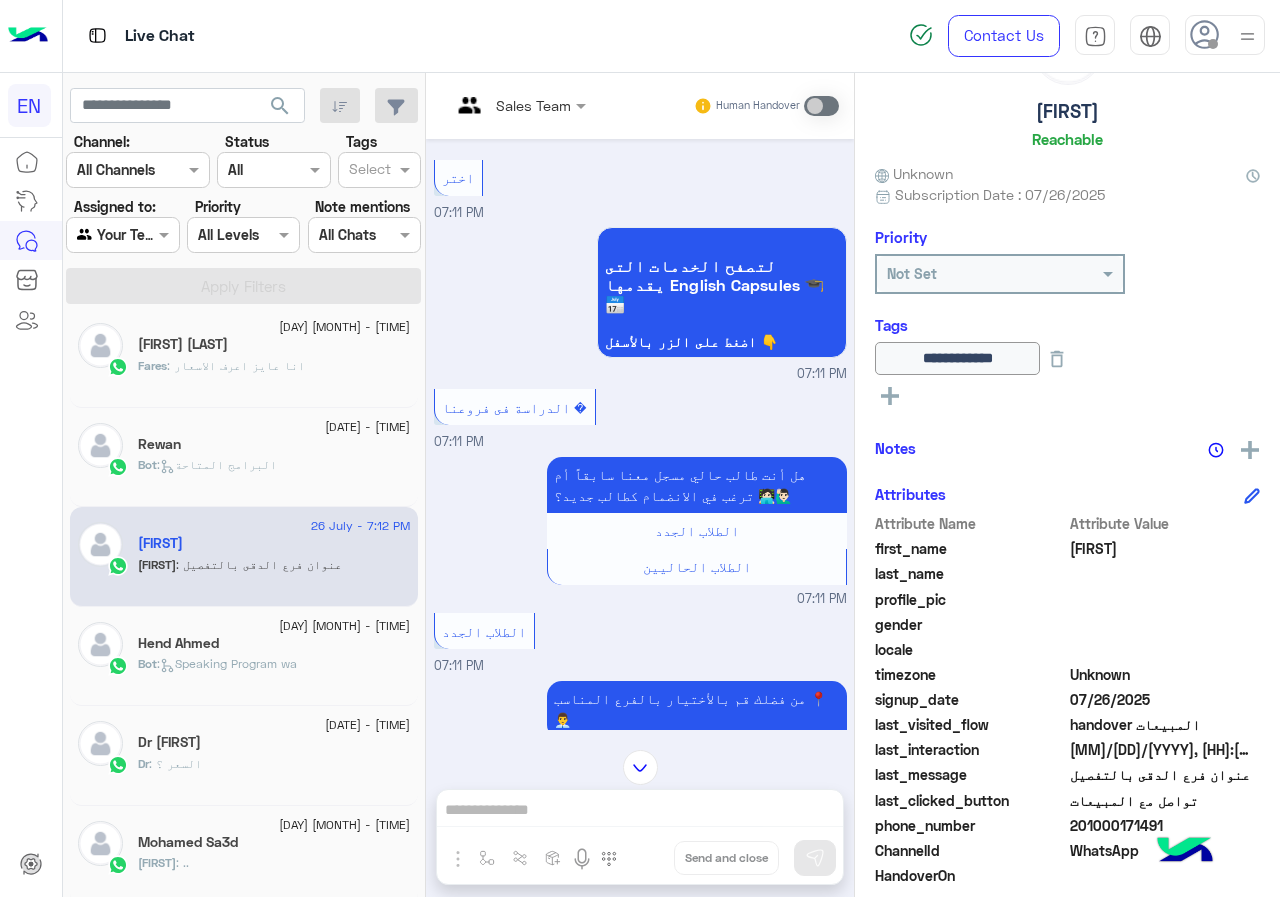 click on "Bot :   البرامج المتاحة" 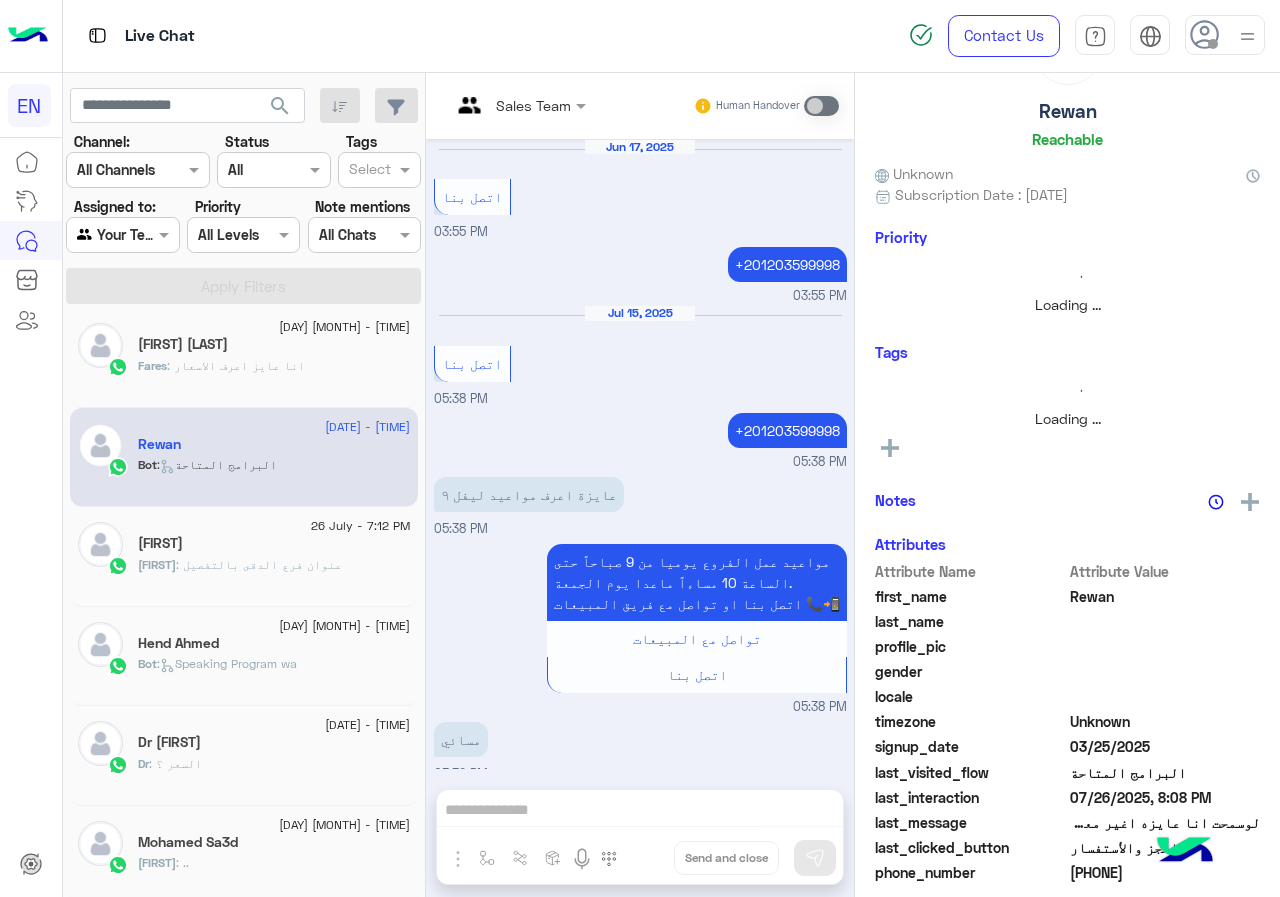 scroll, scrollTop: 1846, scrollLeft: 0, axis: vertical 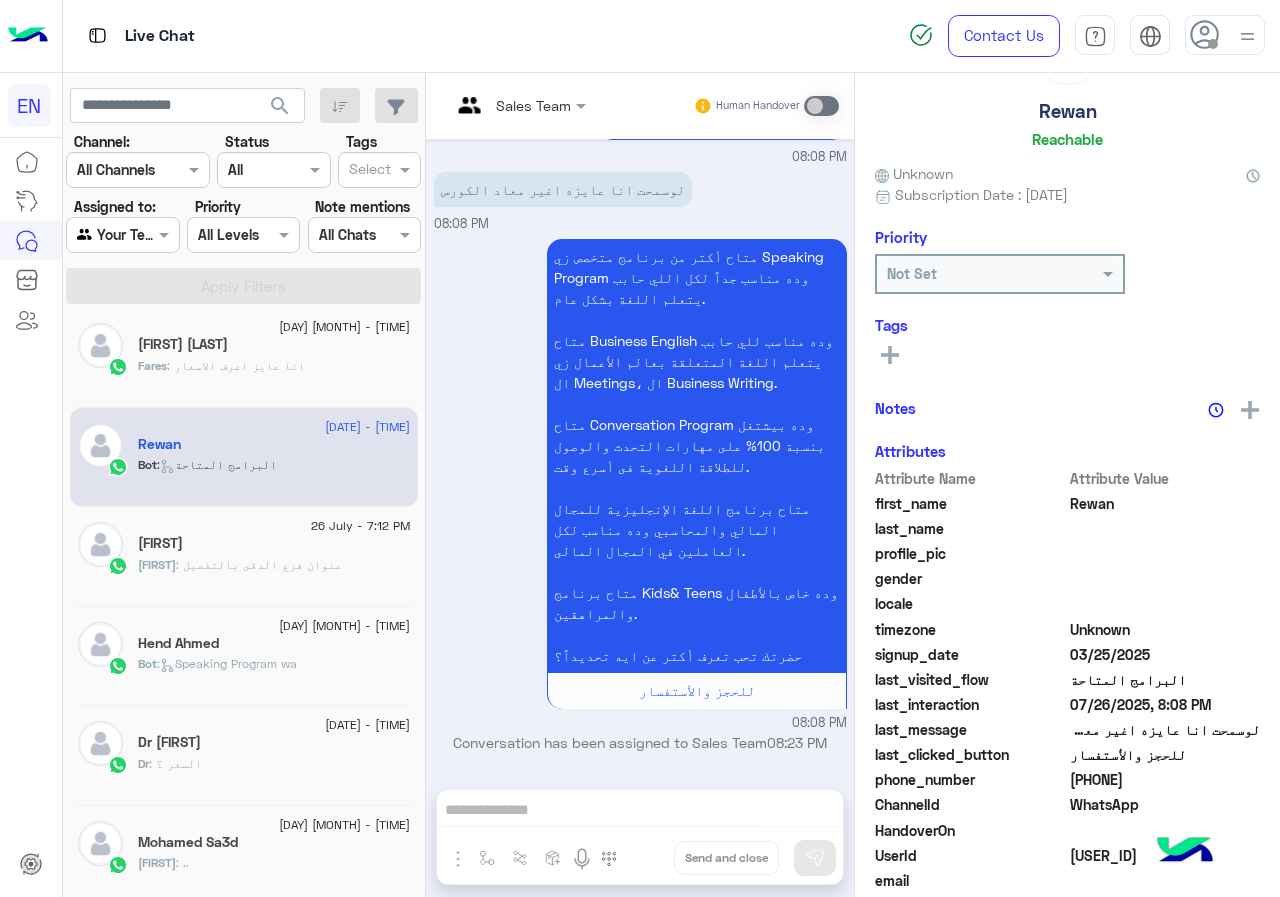 click on "[PHONE]" 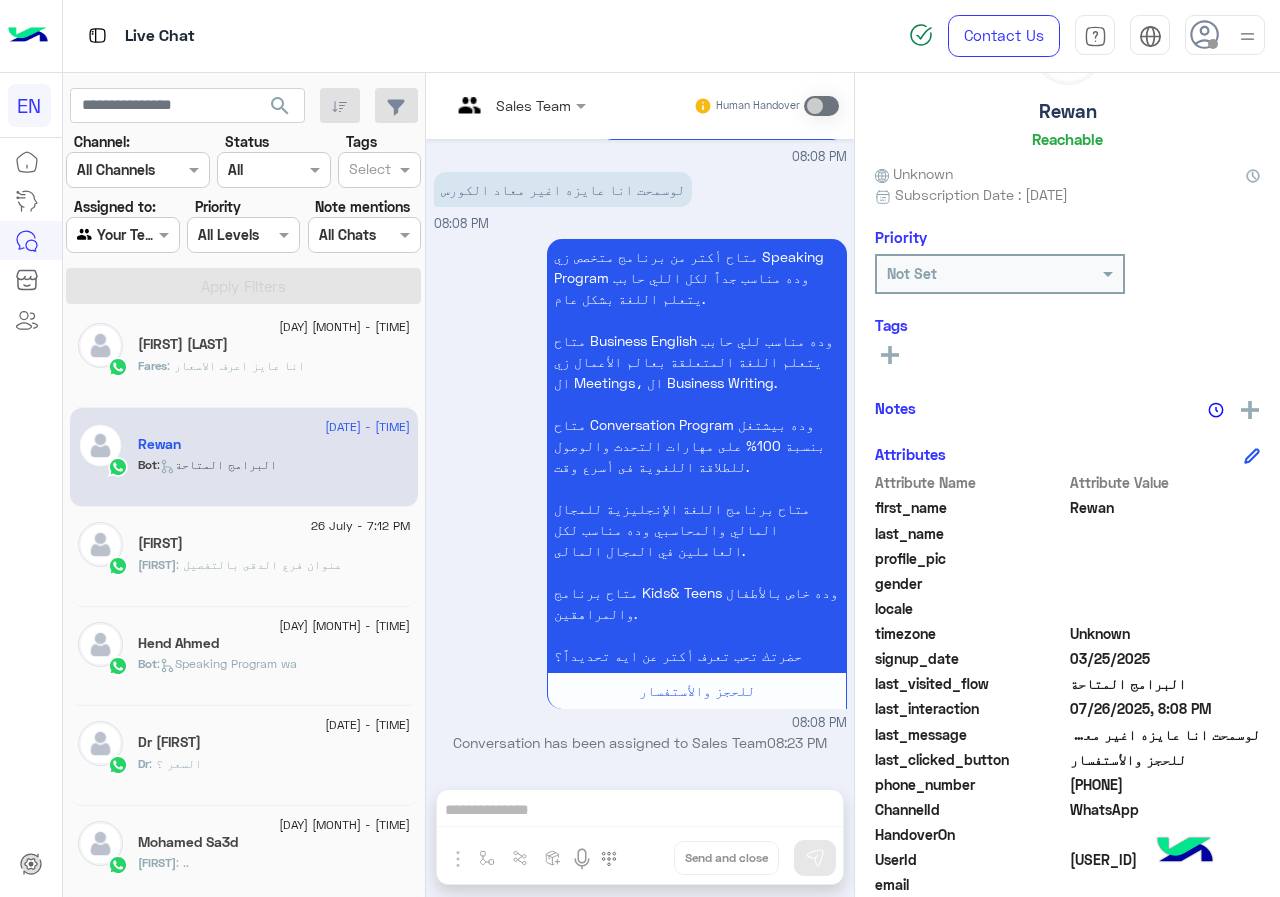 click on "[PHONE]" 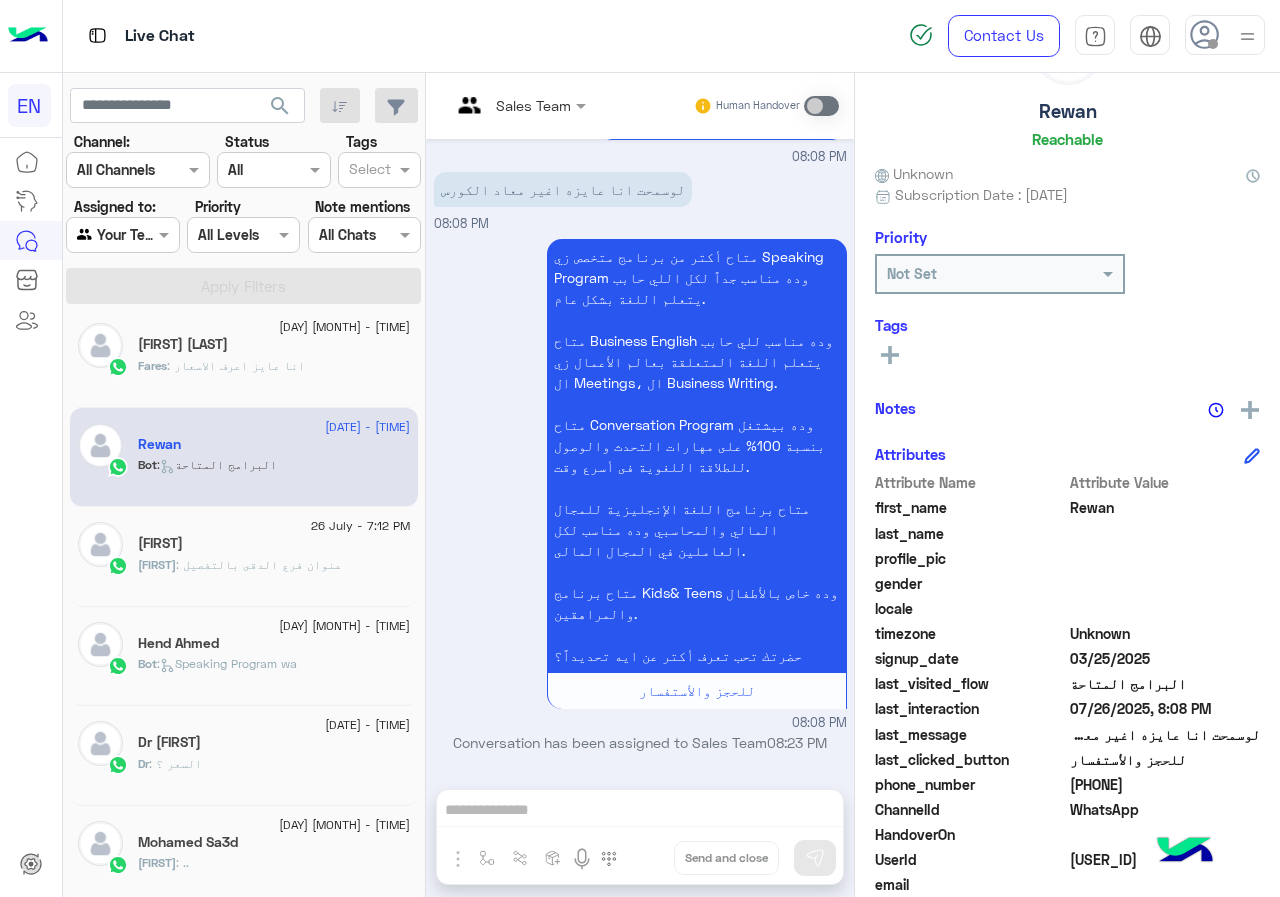 copy on "[PHONE]" 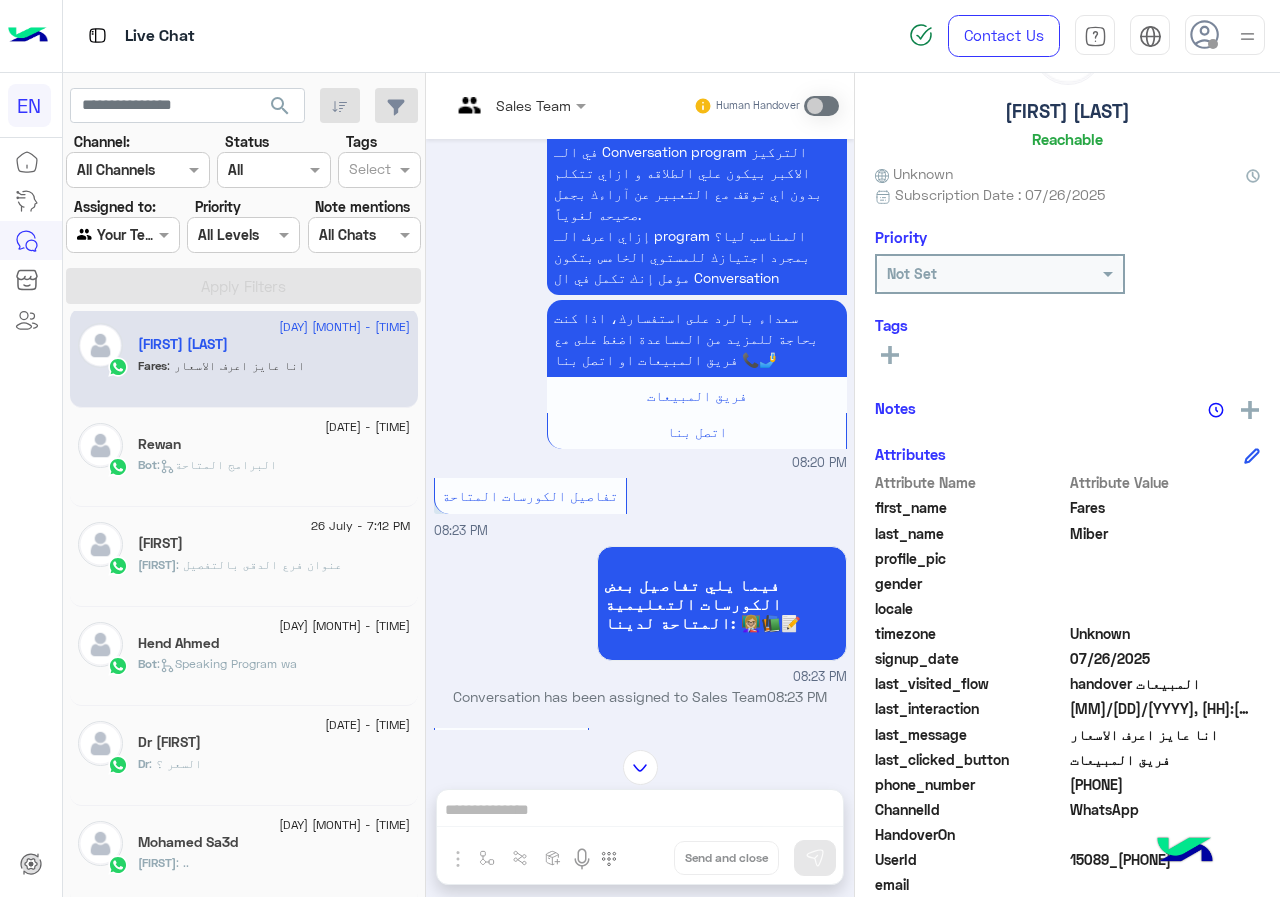 scroll, scrollTop: 2262, scrollLeft: 0, axis: vertical 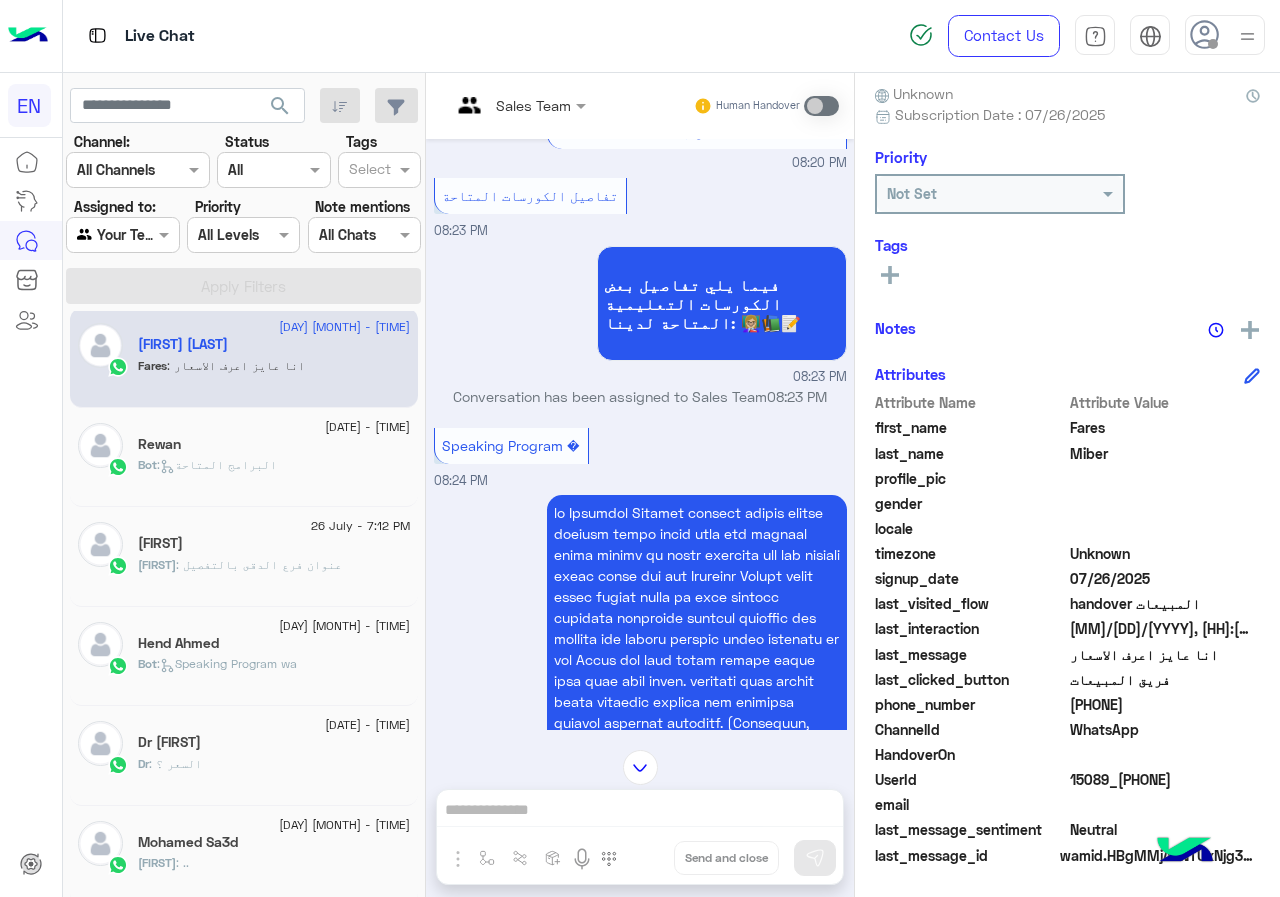click on "[PHONE]" 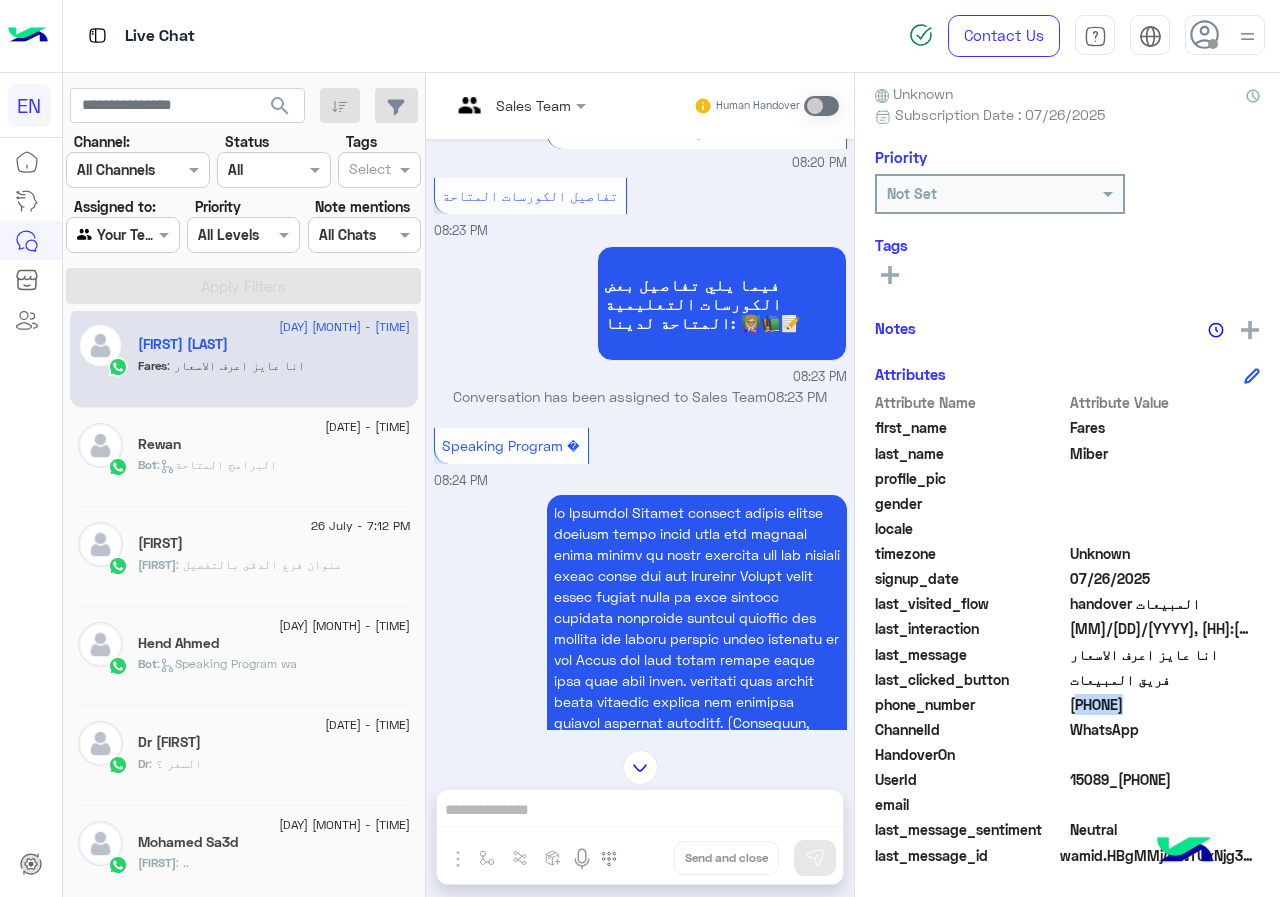 click on "[PHONE]" 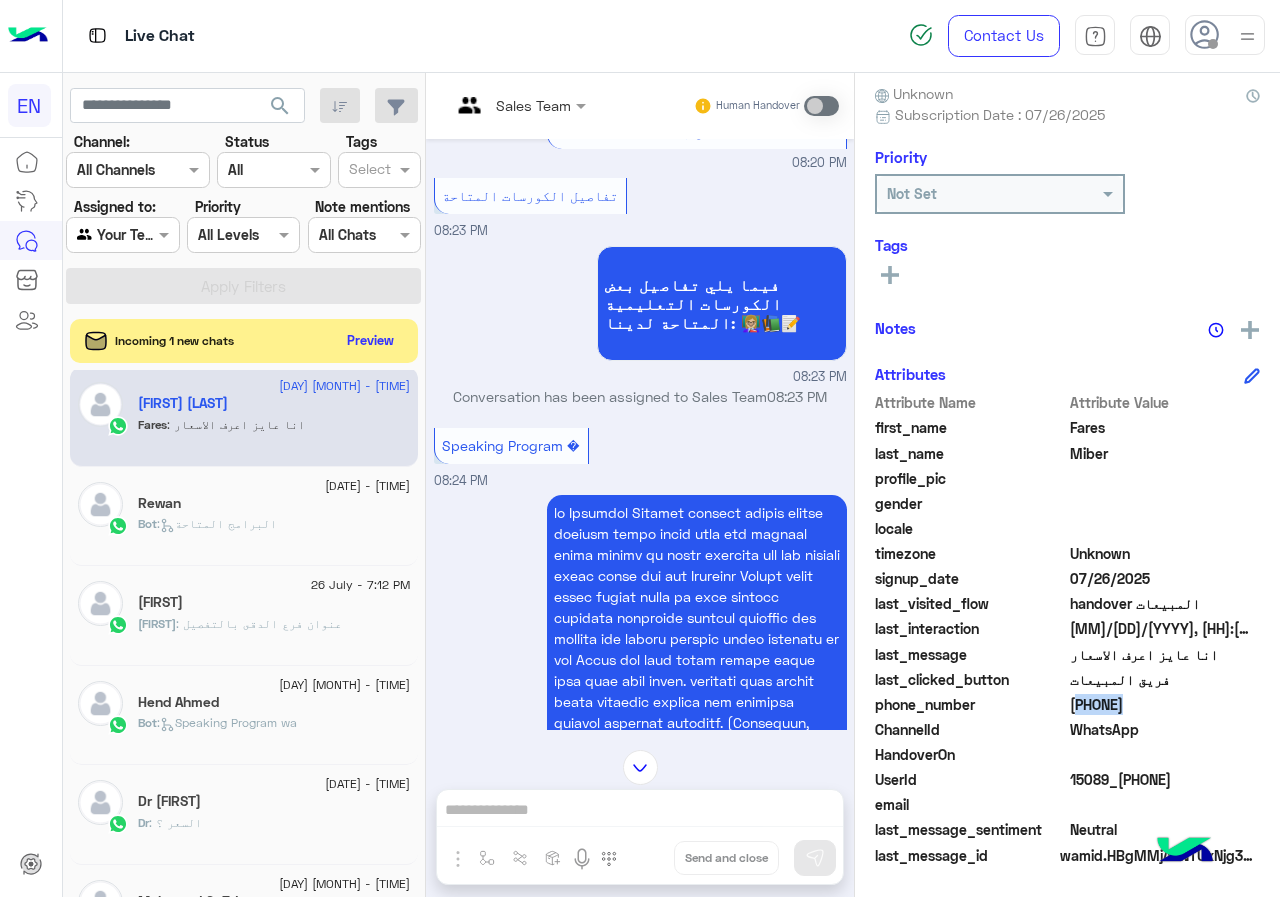 click 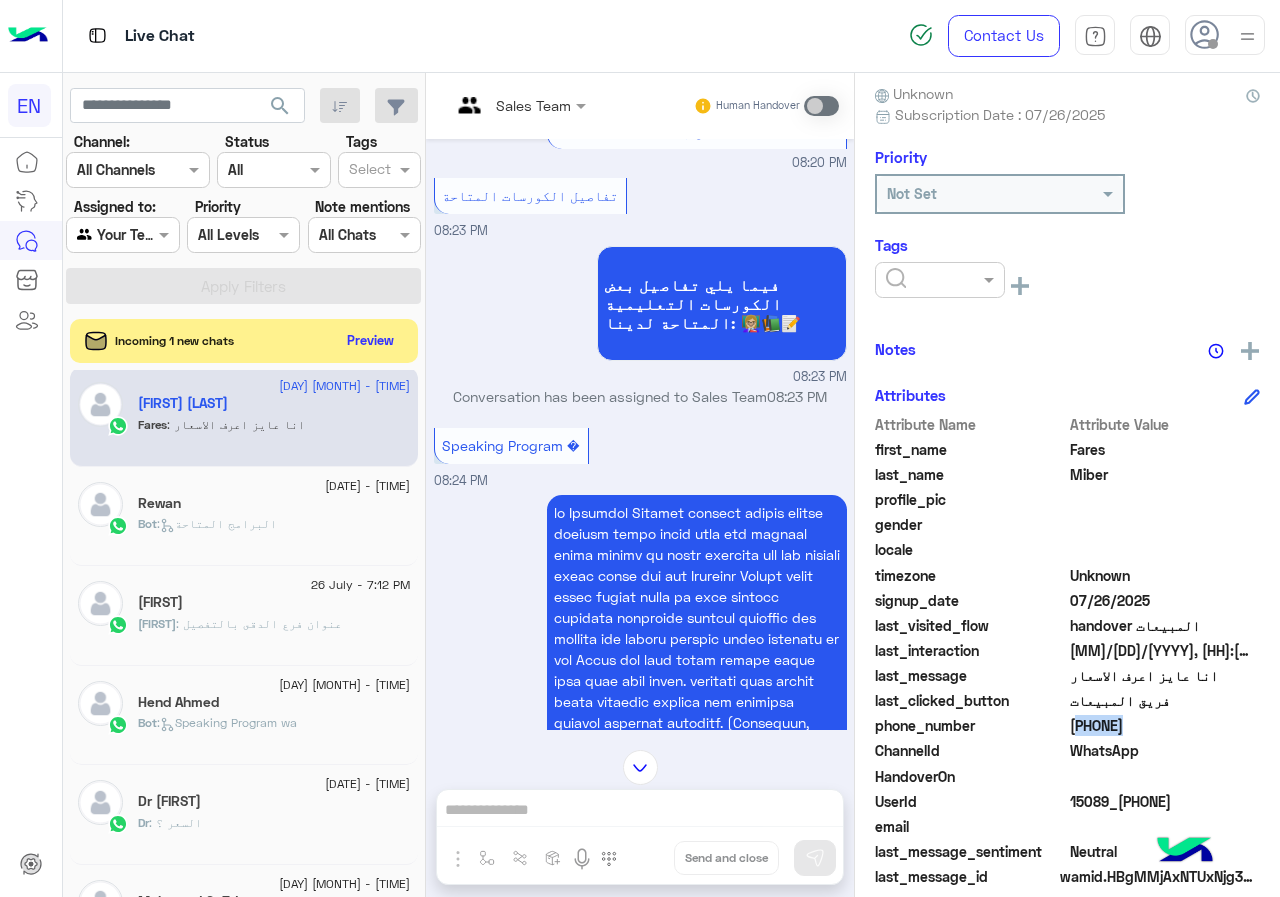 click 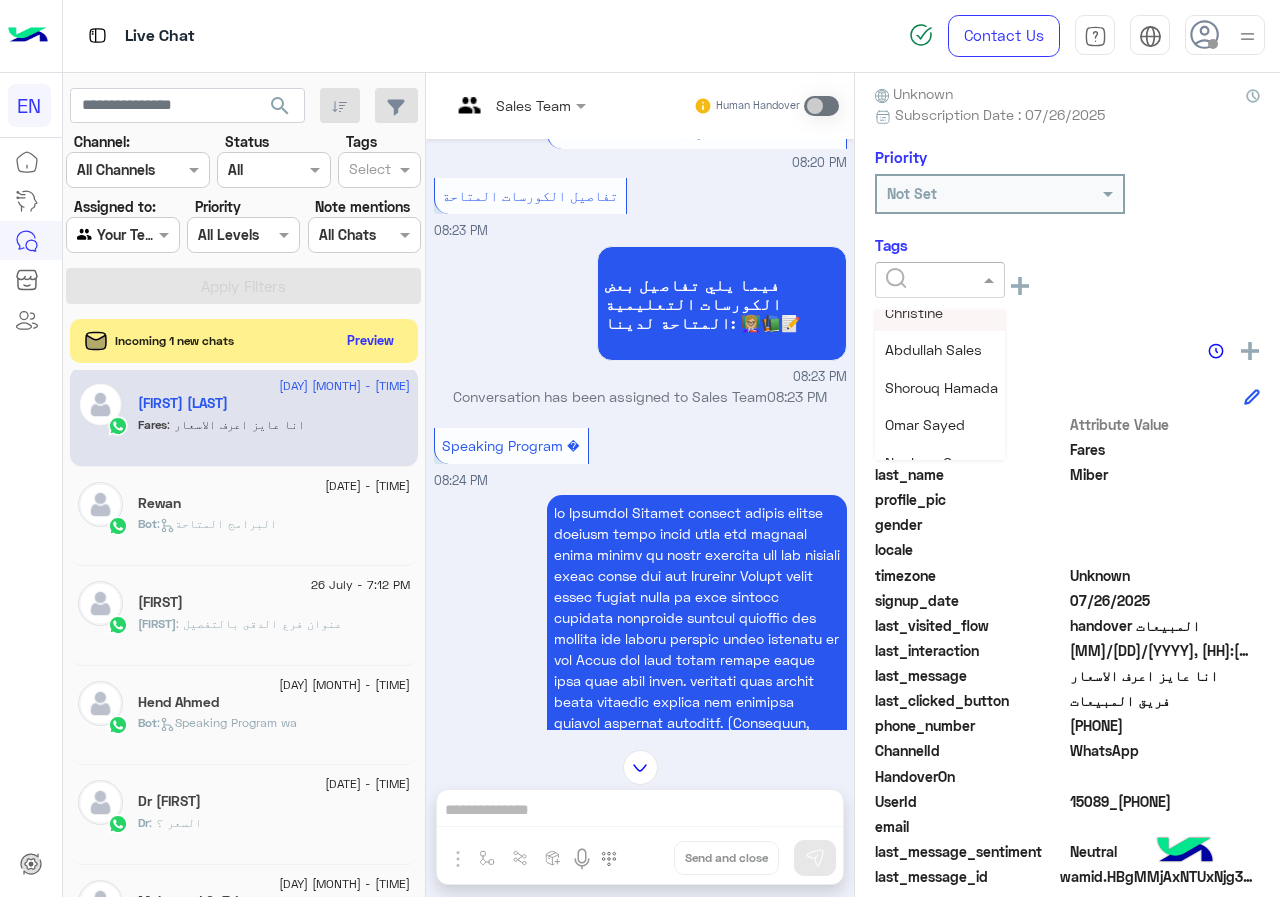 scroll, scrollTop: 261, scrollLeft: 0, axis: vertical 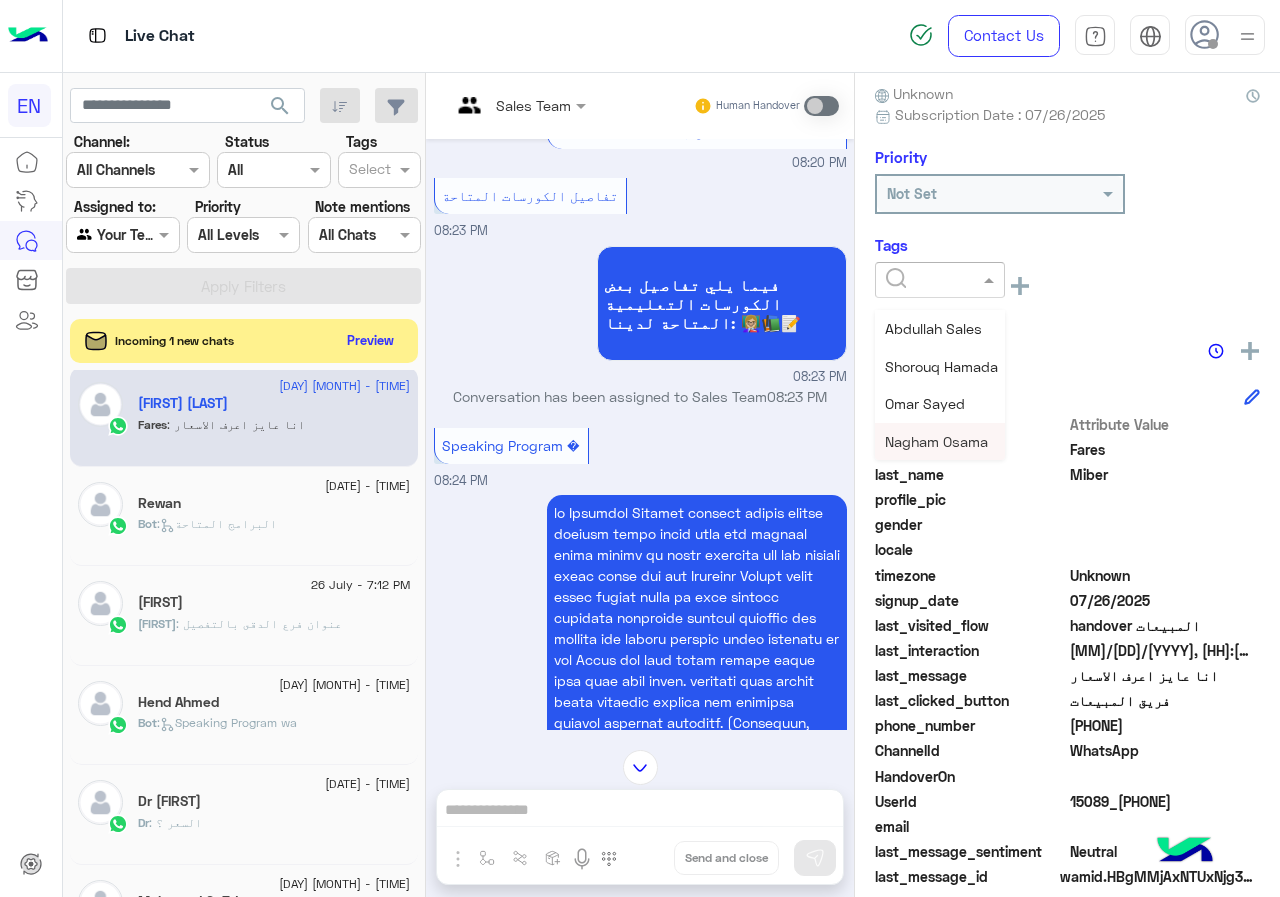drag, startPoint x: 947, startPoint y: 438, endPoint x: 909, endPoint y: 449, distance: 39.56008 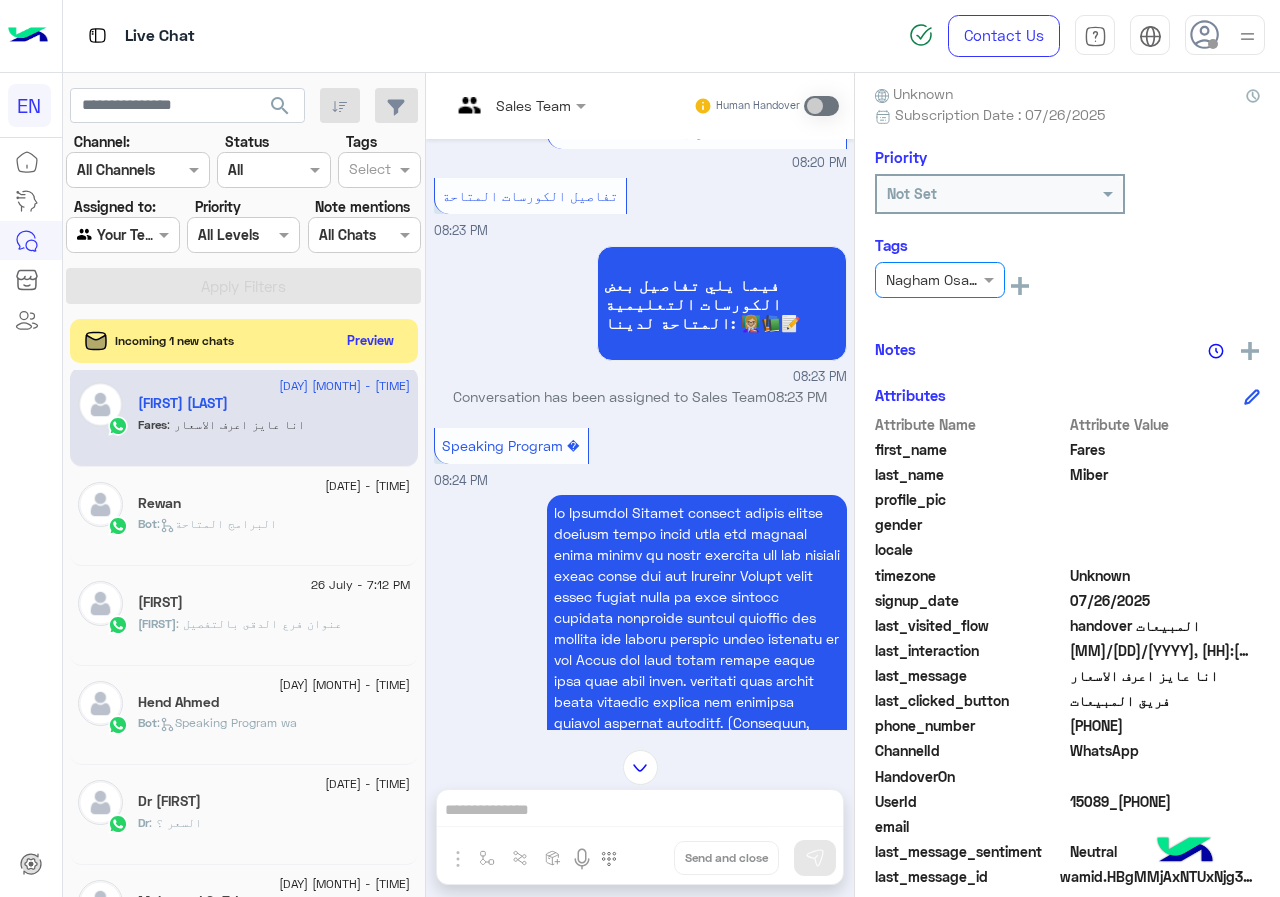 scroll, scrollTop: 10, scrollLeft: 0, axis: vertical 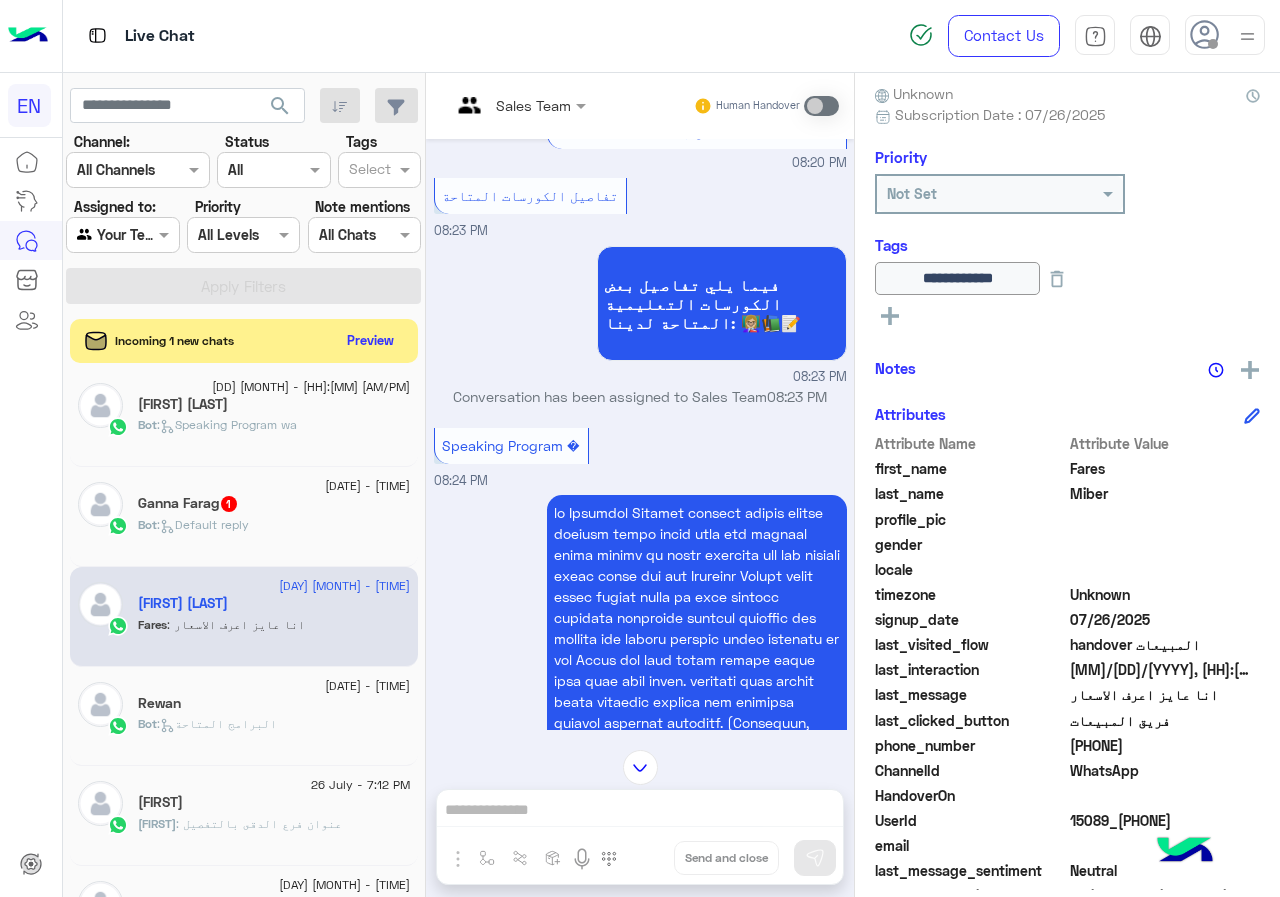 click on "Bot :   Default reply" 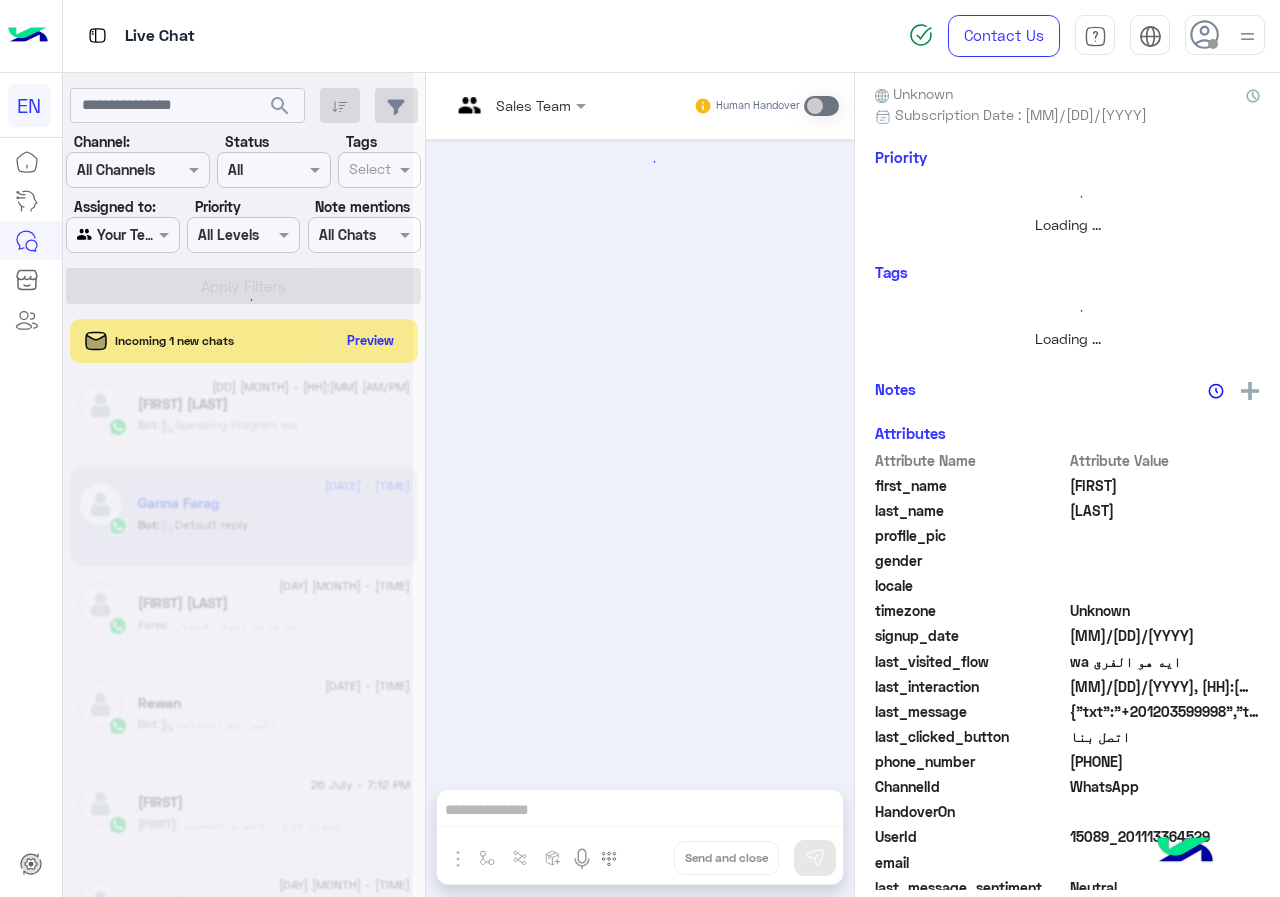 scroll, scrollTop: 0, scrollLeft: 0, axis: both 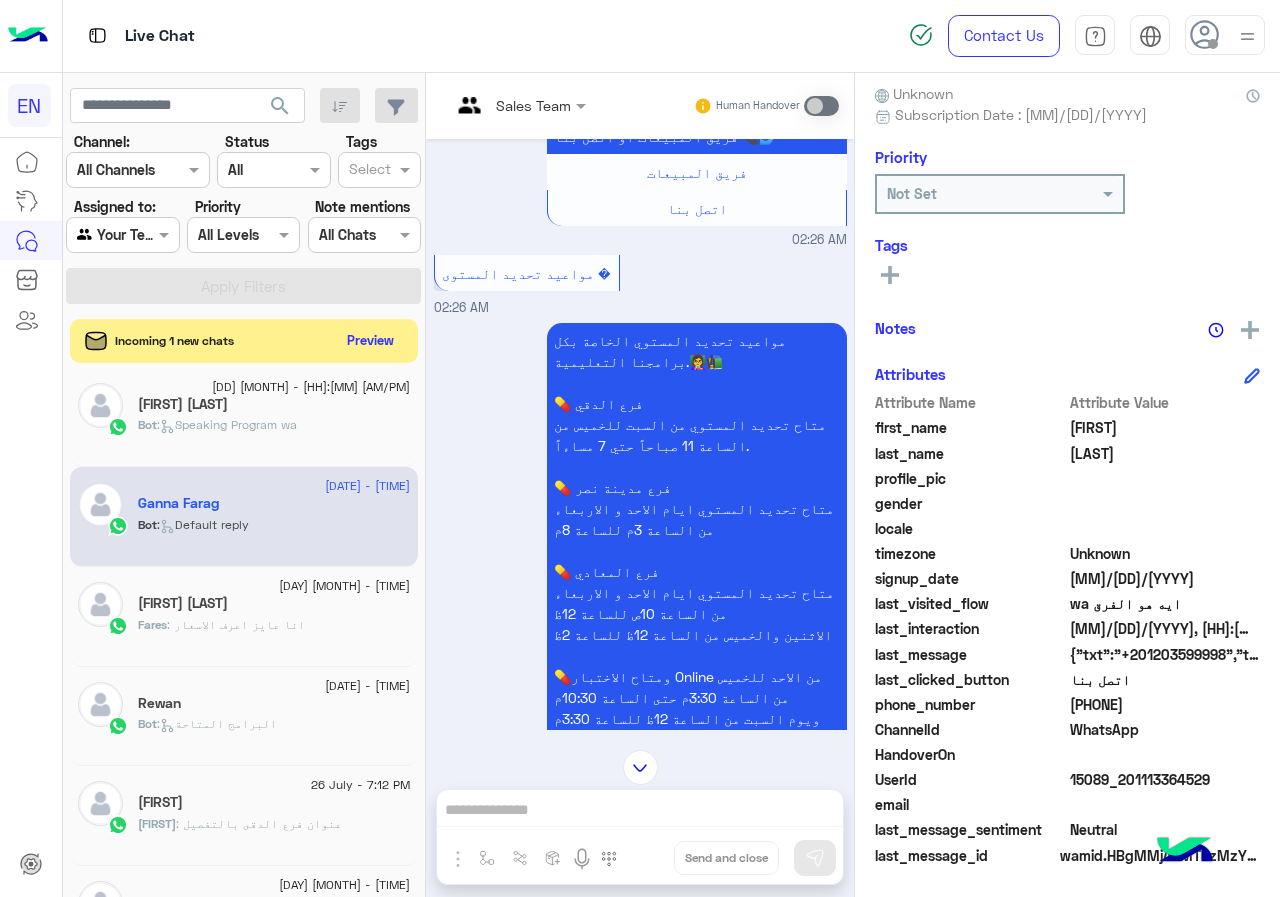 click on "[PHONE]" 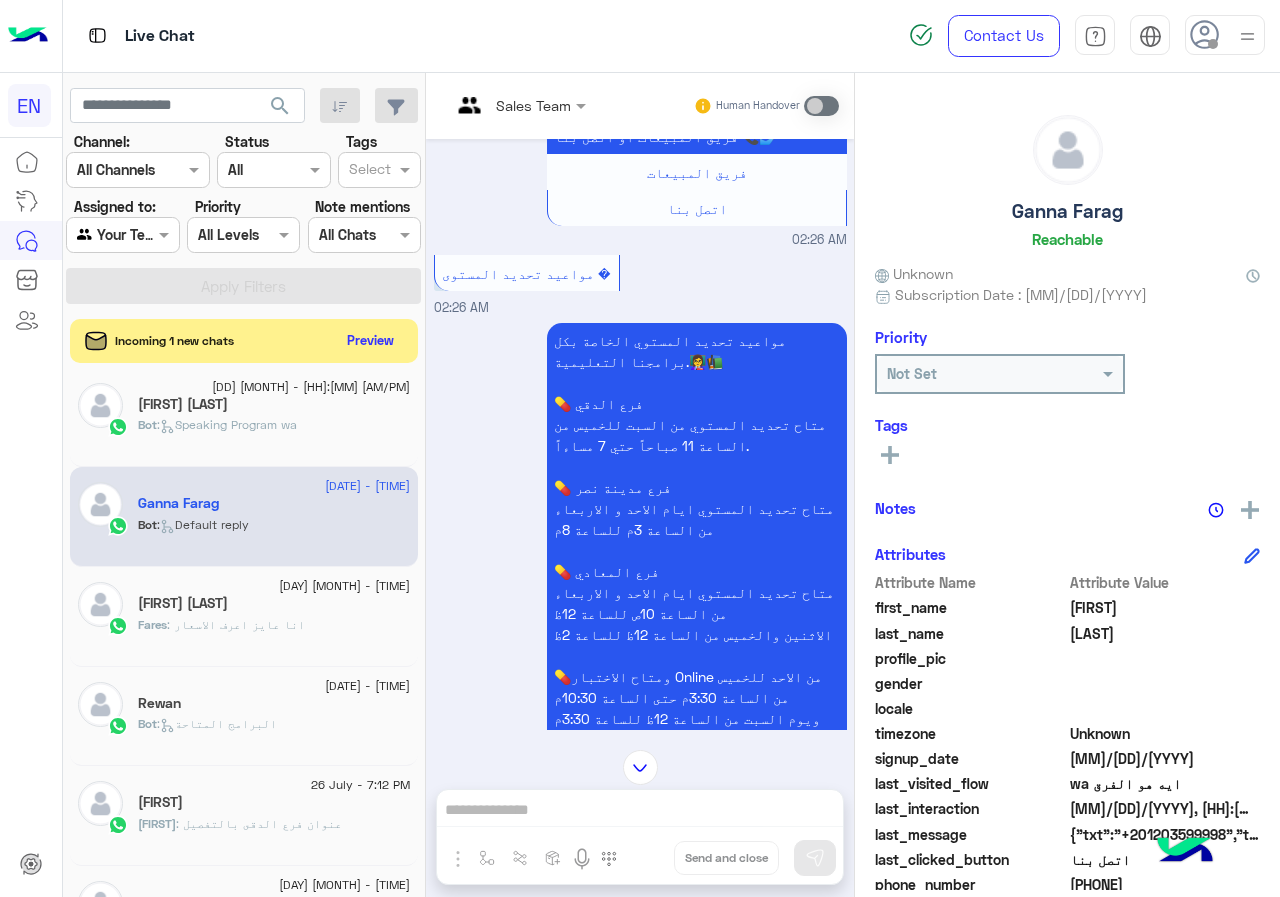 click on "Ganna Farag" 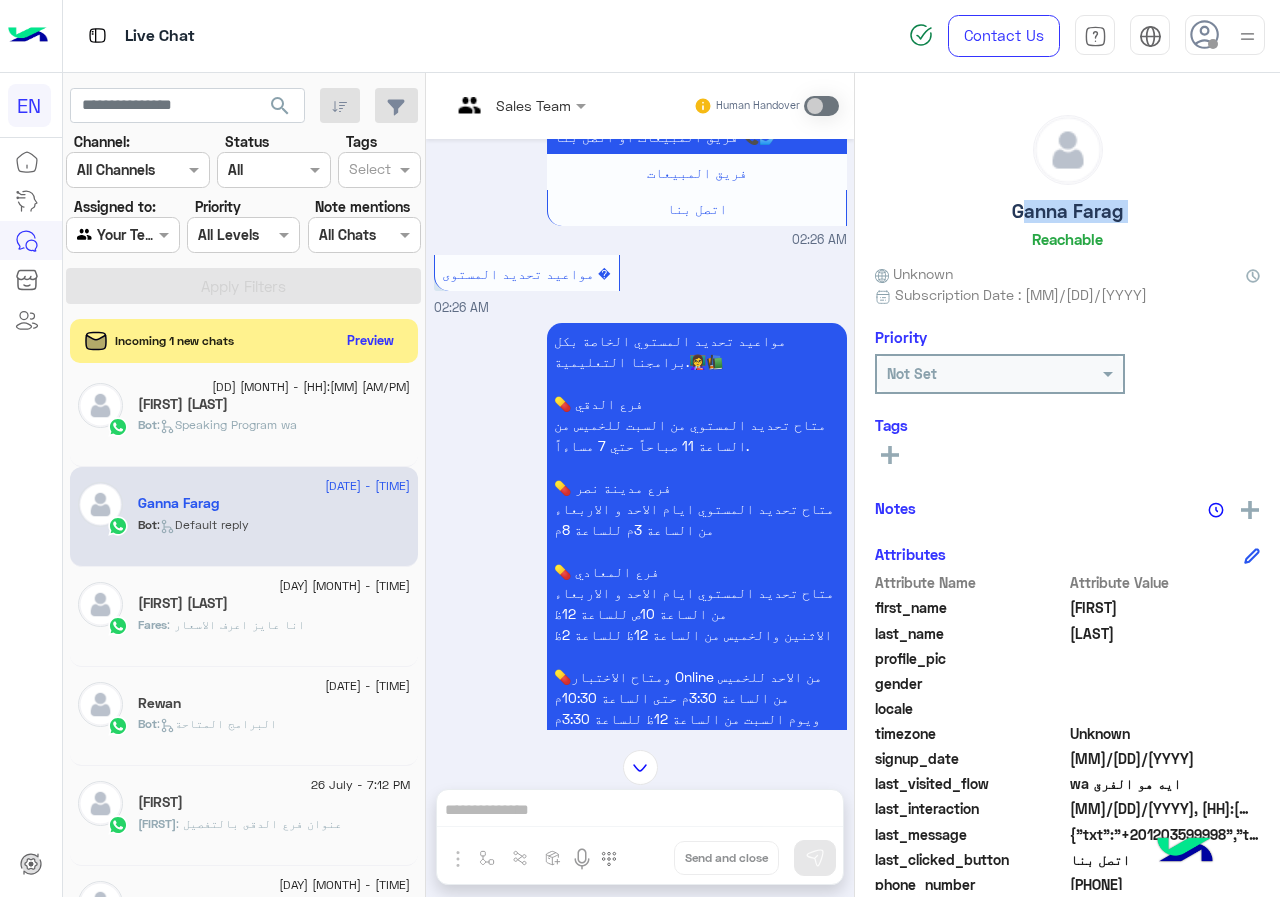 click on "Ganna Farag" 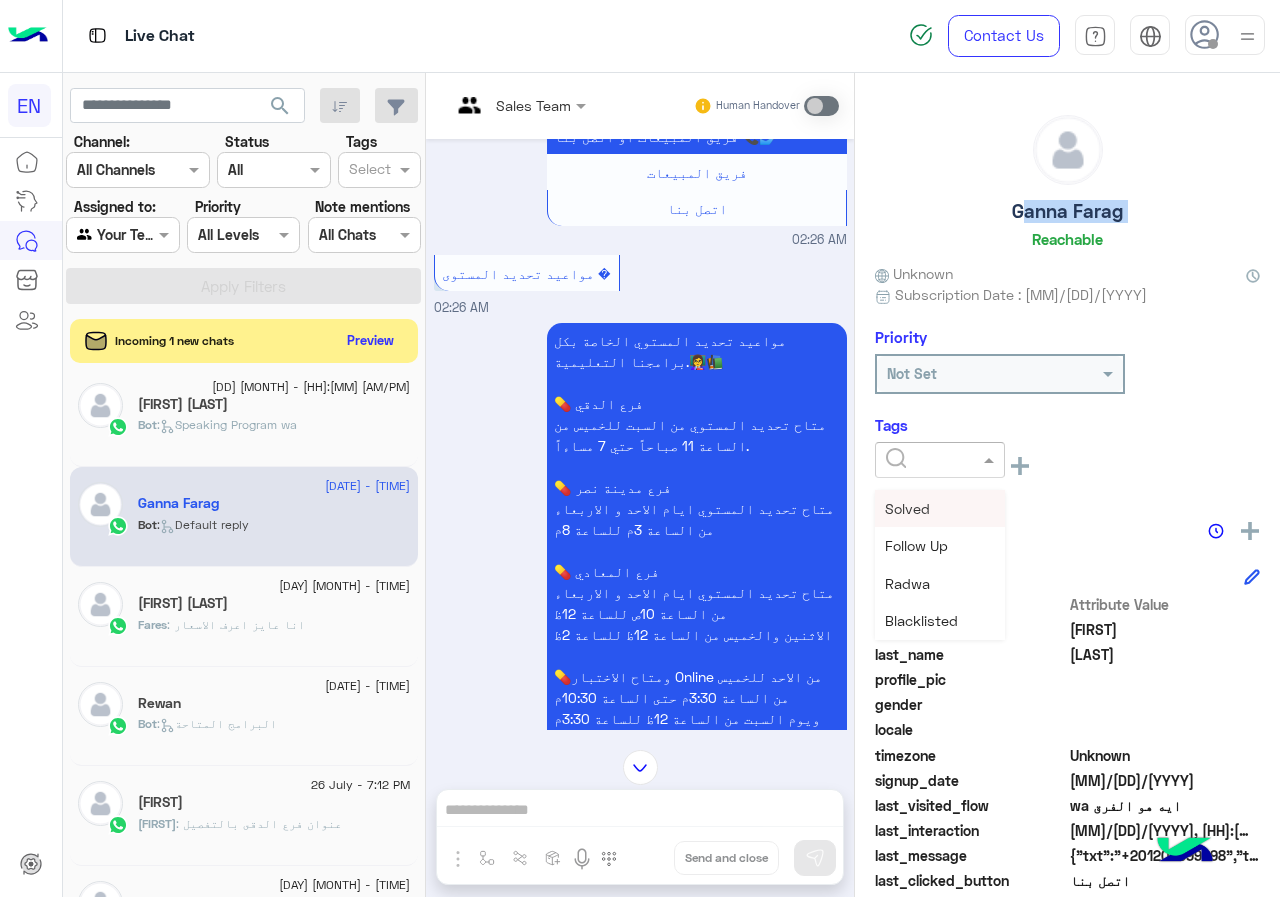 click 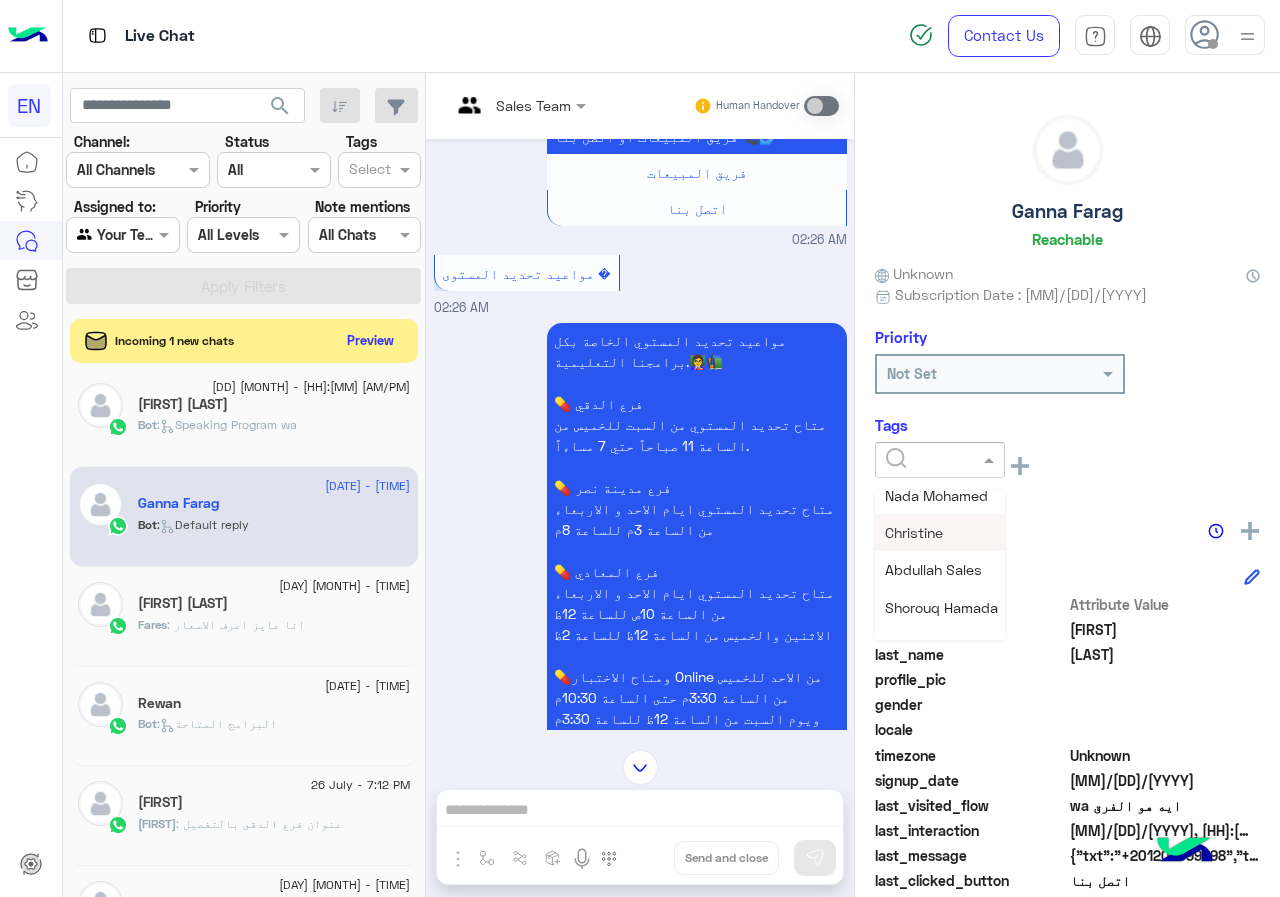 scroll, scrollTop: 261, scrollLeft: 0, axis: vertical 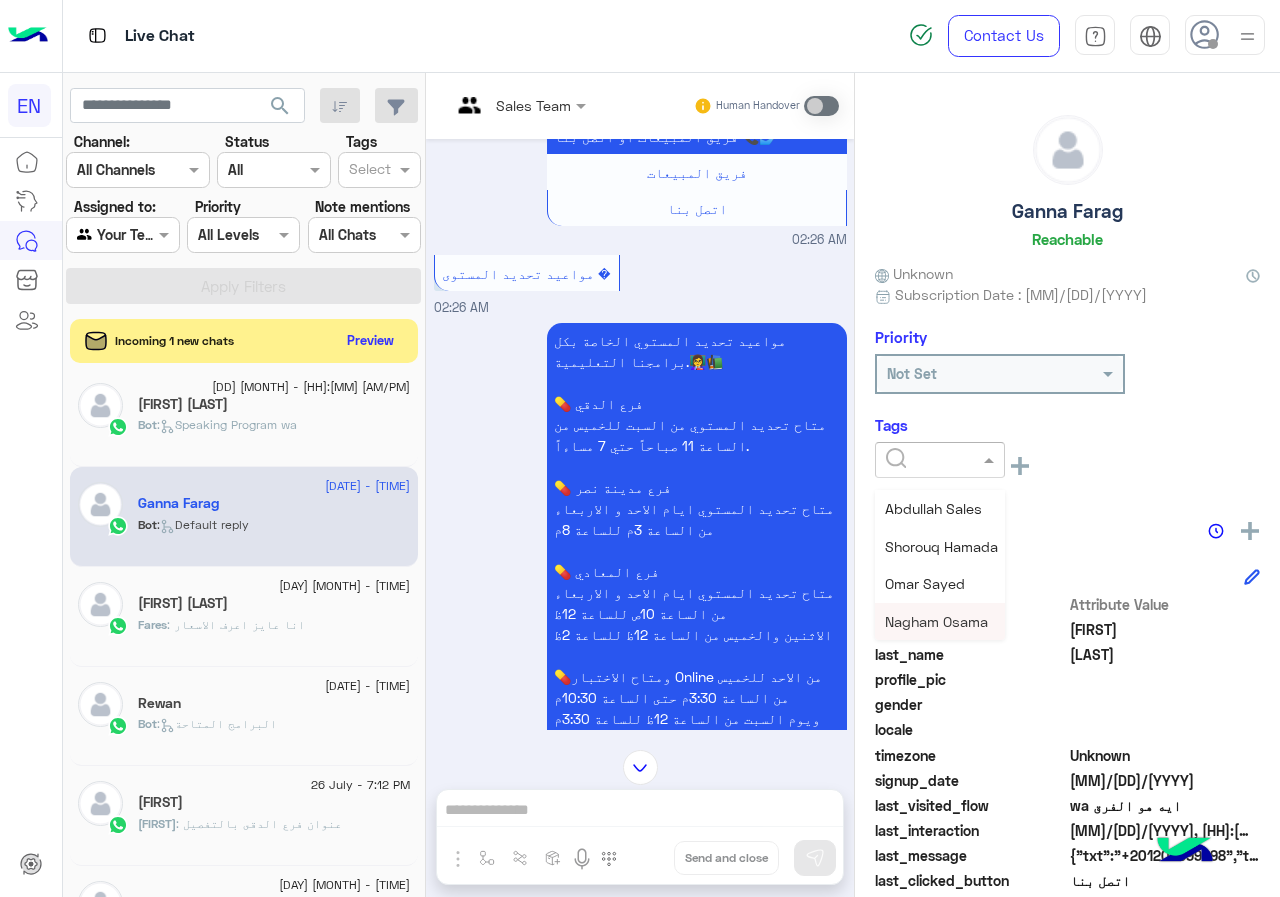 click on "Nagham Osama" at bounding box center (936, 621) 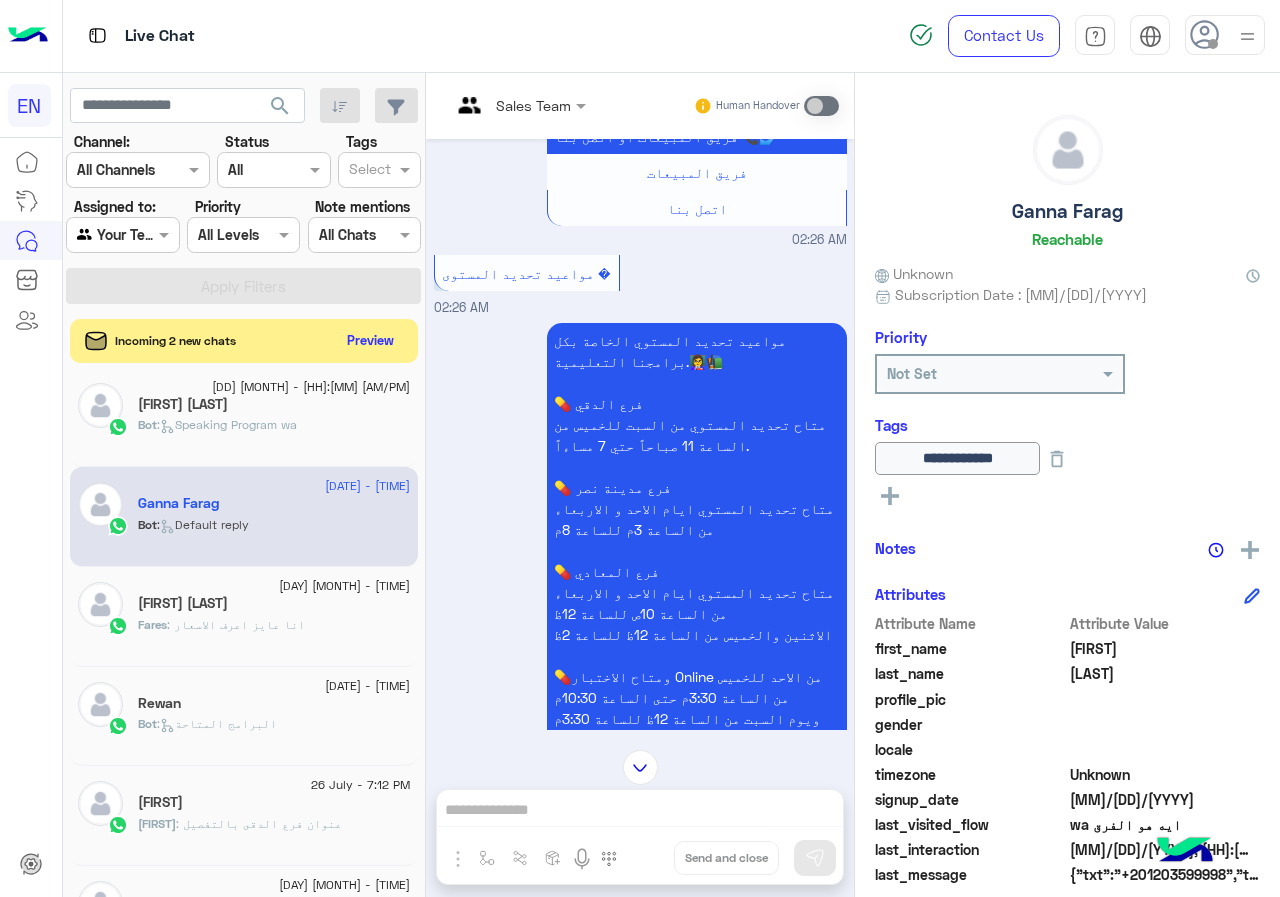click on ":   Speaking Program wa" 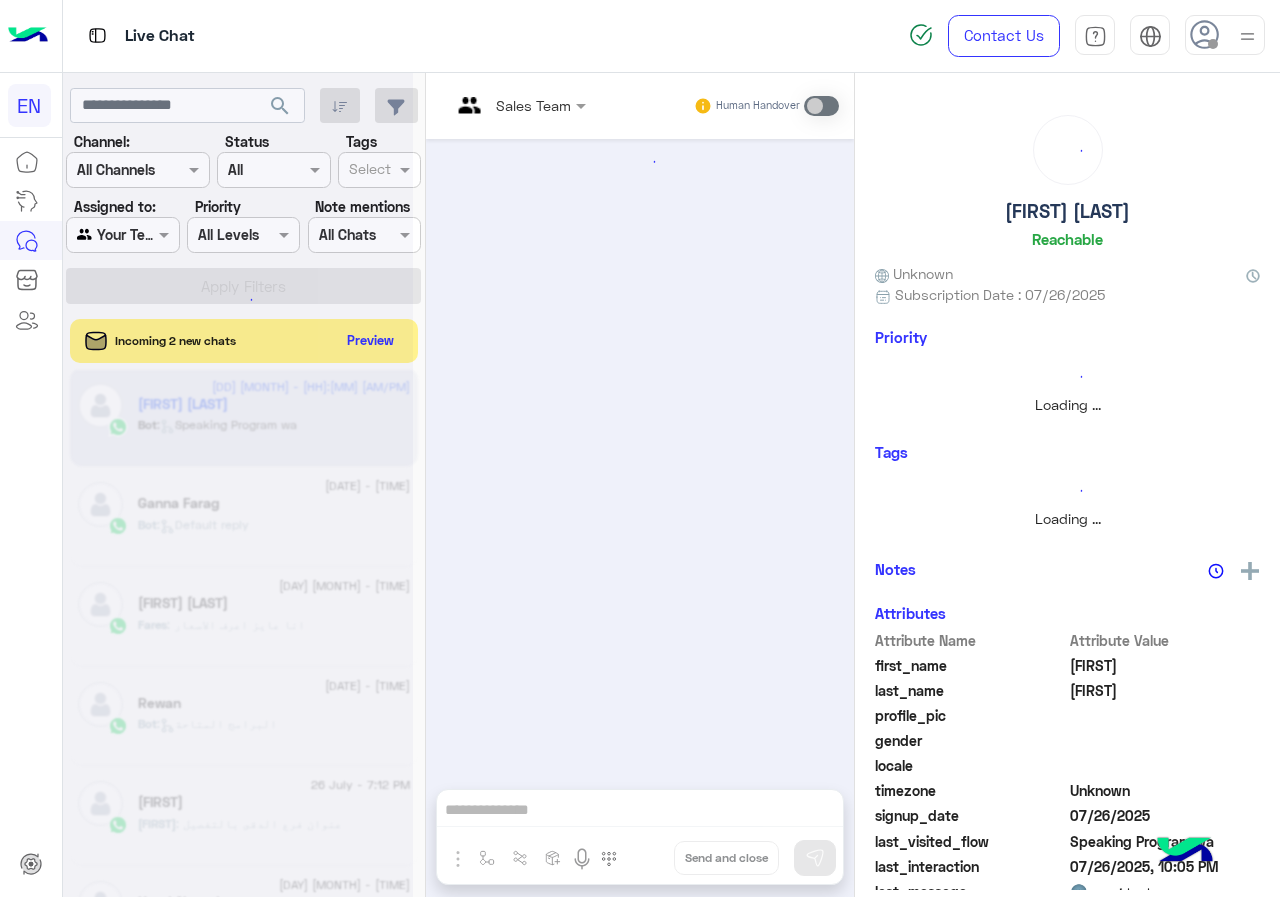 scroll, scrollTop: 0, scrollLeft: 0, axis: both 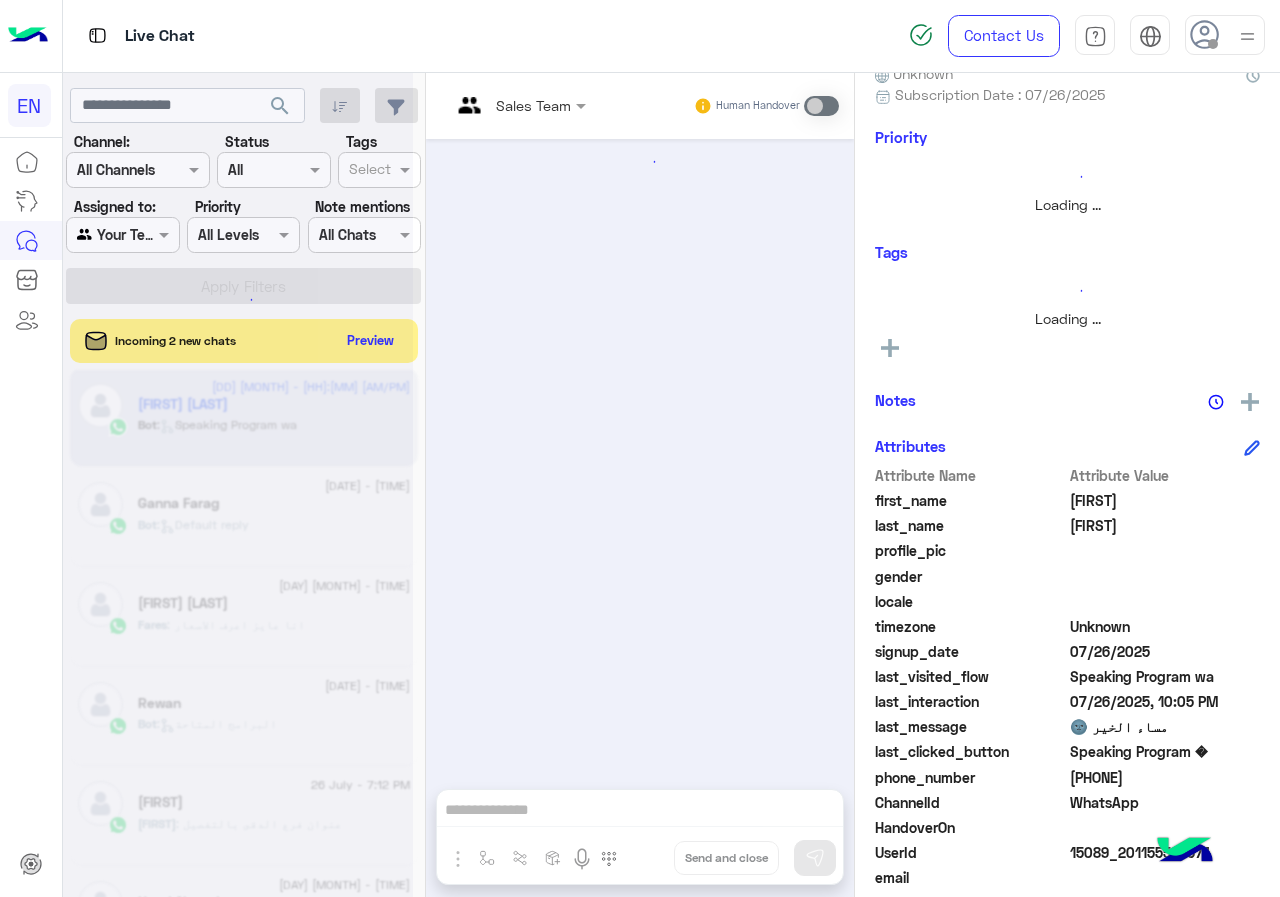 click on "[PHONE]" 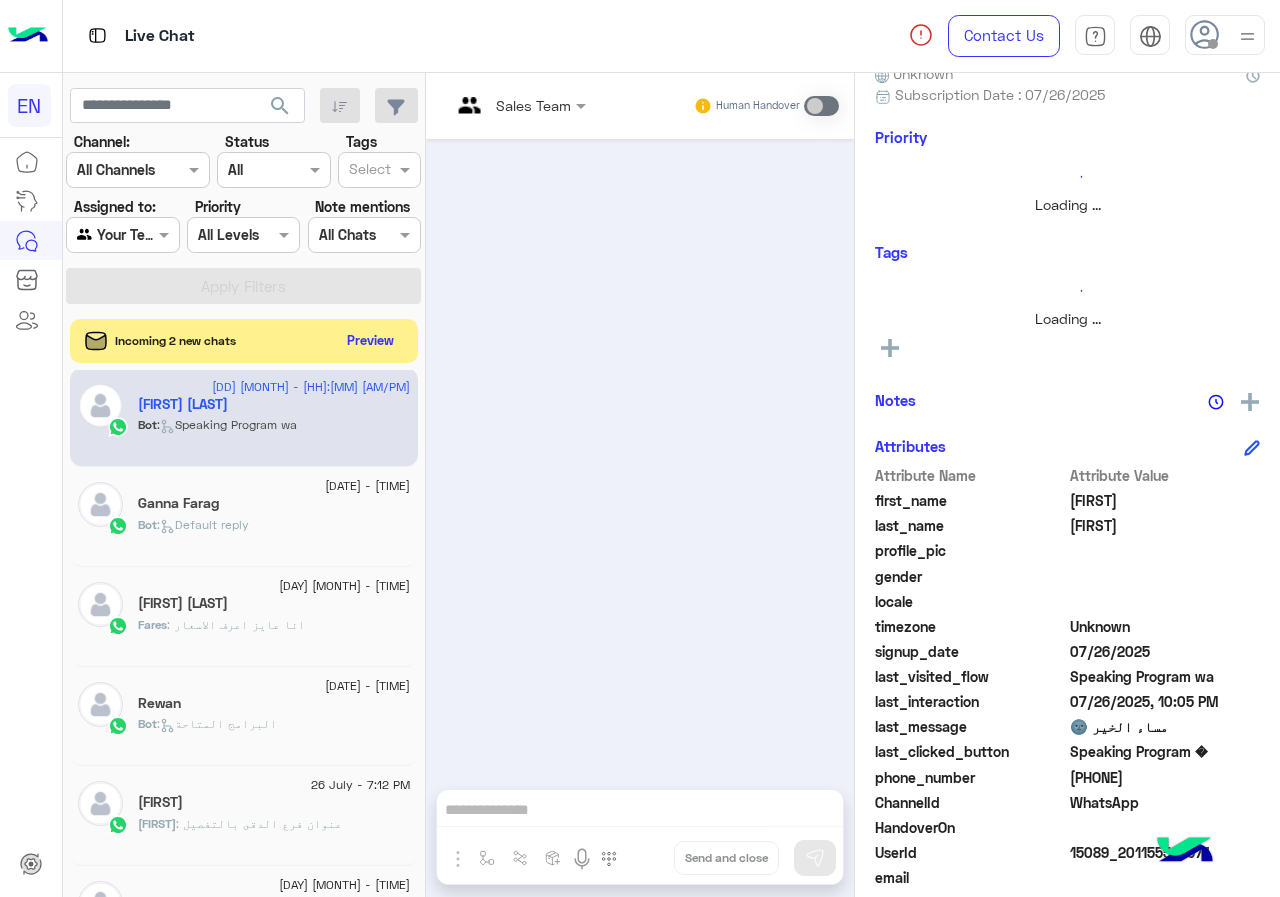 click 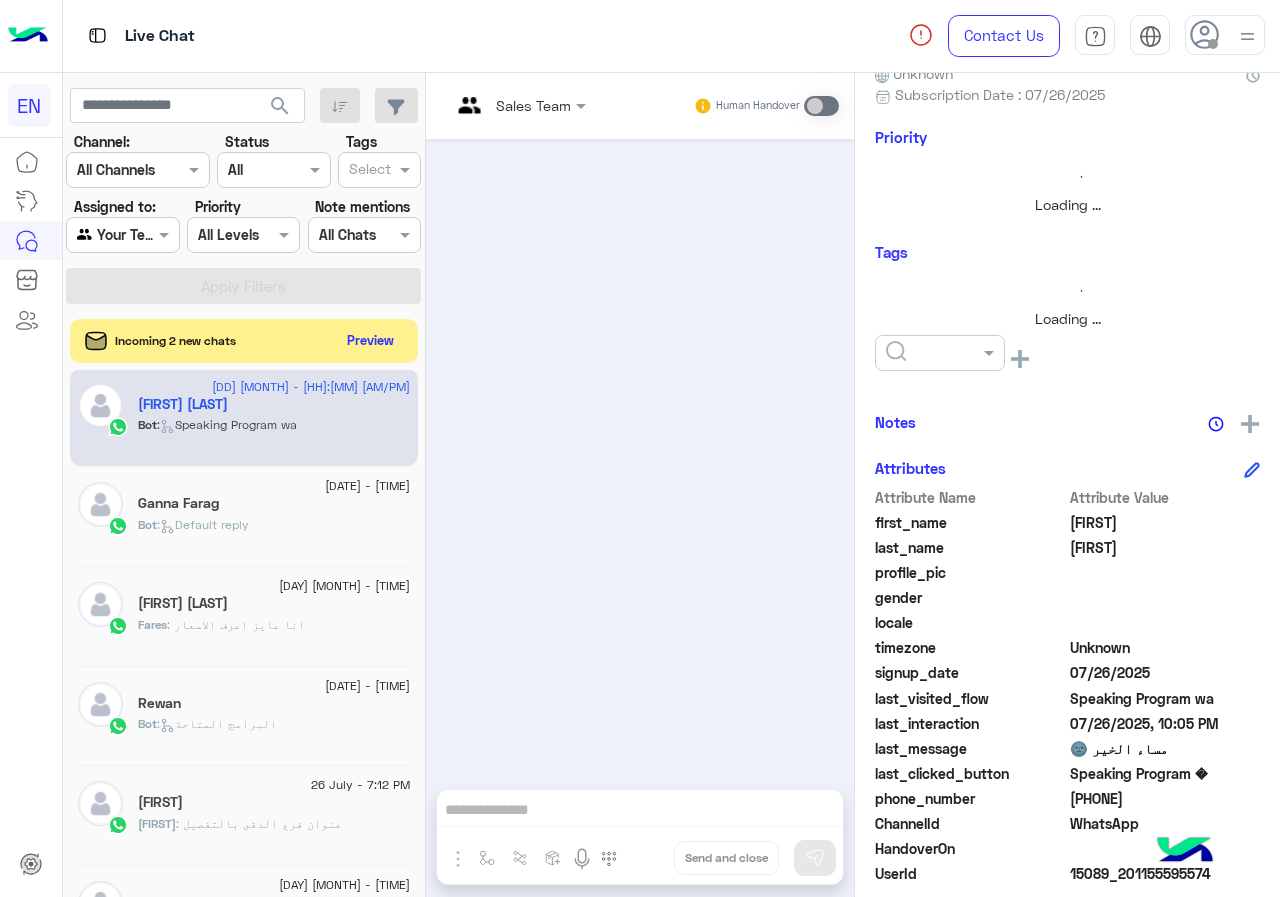 click 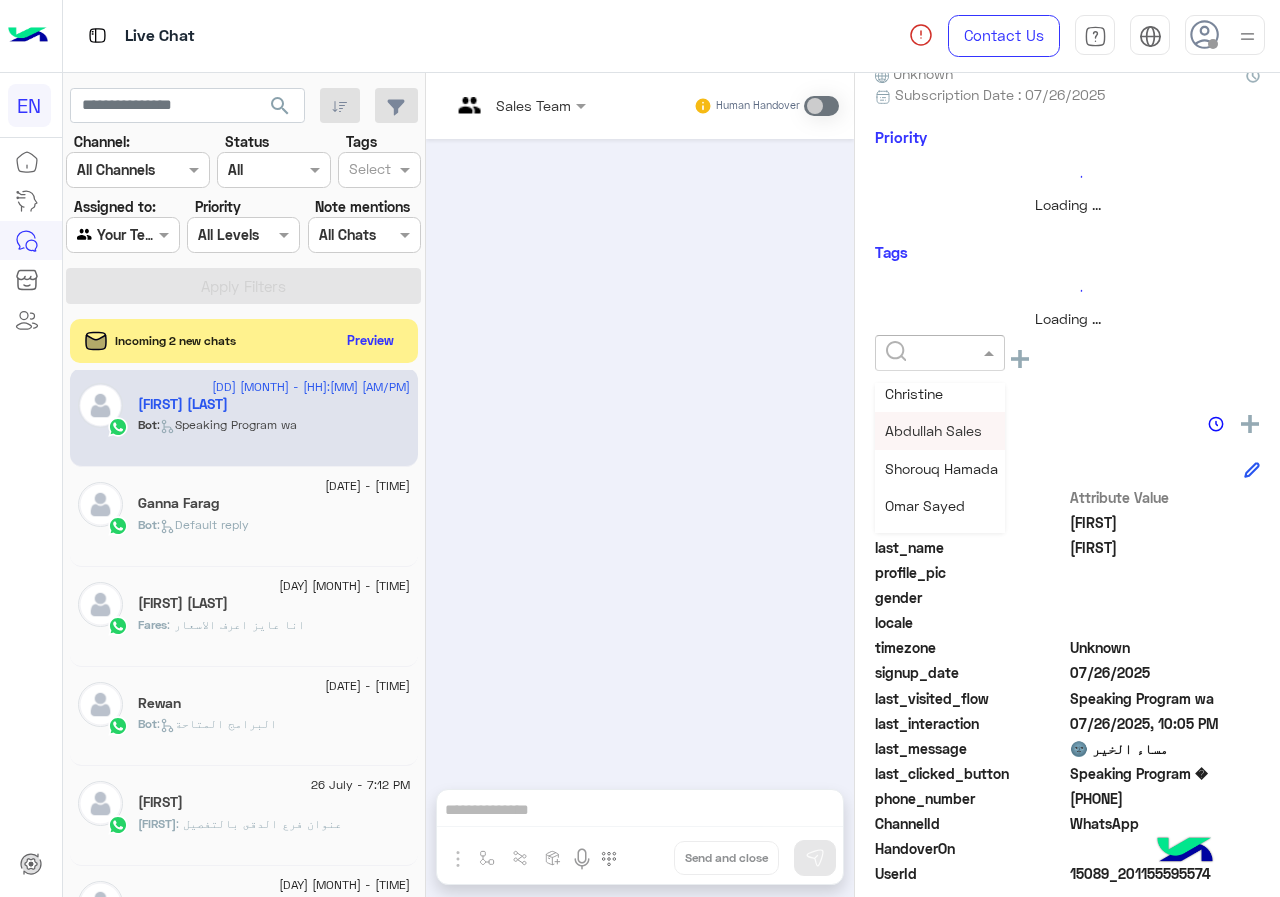 scroll, scrollTop: 261, scrollLeft: 0, axis: vertical 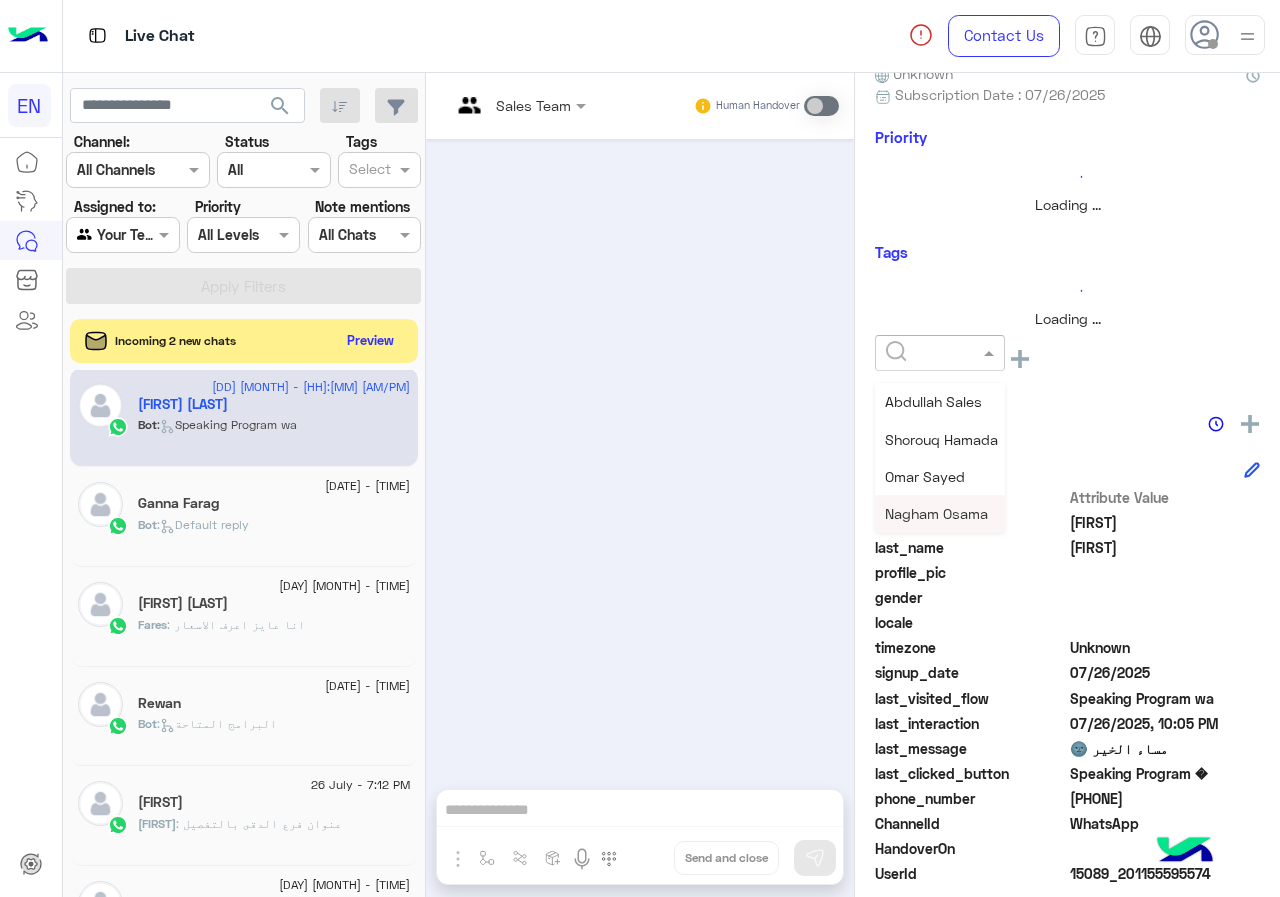 click on "Nagham Osama" at bounding box center [936, 513] 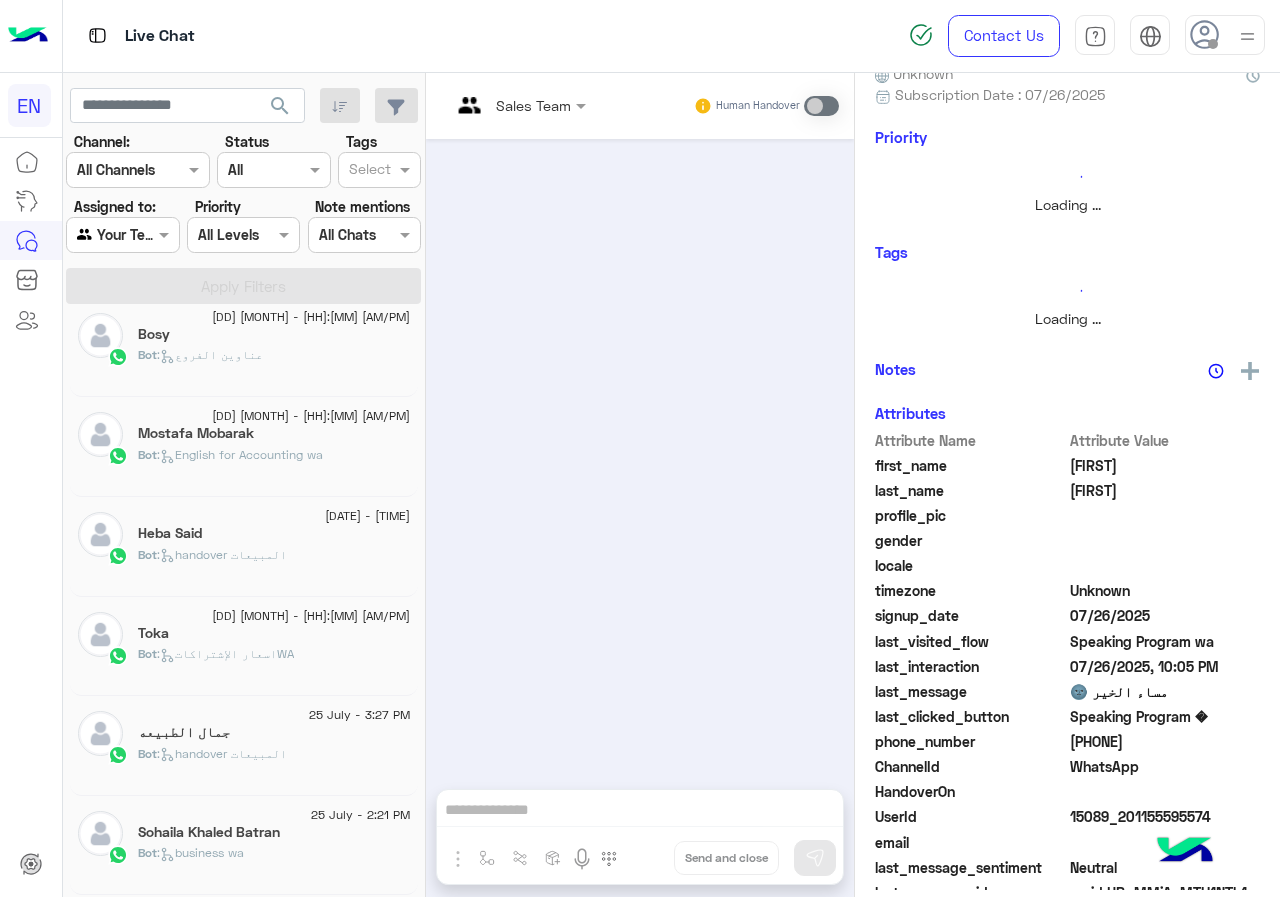 scroll, scrollTop: 10, scrollLeft: 0, axis: vertical 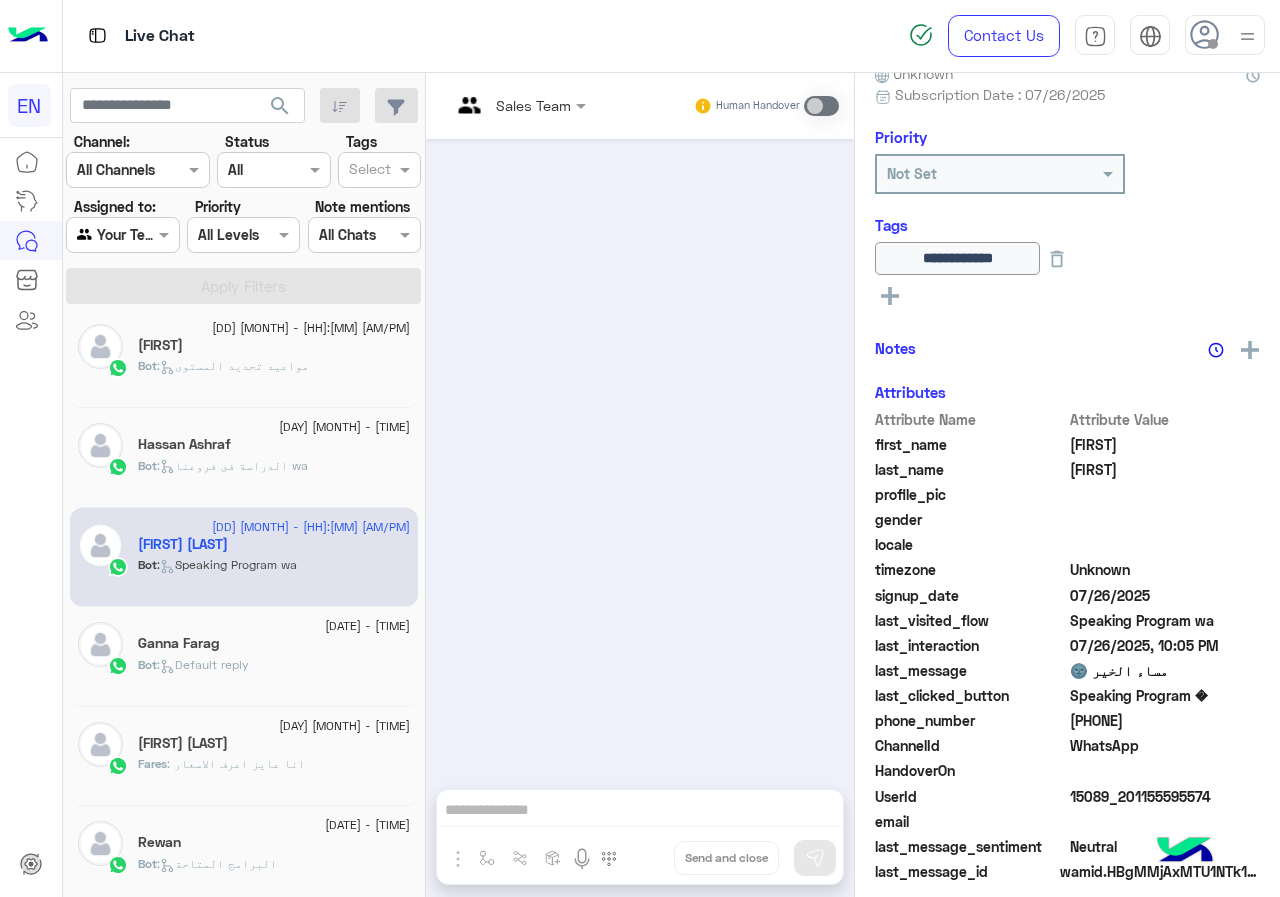 click on "Hassan Ashraf" 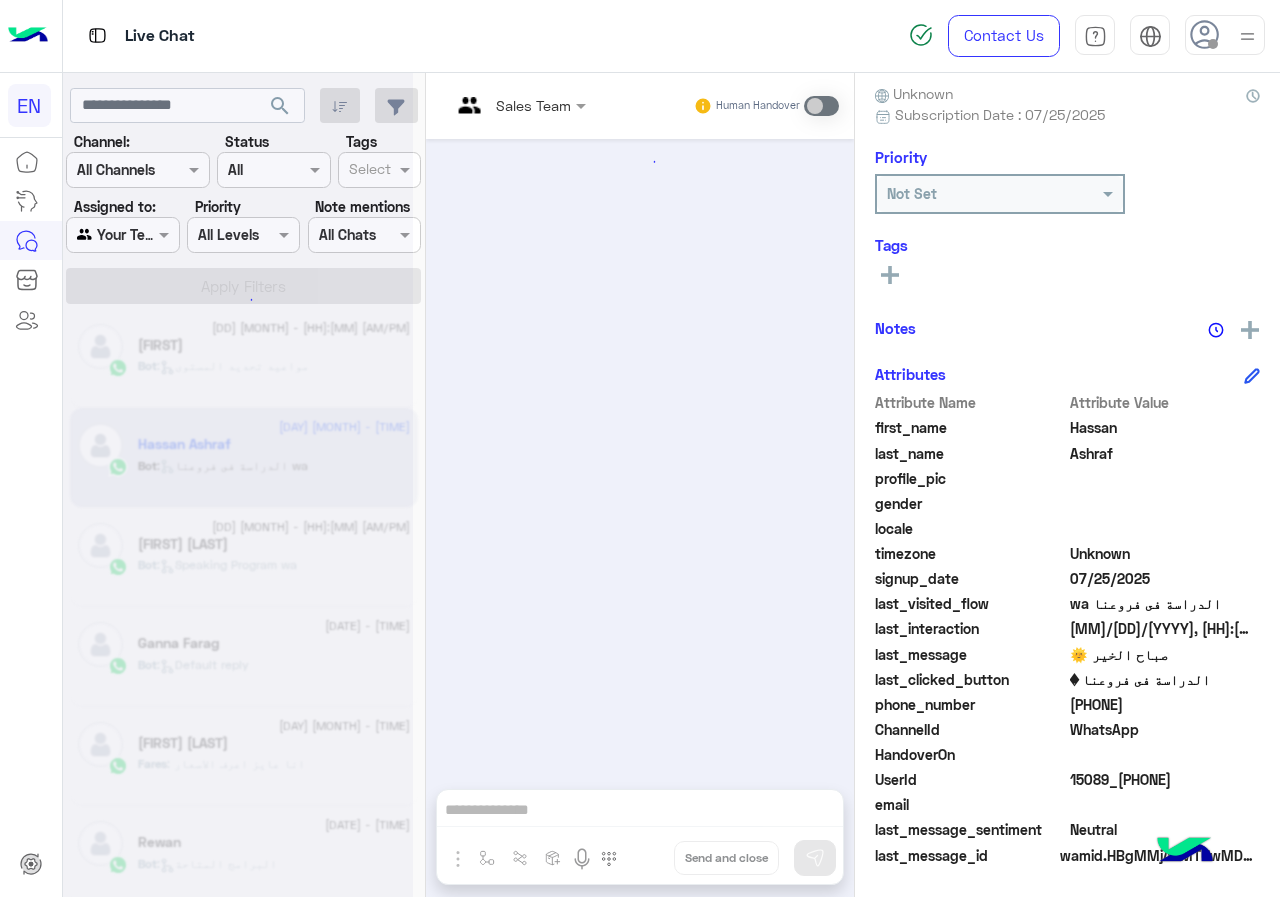 scroll, scrollTop: 180, scrollLeft: 0, axis: vertical 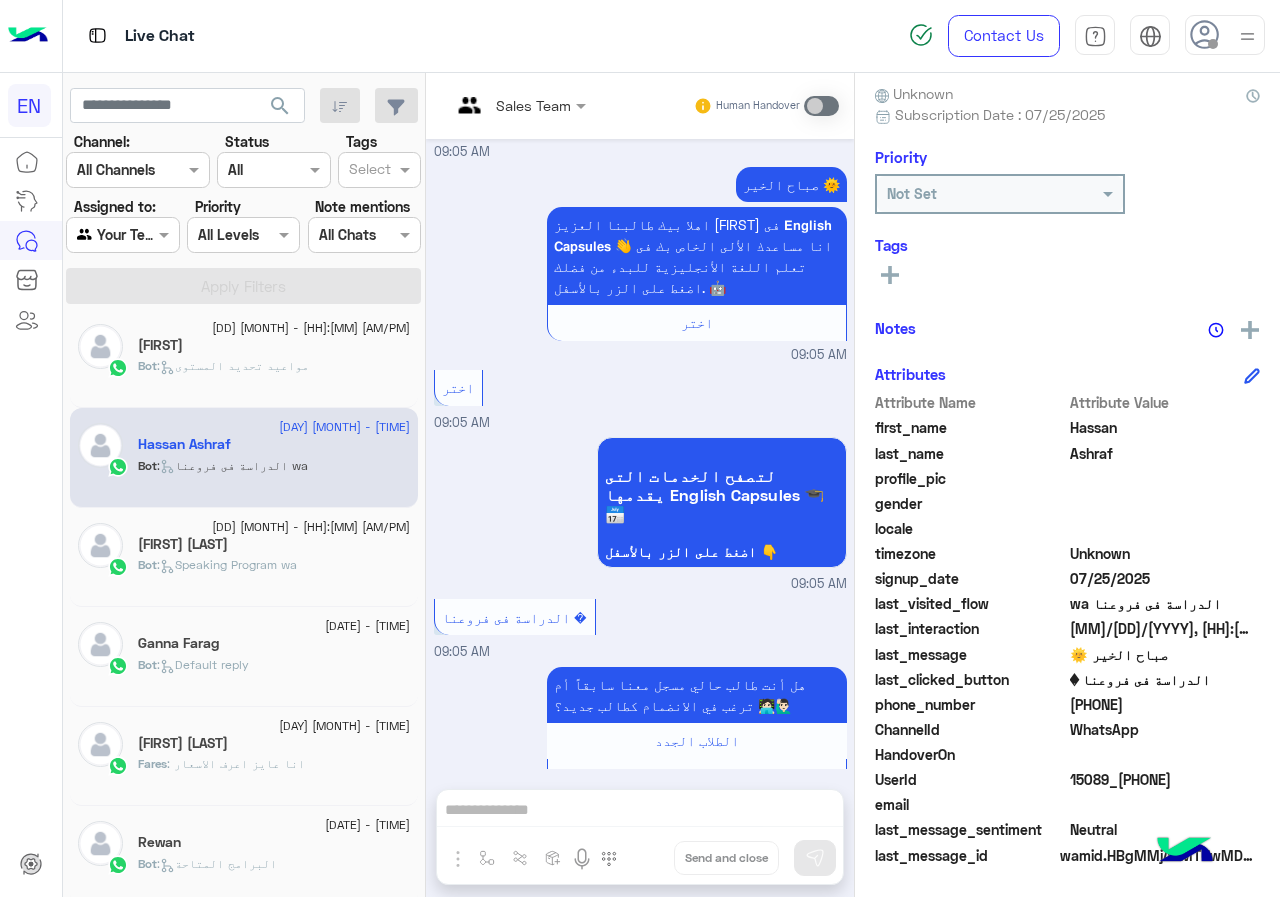 click on "[PHONE]" 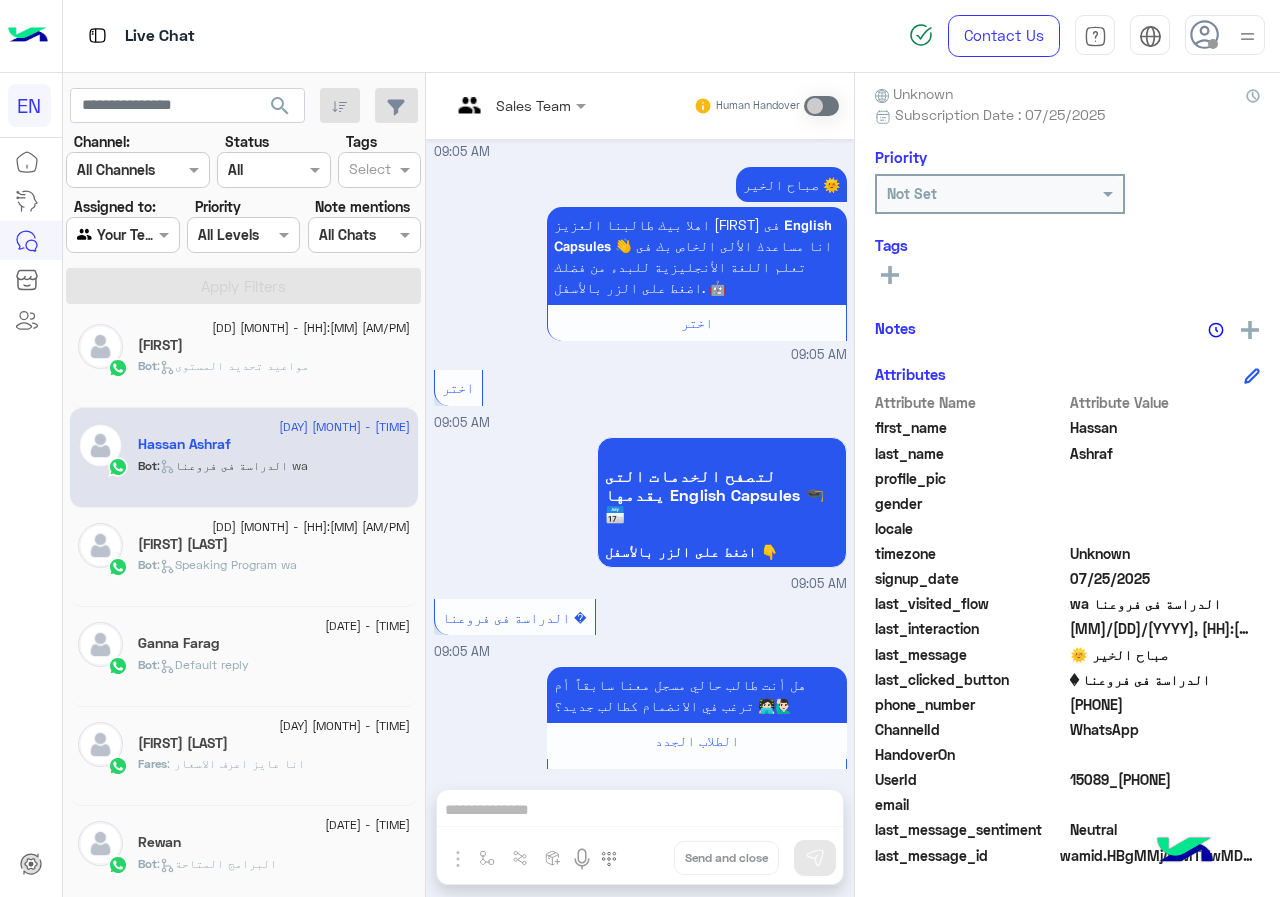 click on "[PHONE]" 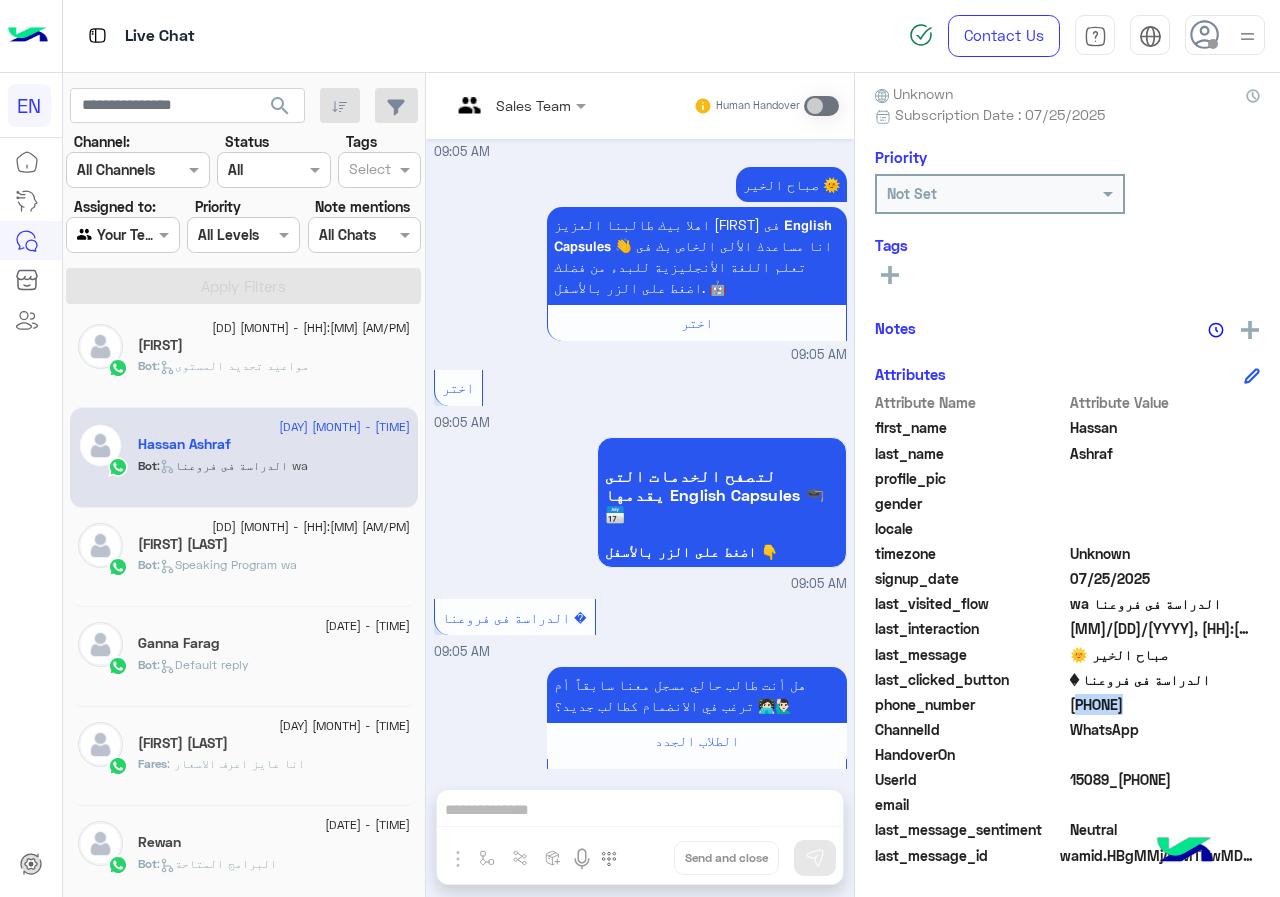 click on "[PHONE]" 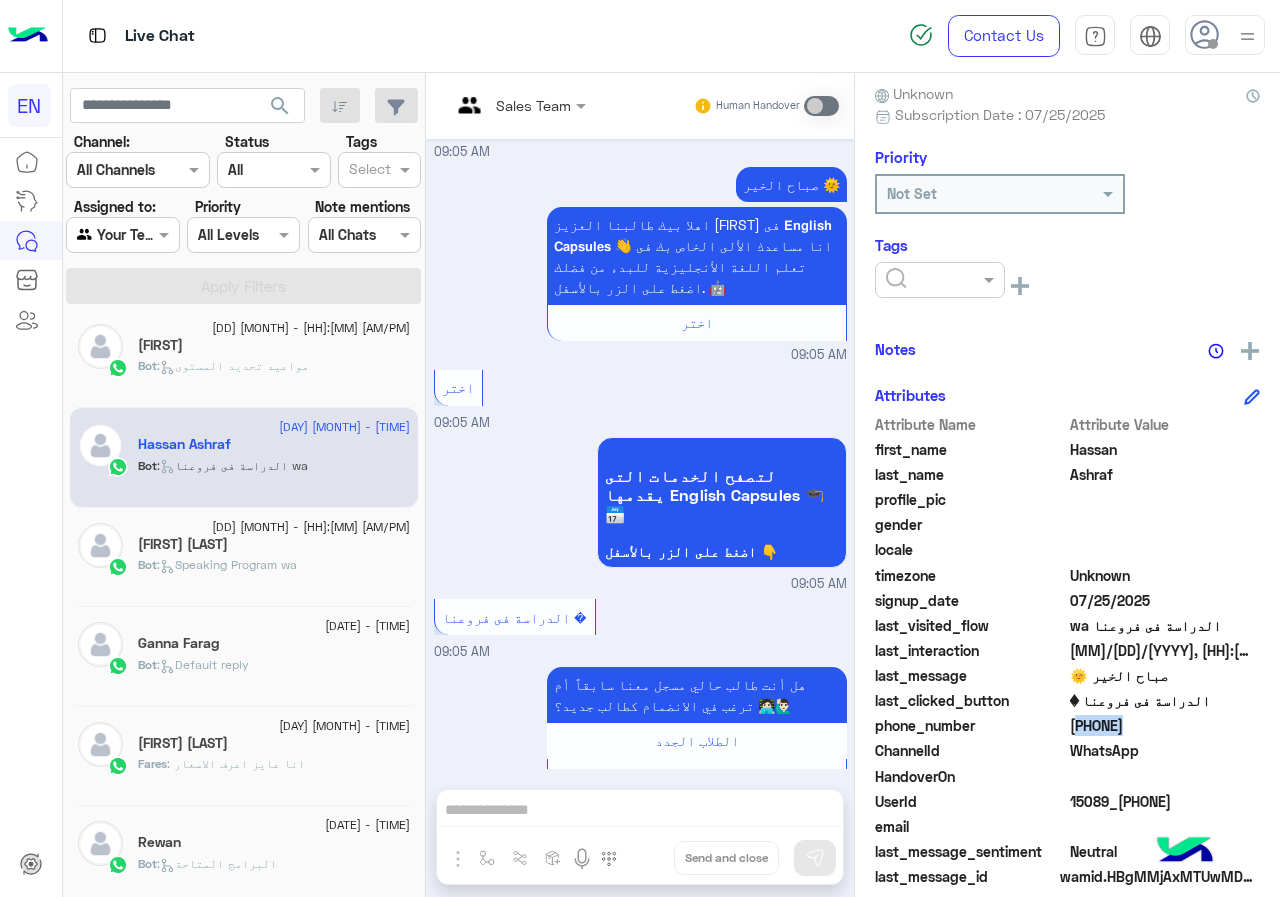 click 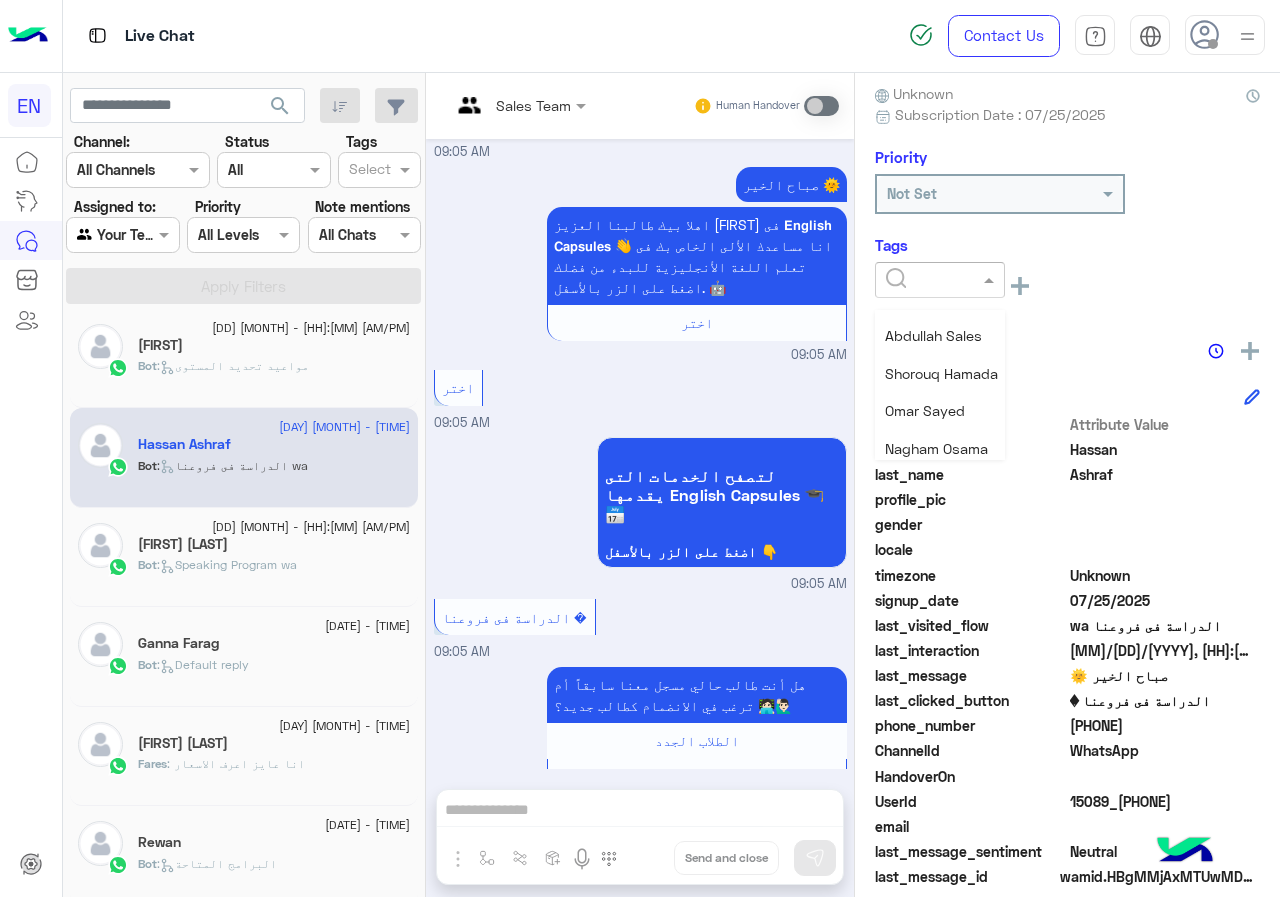 scroll, scrollTop: 261, scrollLeft: 0, axis: vertical 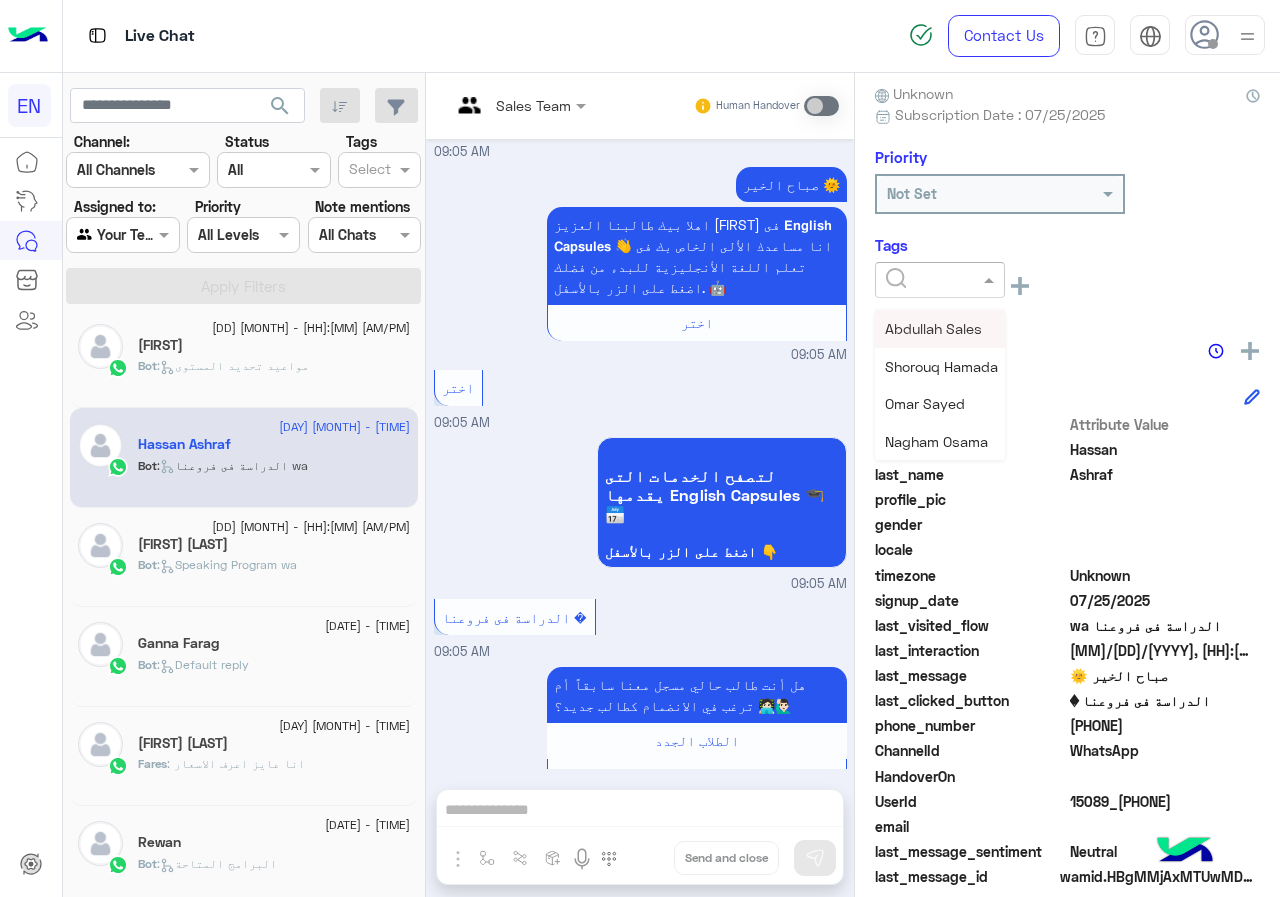 click on "Abdullah Sales" at bounding box center [933, 328] 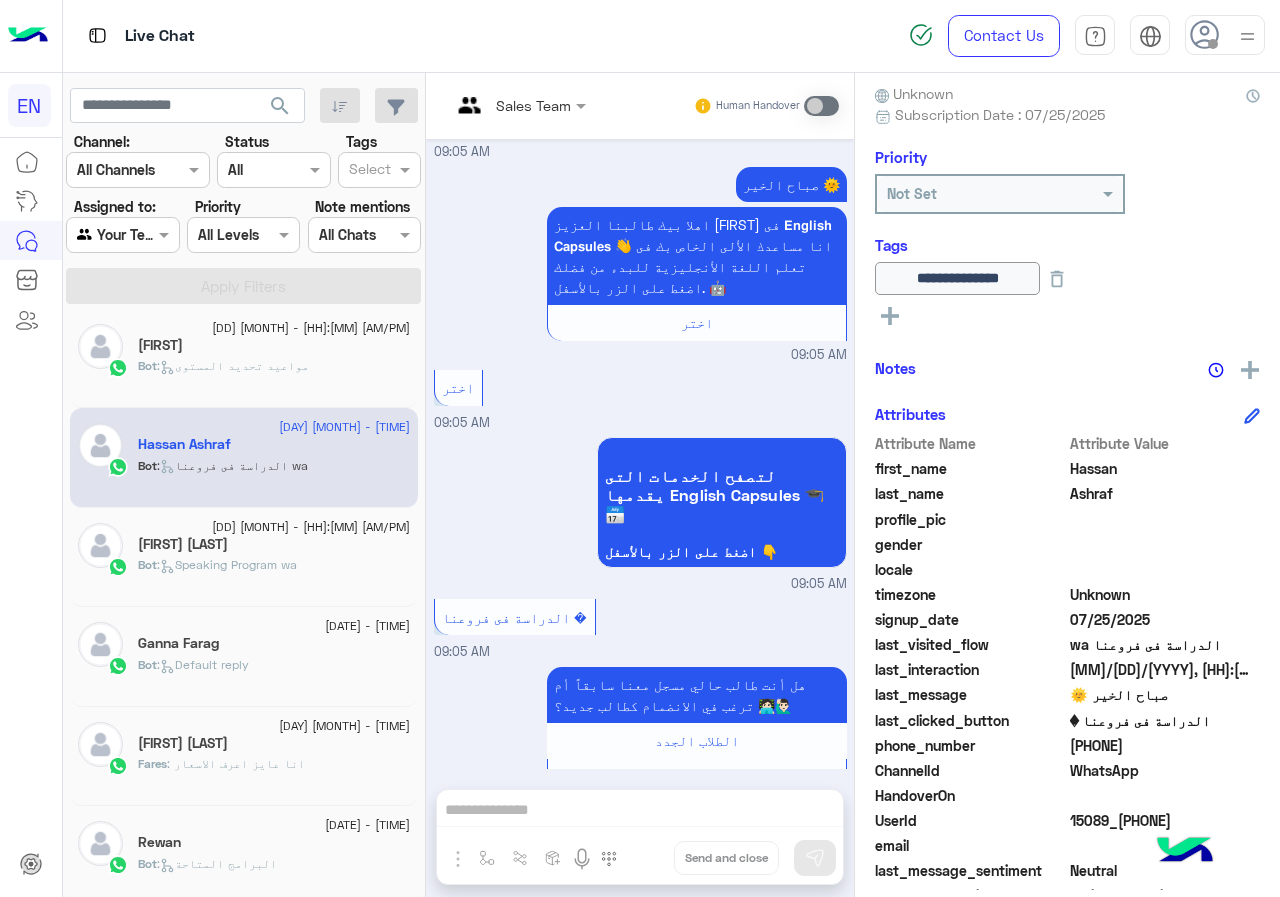 click on "Bot :   مواعيد تحديد المستوى" 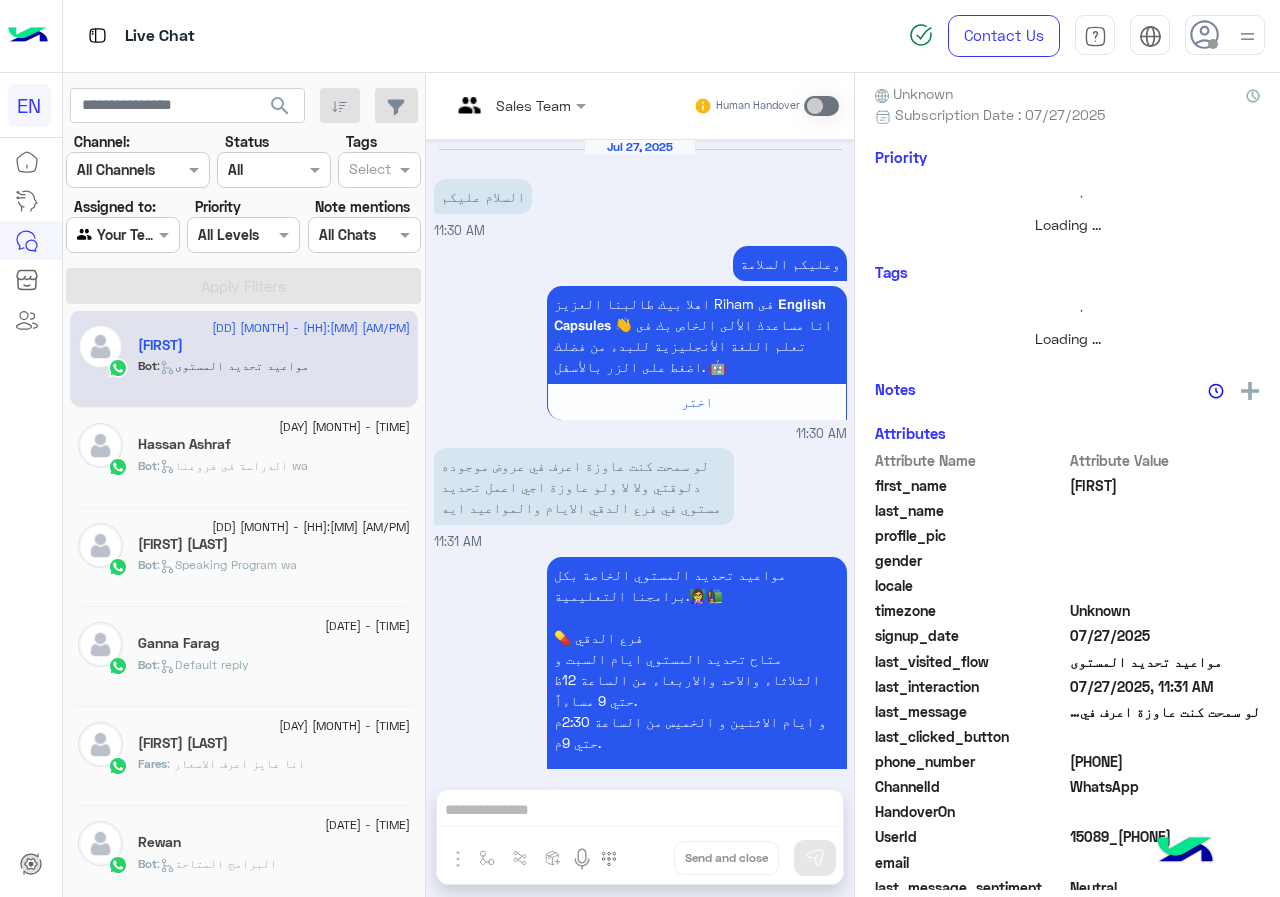 scroll, scrollTop: 542, scrollLeft: 0, axis: vertical 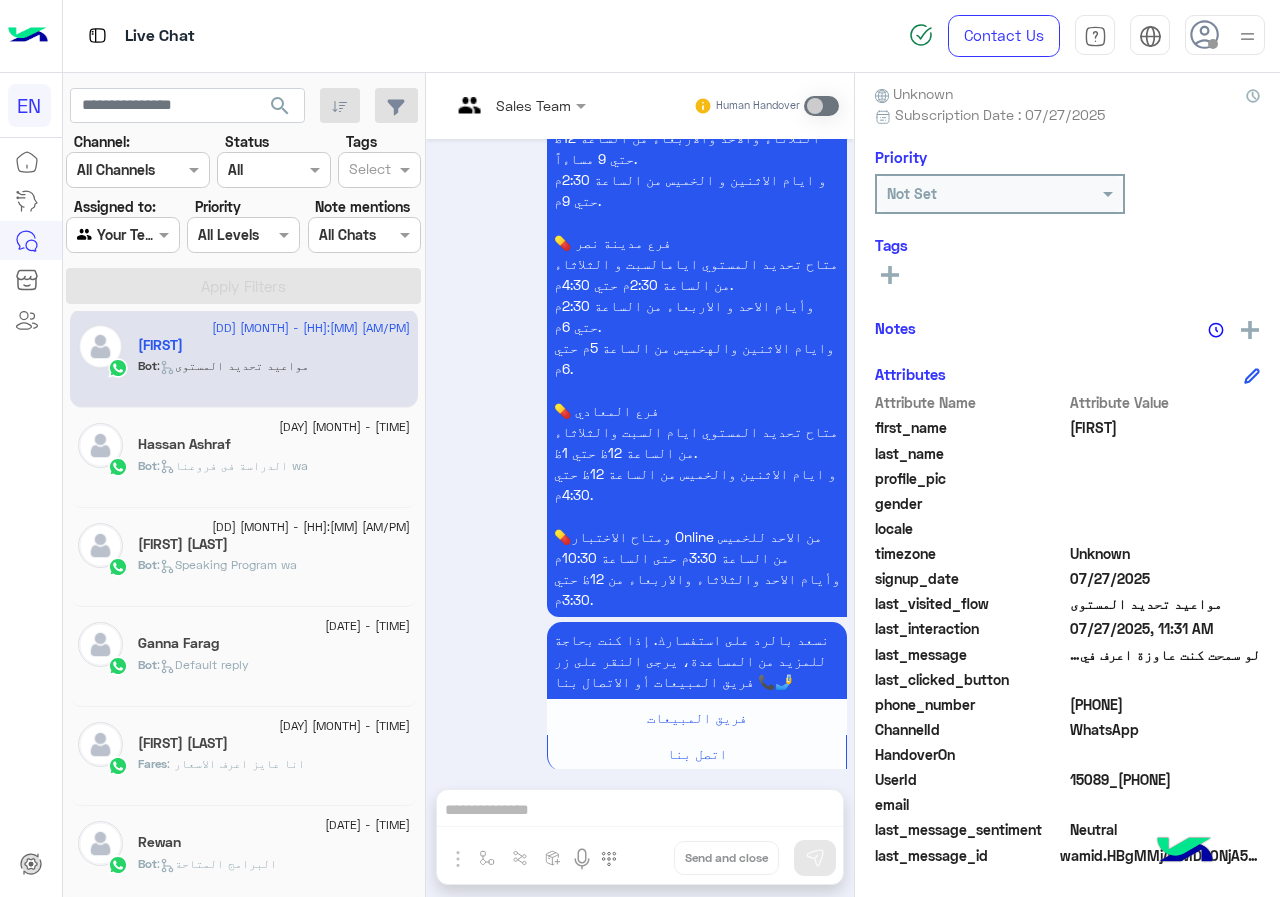 click on "[PHONE]" 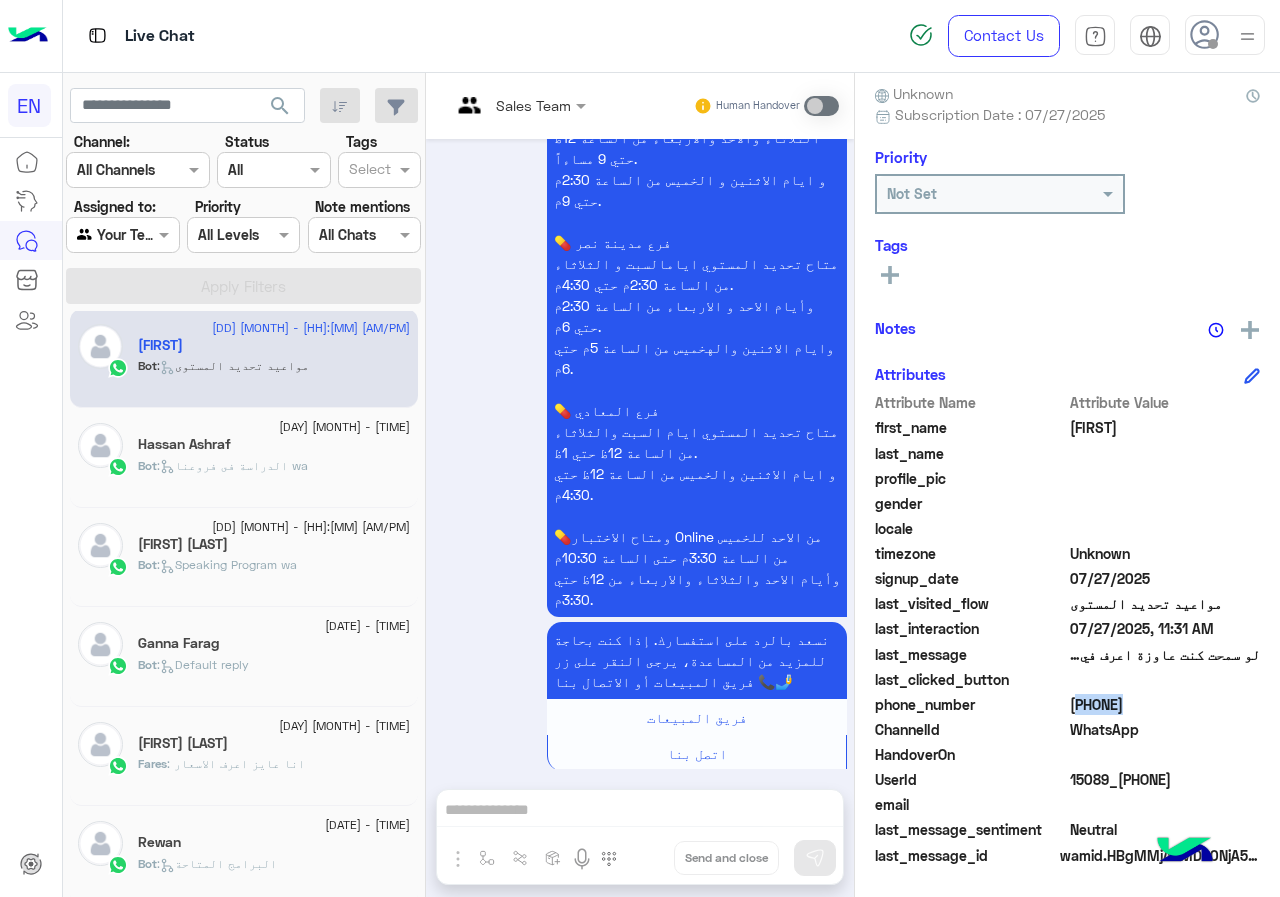 click on "[PHONE]" 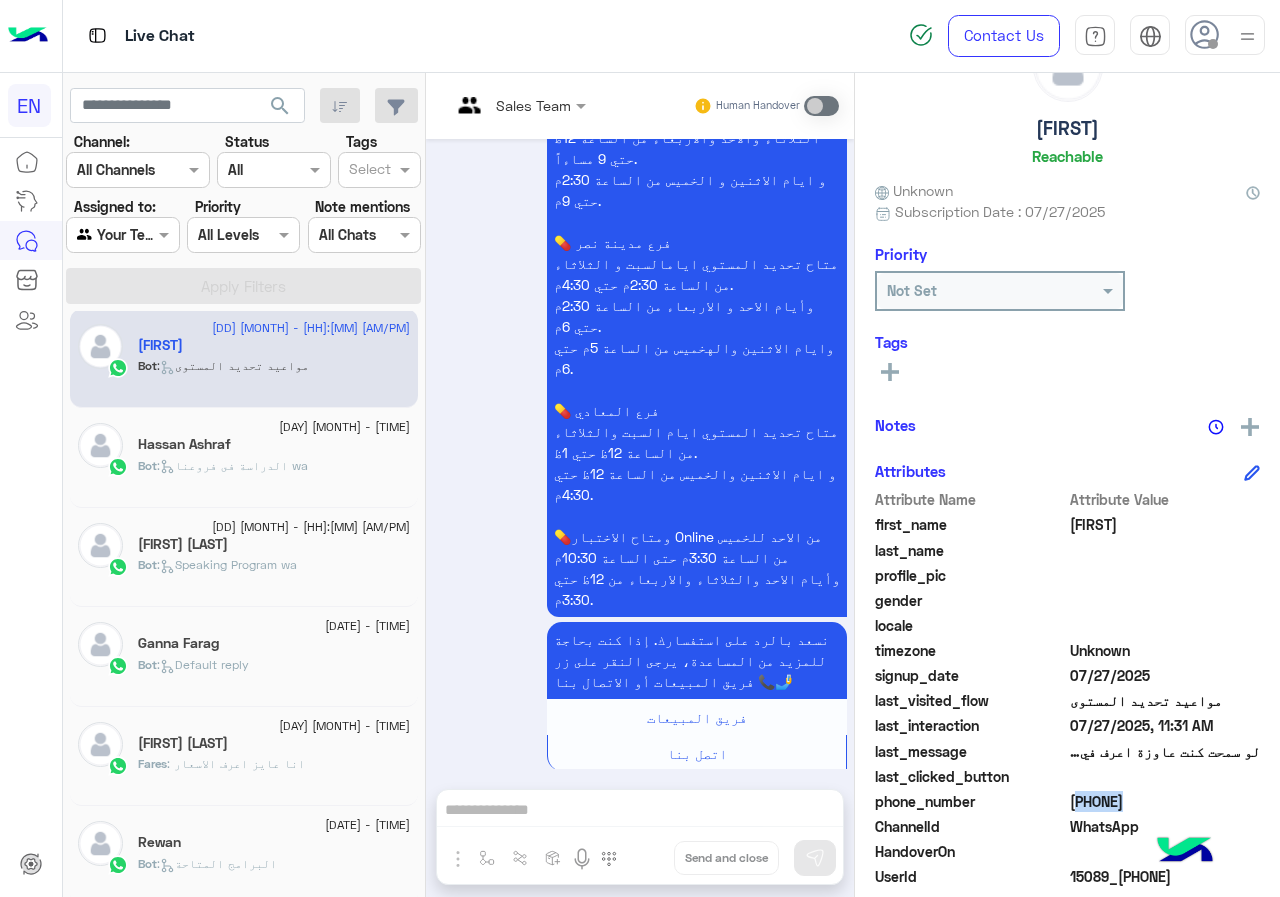scroll, scrollTop: 0, scrollLeft: 0, axis: both 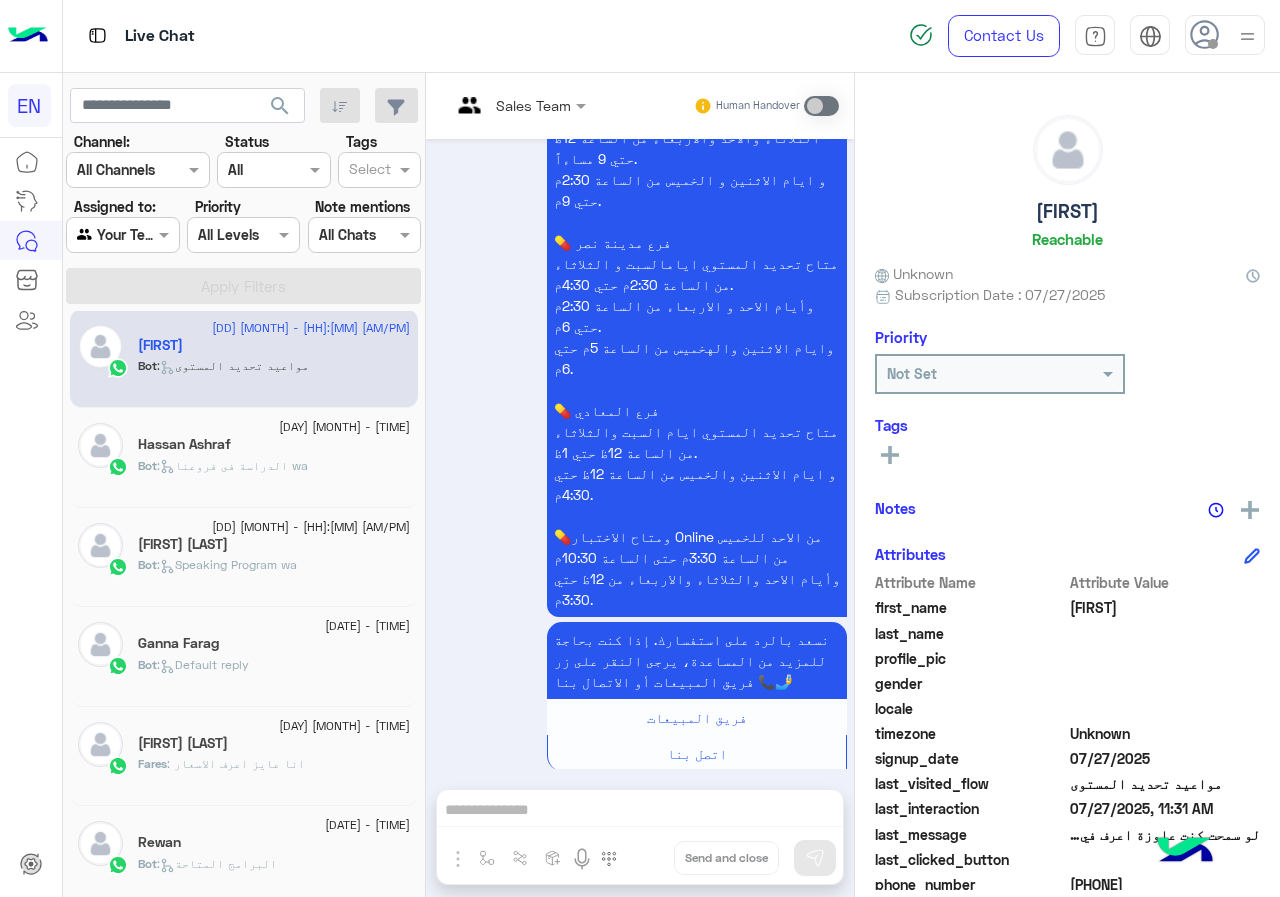 click on "[FIRST]    Reachable" 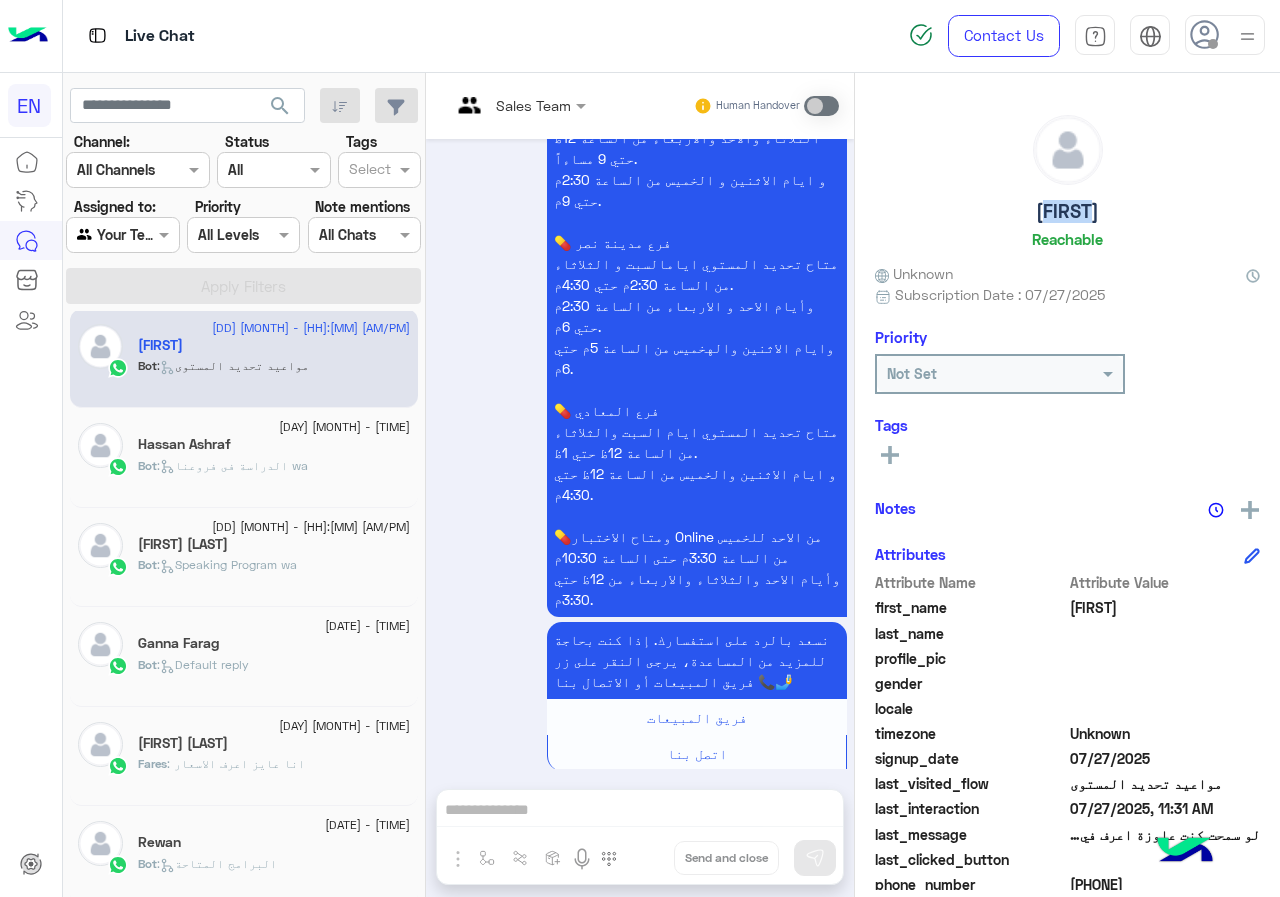 click on "[FIRST]    Reachable" 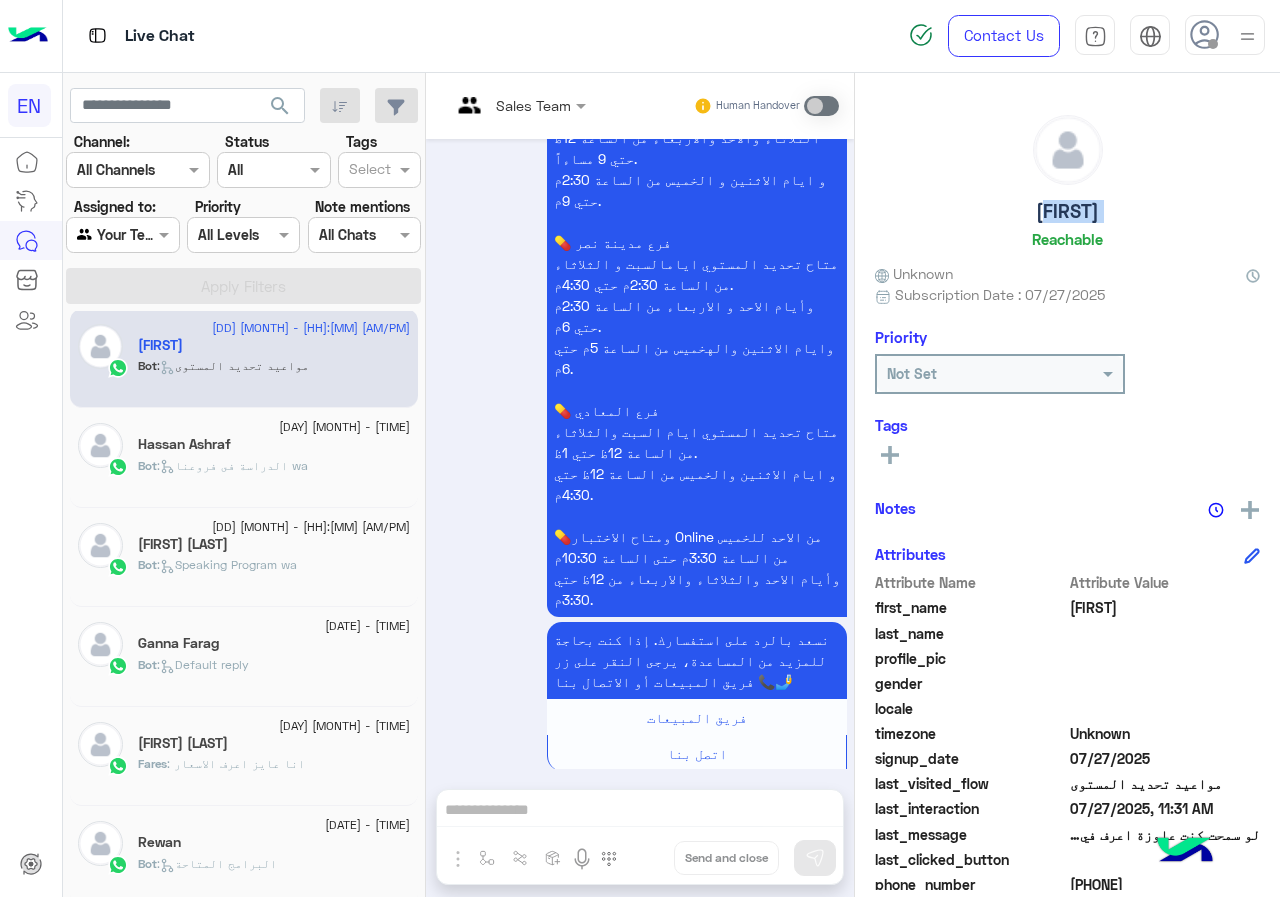click on "[FIRST]    Reachable" 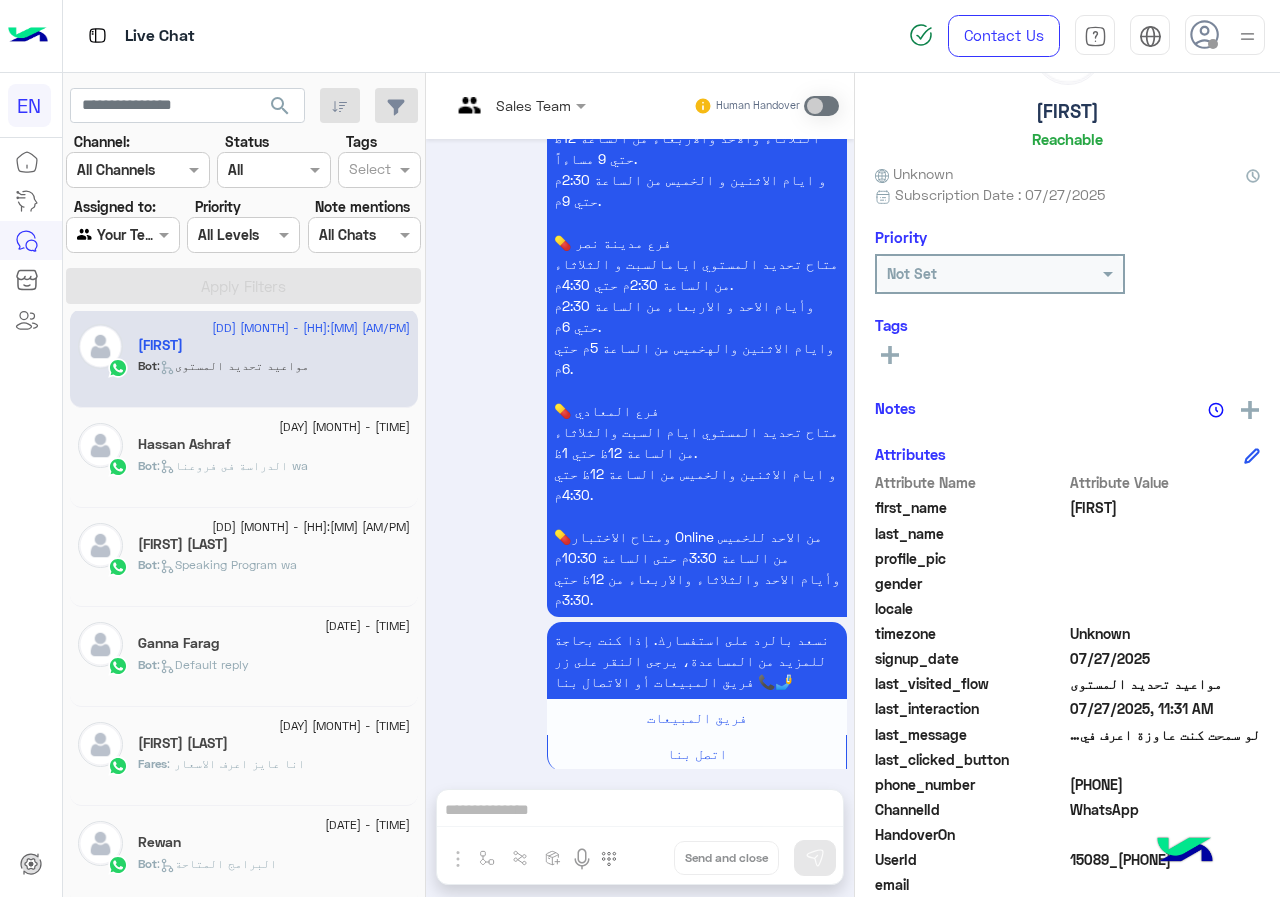 click on "See All" 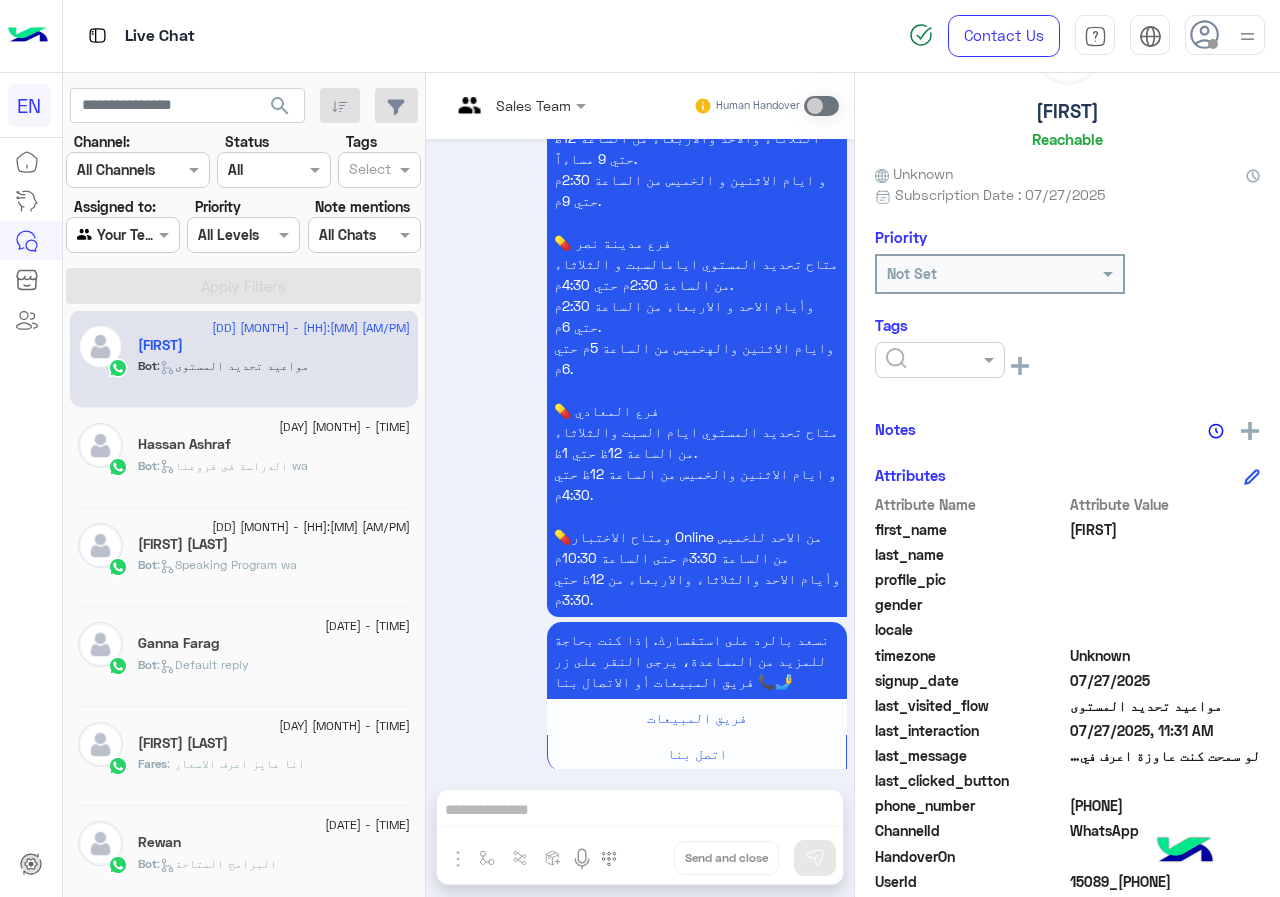 click 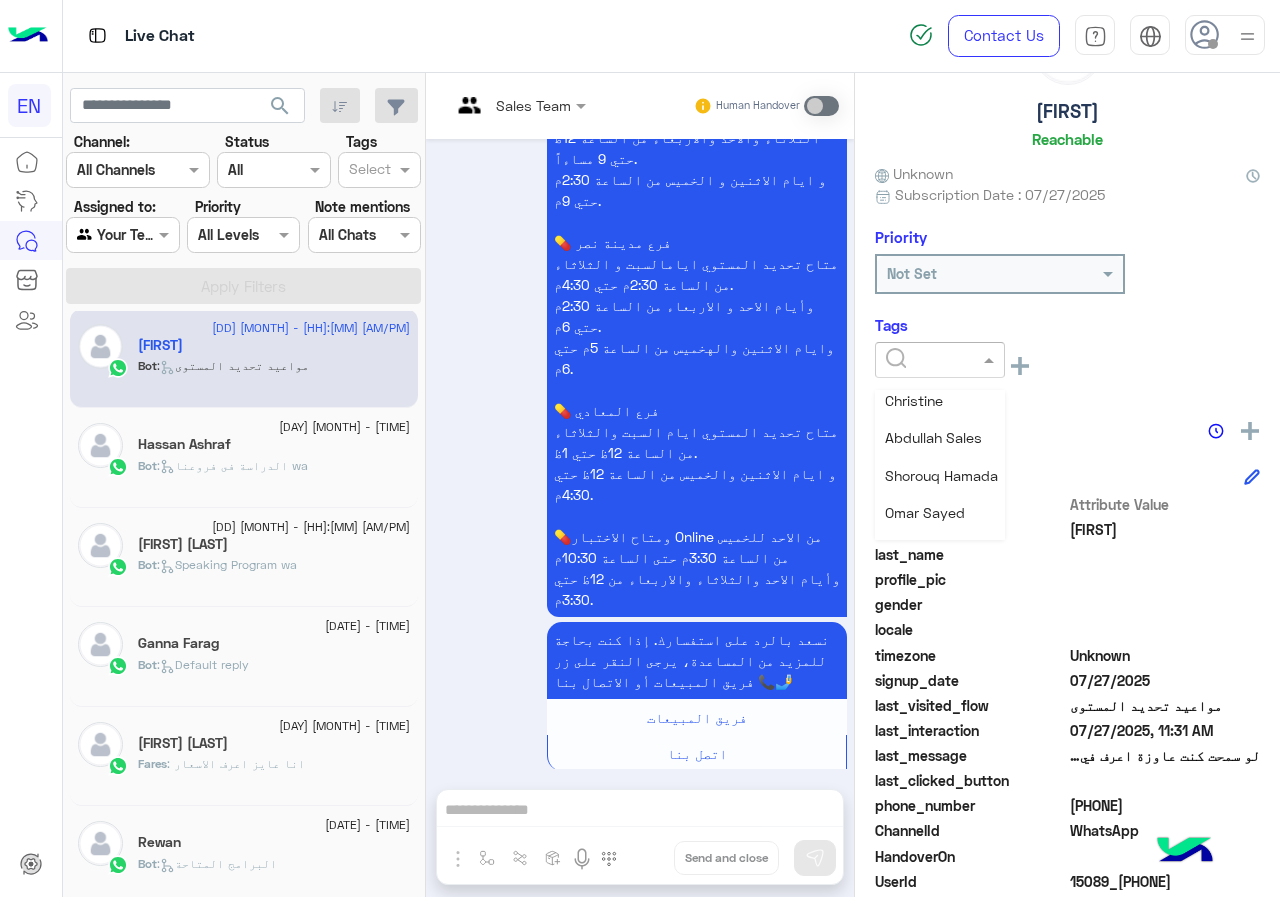 scroll, scrollTop: 261, scrollLeft: 0, axis: vertical 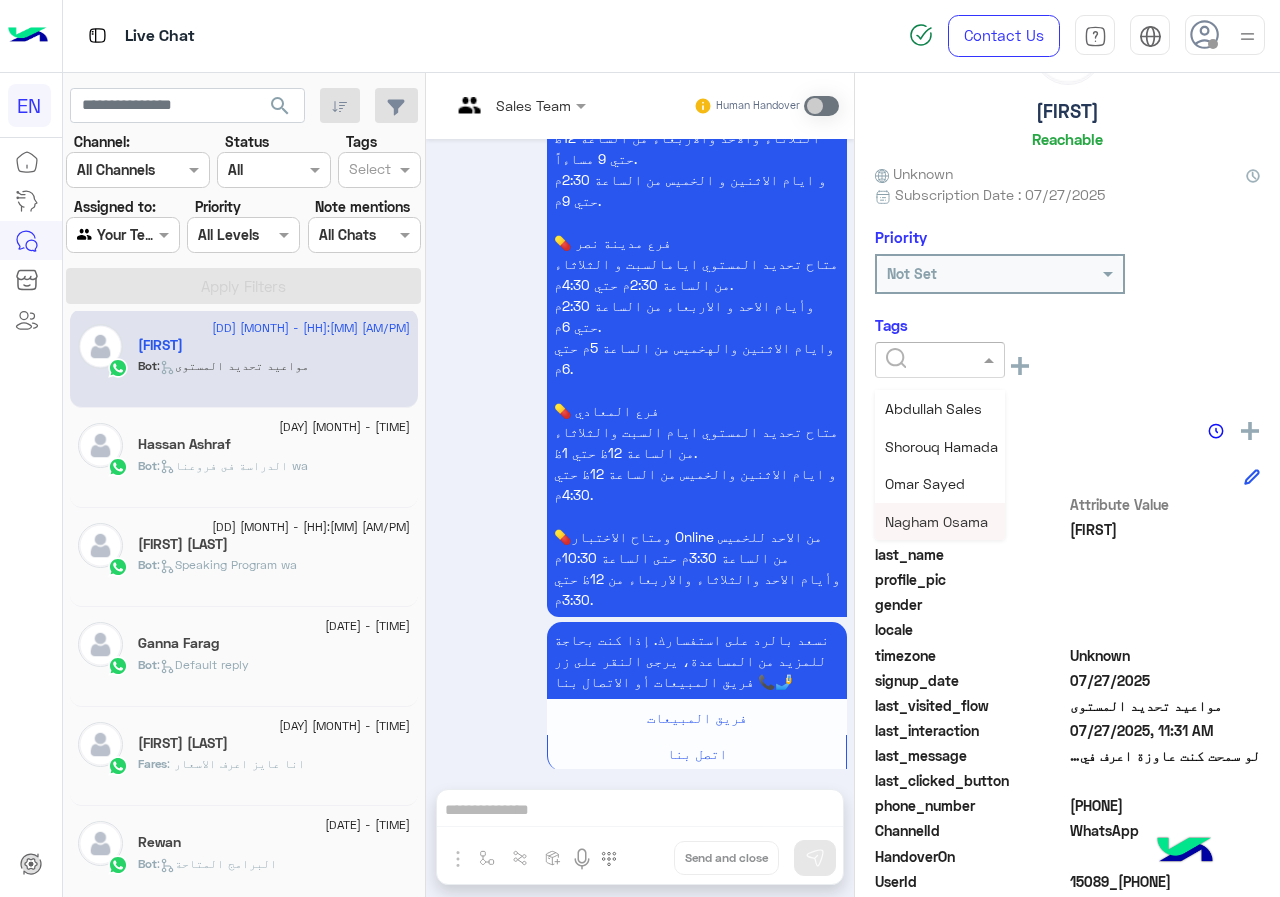 click on "Nagham Osama" at bounding box center (936, 521) 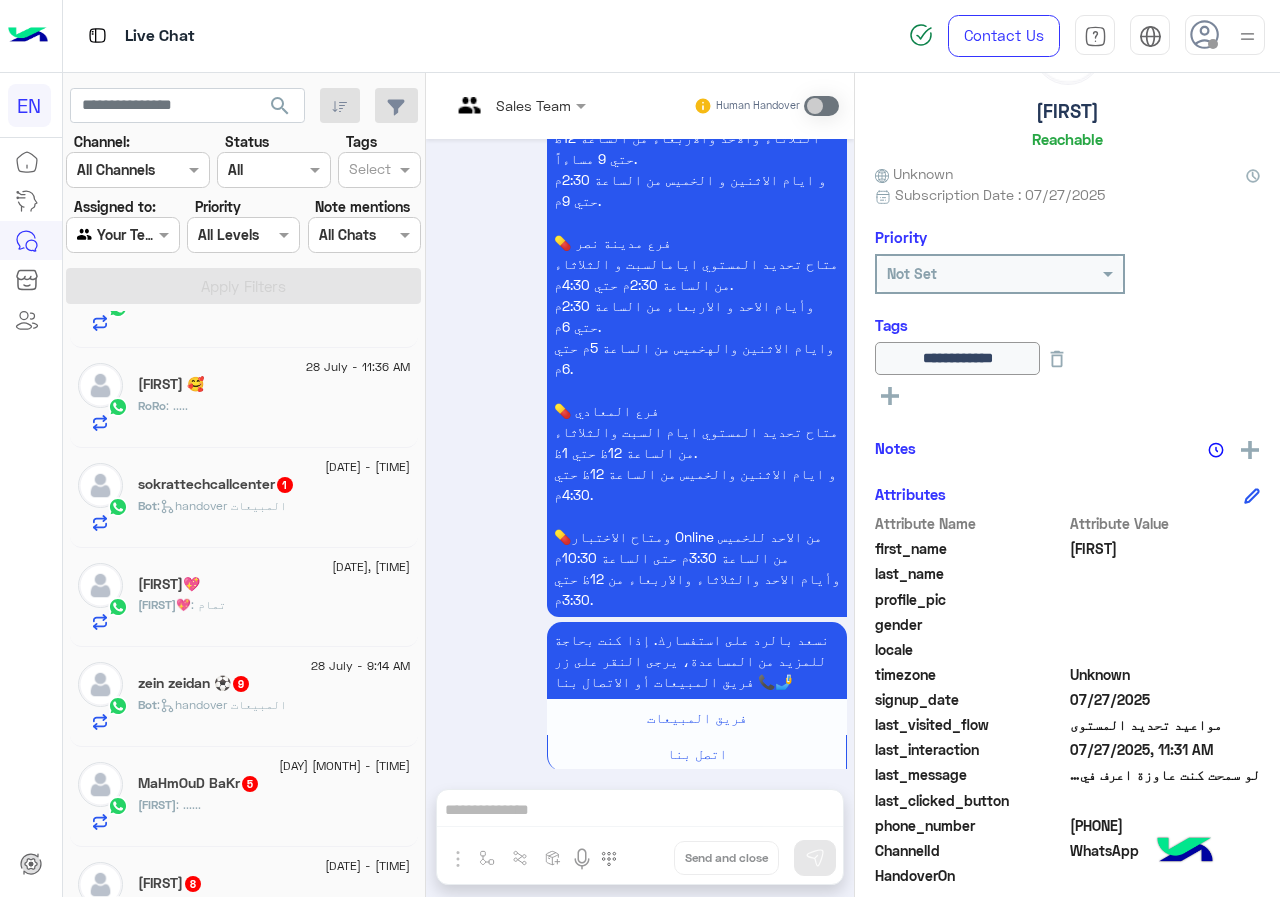 scroll, scrollTop: 210, scrollLeft: 0, axis: vertical 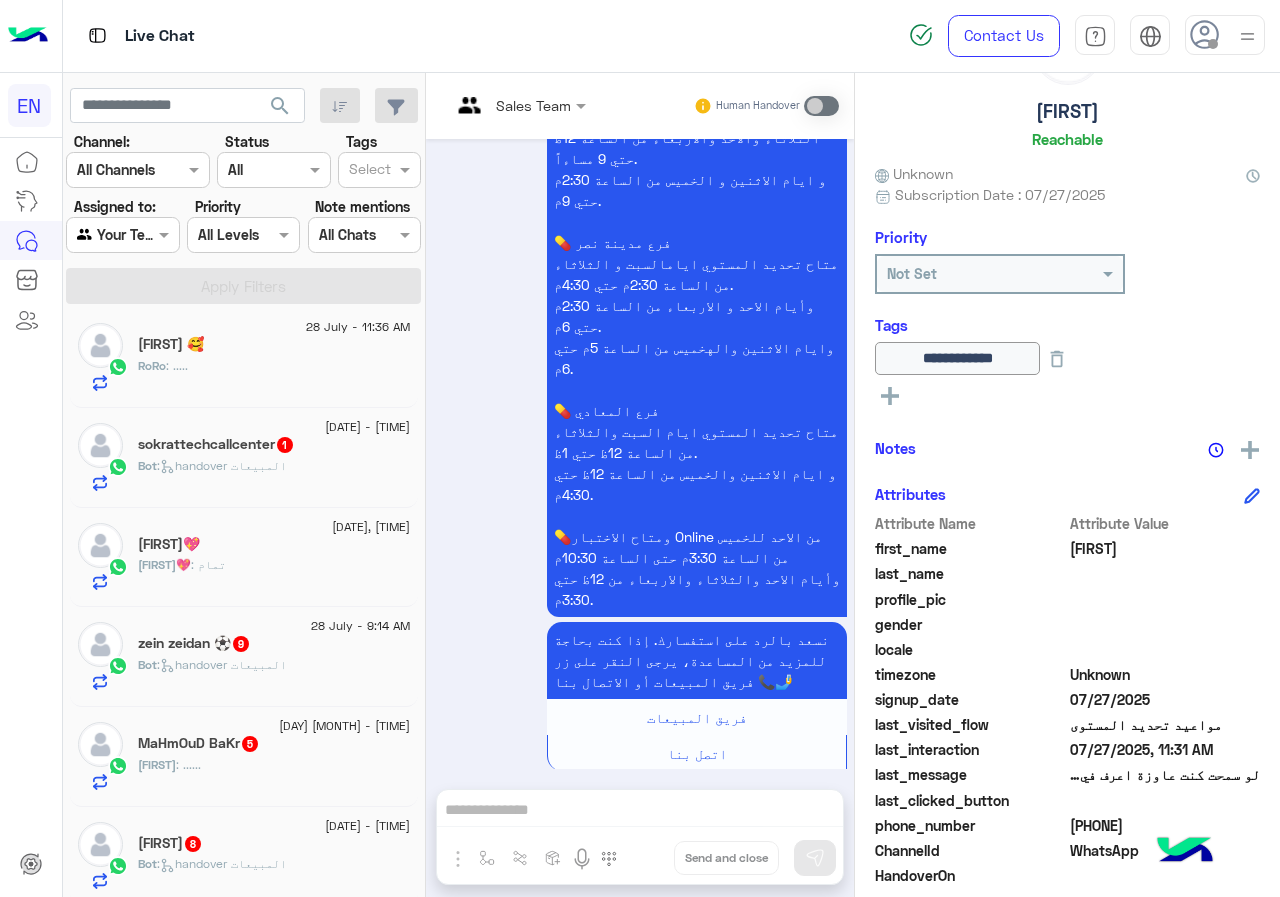 click on ":   handover المبيعات" 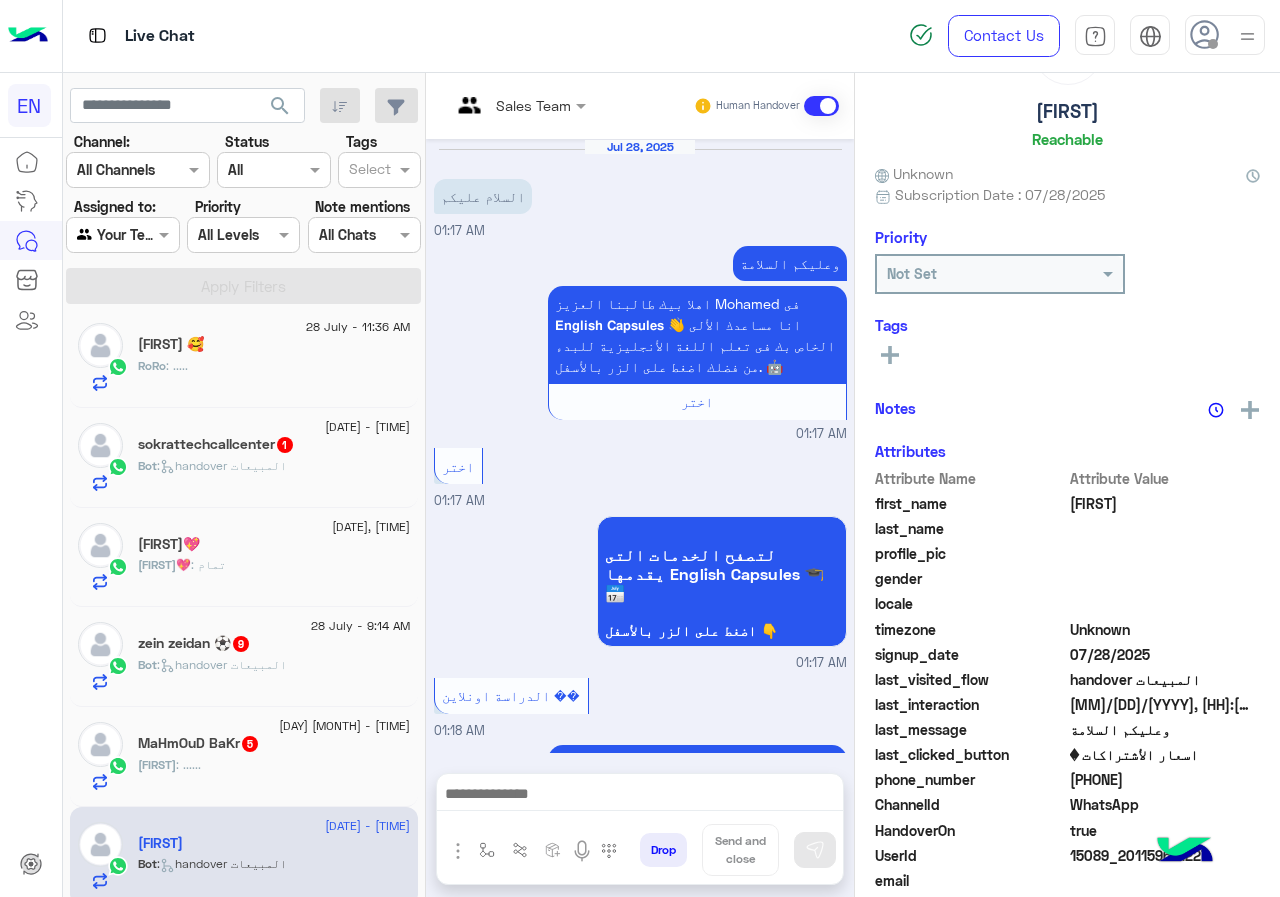 scroll, scrollTop: 2139, scrollLeft: 0, axis: vertical 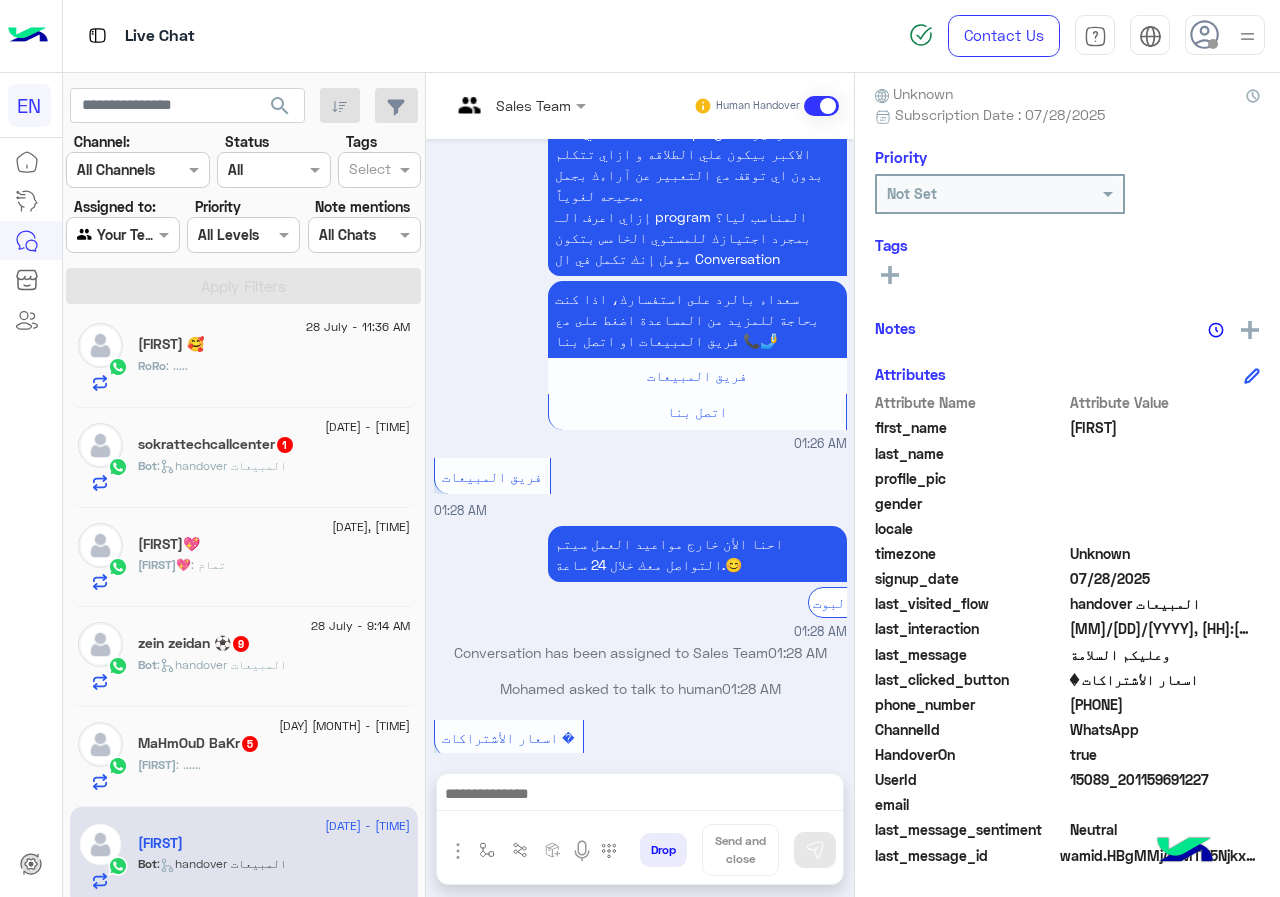 click on "[PHONE]" 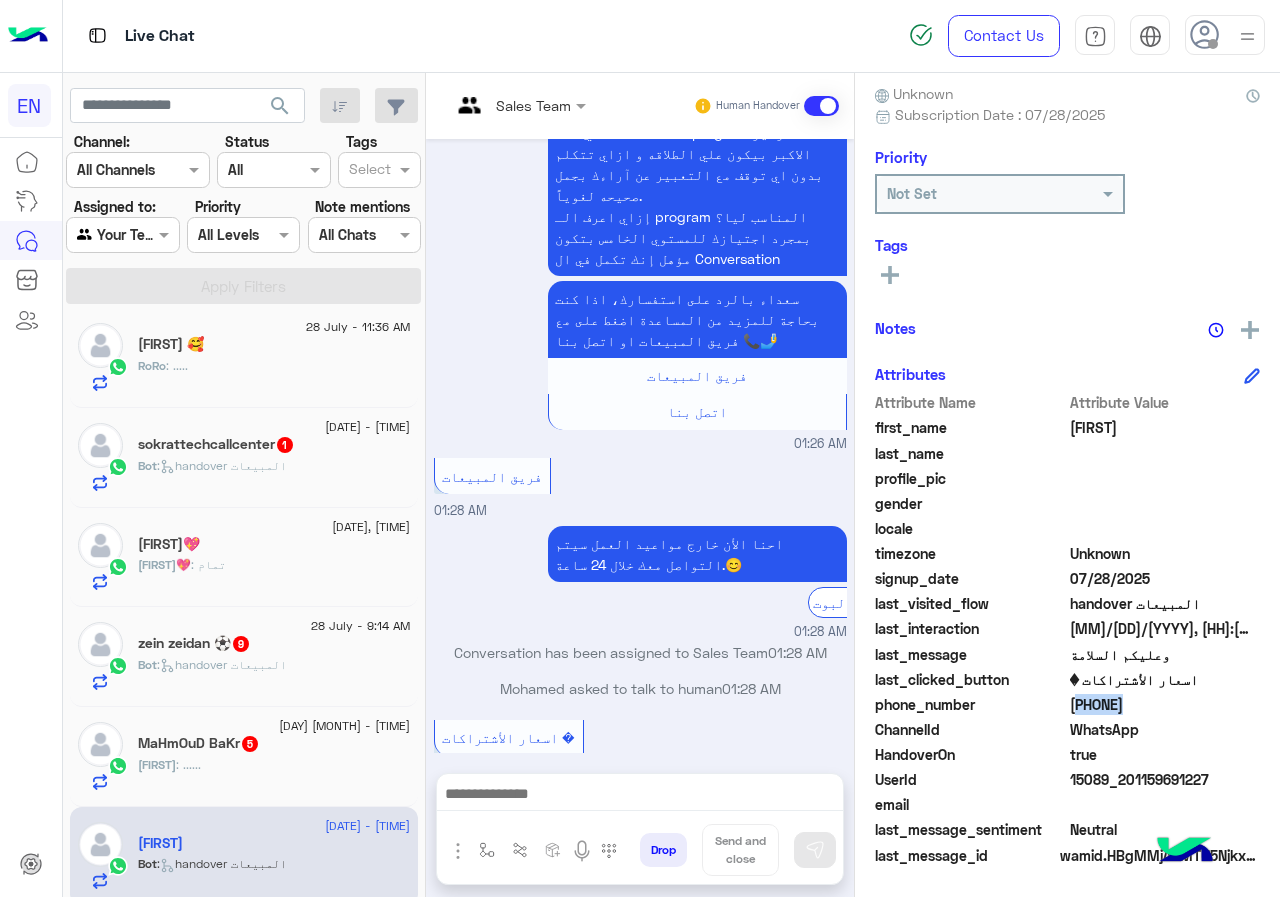 click on "[PHONE]" 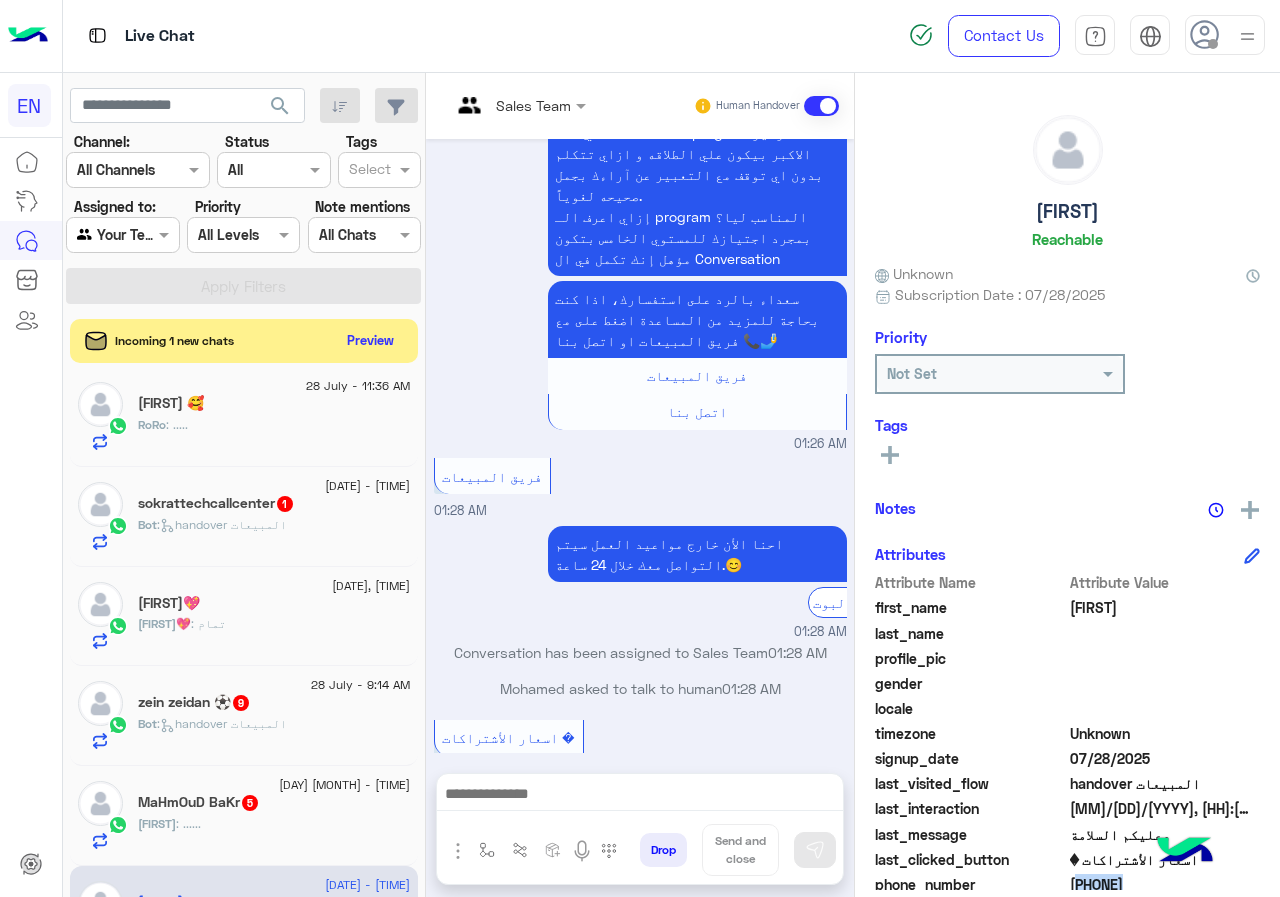 scroll, scrollTop: 180, scrollLeft: 0, axis: vertical 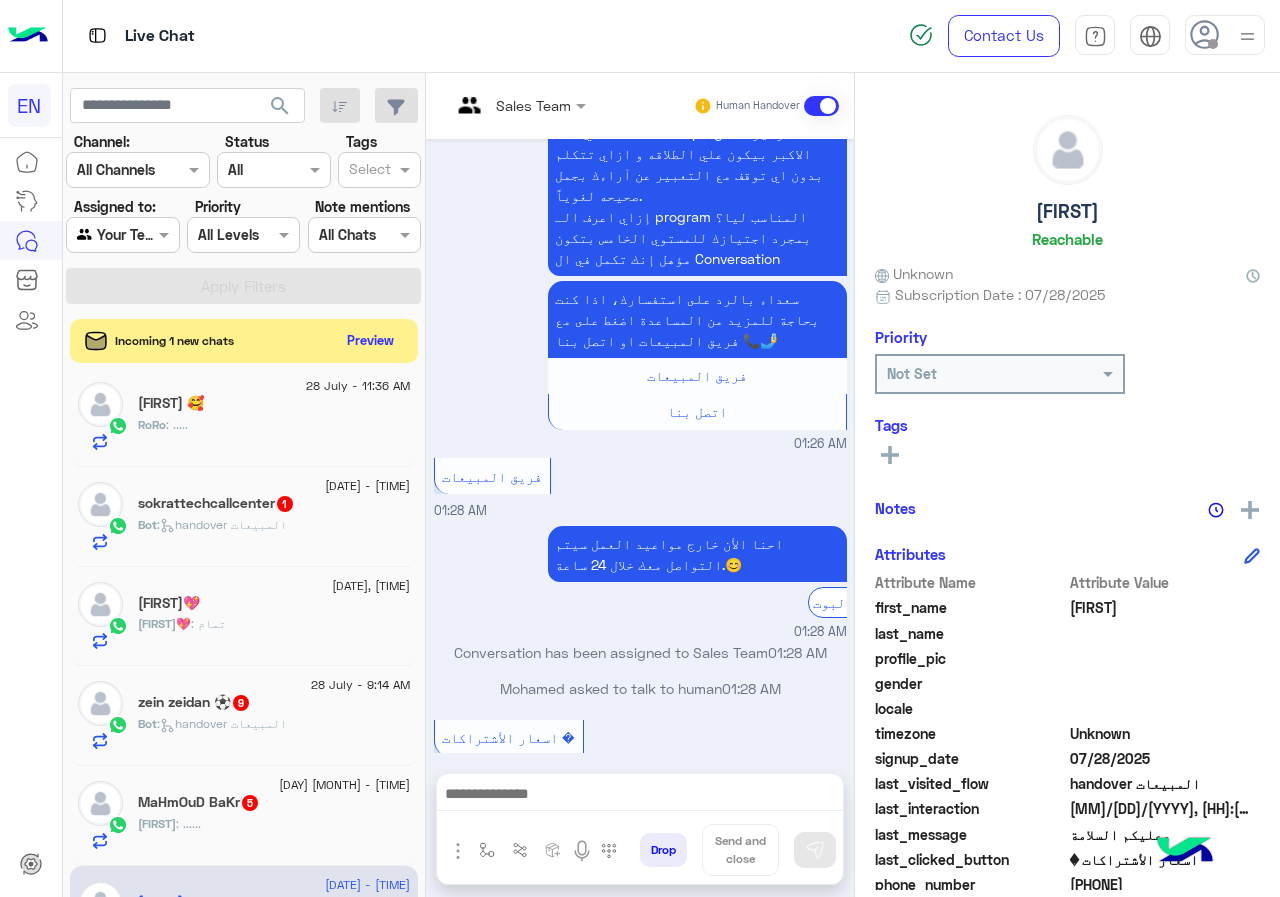click on "[FIRST]" 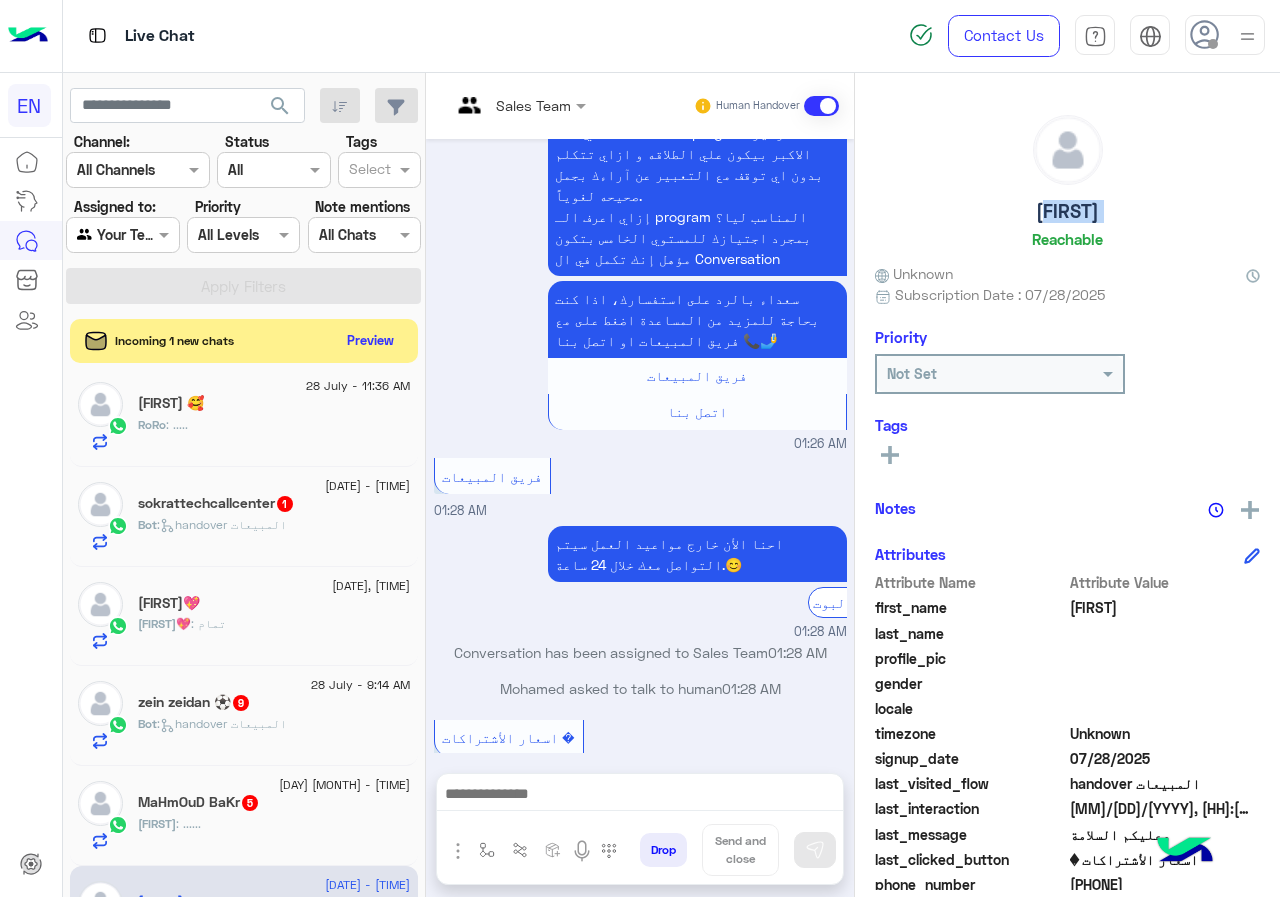 click on "[FIRST]" 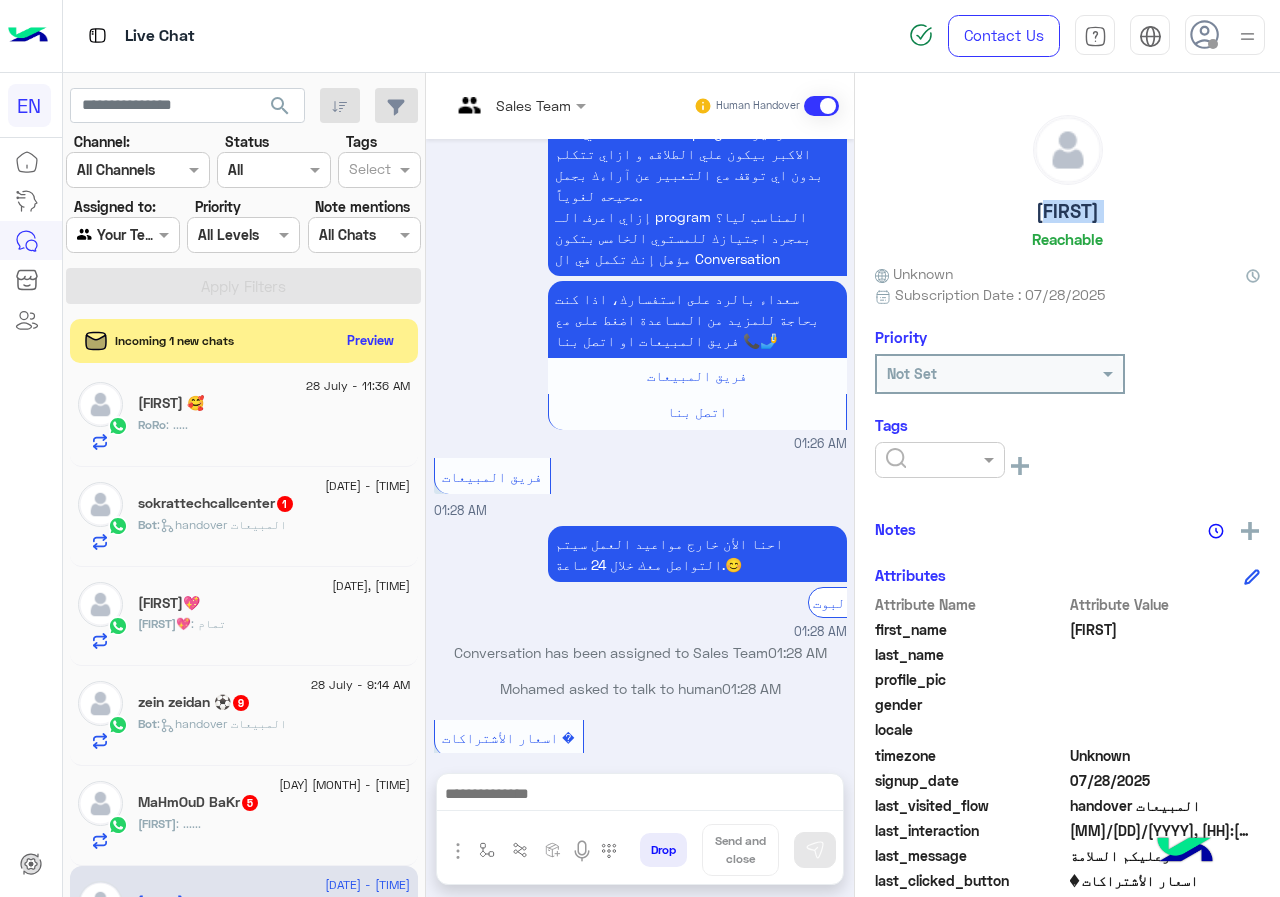 click 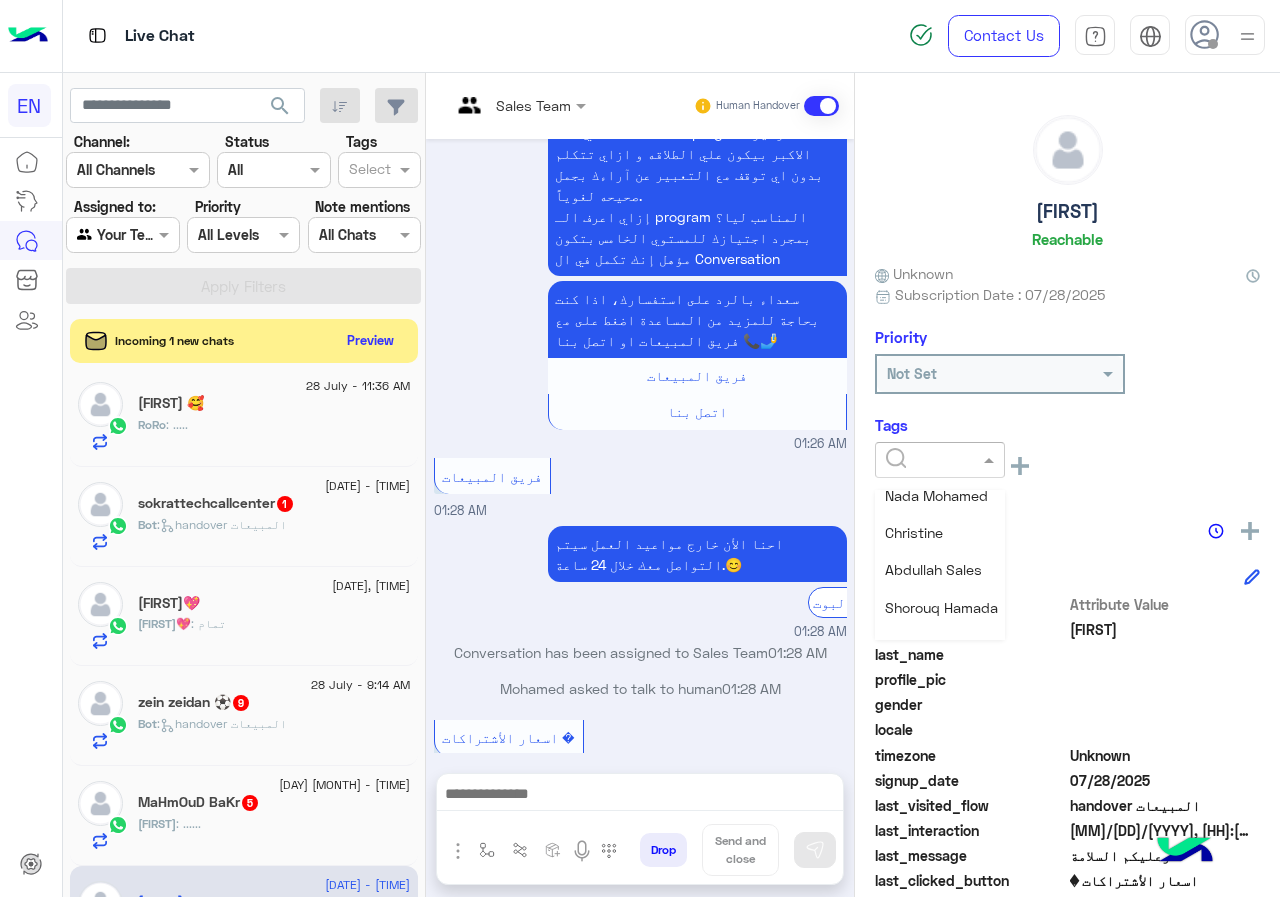 scroll, scrollTop: 261, scrollLeft: 0, axis: vertical 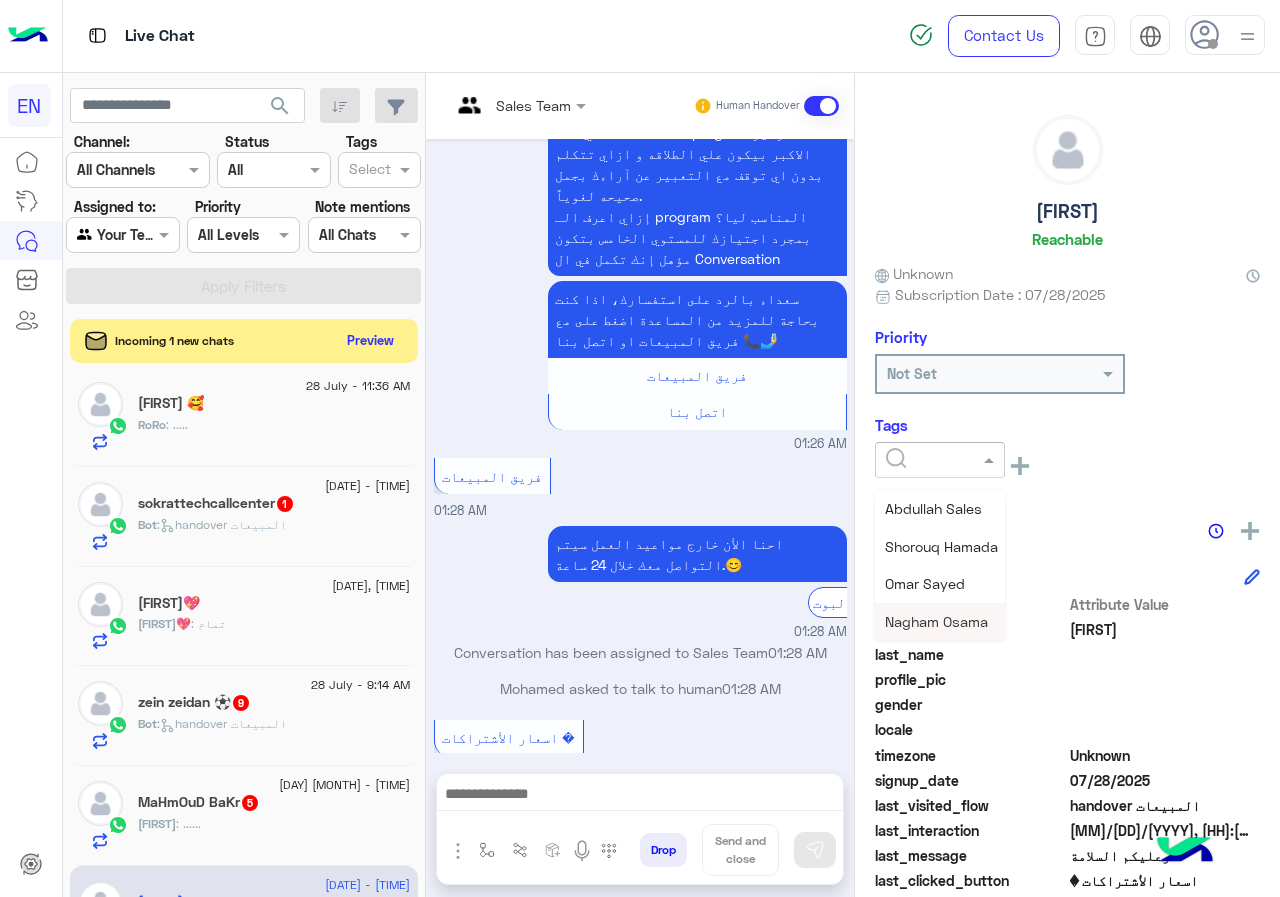 click on "Nagham Osama" at bounding box center (936, 621) 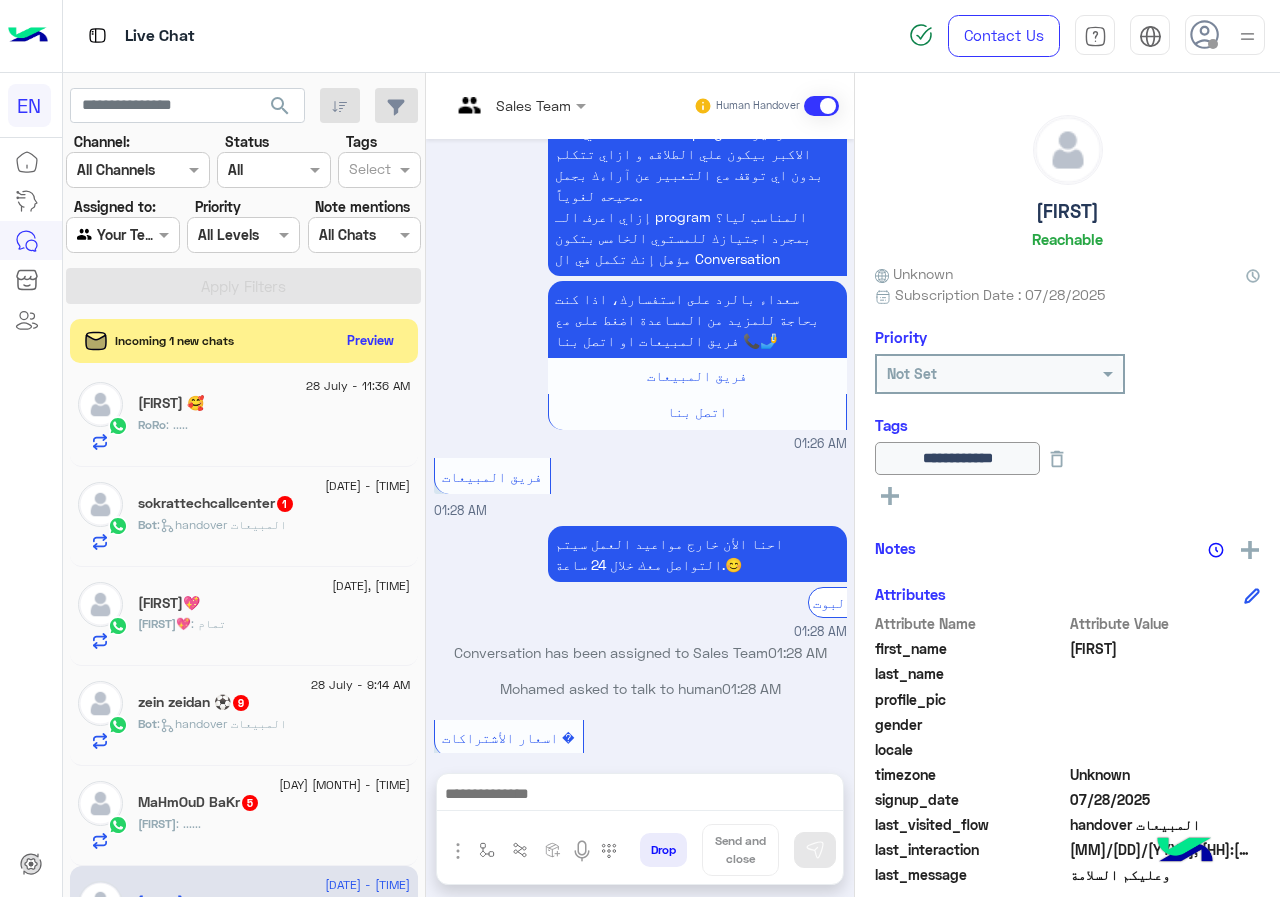 scroll, scrollTop: 310, scrollLeft: 0, axis: vertical 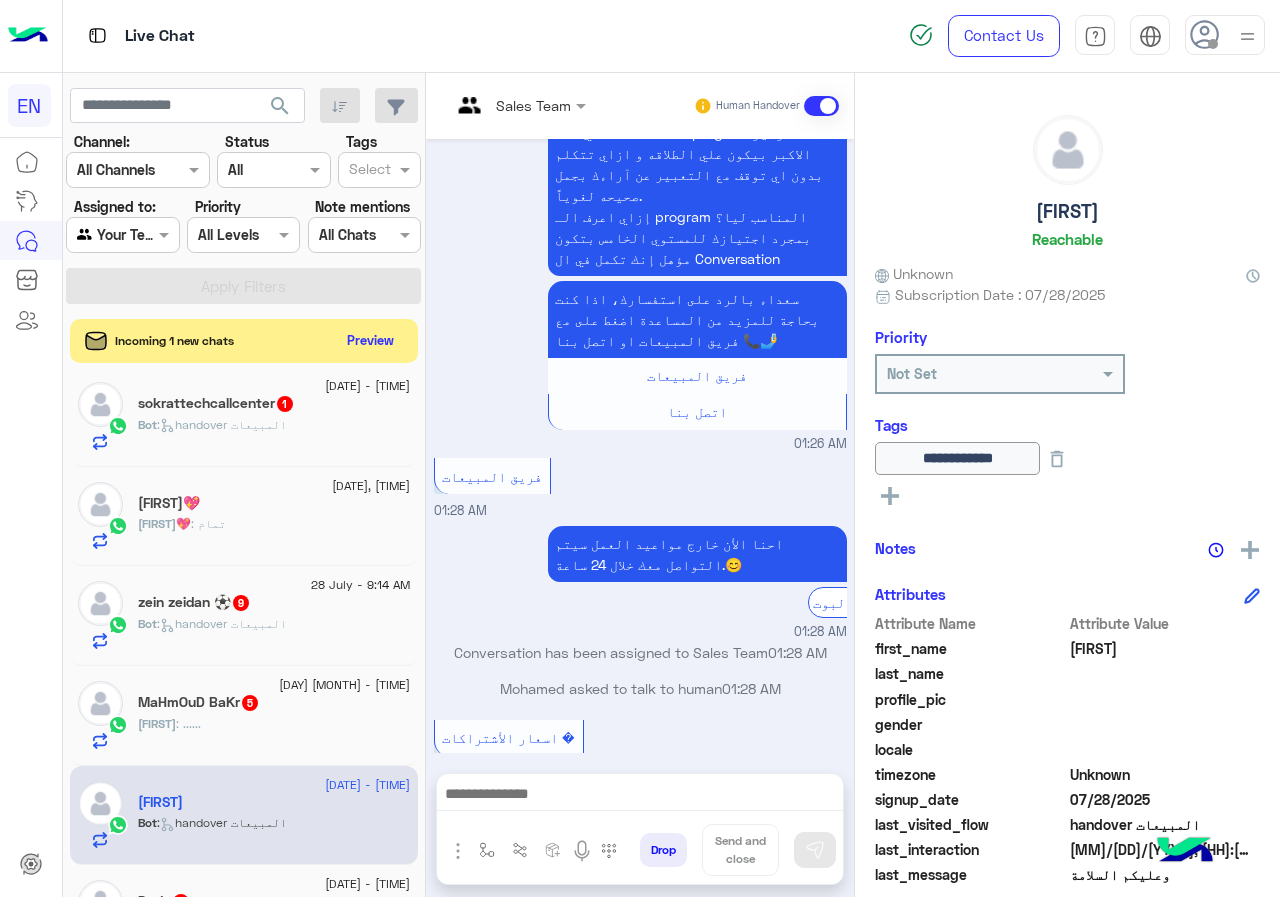 click on "MaHmOuD : ......" 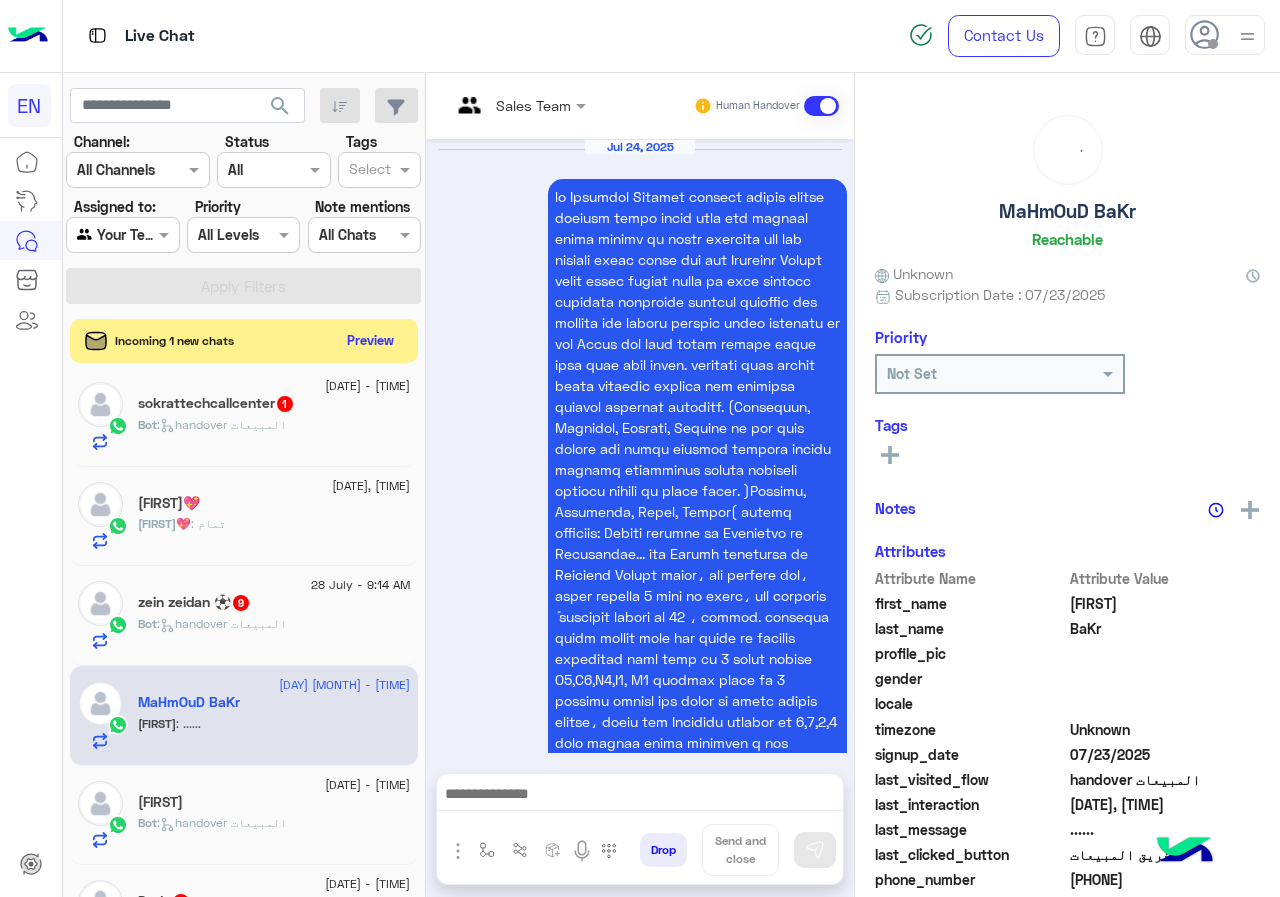 scroll, scrollTop: 3203, scrollLeft: 0, axis: vertical 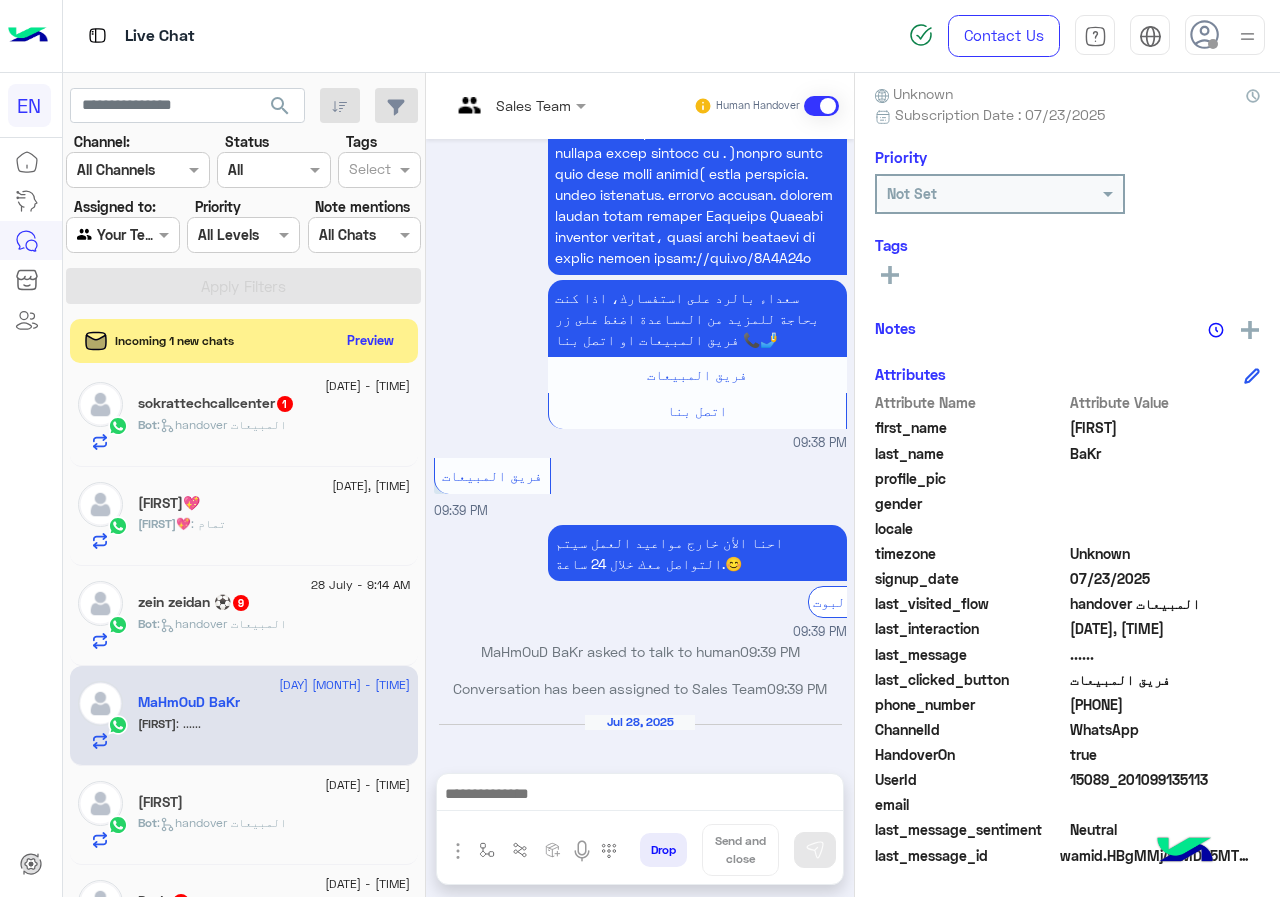 click on "[PHONE]" 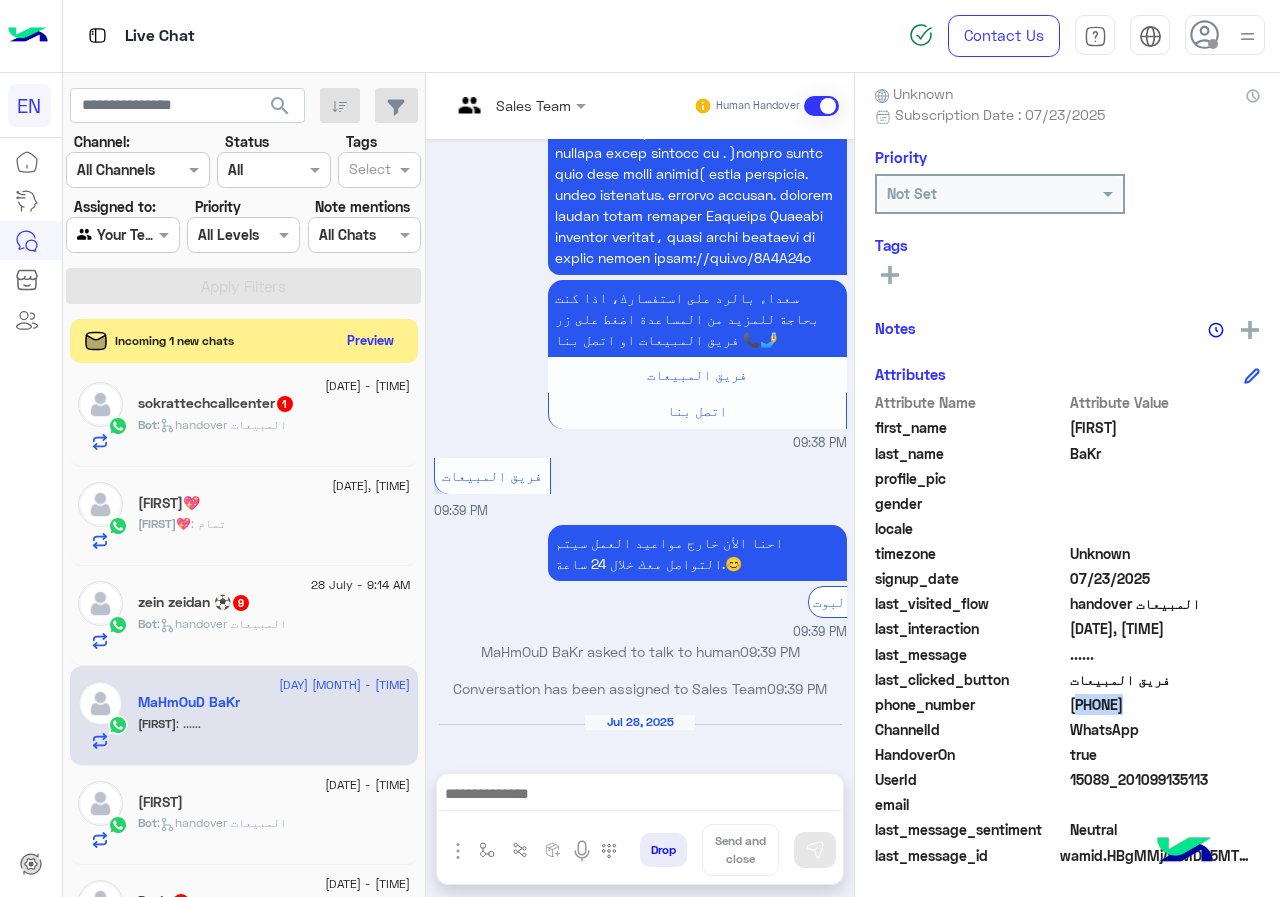 click on "[PHONE]" 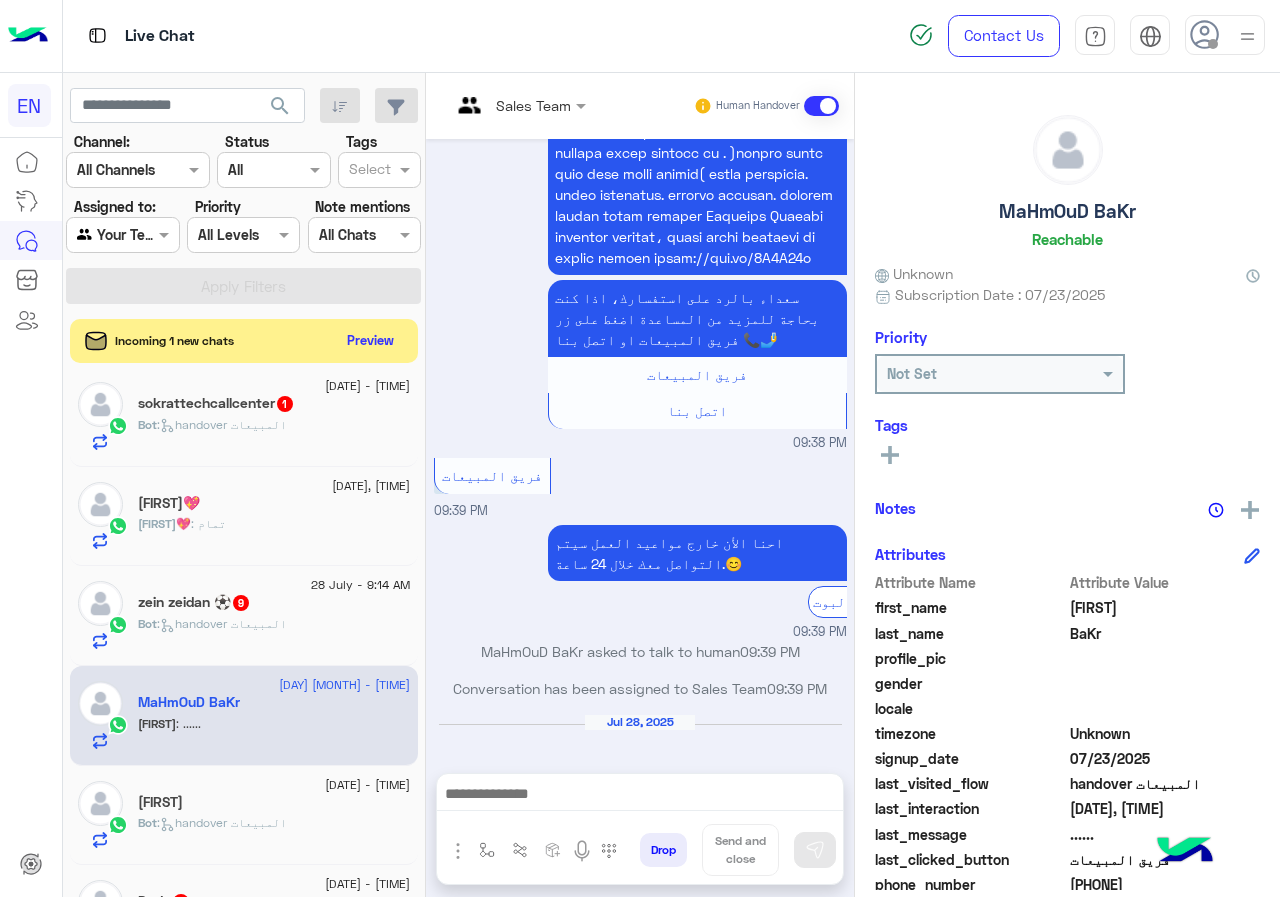 click on "MaHmOuD BaKr" 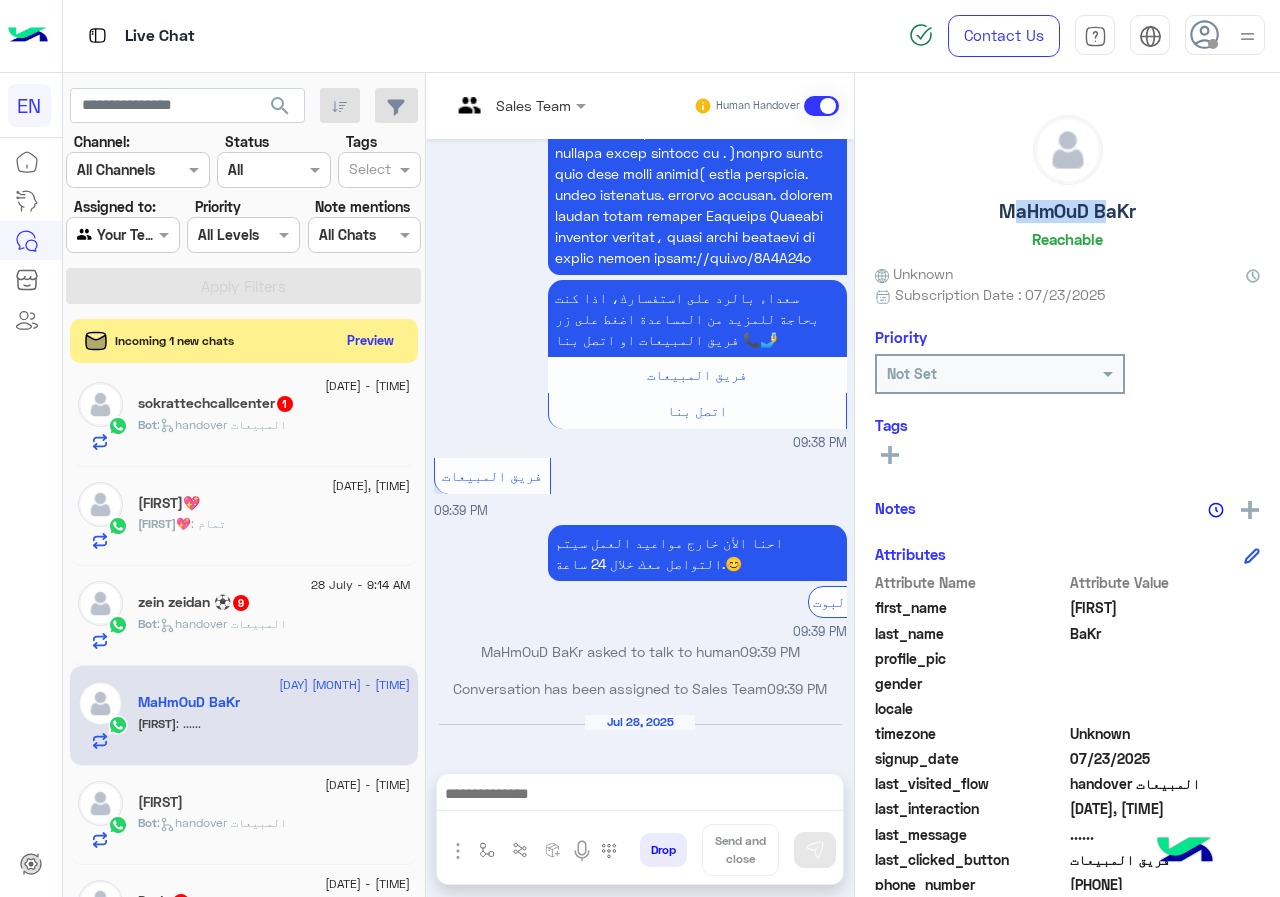 click on "MaHmOuD BaKr" 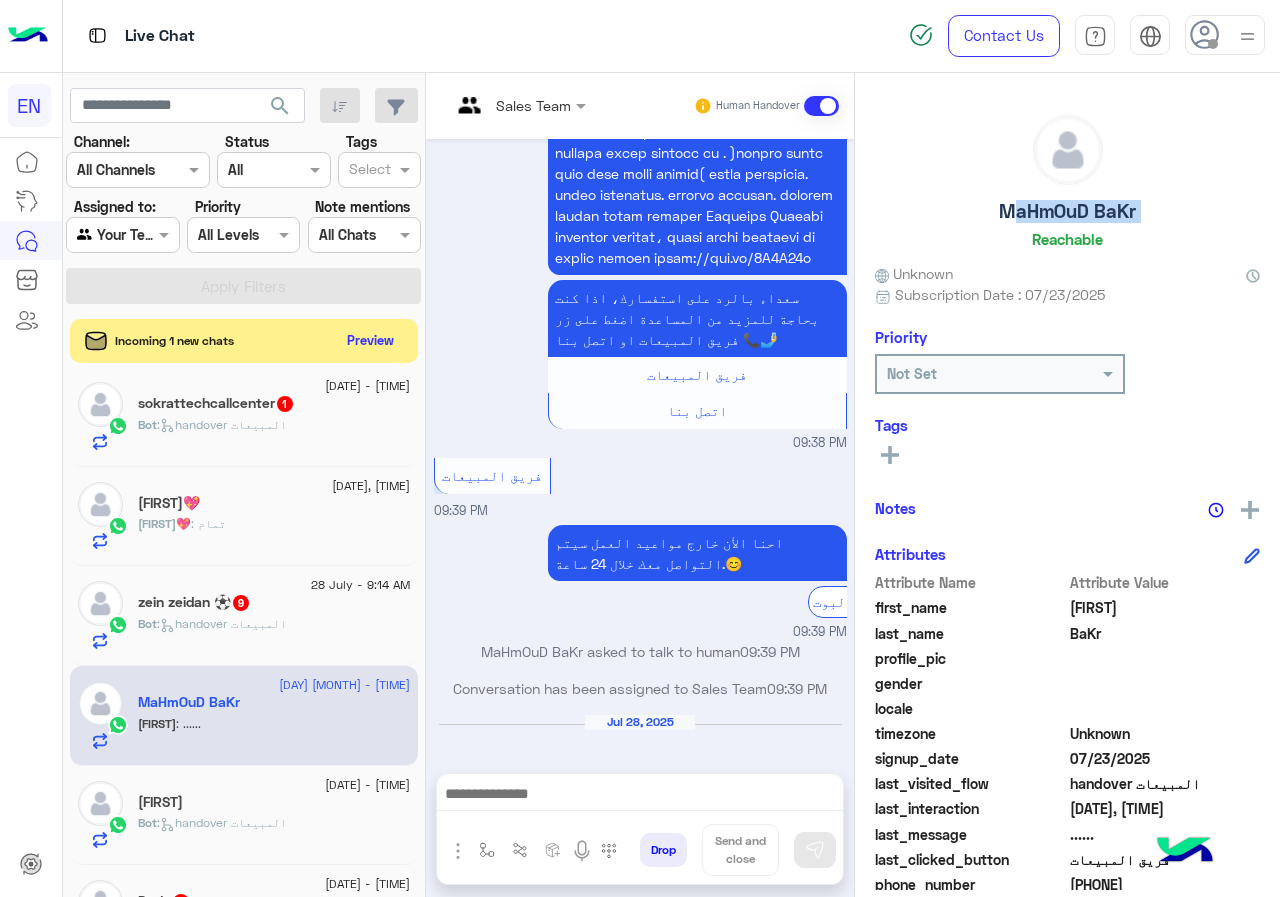 click on "MaHmOuD BaKr" 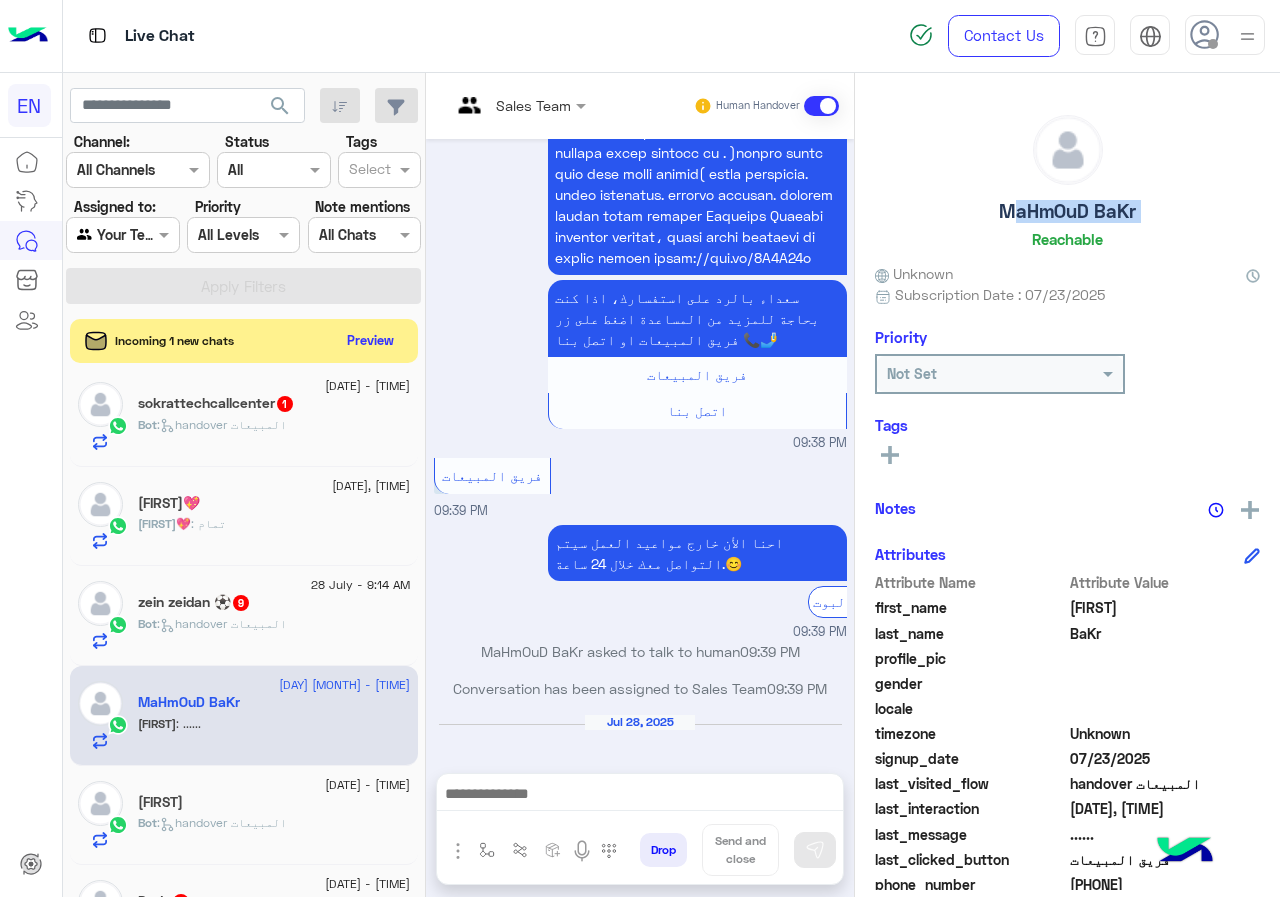 click 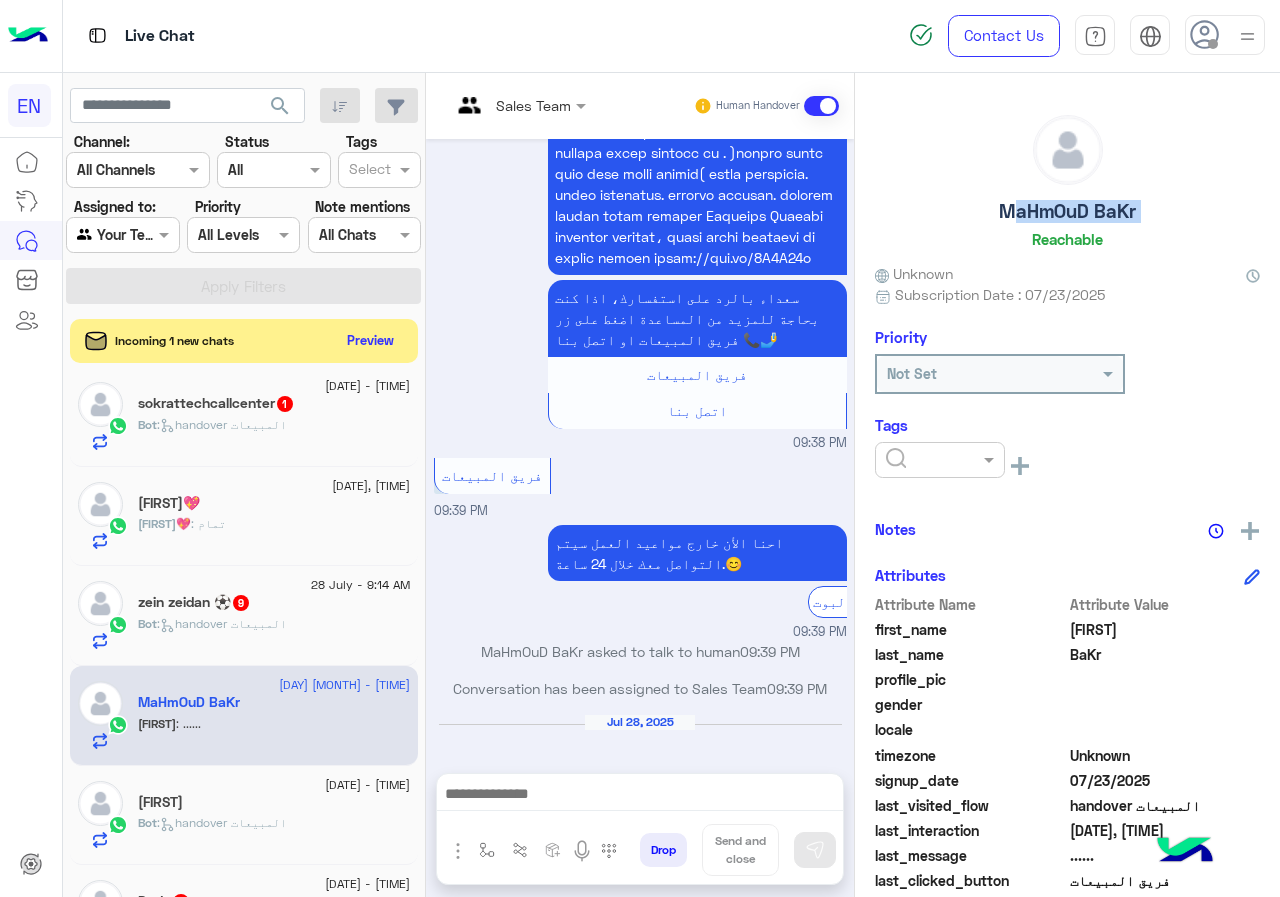 click 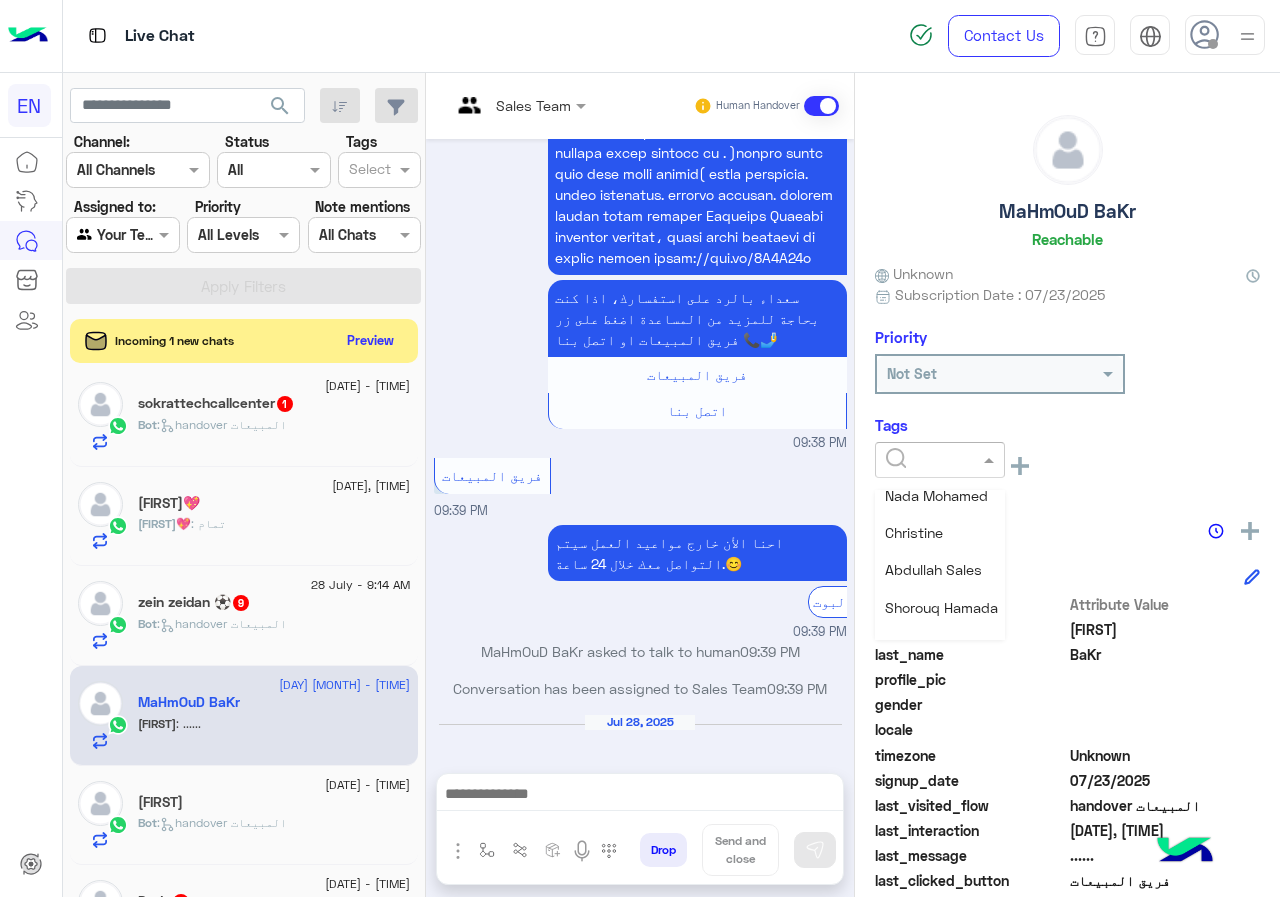 scroll, scrollTop: 261, scrollLeft: 0, axis: vertical 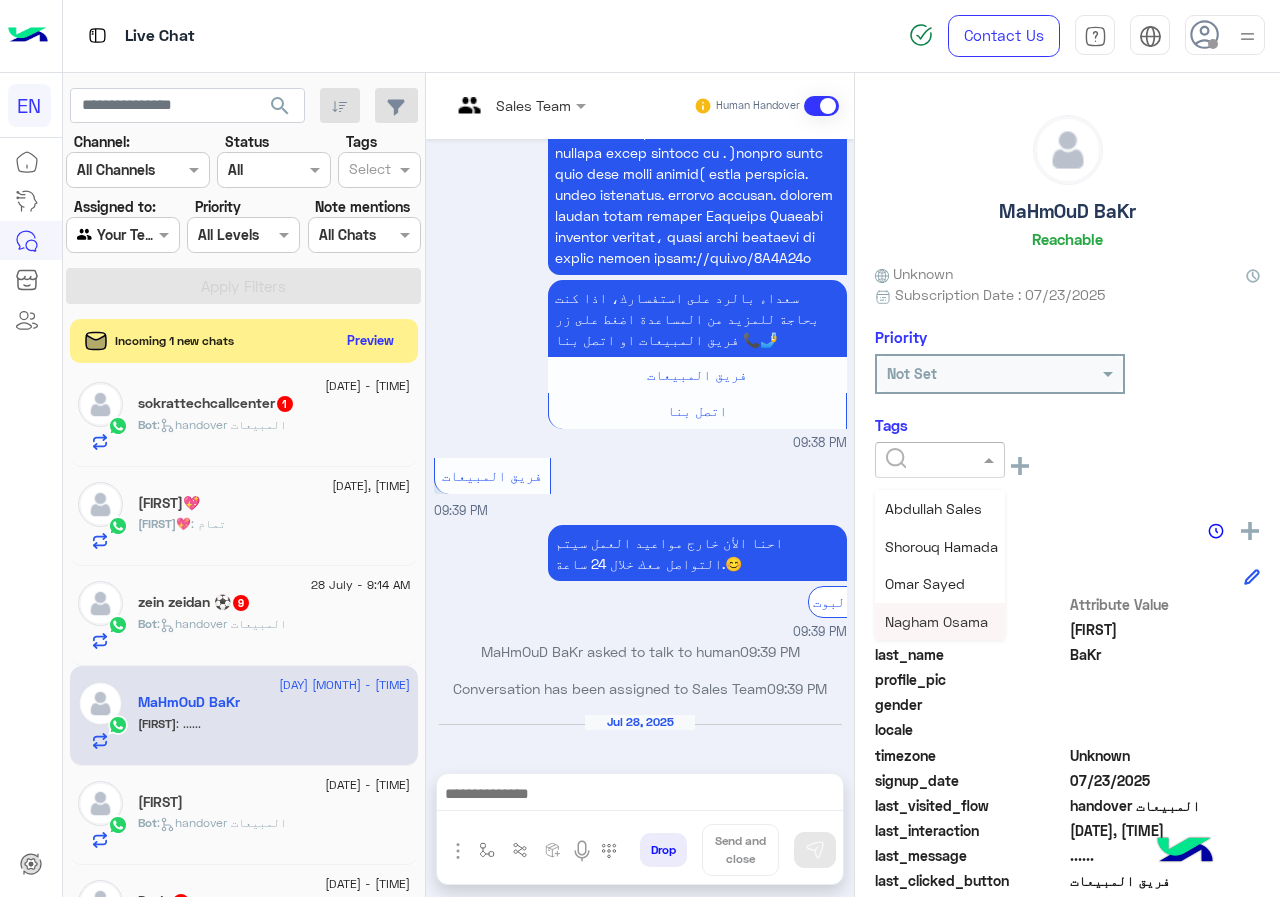 click on "Nagham Osama" at bounding box center [936, 621] 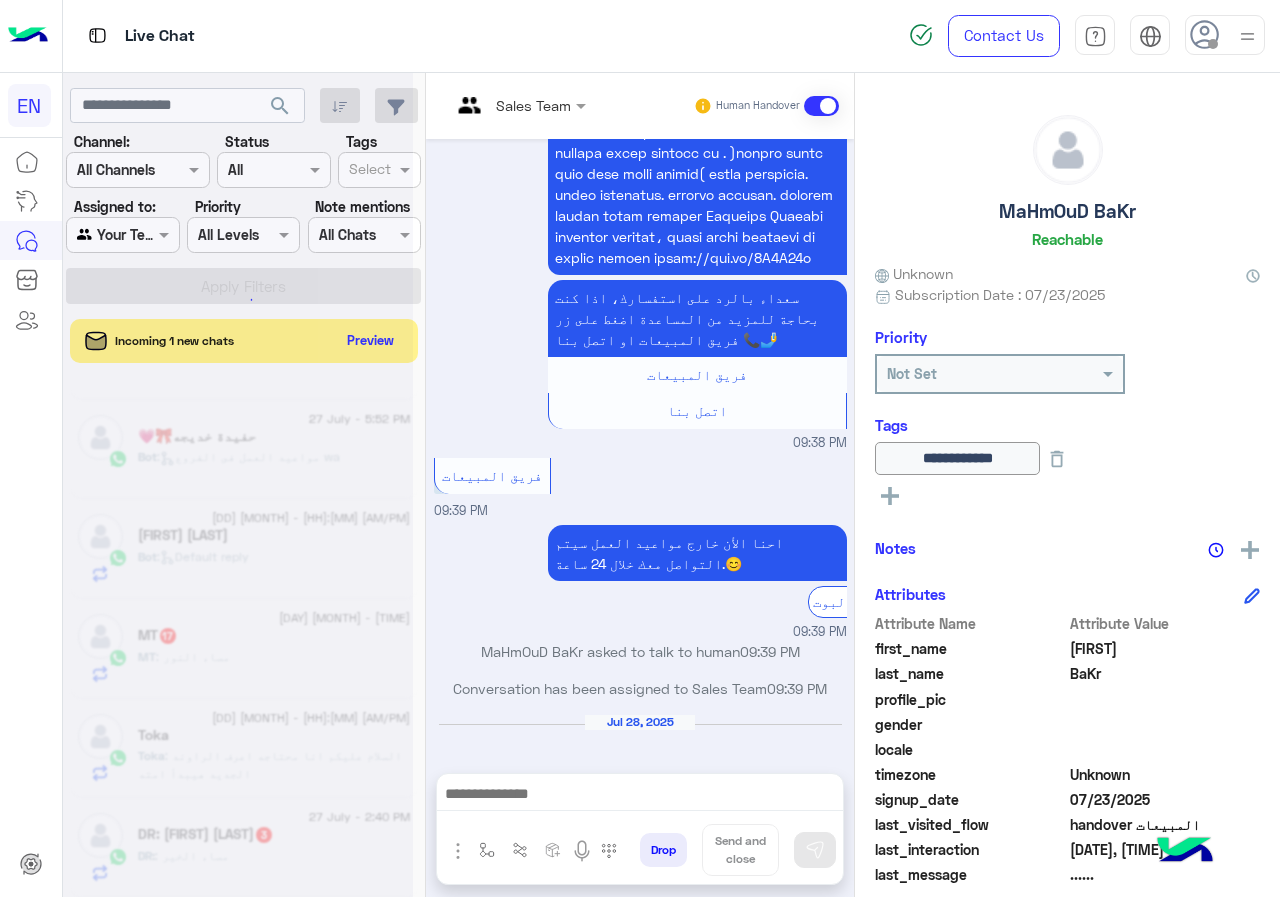 scroll, scrollTop: 10, scrollLeft: 0, axis: vertical 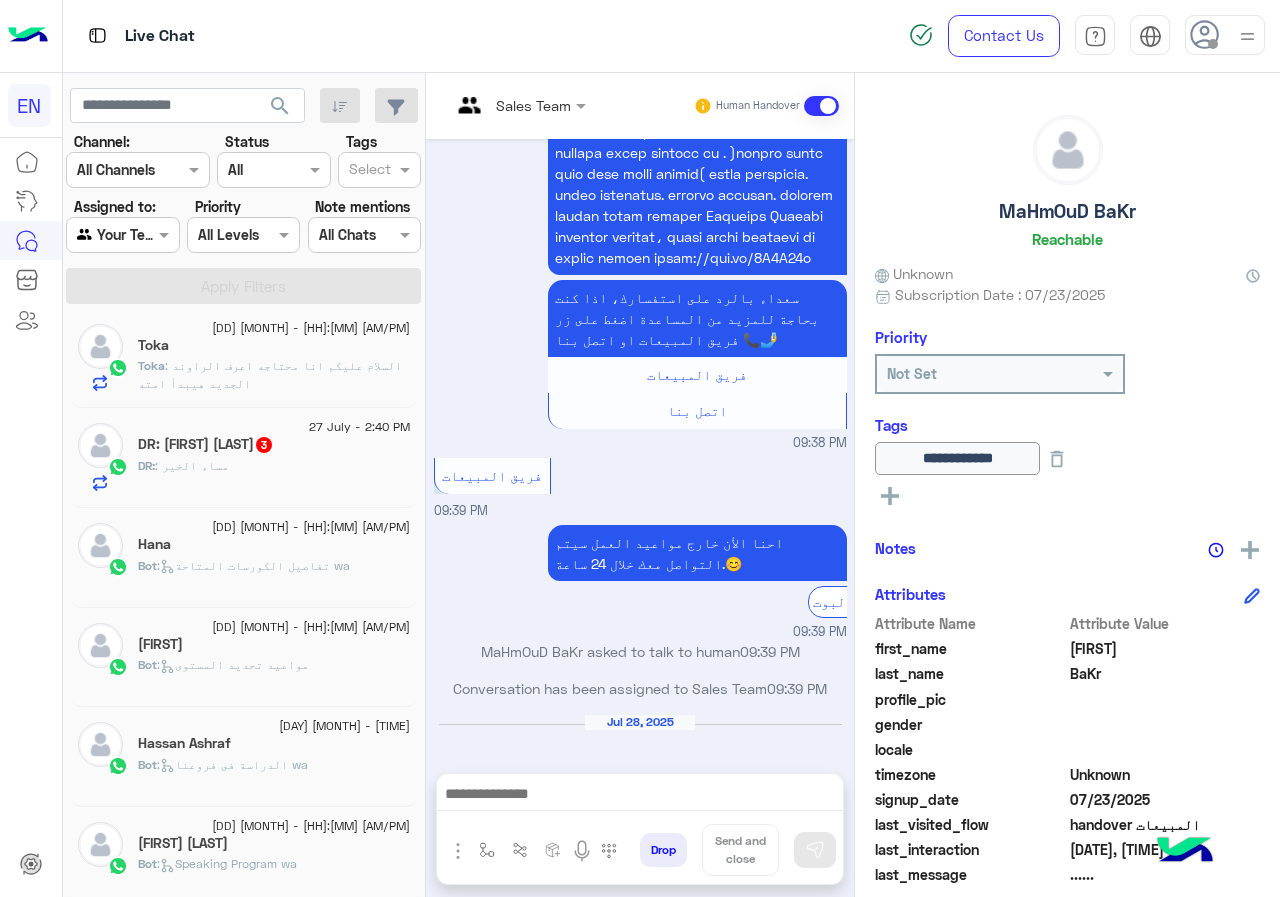 click on "Toka" 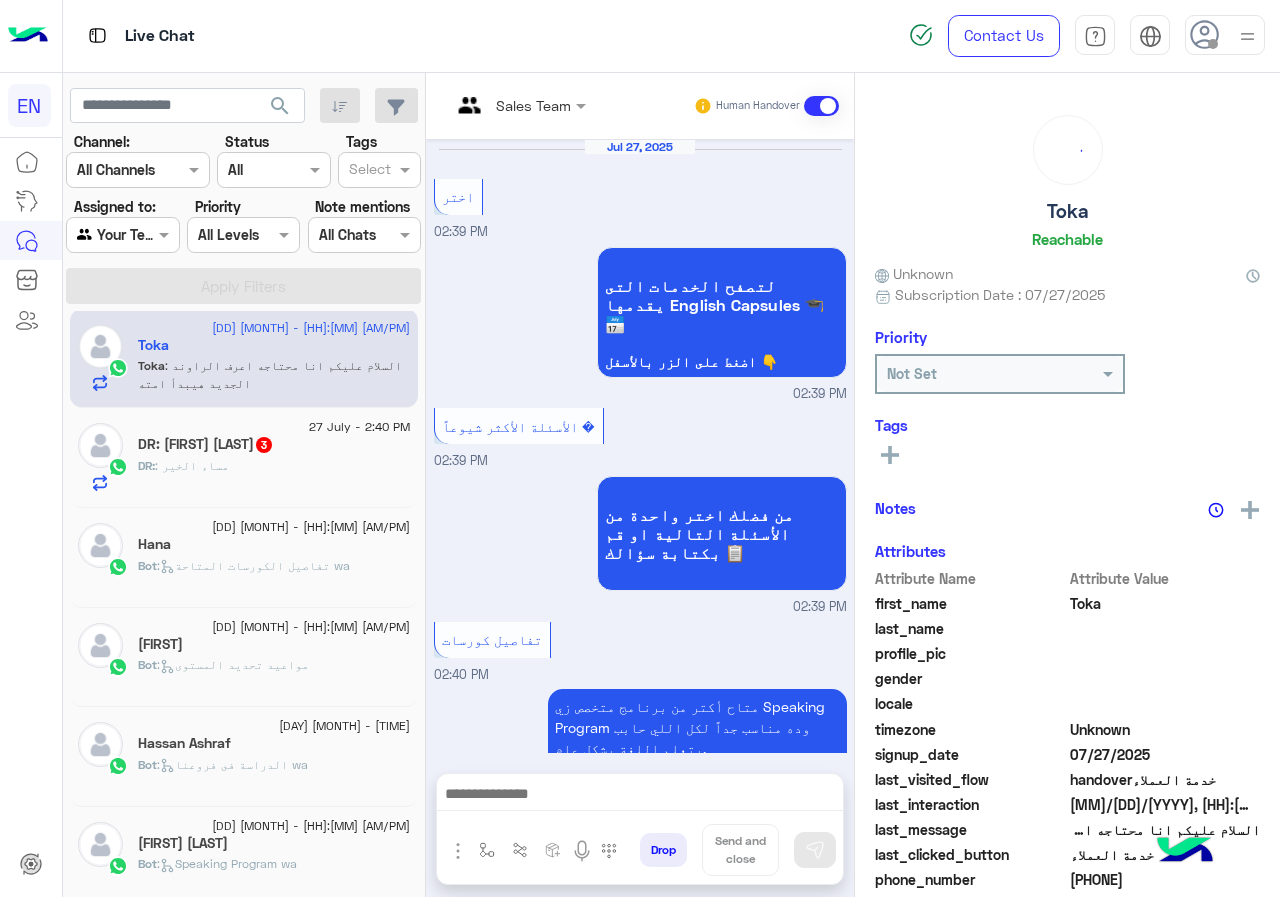 scroll, scrollTop: 1643, scrollLeft: 0, axis: vertical 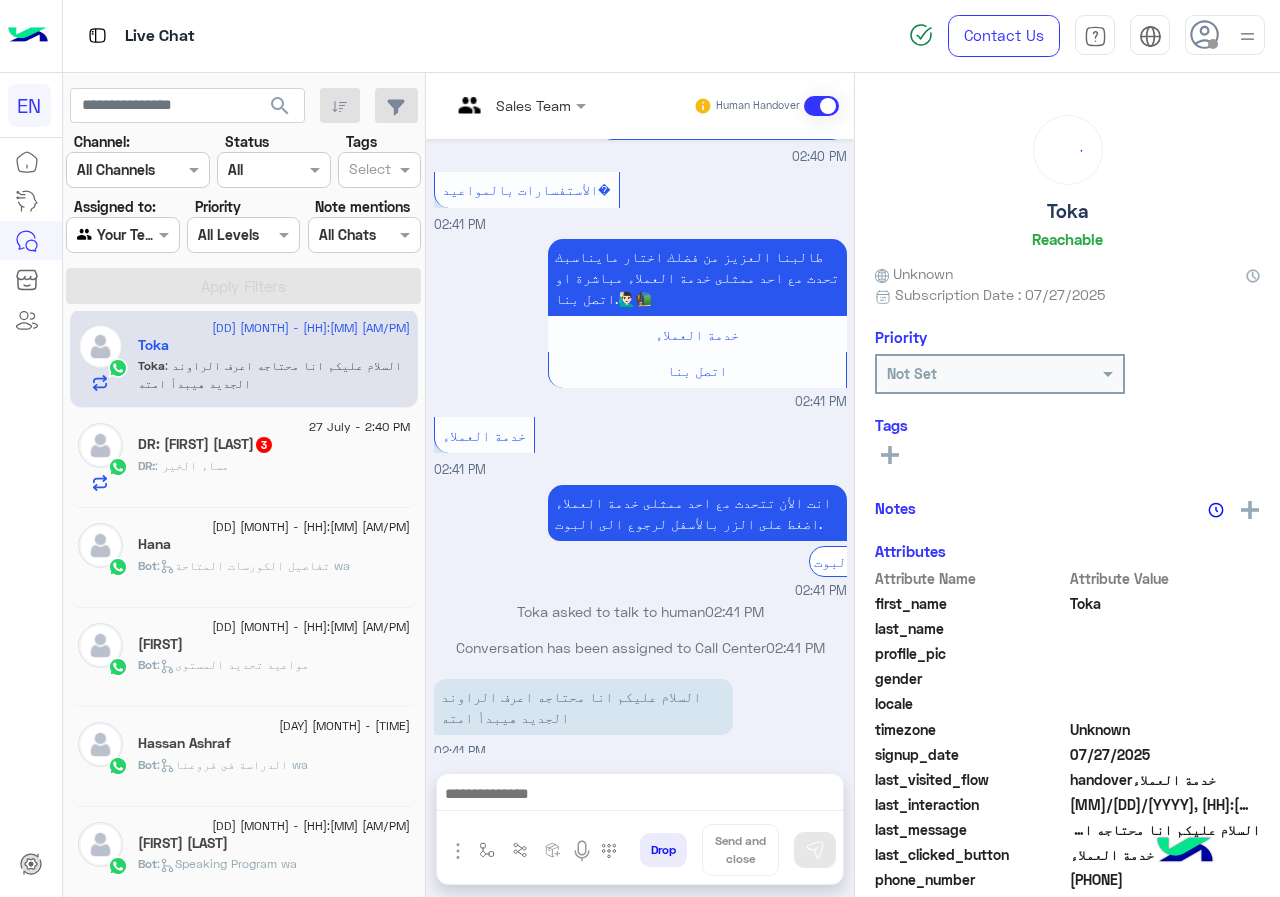 click on ":   تفاصيل الكورسات المتاحة wa" 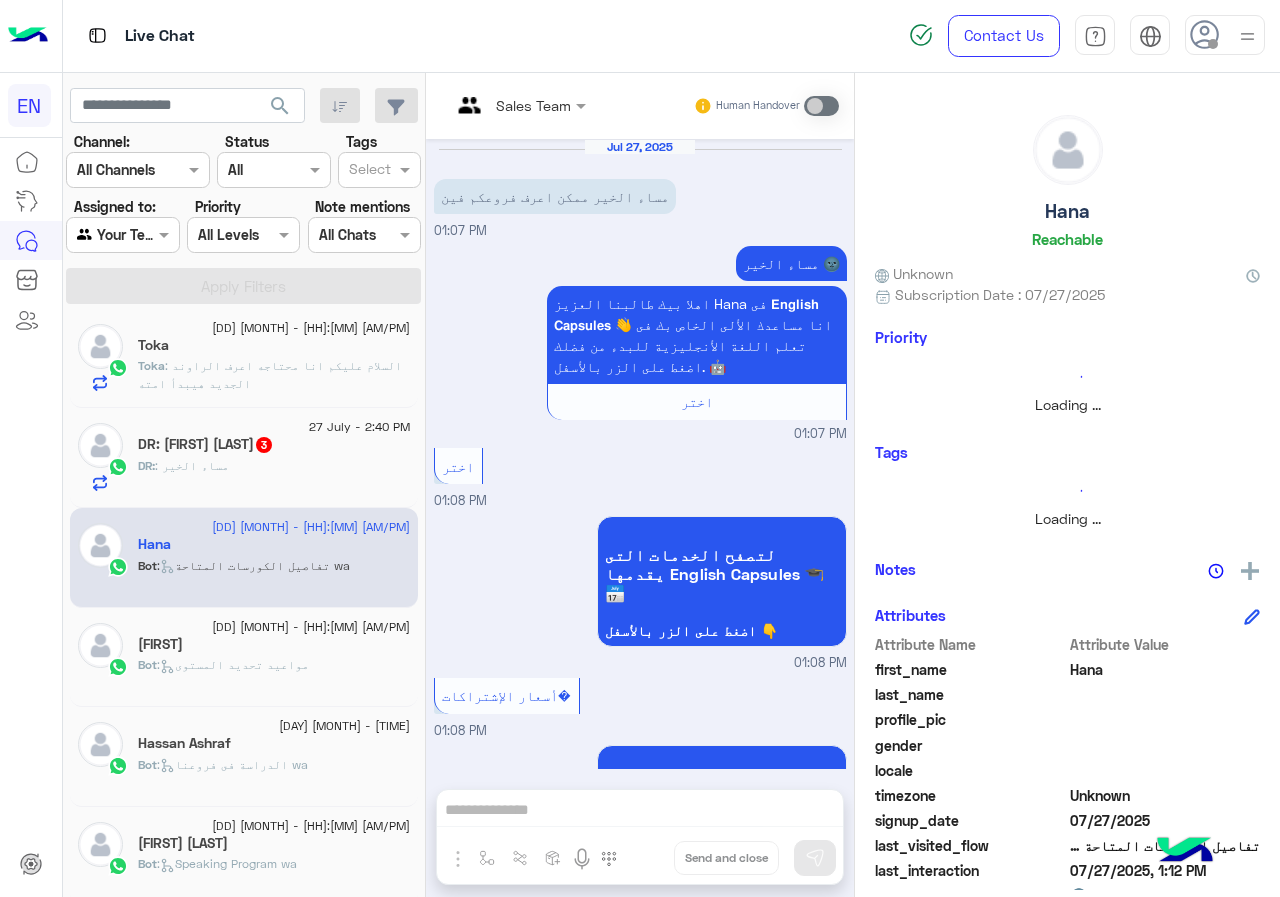 scroll, scrollTop: 2463, scrollLeft: 0, axis: vertical 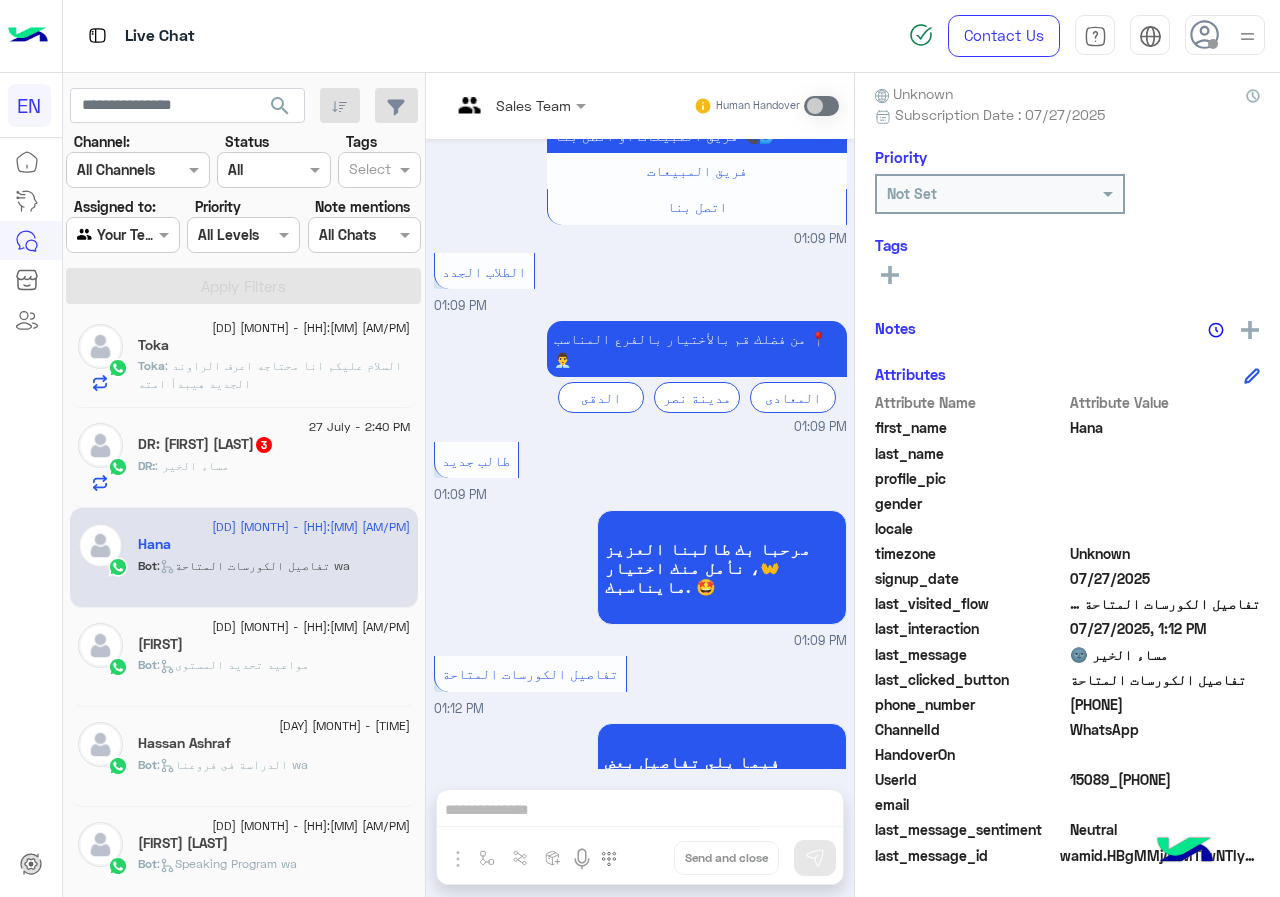 click on "[PHONE]" 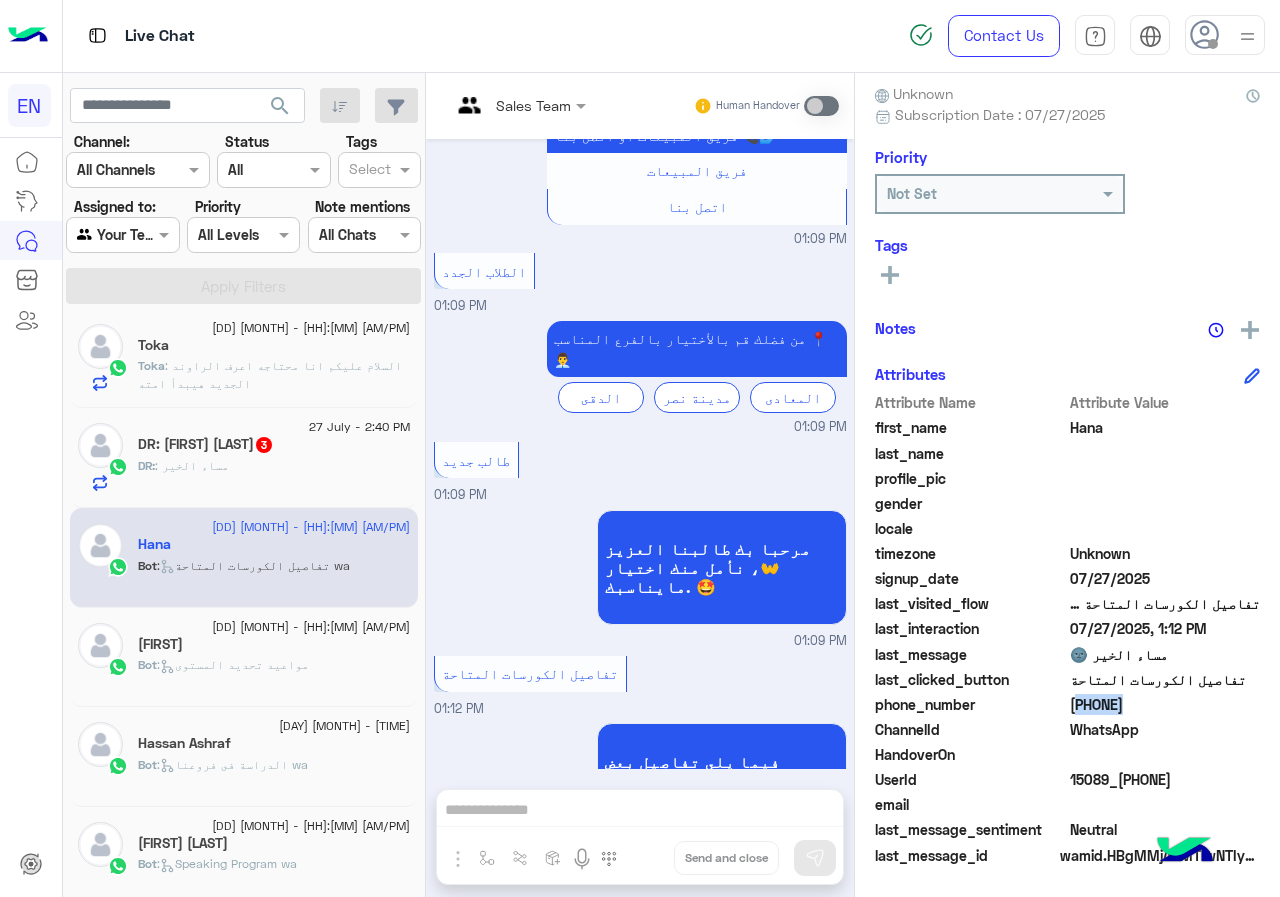 click on "[PHONE]" 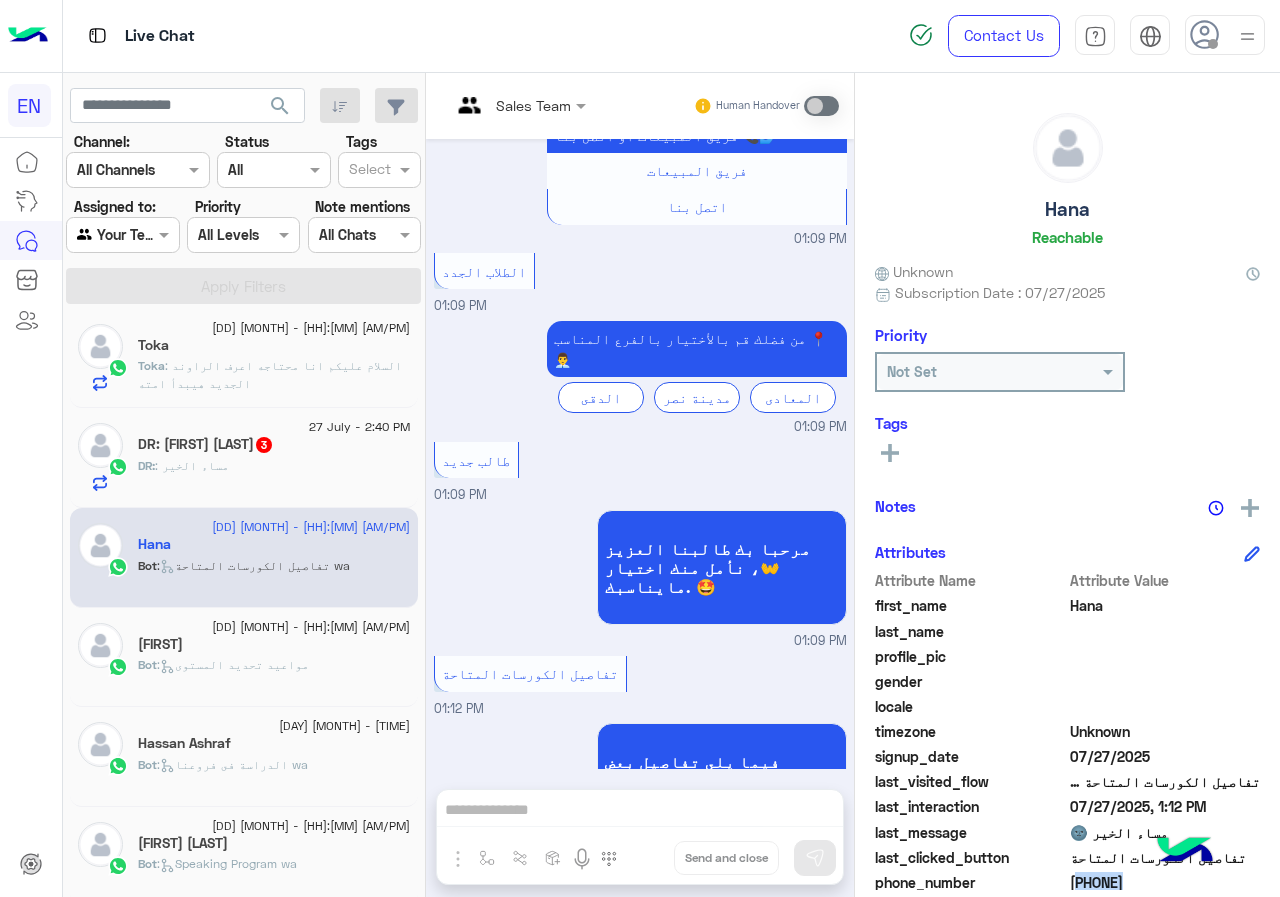 scroll, scrollTop: 0, scrollLeft: 0, axis: both 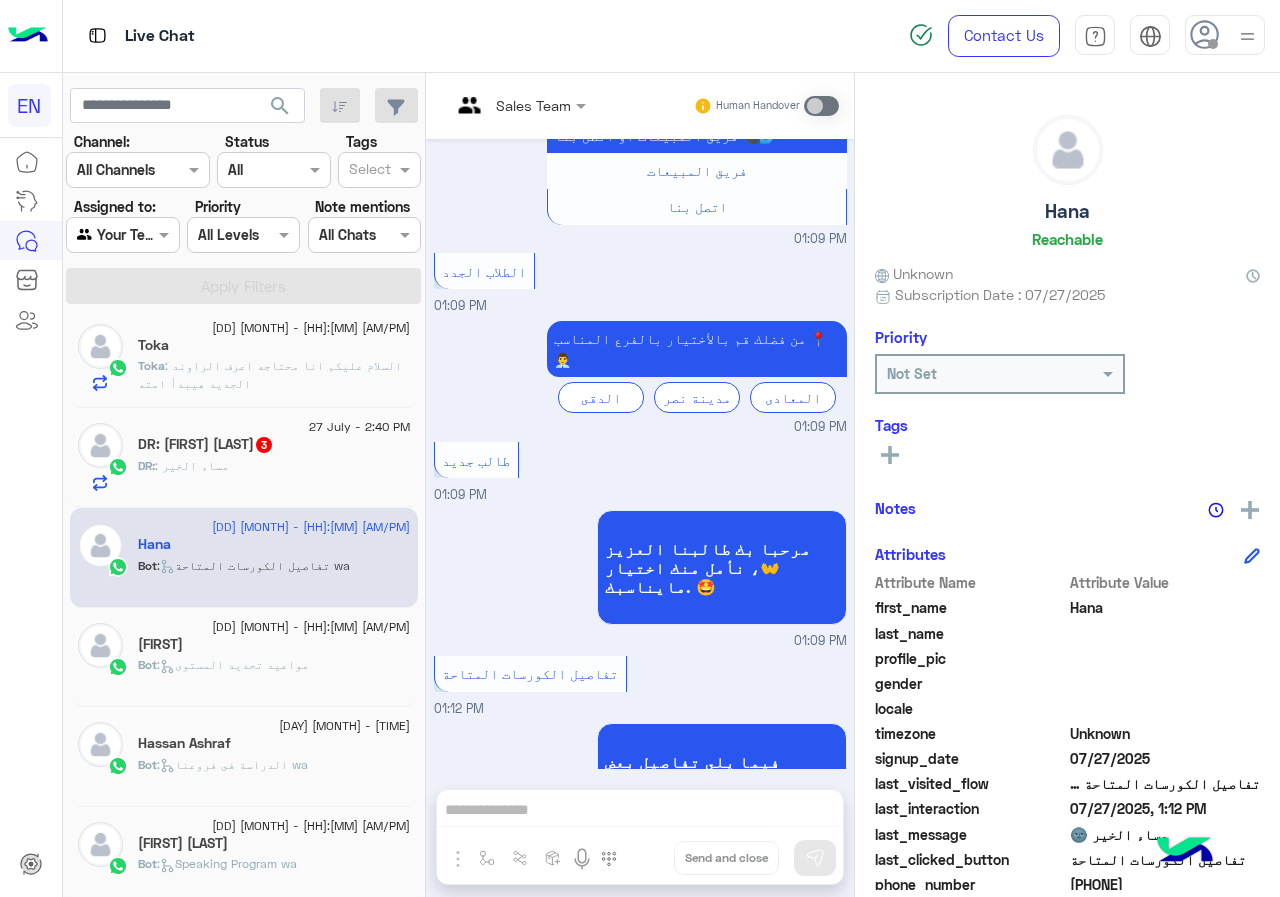 click on "Hana" 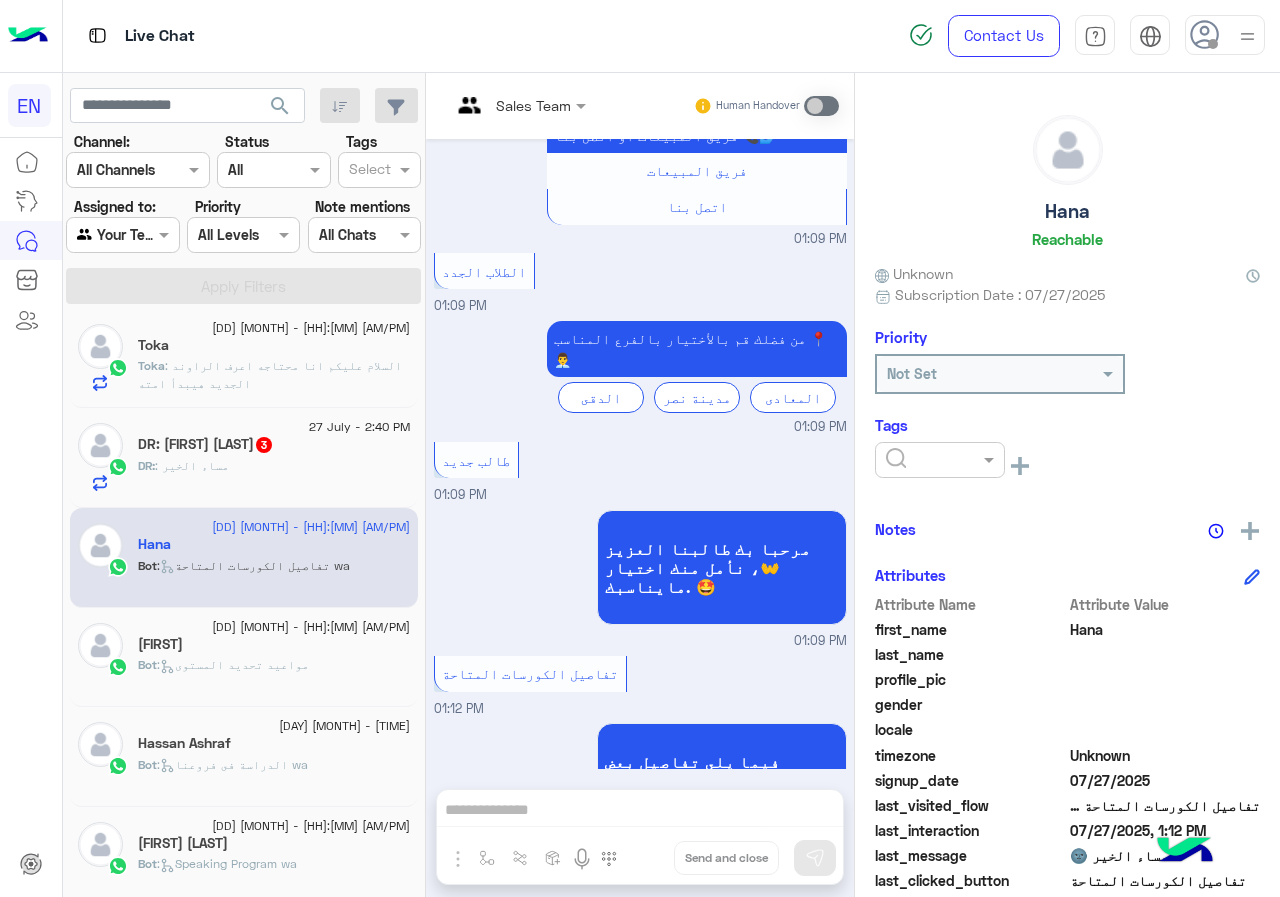 click 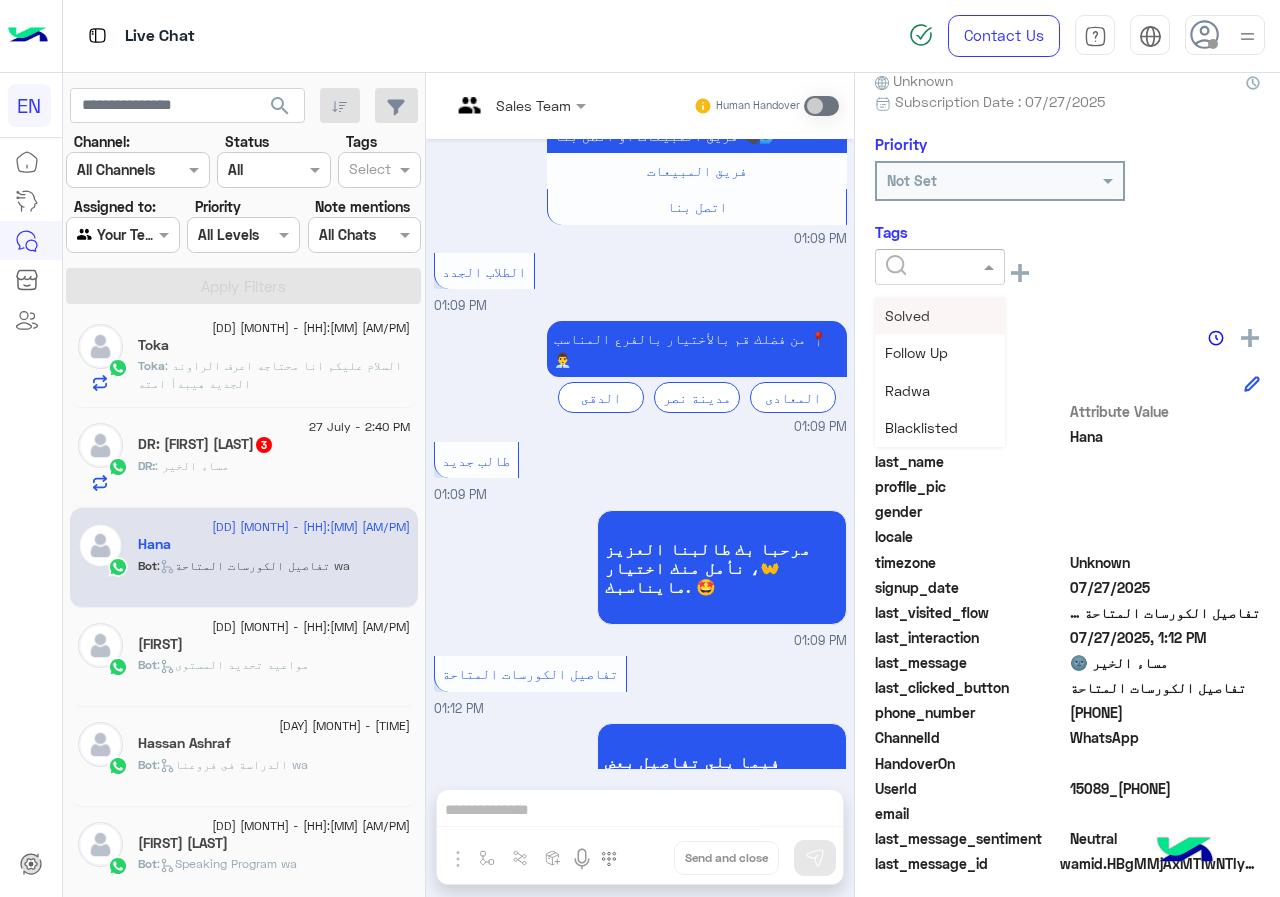 scroll, scrollTop: 201, scrollLeft: 0, axis: vertical 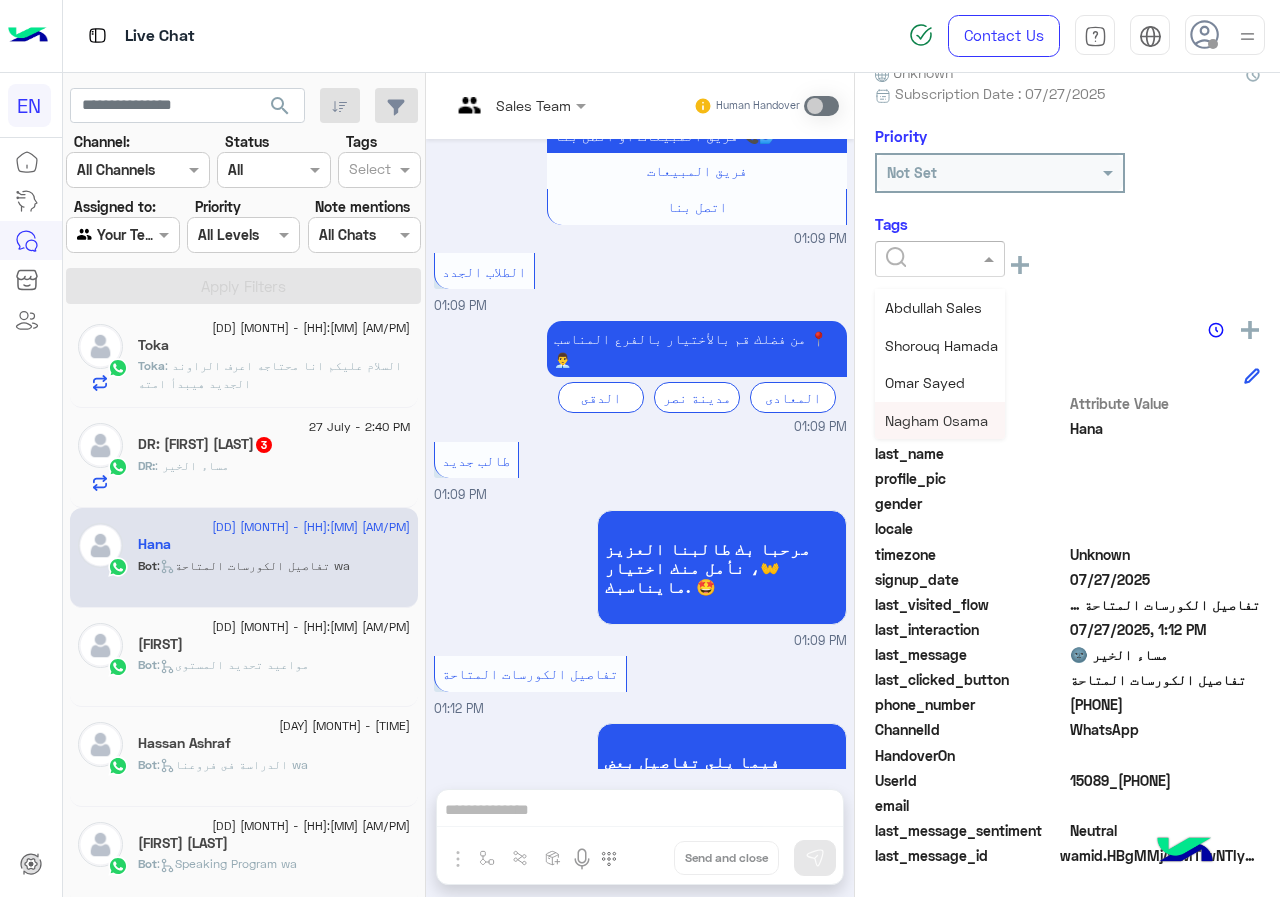 click on "Nagham Osama" at bounding box center [936, 420] 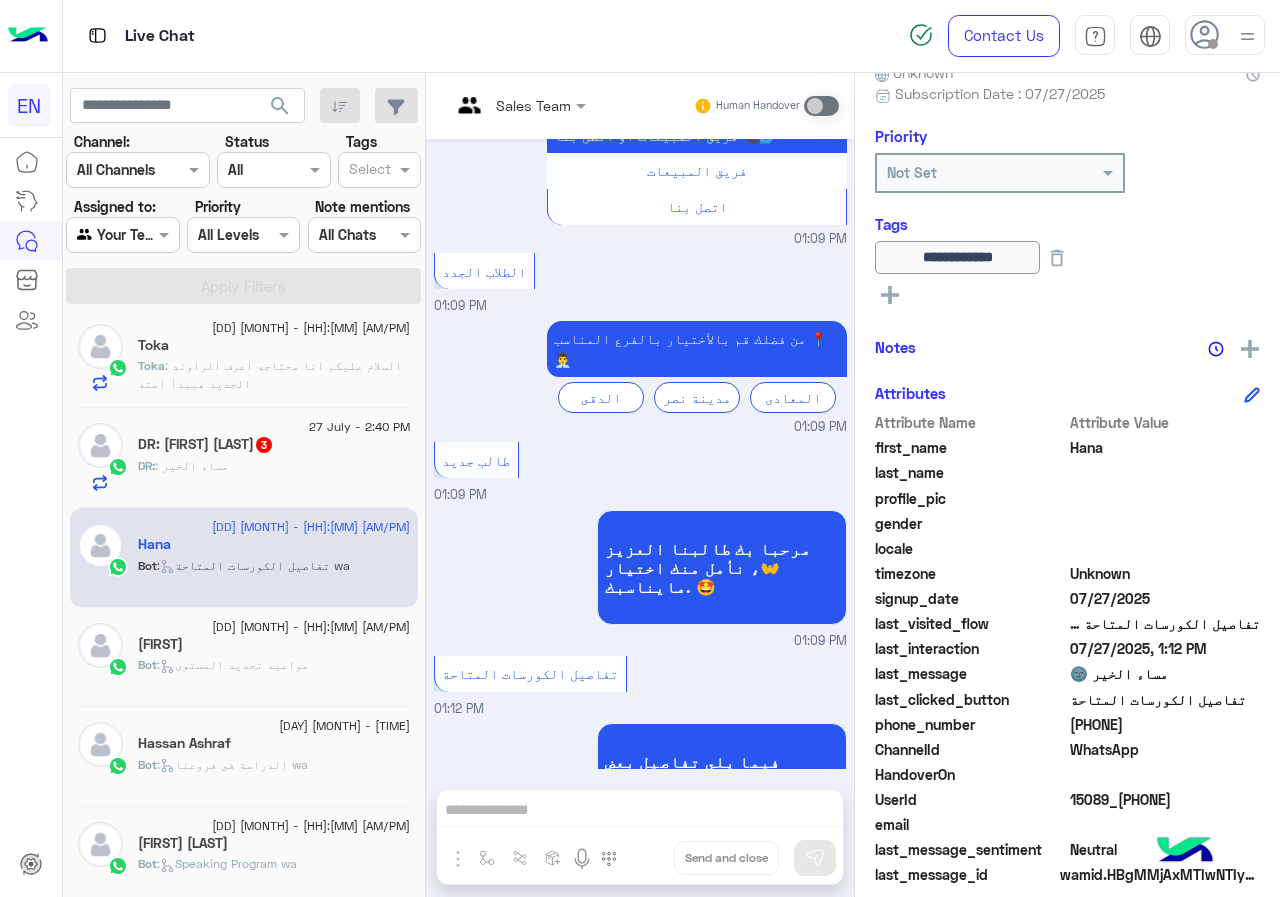click on ":   مواعيد تحديد المستوى" 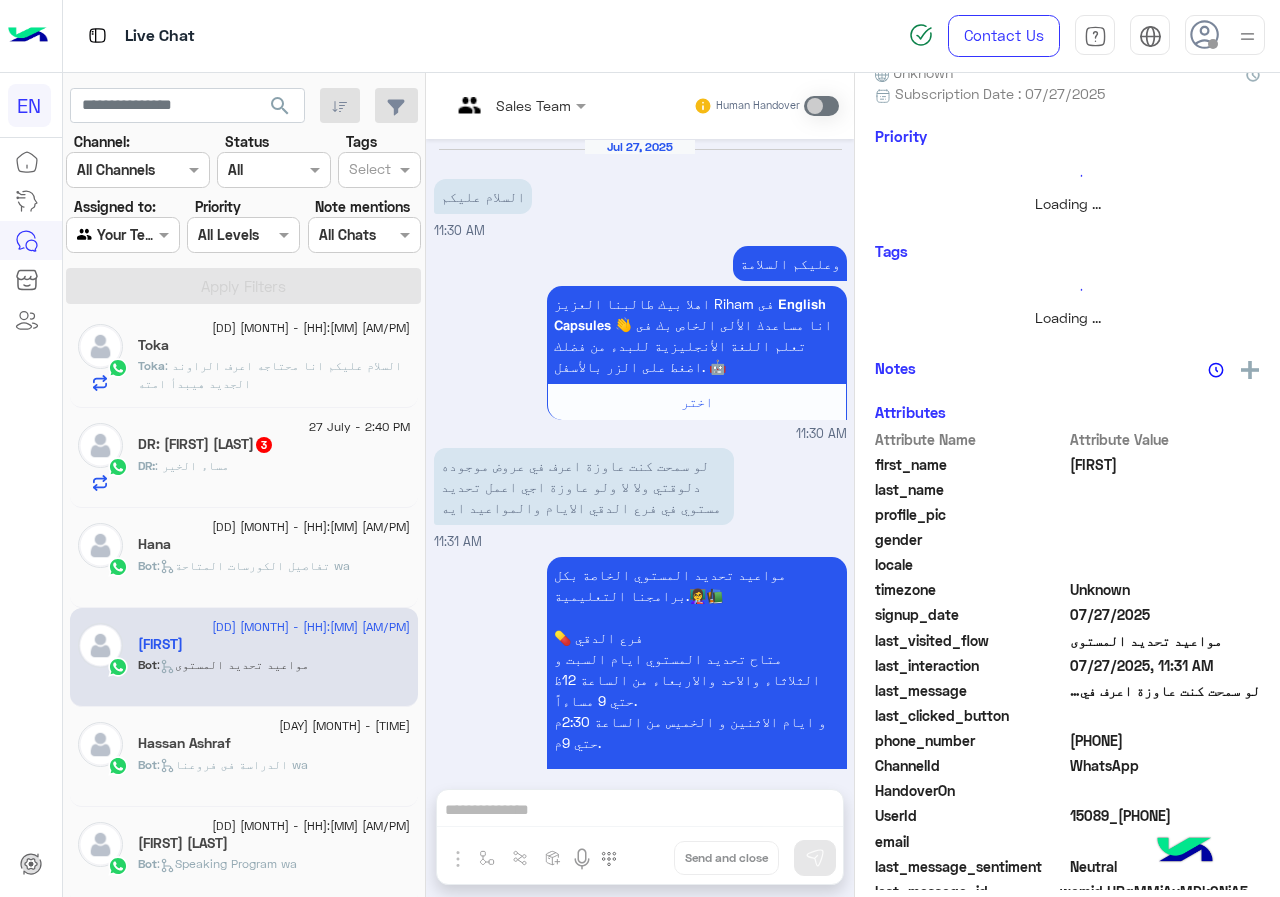 scroll, scrollTop: 542, scrollLeft: 0, axis: vertical 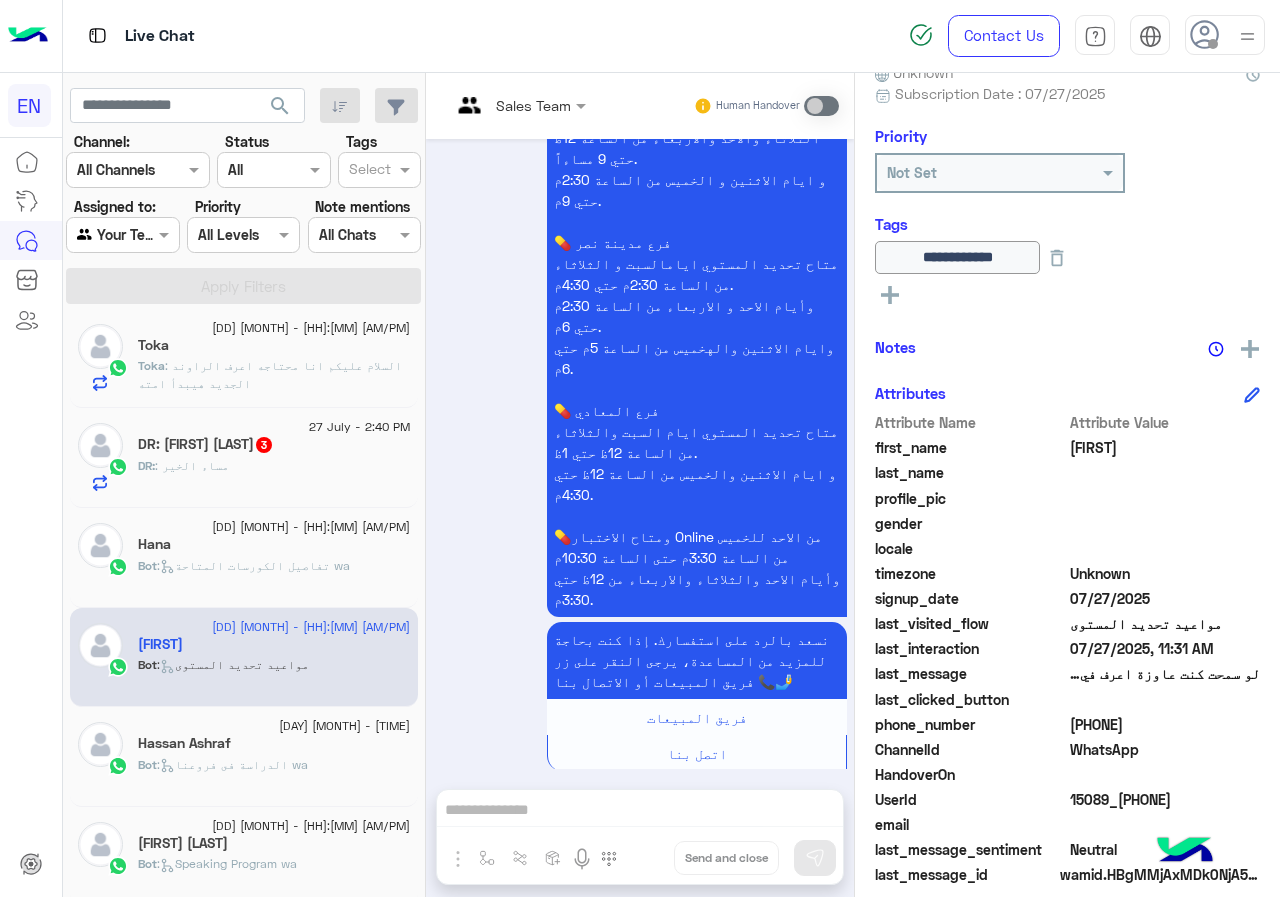 click on "DR: : مساء الخير" 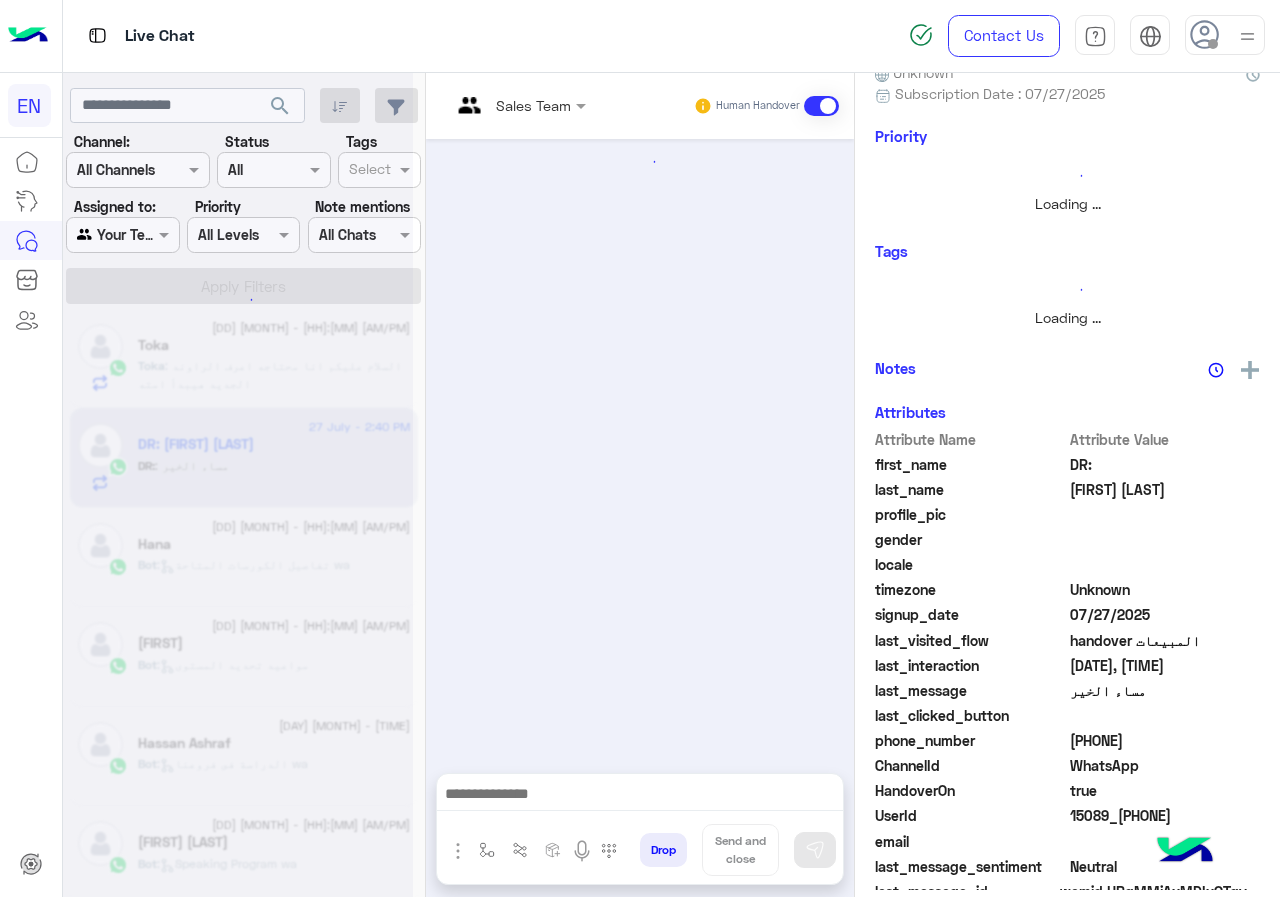 scroll, scrollTop: 0, scrollLeft: 0, axis: both 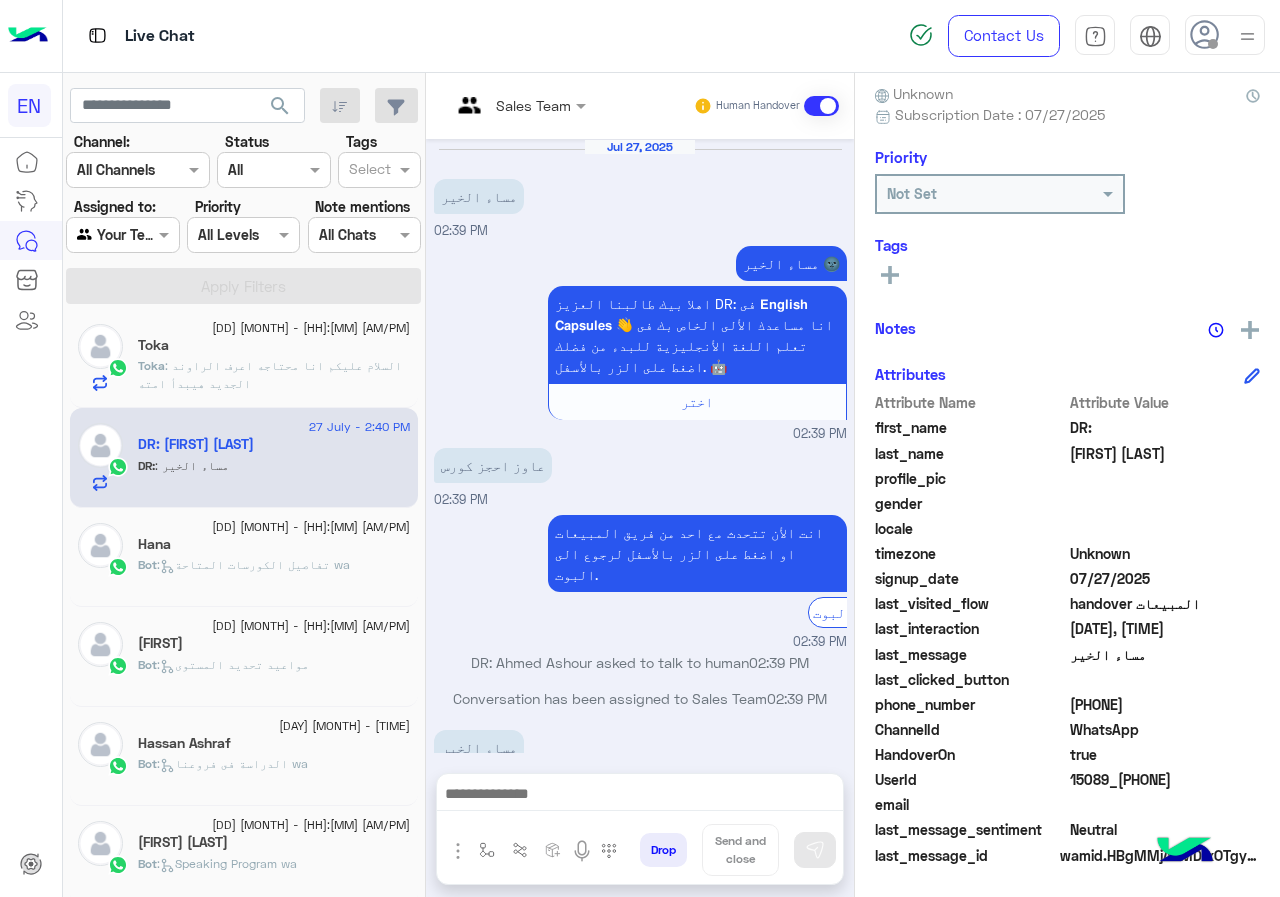 click on "[PHONE]" 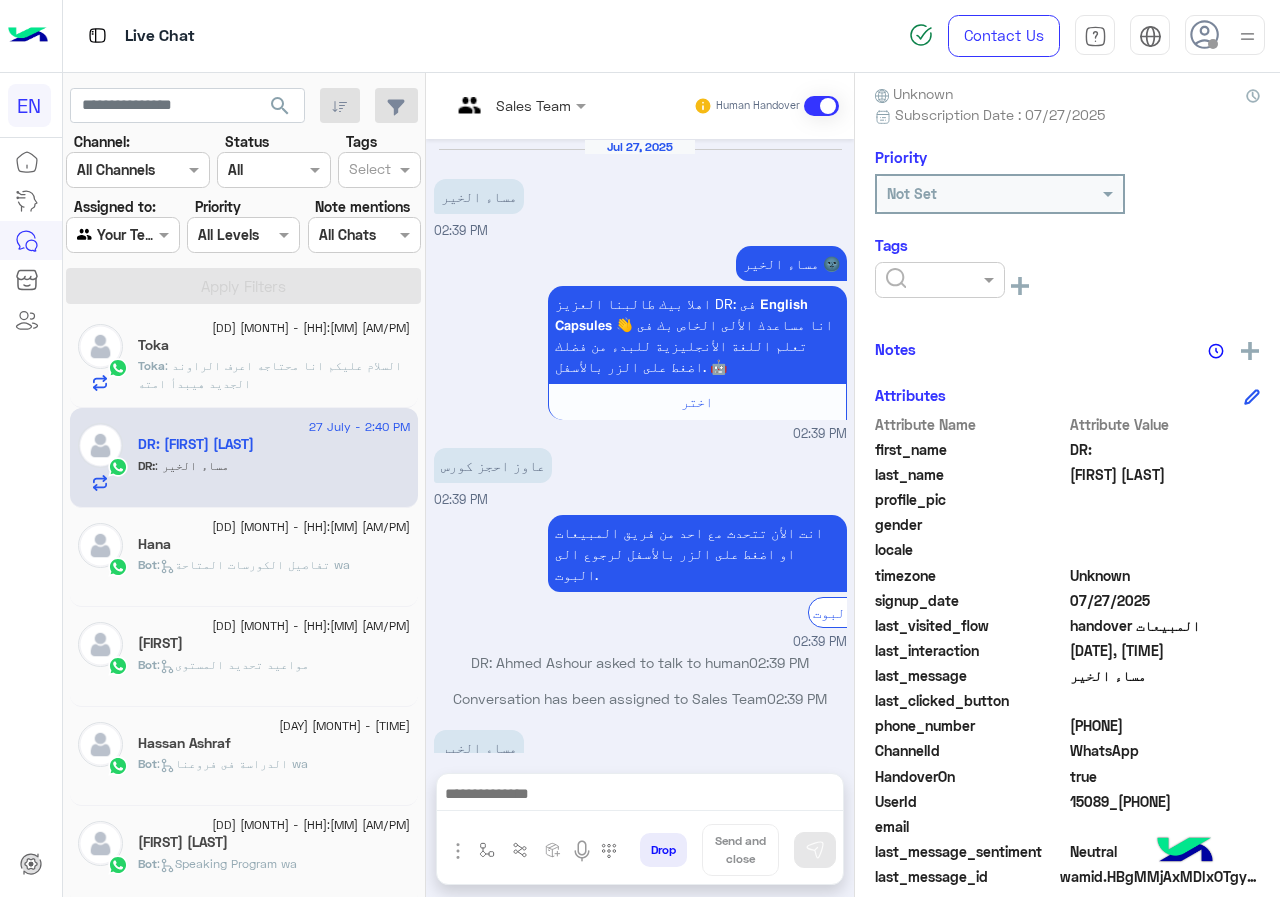scroll, scrollTop: 201, scrollLeft: 0, axis: vertical 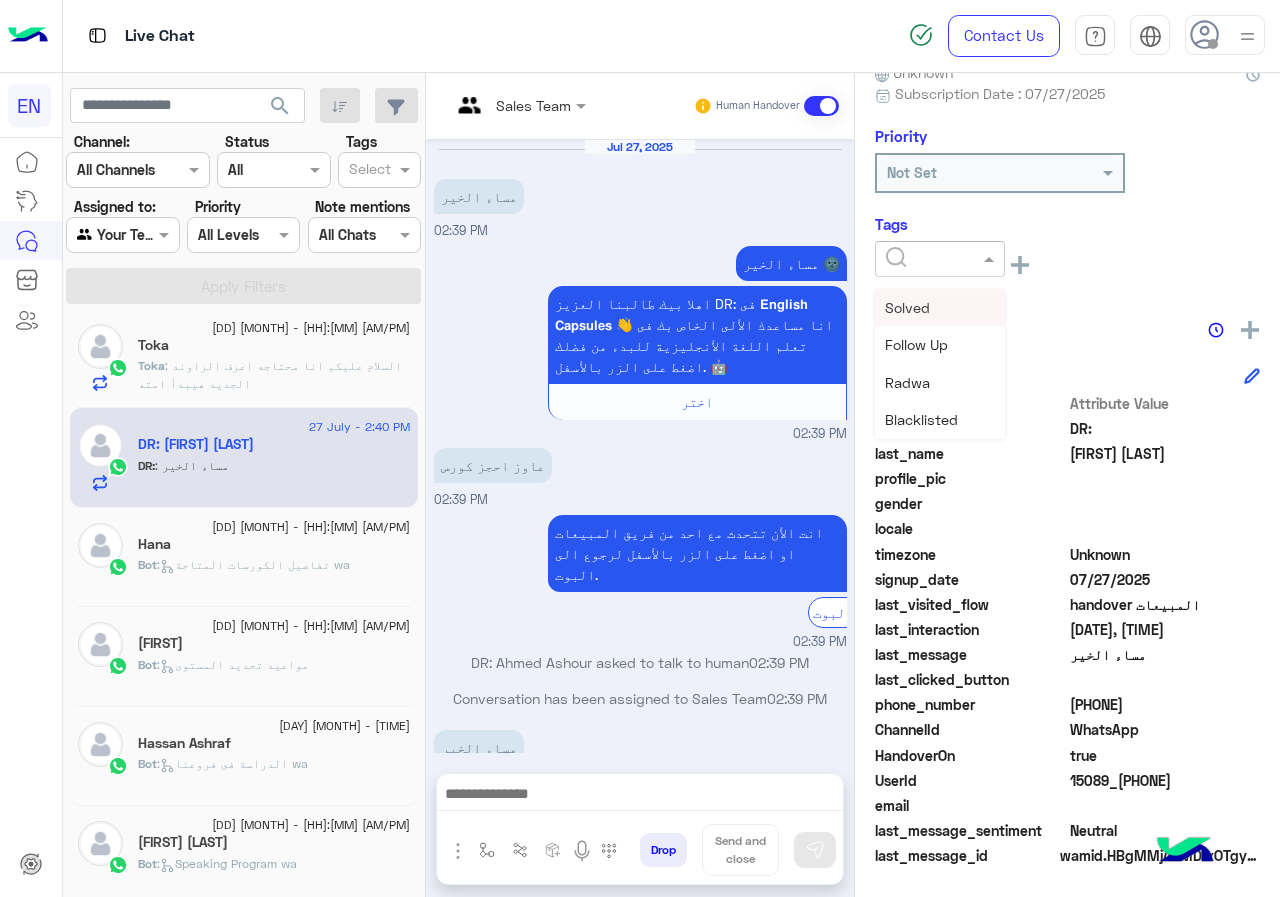 click 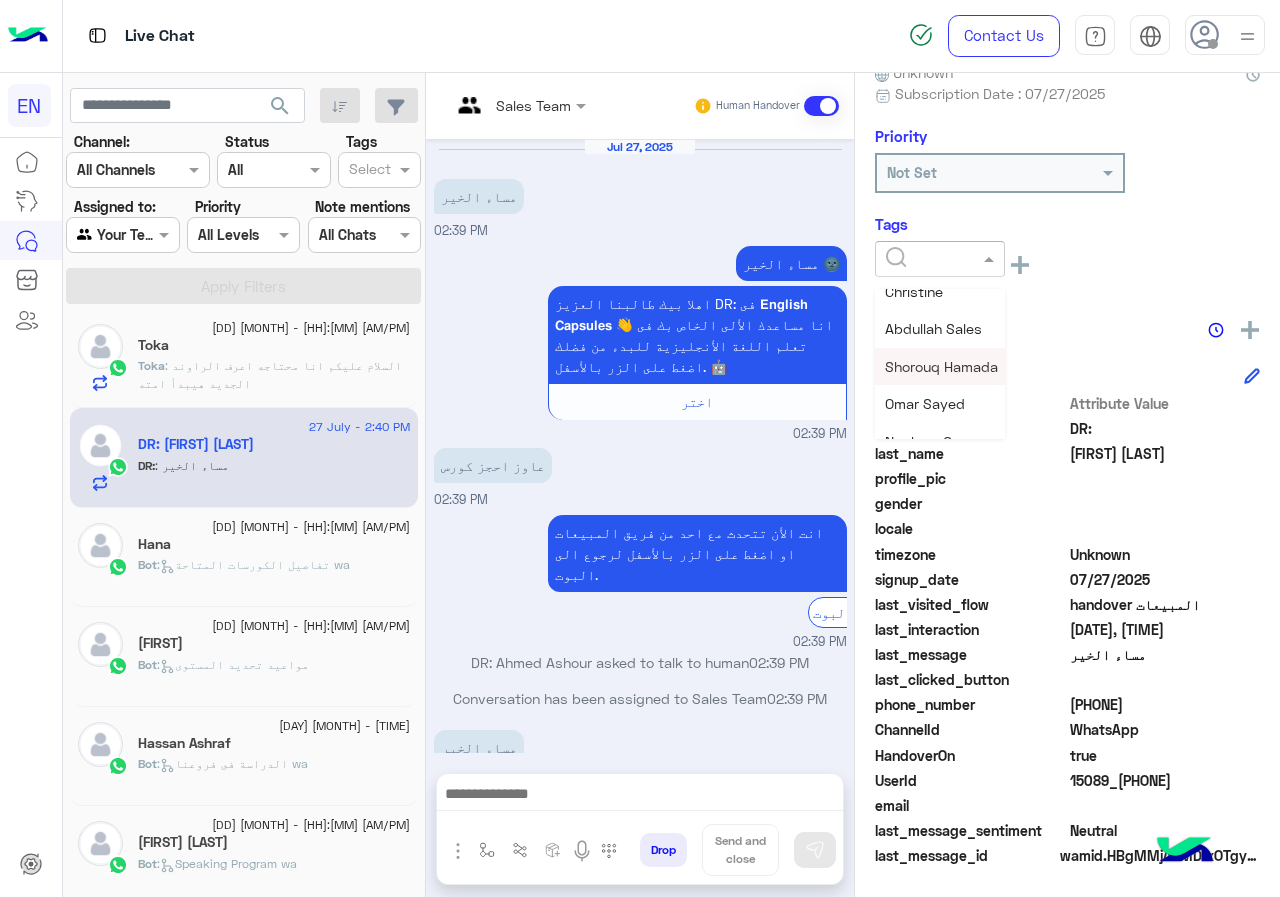 scroll, scrollTop: 261, scrollLeft: 0, axis: vertical 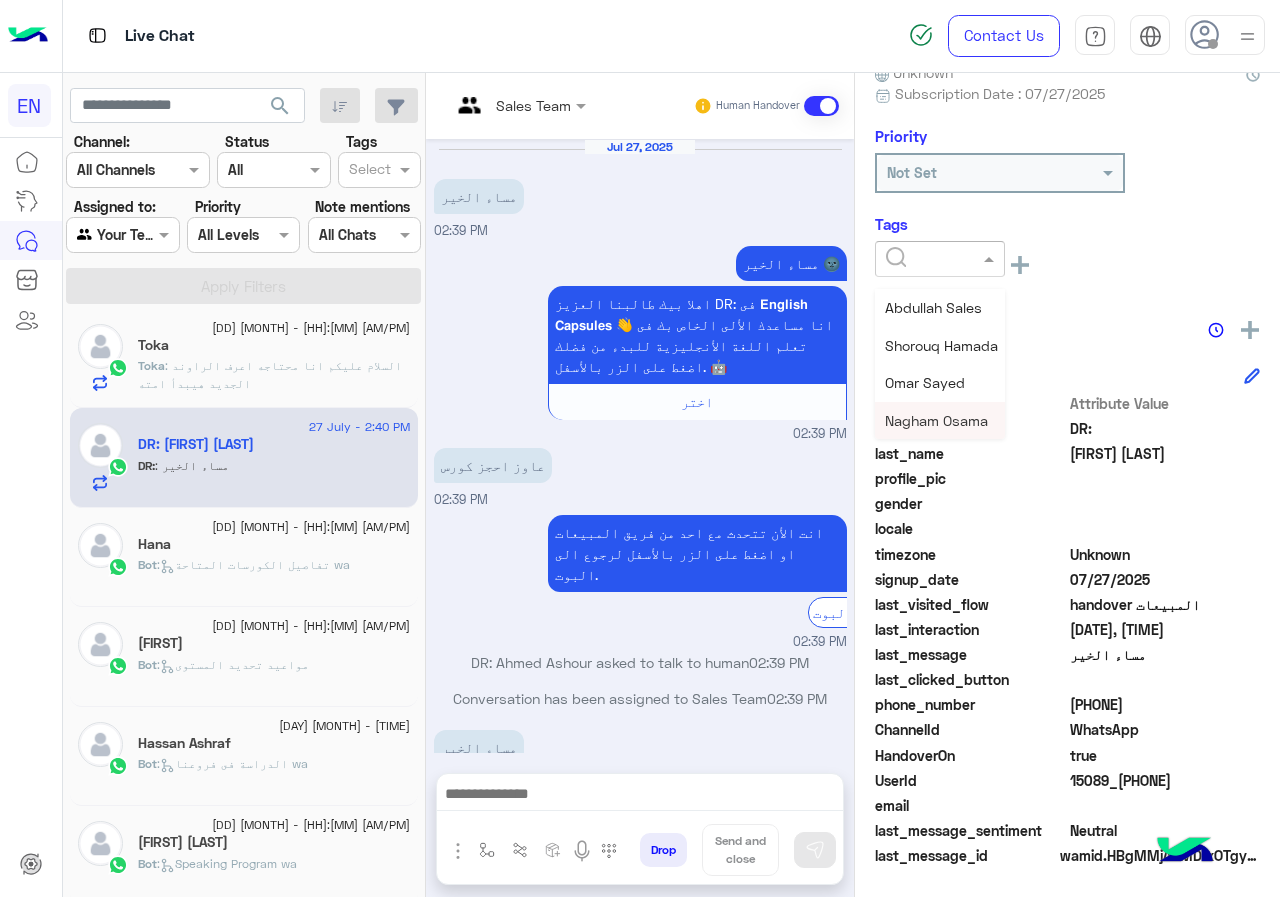 click on "Nagham Osama" at bounding box center (936, 420) 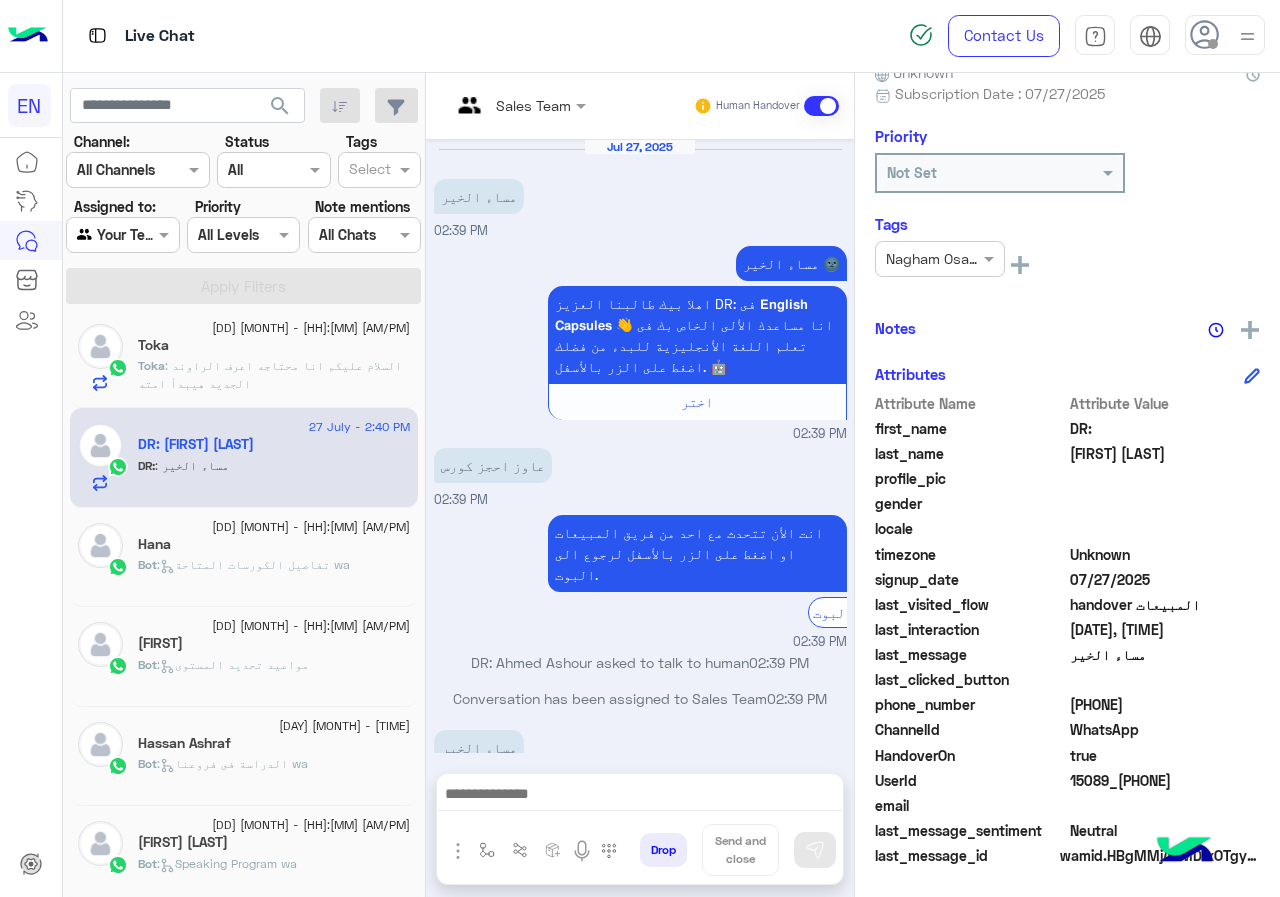 click on "Toka : السلام عليكم انا محتاجه اعرف الراوند الجديد هيبدأ امته" 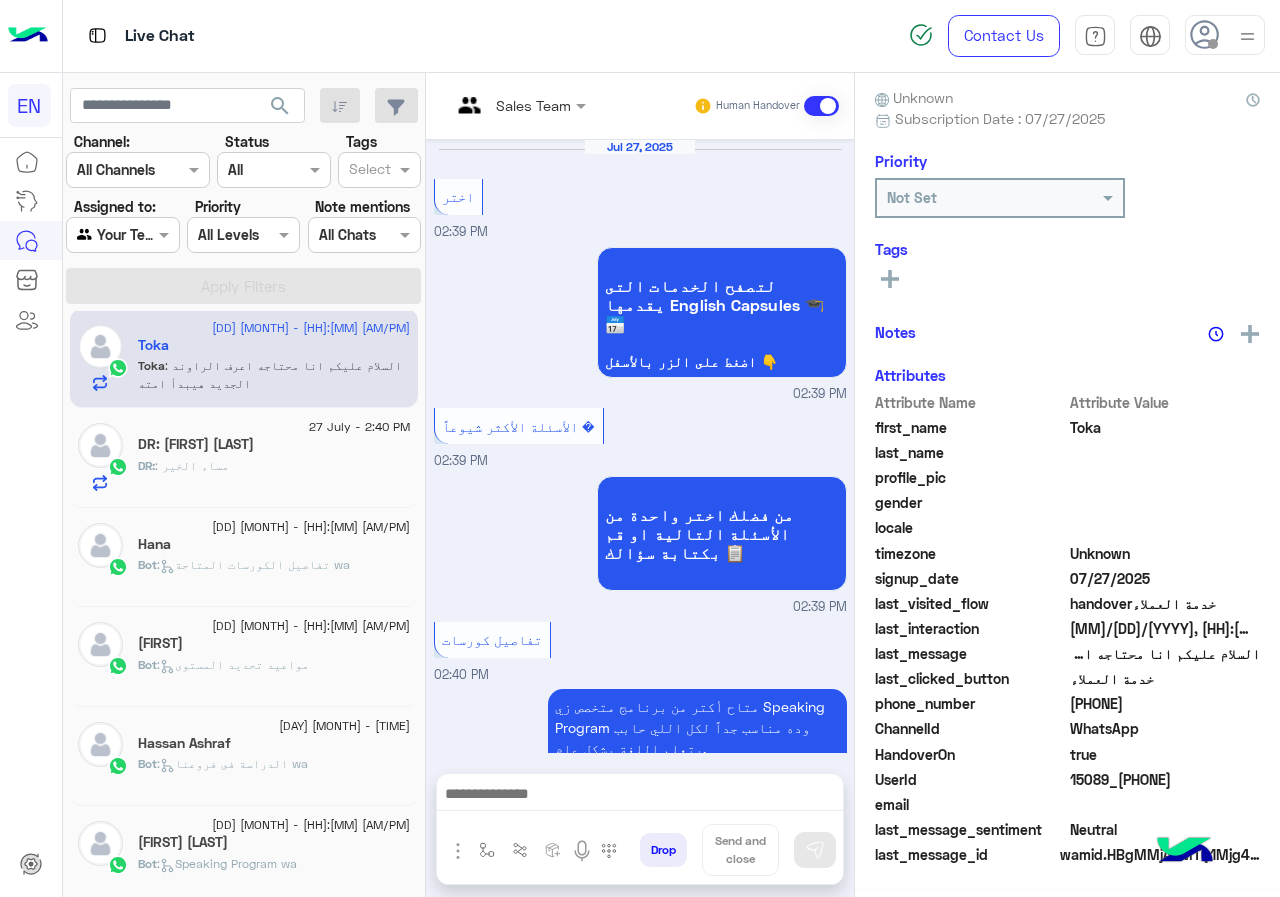 scroll, scrollTop: 1643, scrollLeft: 0, axis: vertical 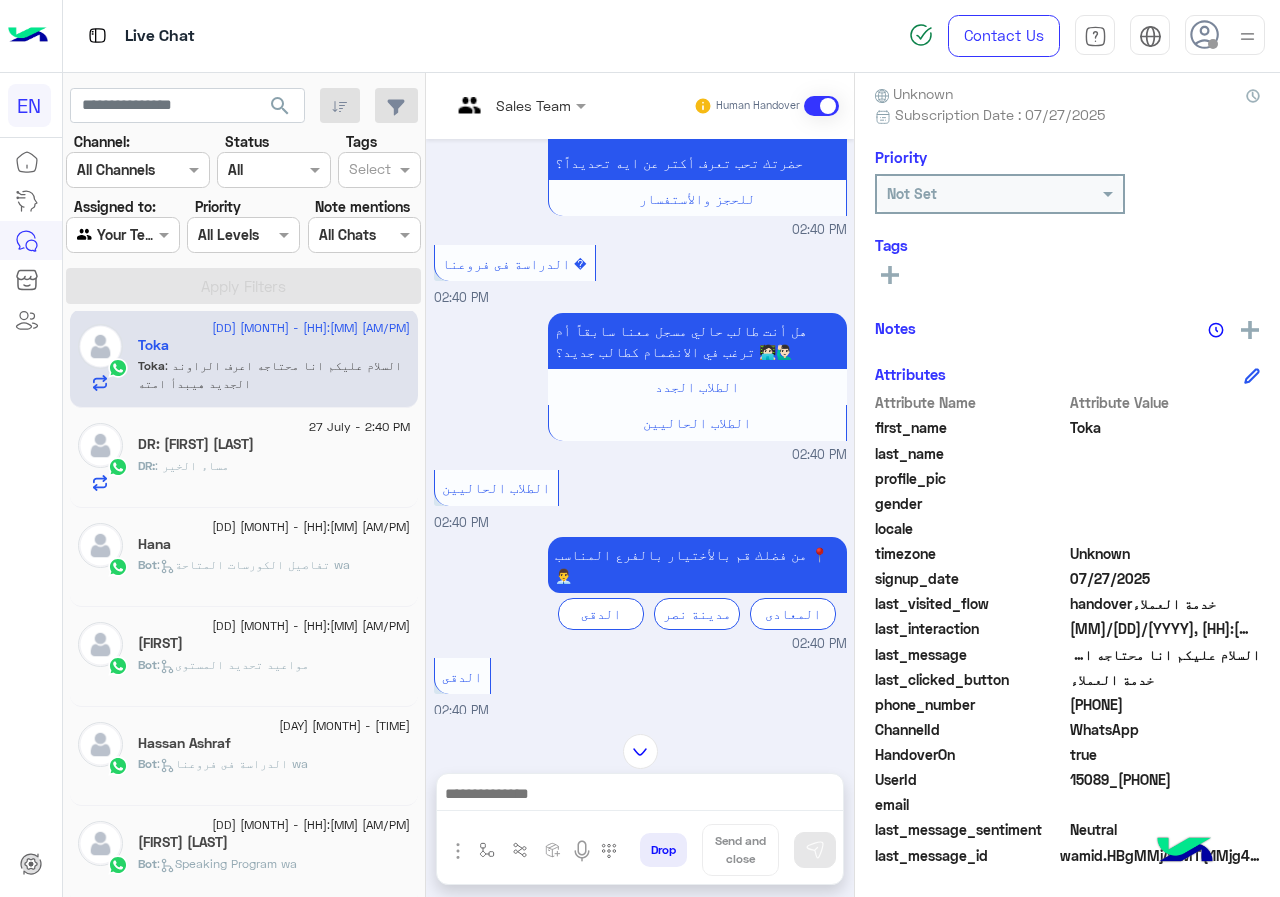 click on "[PHONE]" 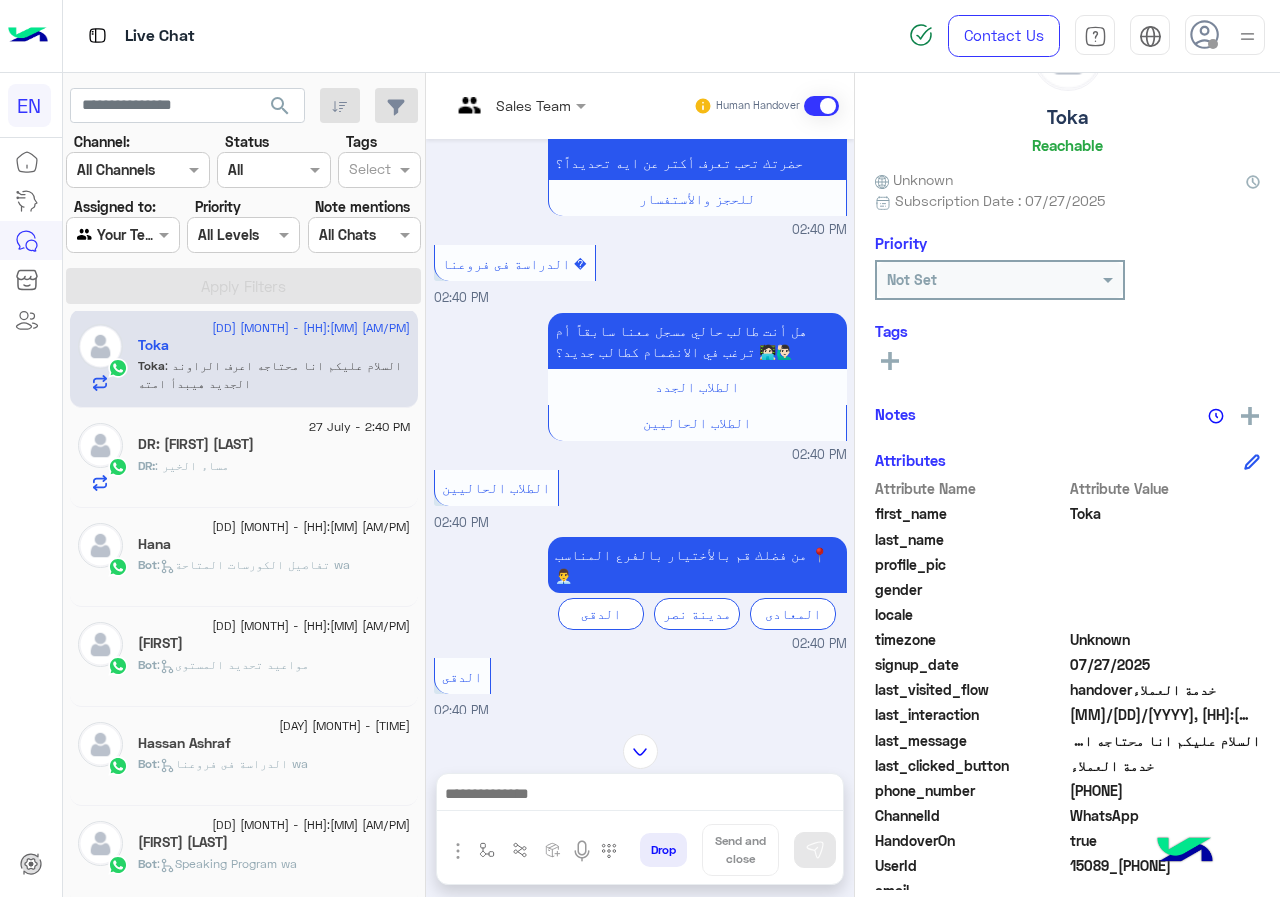 scroll, scrollTop: 0, scrollLeft: 0, axis: both 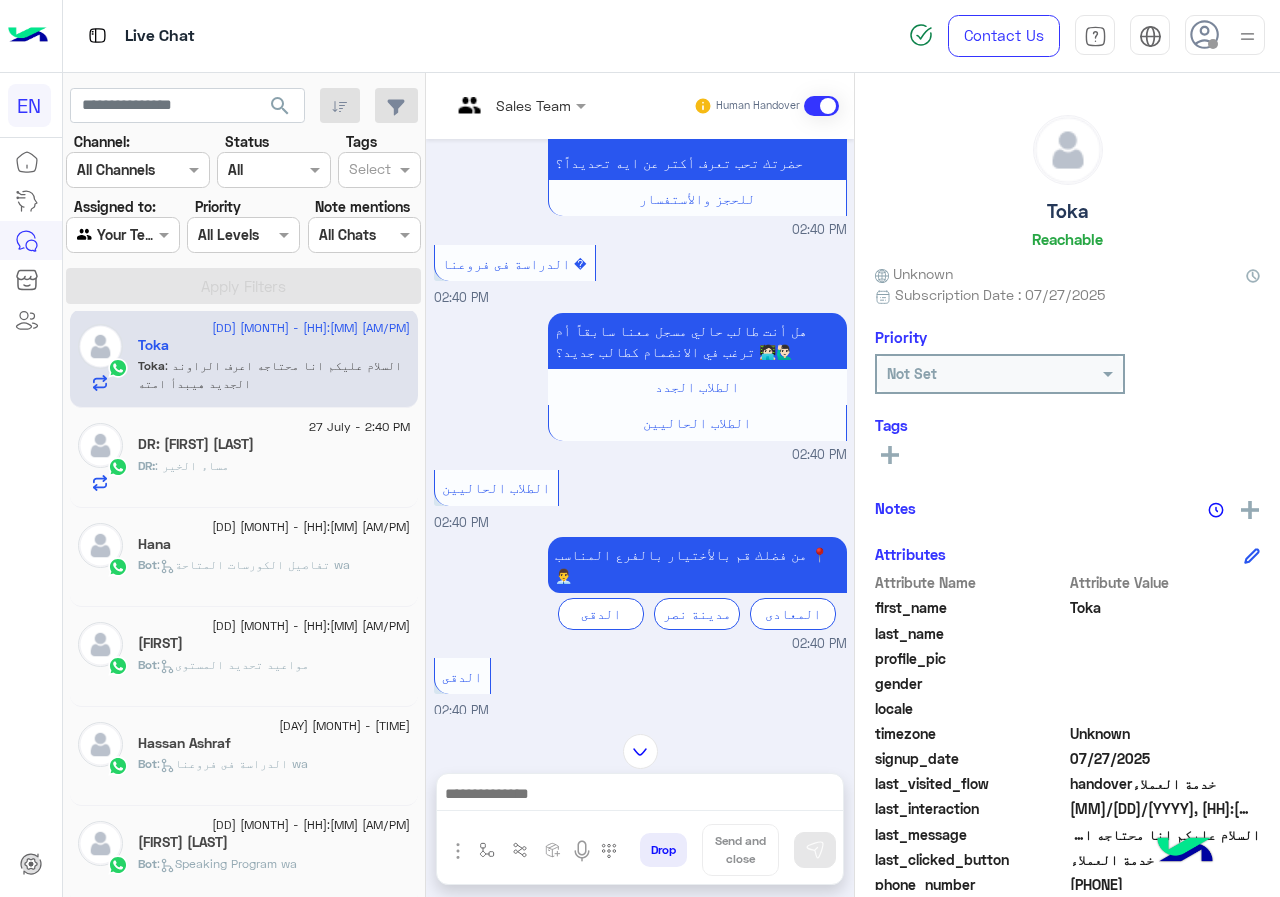click 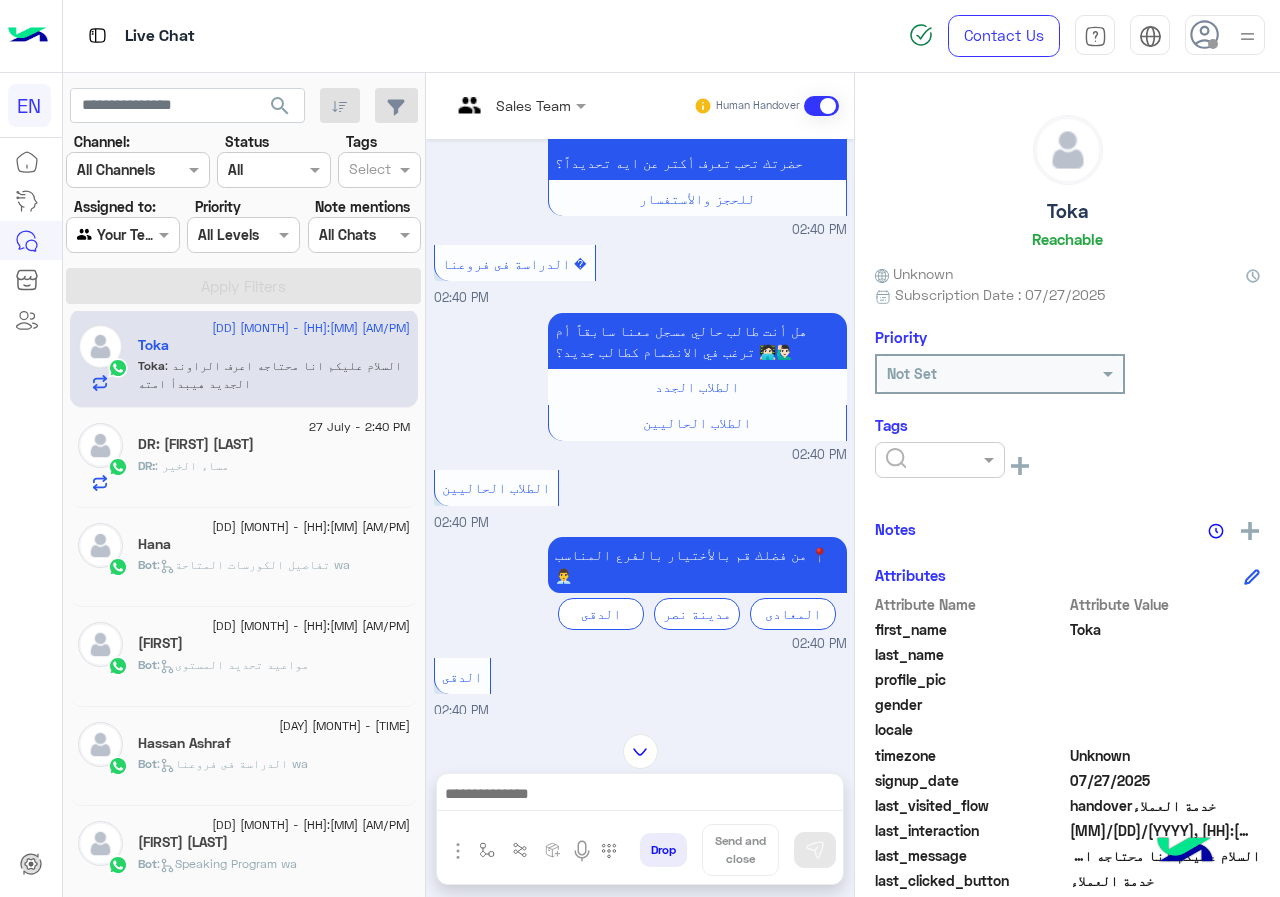 click 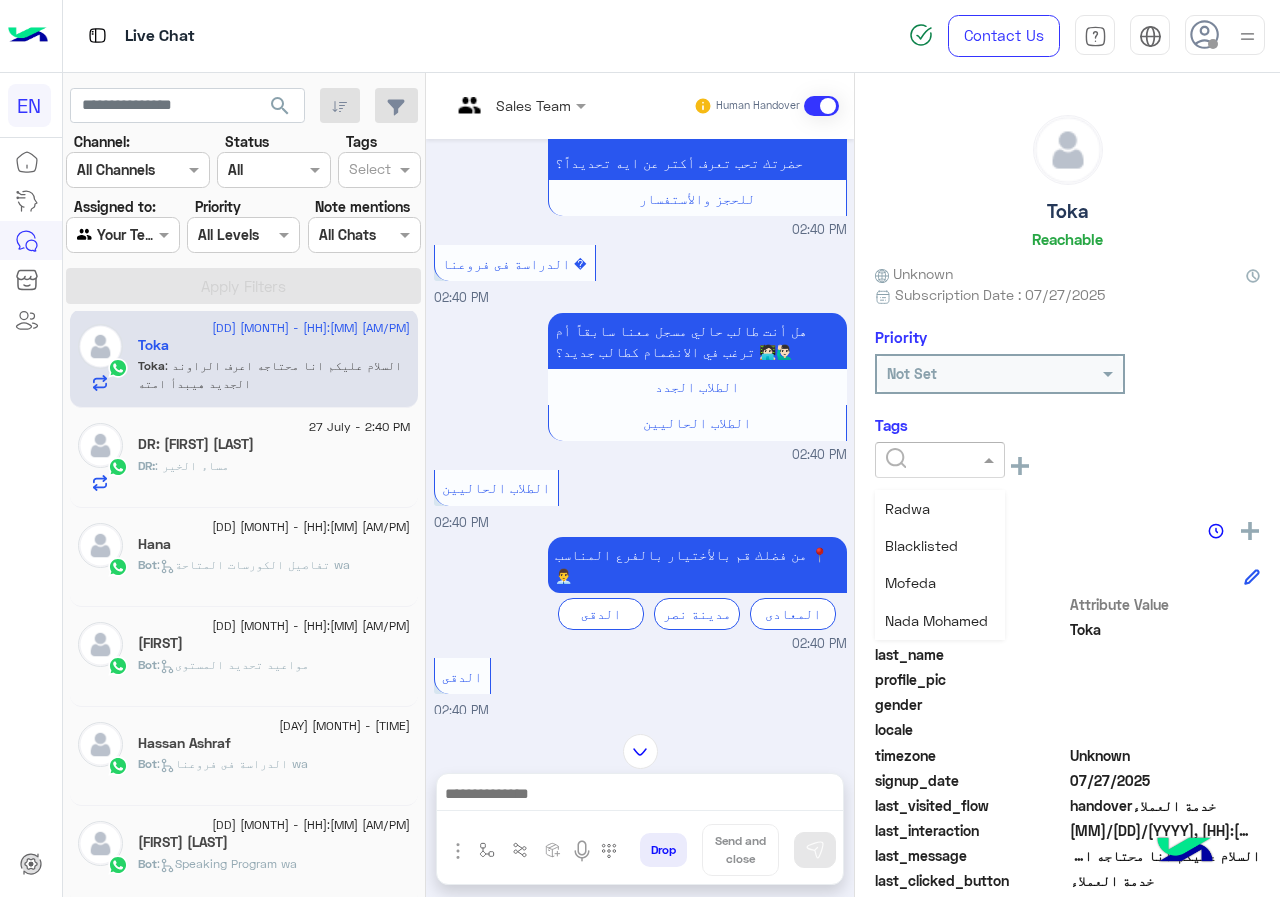 scroll, scrollTop: 261, scrollLeft: 0, axis: vertical 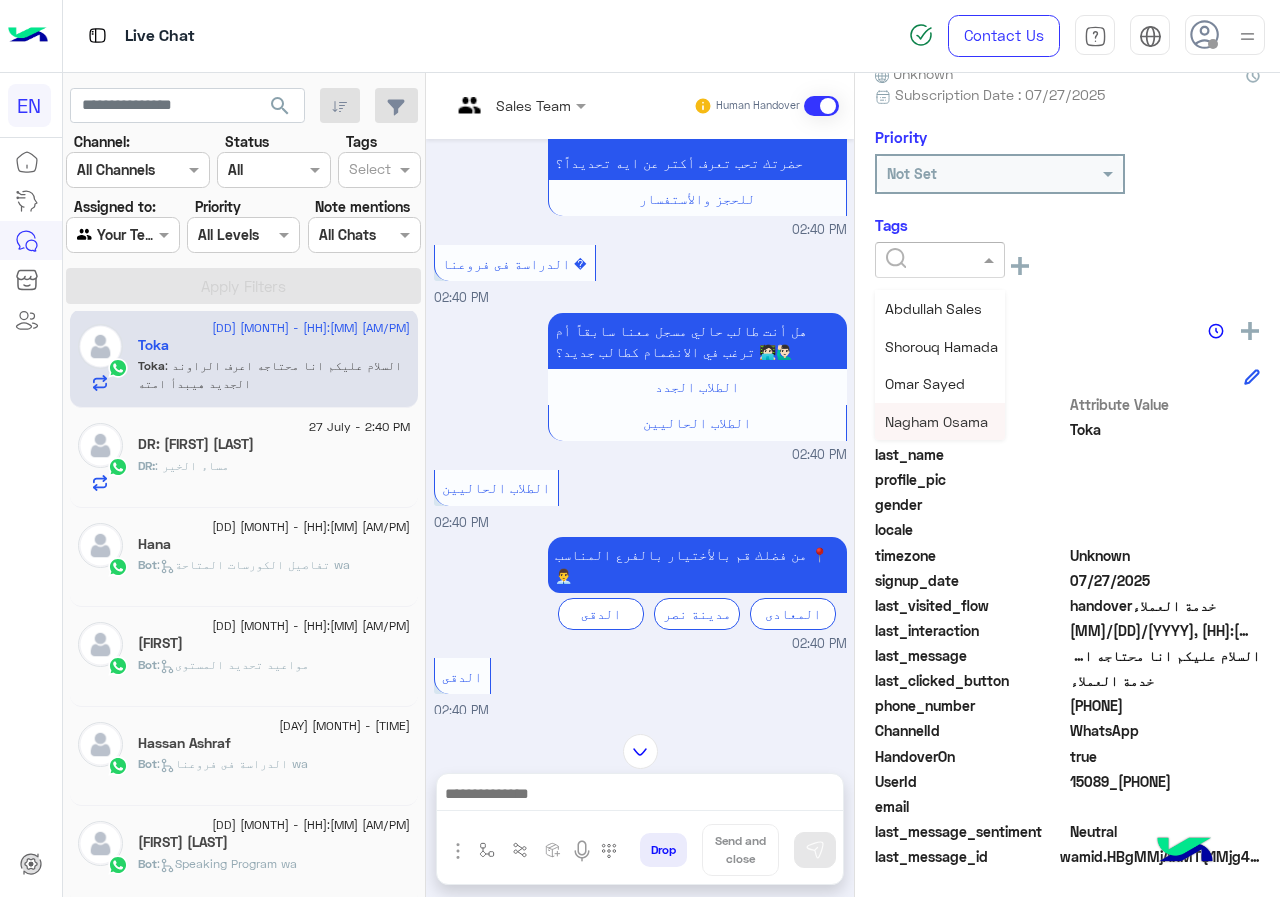 click on "Nagham Osama" at bounding box center (936, 421) 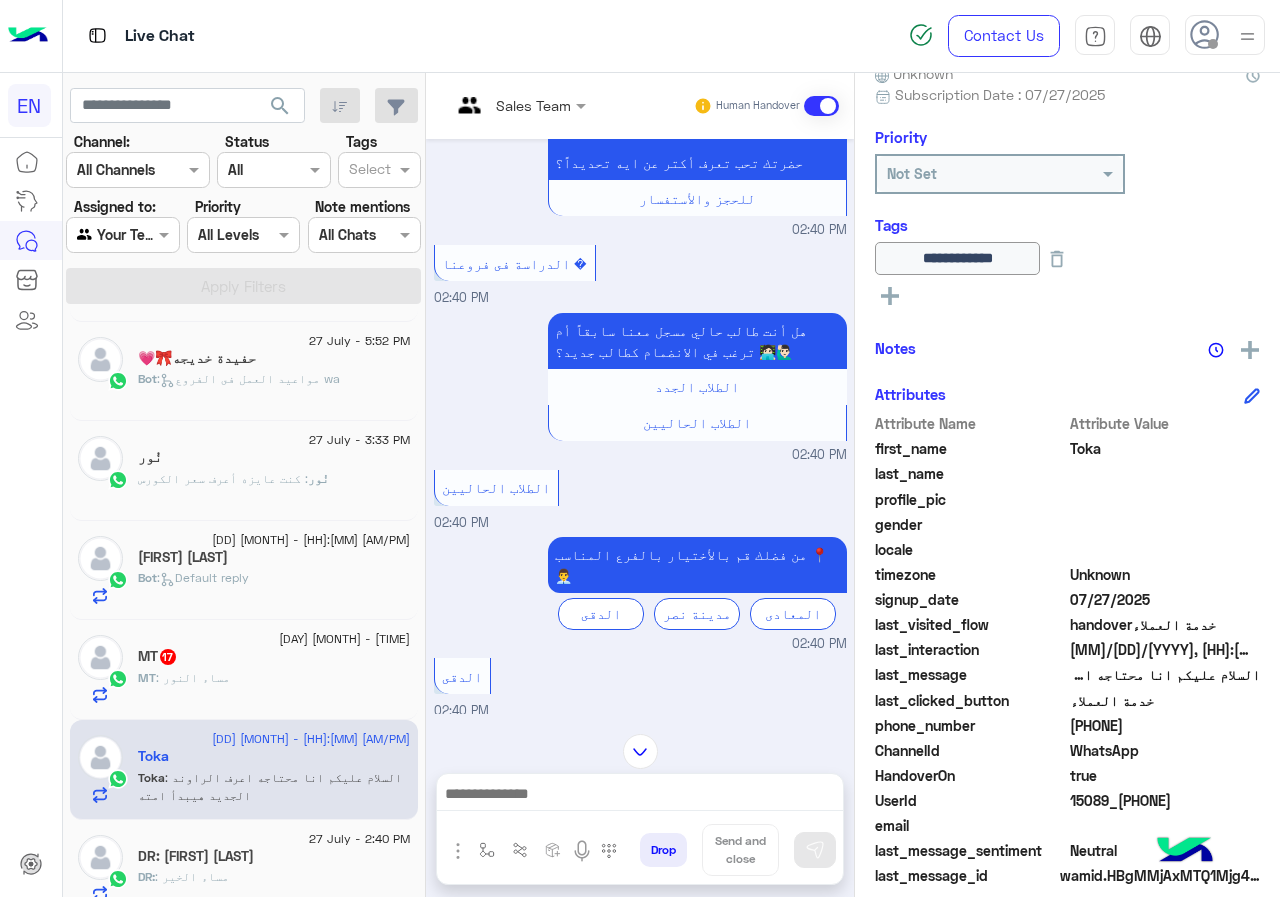 scroll, scrollTop: 210, scrollLeft: 0, axis: vertical 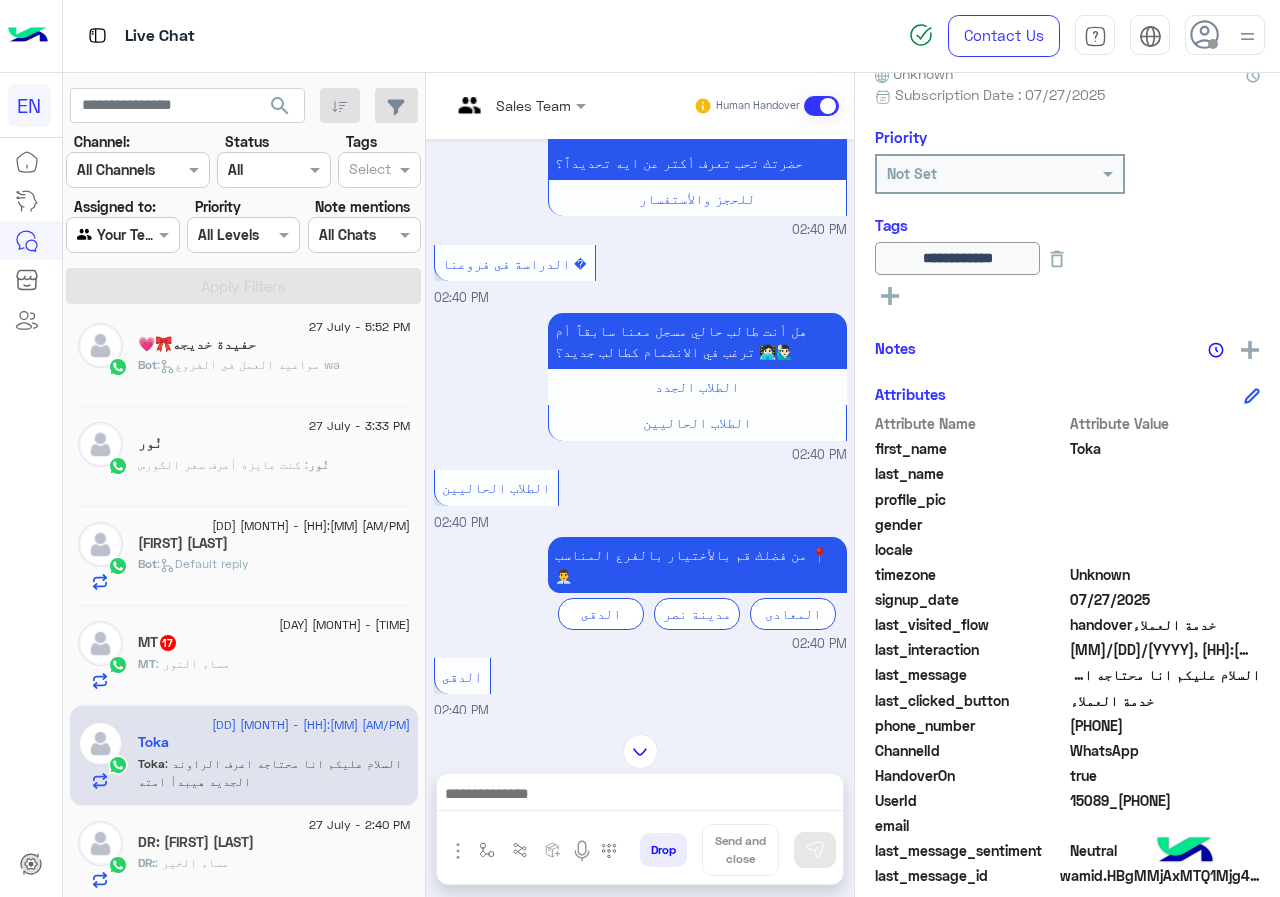 click on "MT   17" 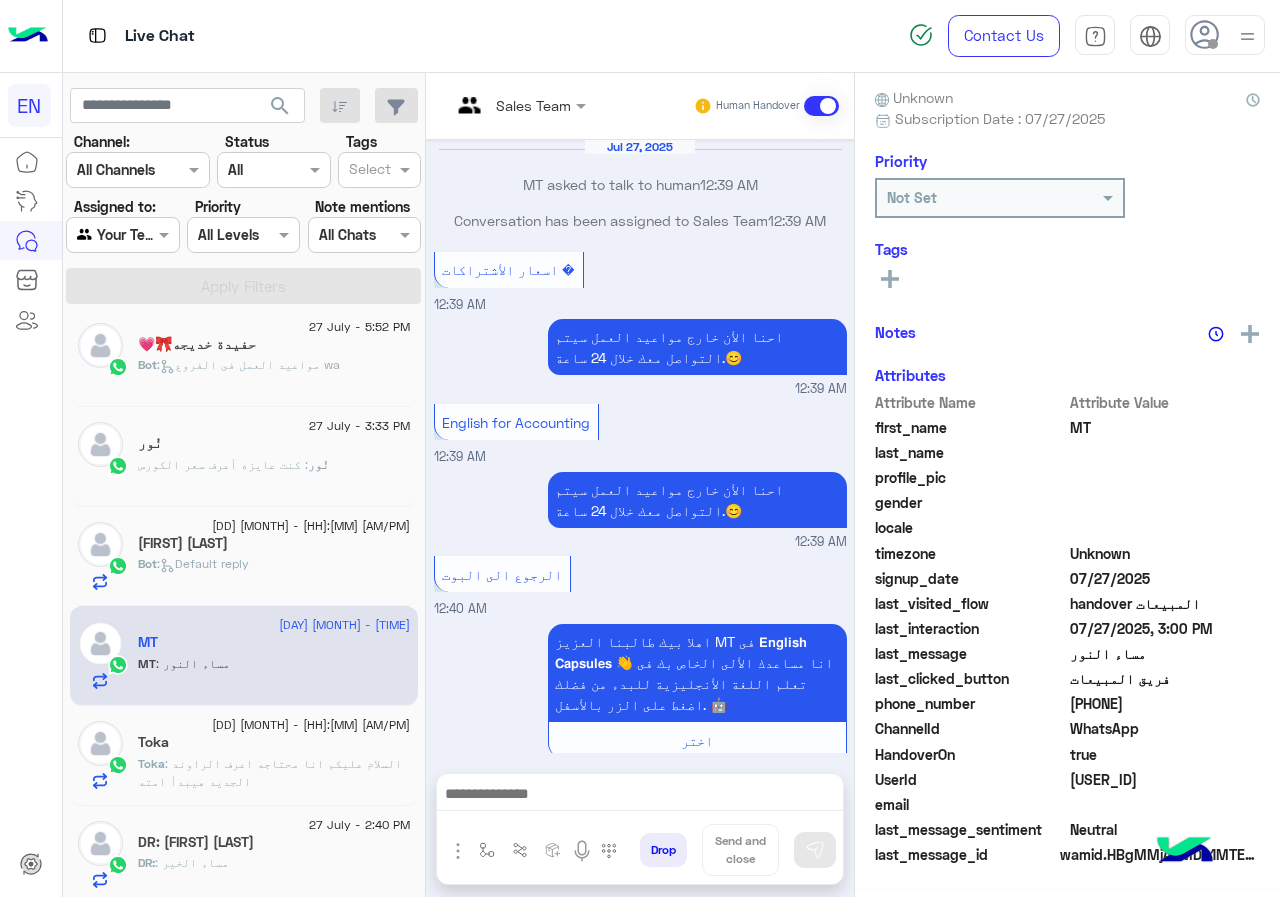 scroll, scrollTop: 1806, scrollLeft: 0, axis: vertical 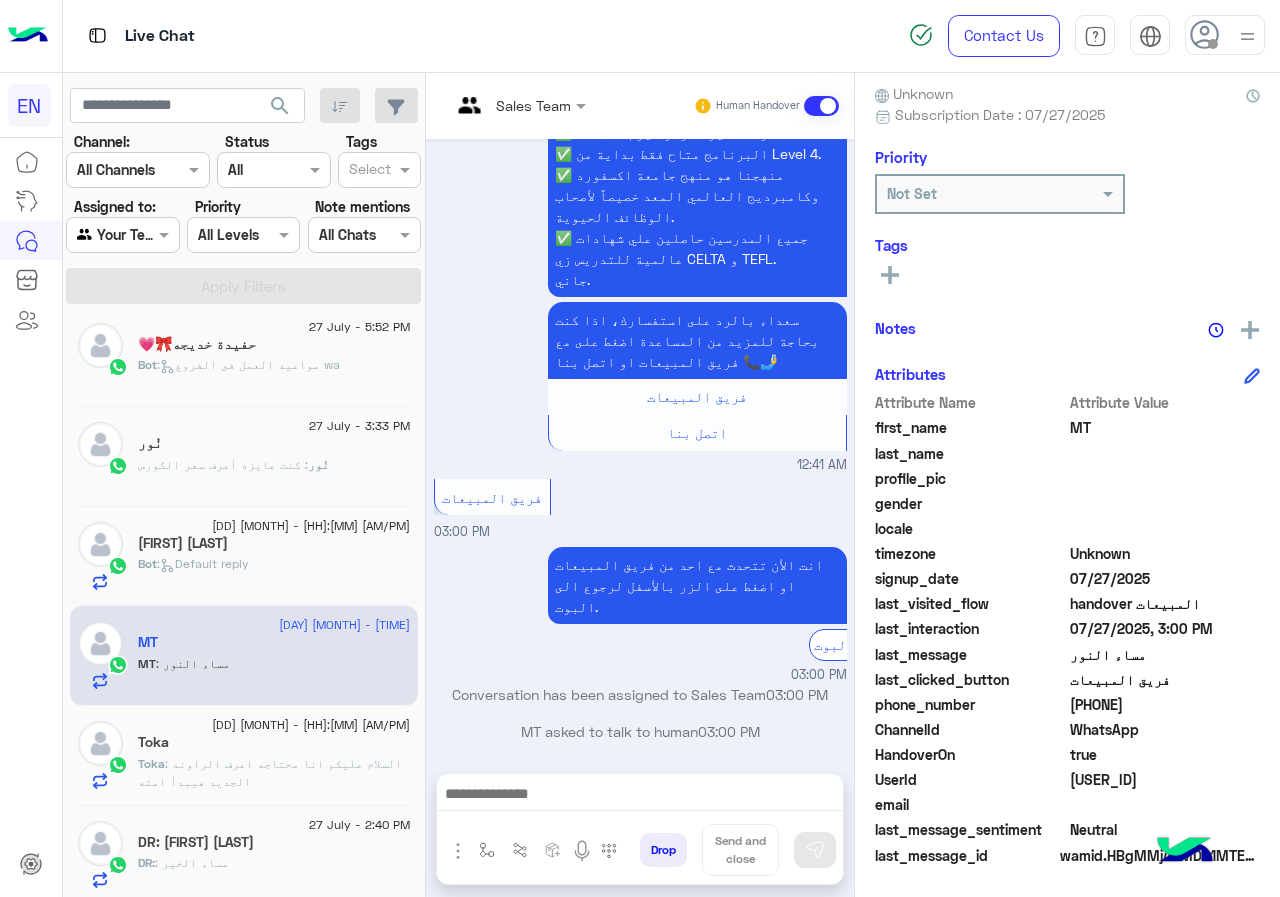 click on "[PHONE]" 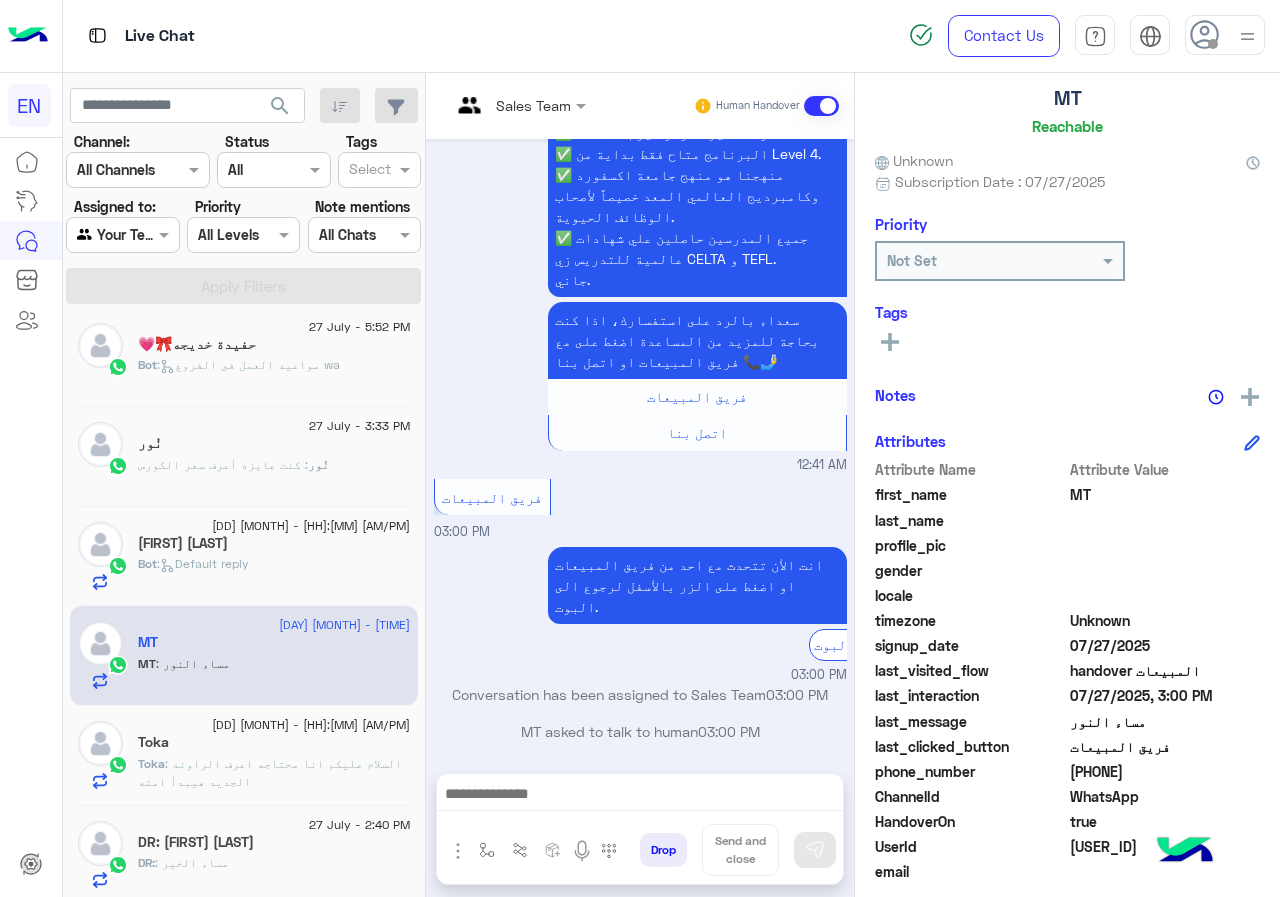 scroll, scrollTop: 0, scrollLeft: 0, axis: both 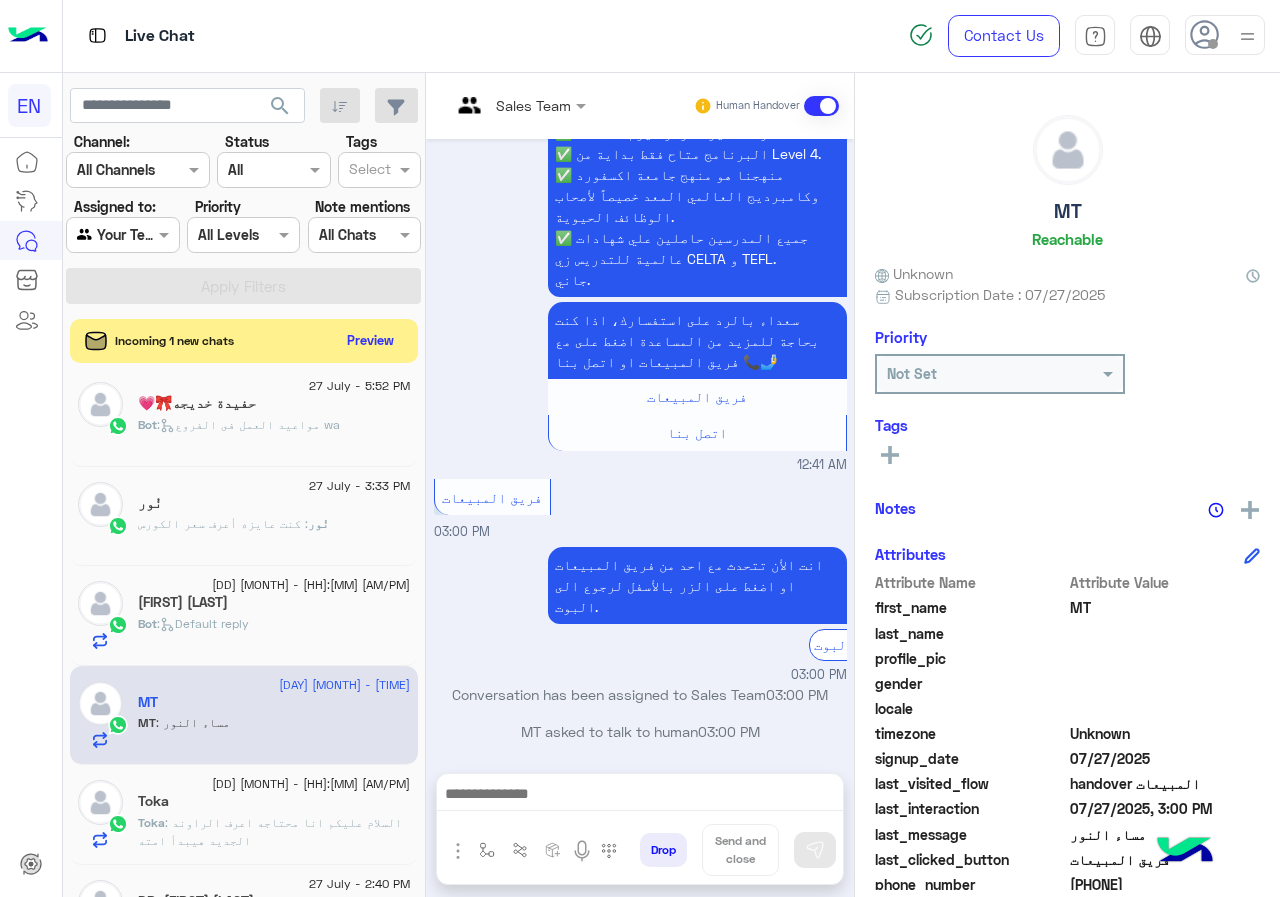 click 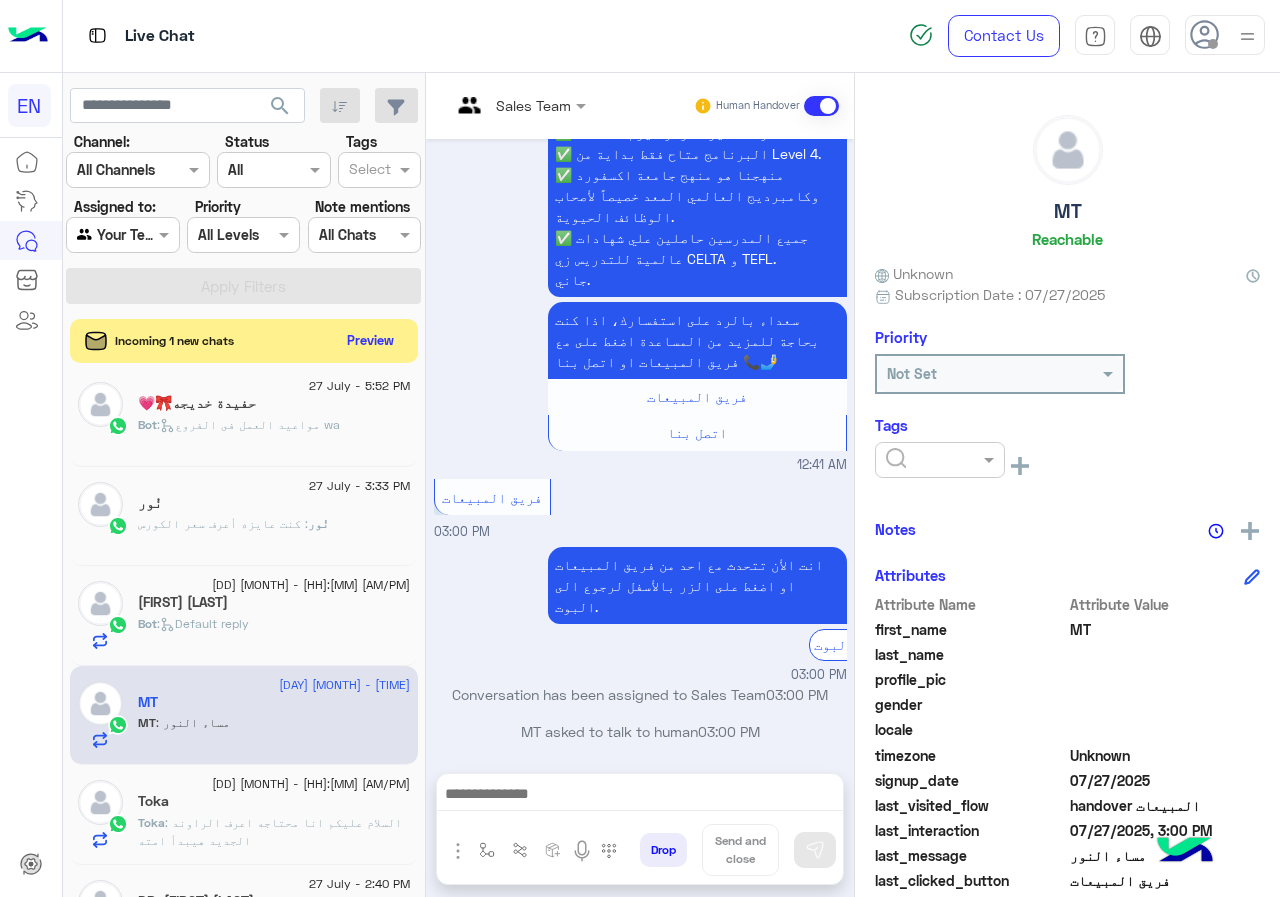 click 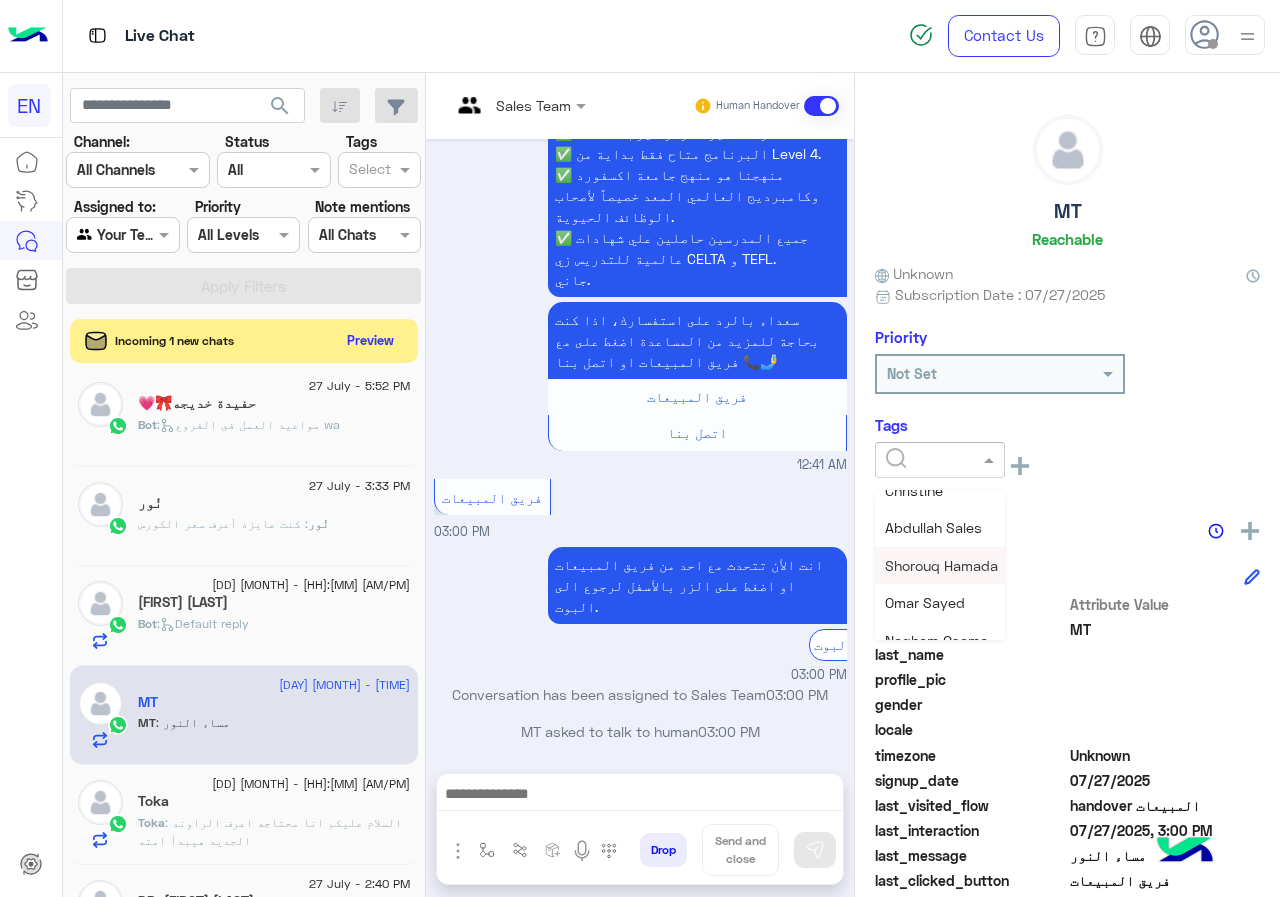 scroll, scrollTop: 261, scrollLeft: 0, axis: vertical 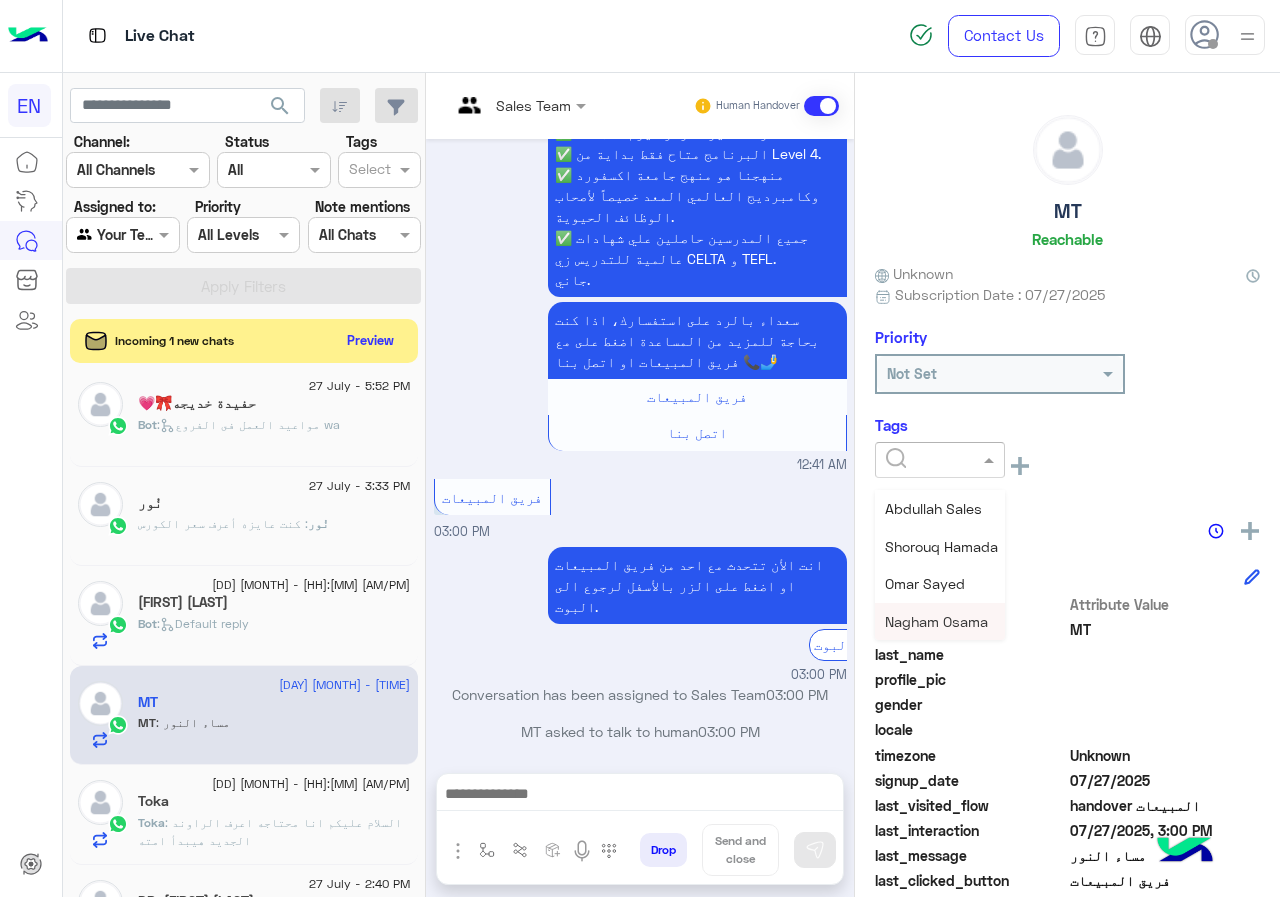 click on "Nagham Osama" at bounding box center [936, 621] 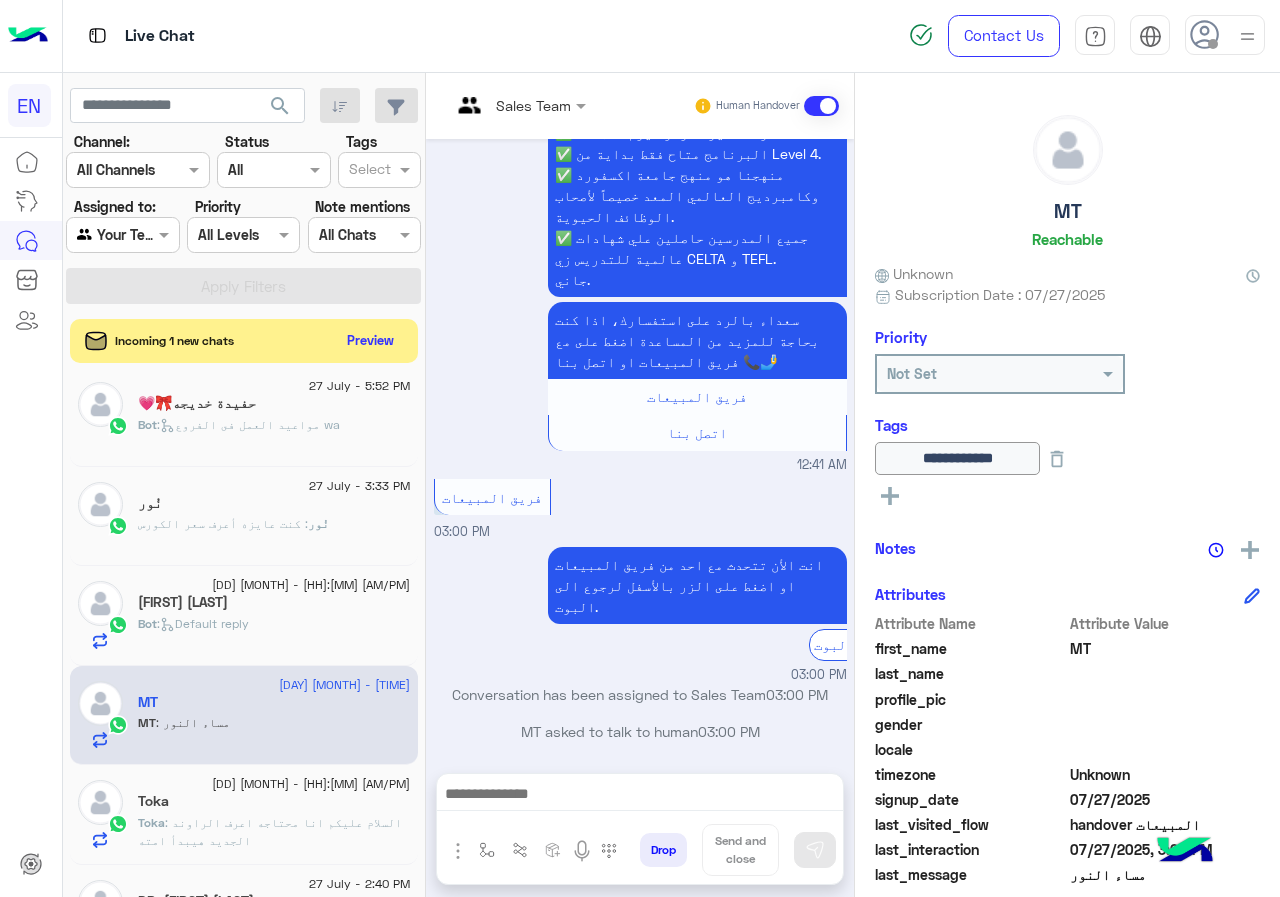 click on "[FIRST] [LAST]" 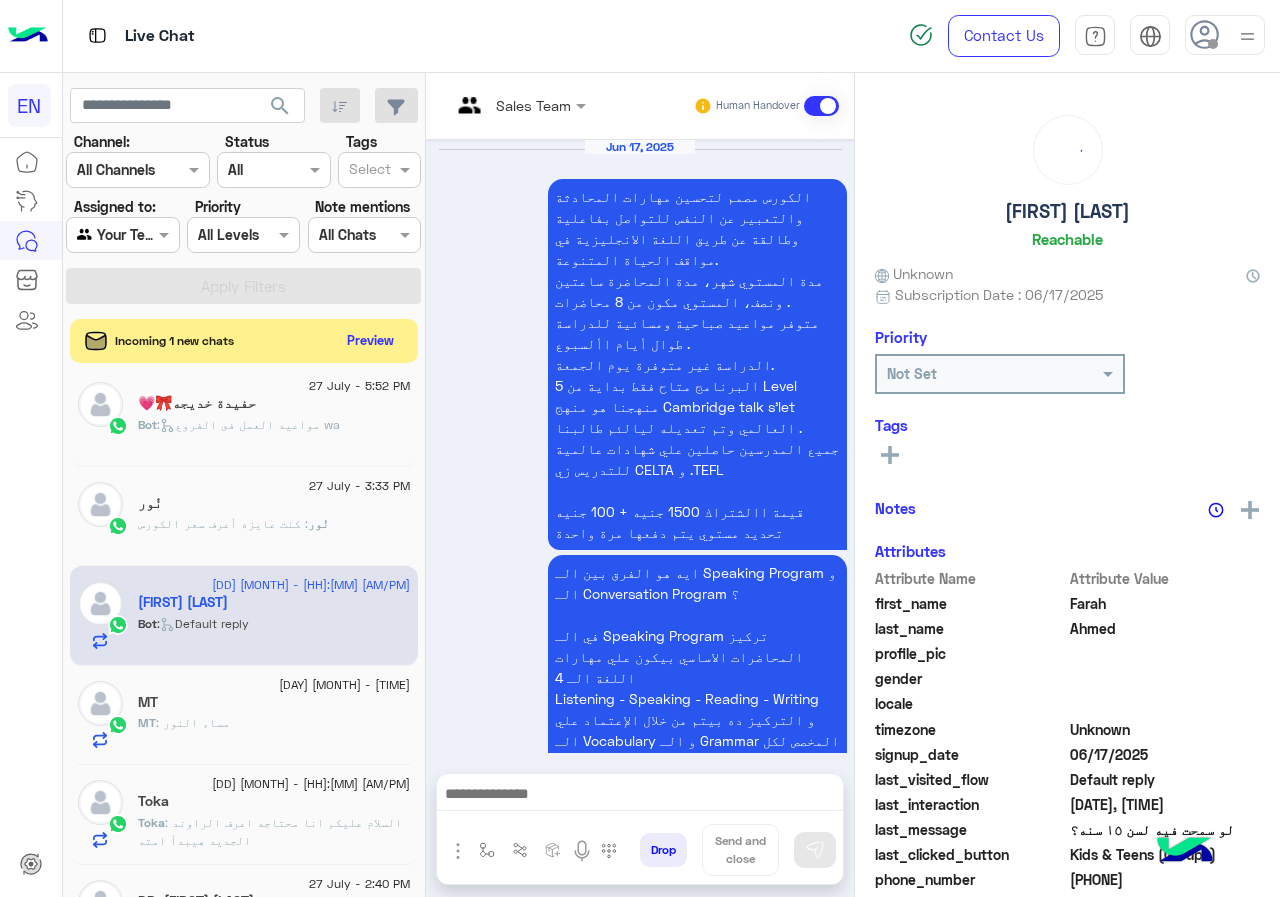 scroll, scrollTop: 3612, scrollLeft: 0, axis: vertical 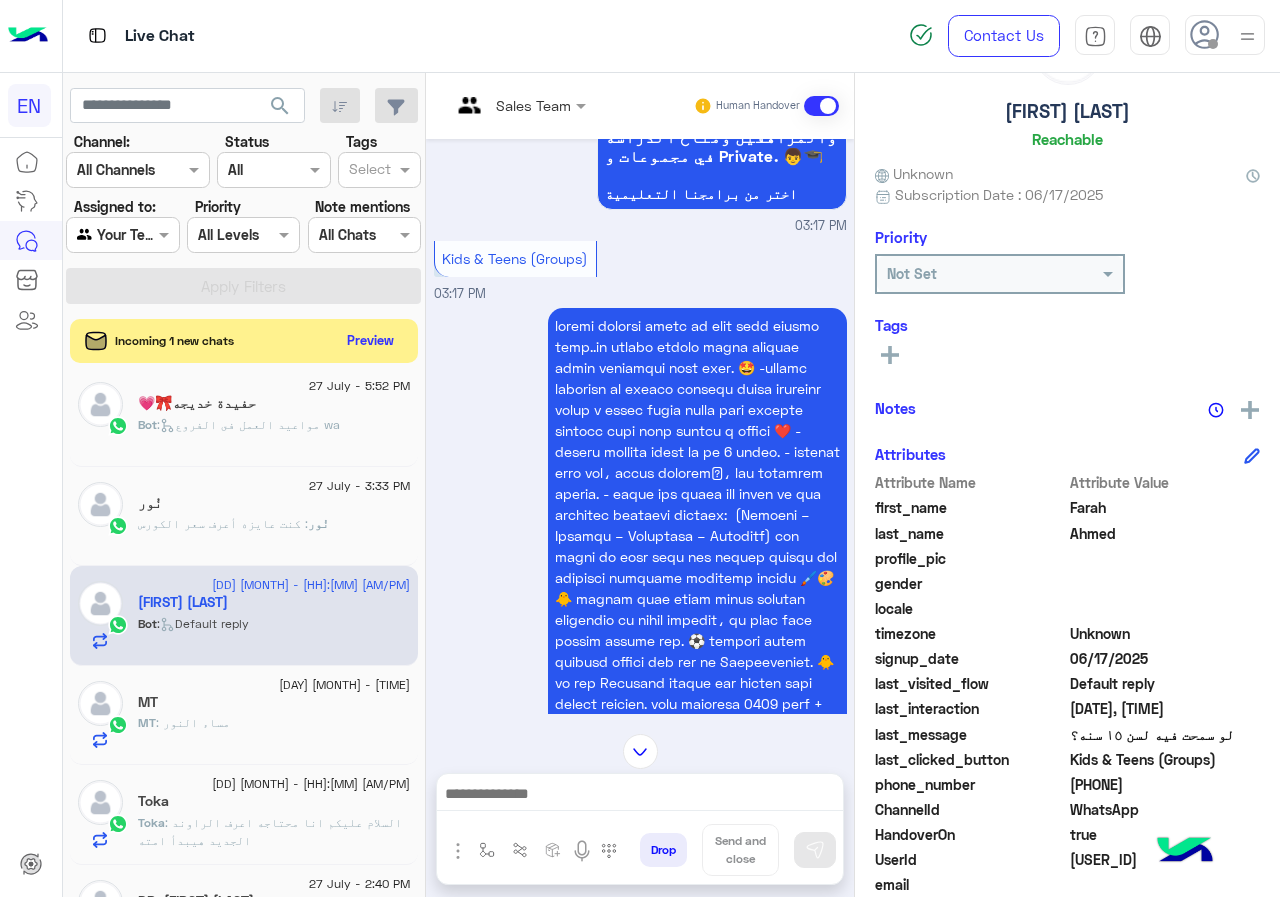 click on "[PHONE]" 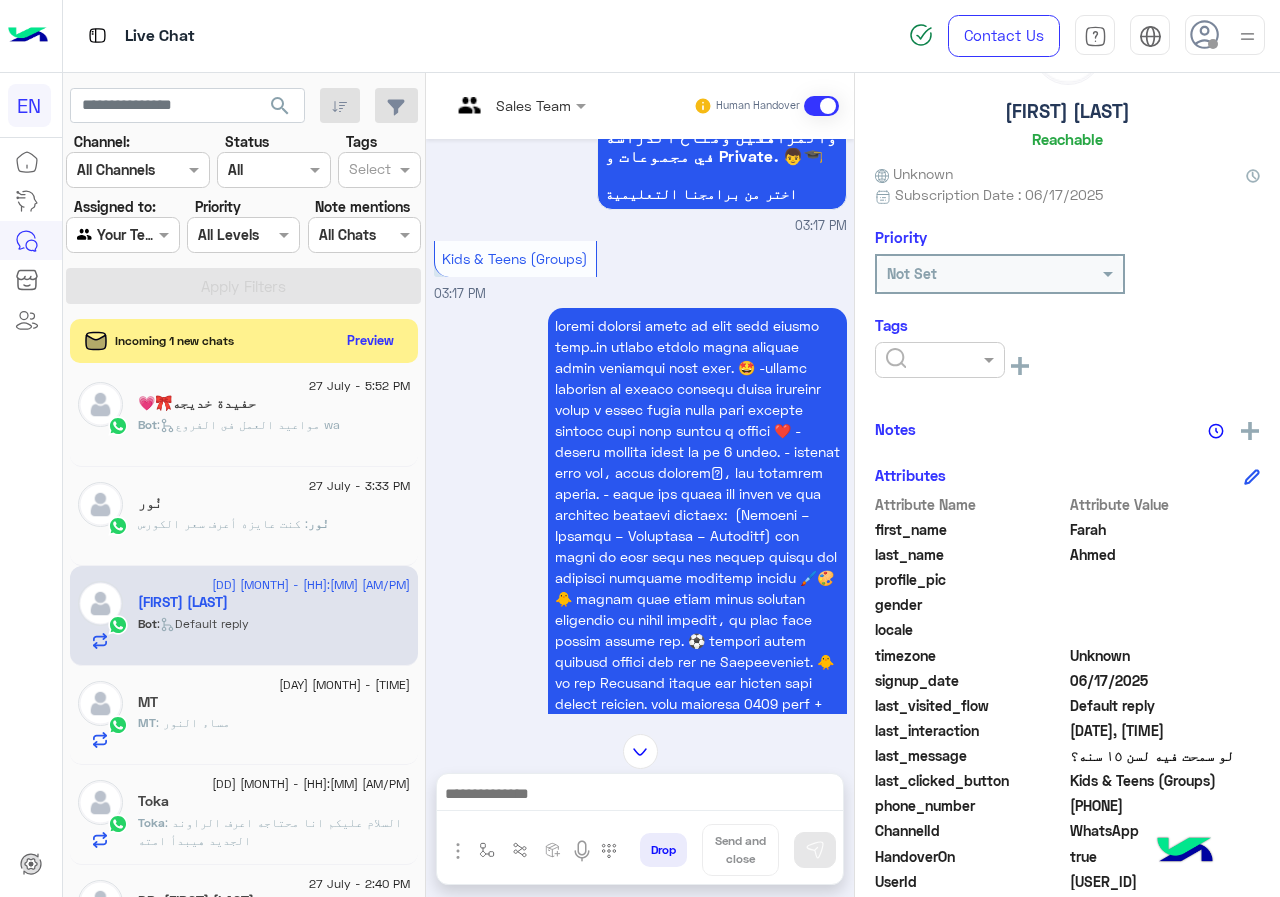 click 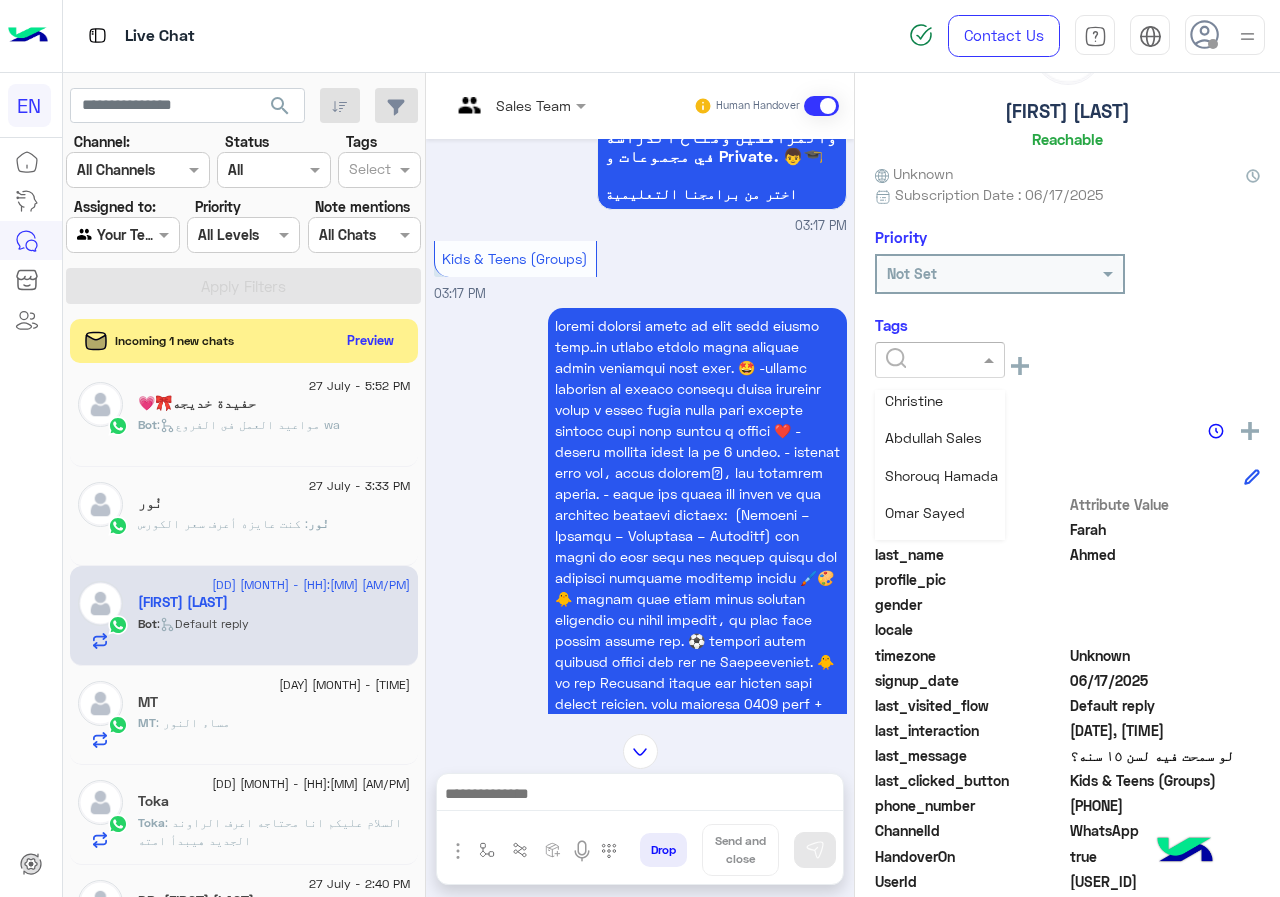scroll, scrollTop: 261, scrollLeft: 0, axis: vertical 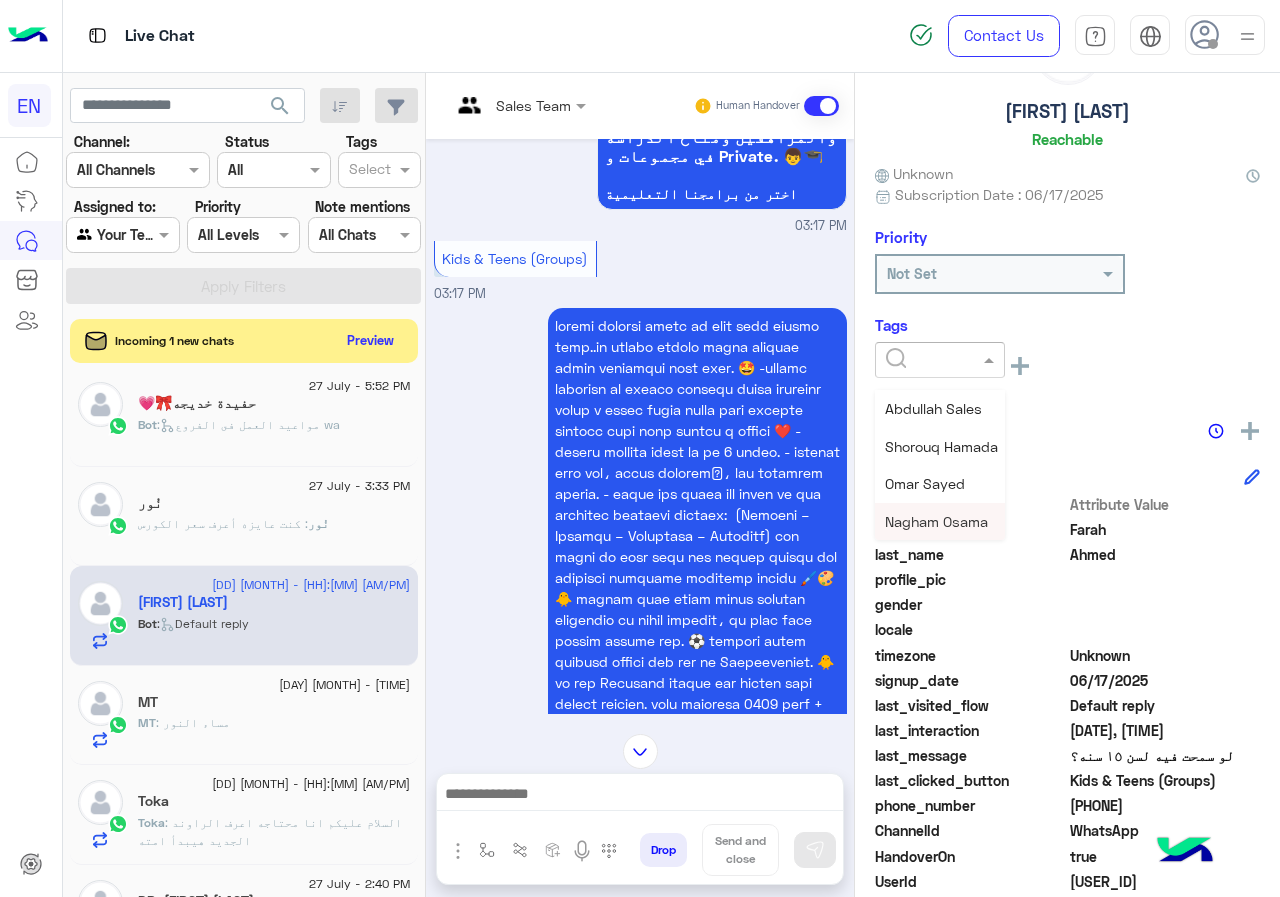 click on "Nagham Osama" at bounding box center (936, 521) 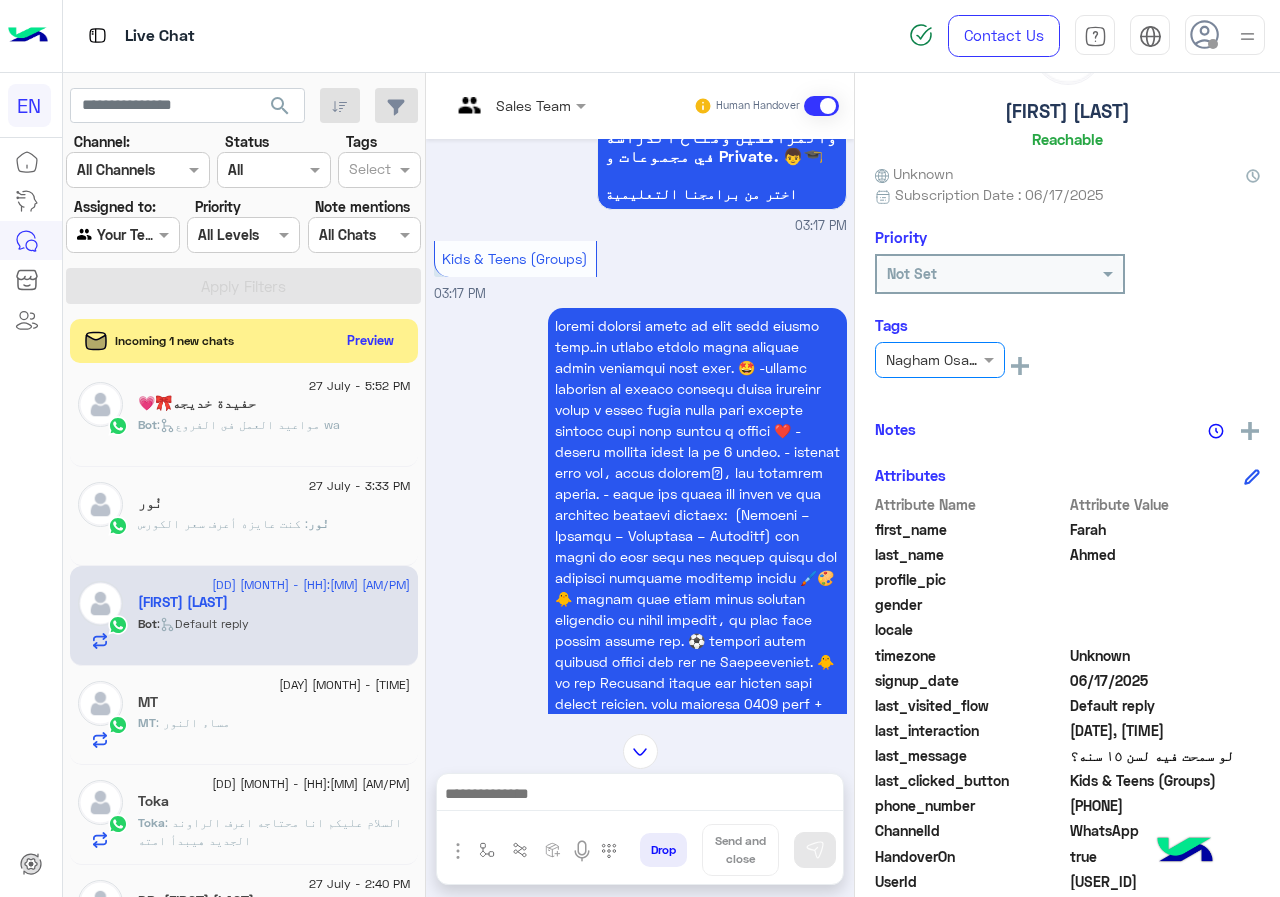 click on "نُور" 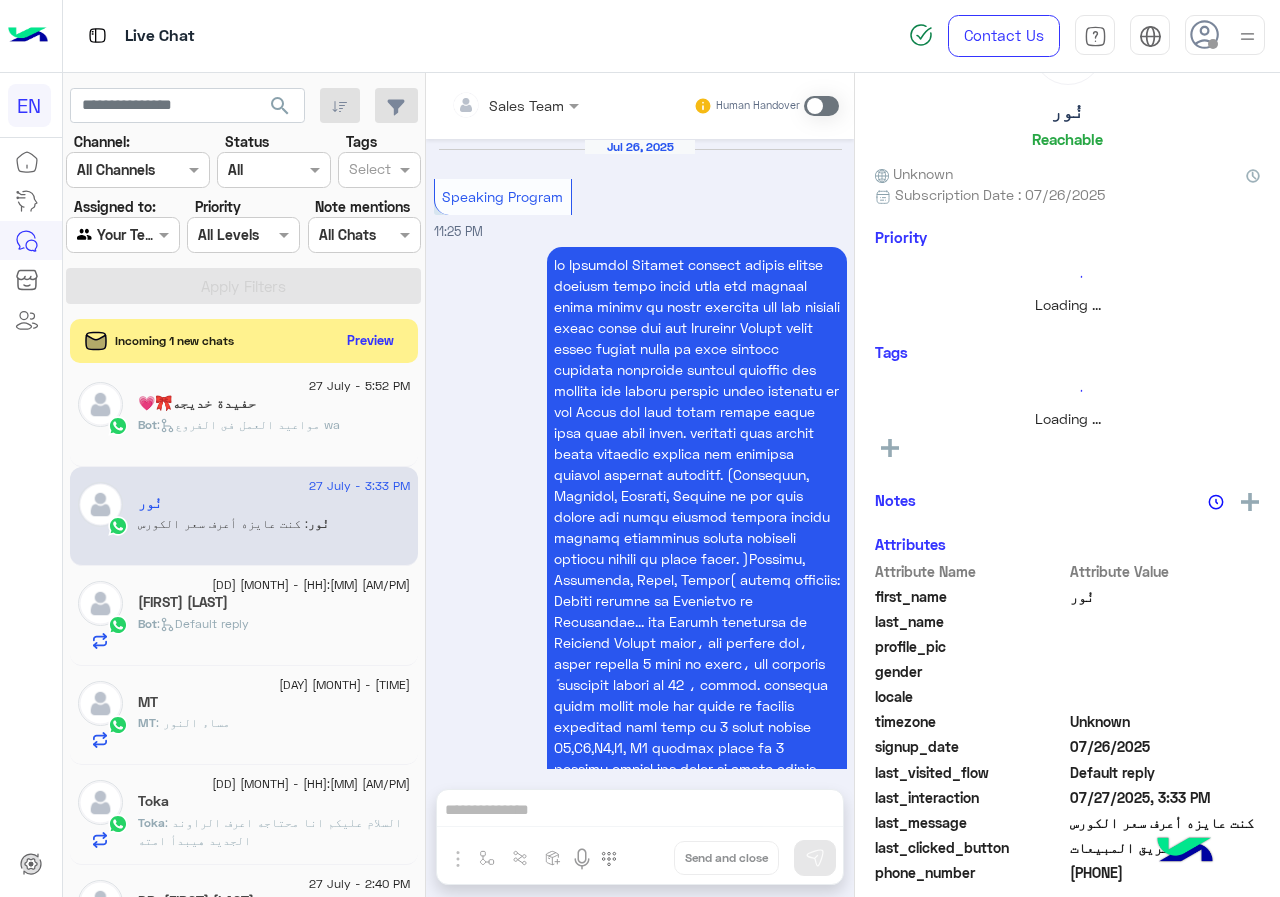 scroll, scrollTop: 2884, scrollLeft: 0, axis: vertical 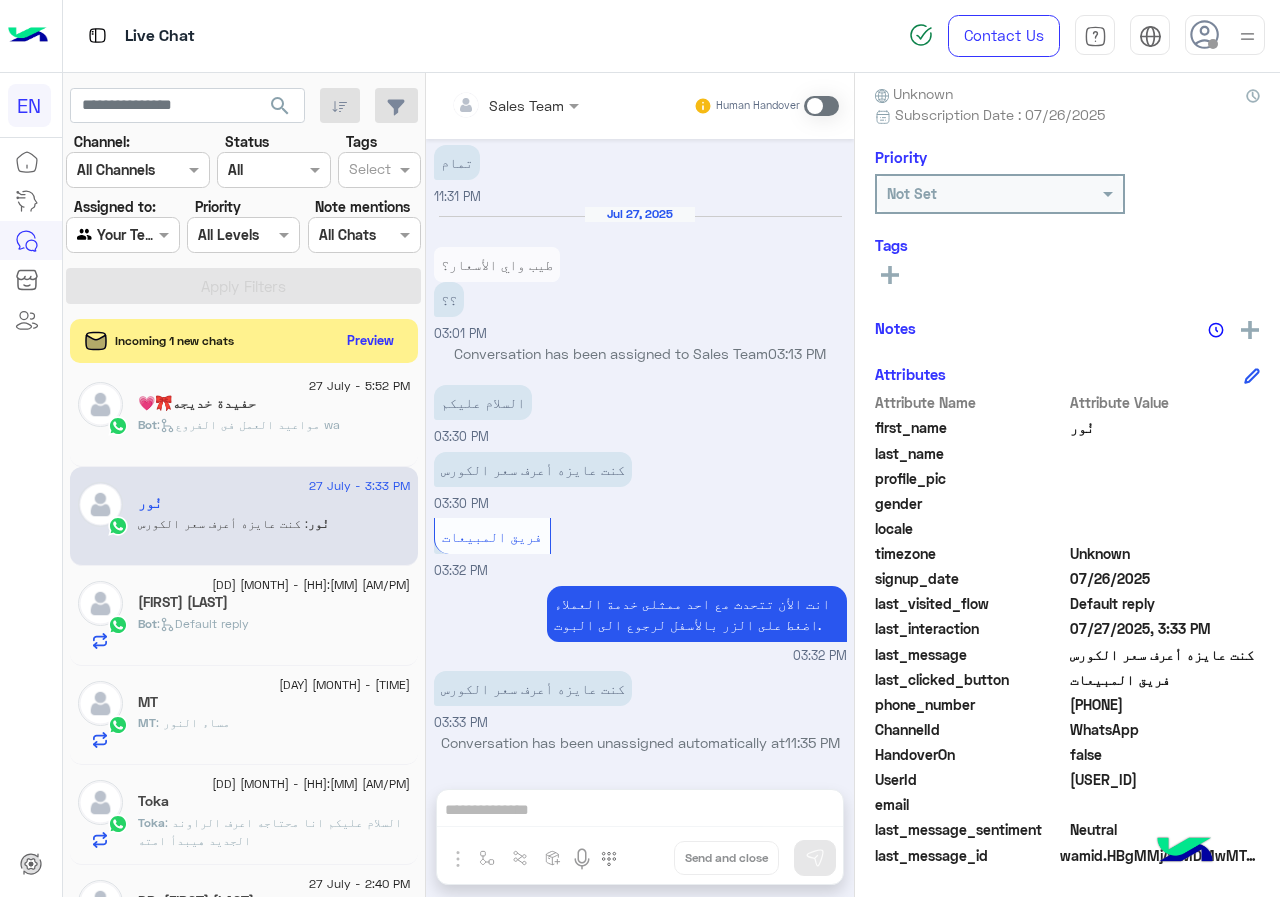 click on "[PHONE]" 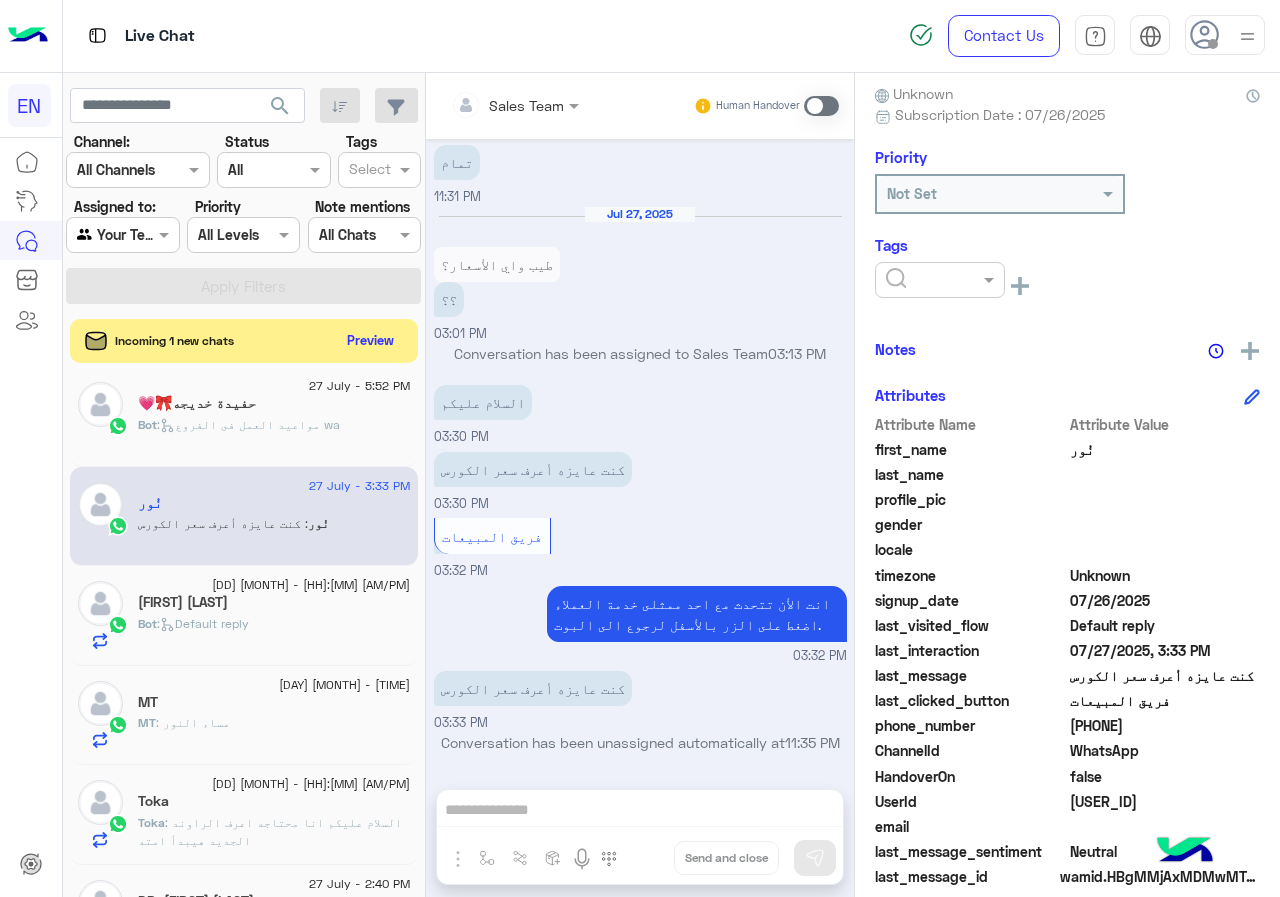 click 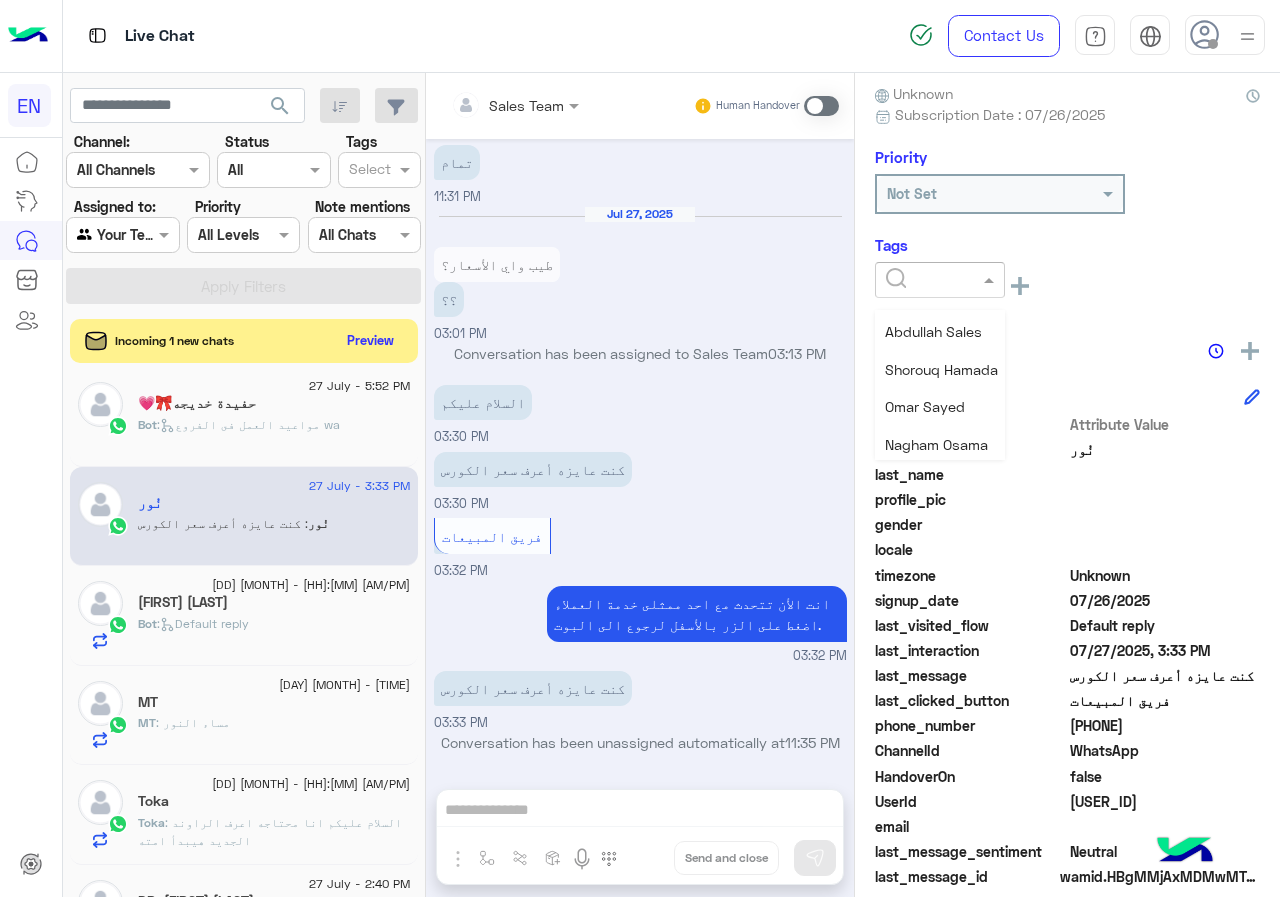scroll, scrollTop: 261, scrollLeft: 0, axis: vertical 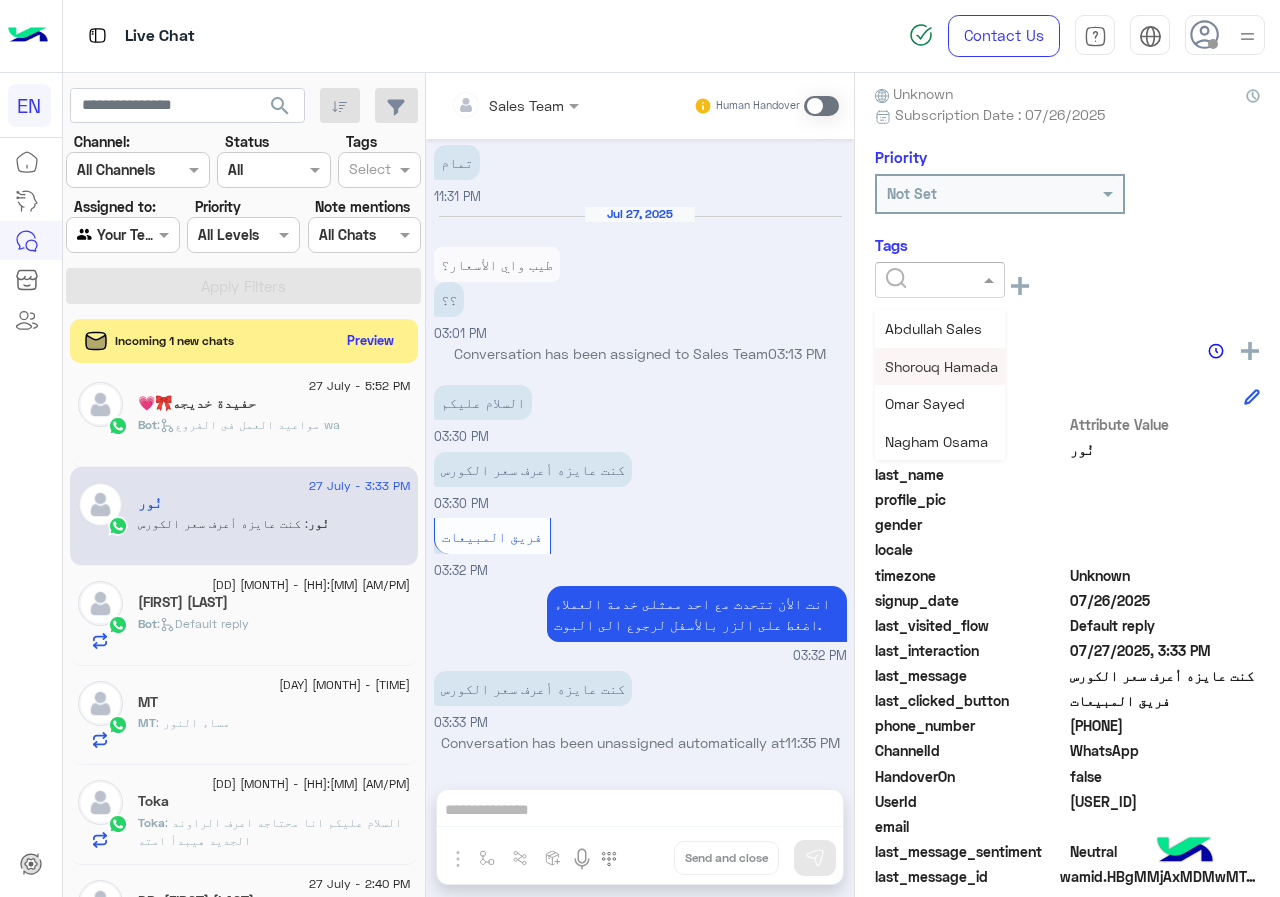 click on "Shorouq Hamada" at bounding box center (941, 366) 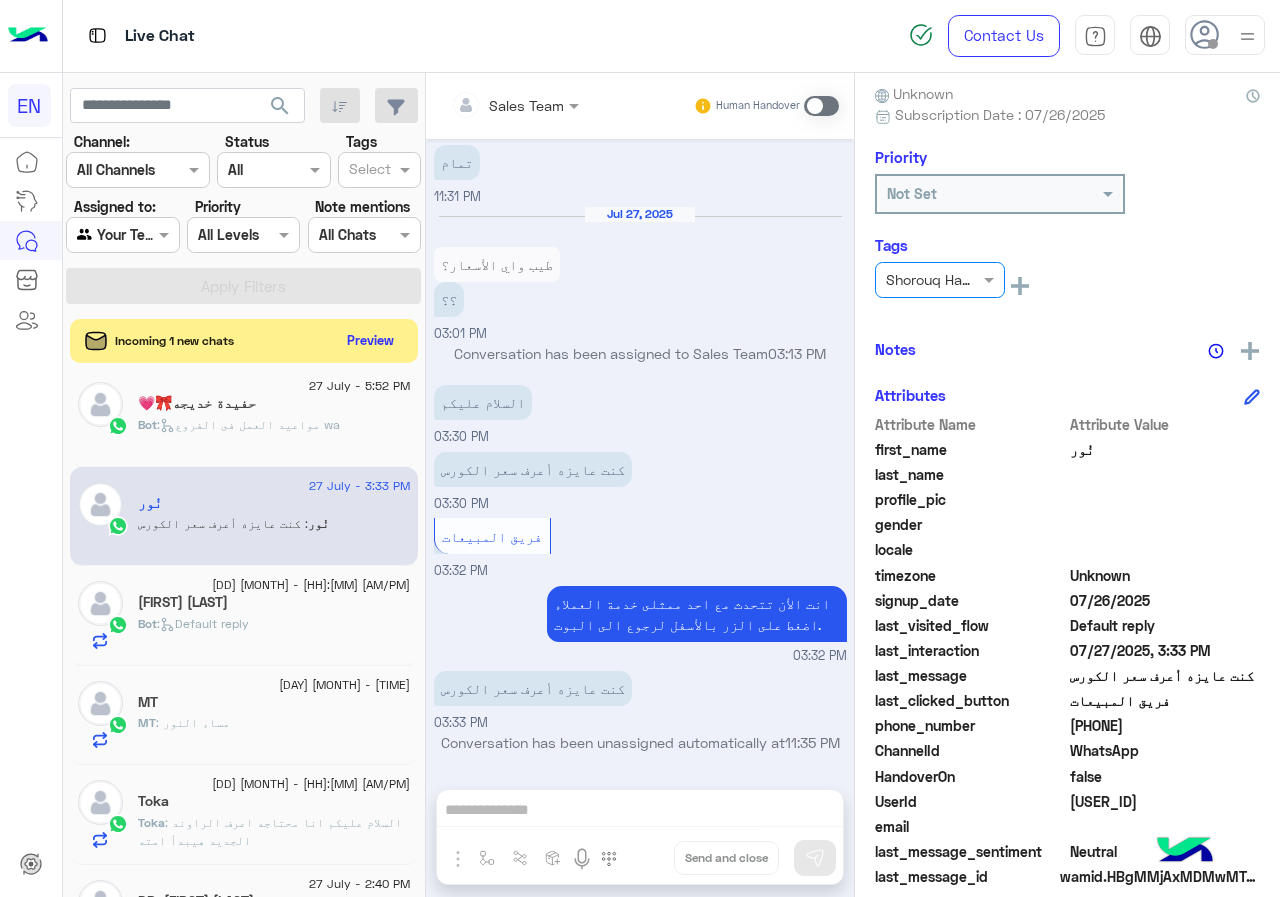 click on "Bot :   مواعيد العمل فى الفروع wa" 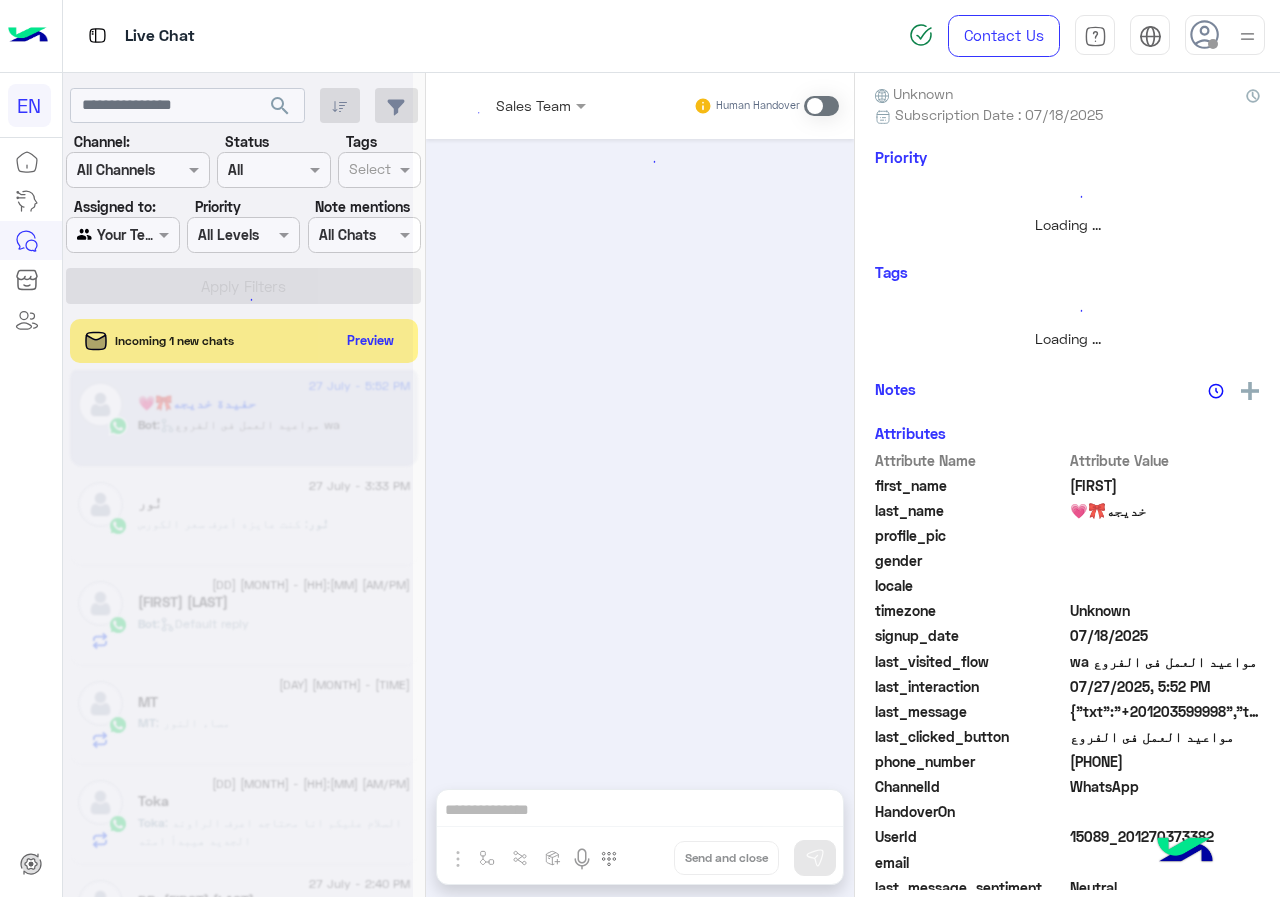scroll, scrollTop: 0, scrollLeft: 0, axis: both 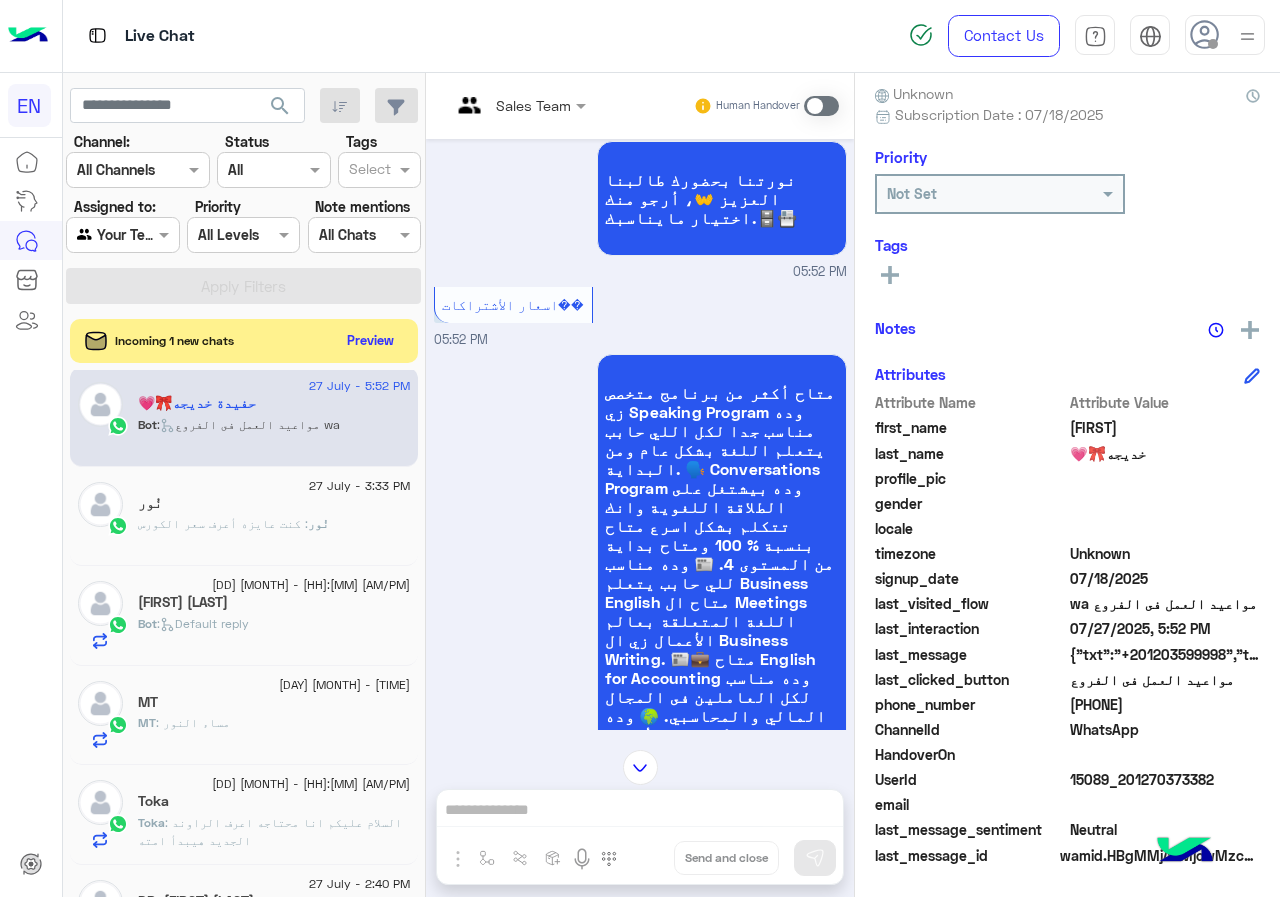 click on "[PHONE]" 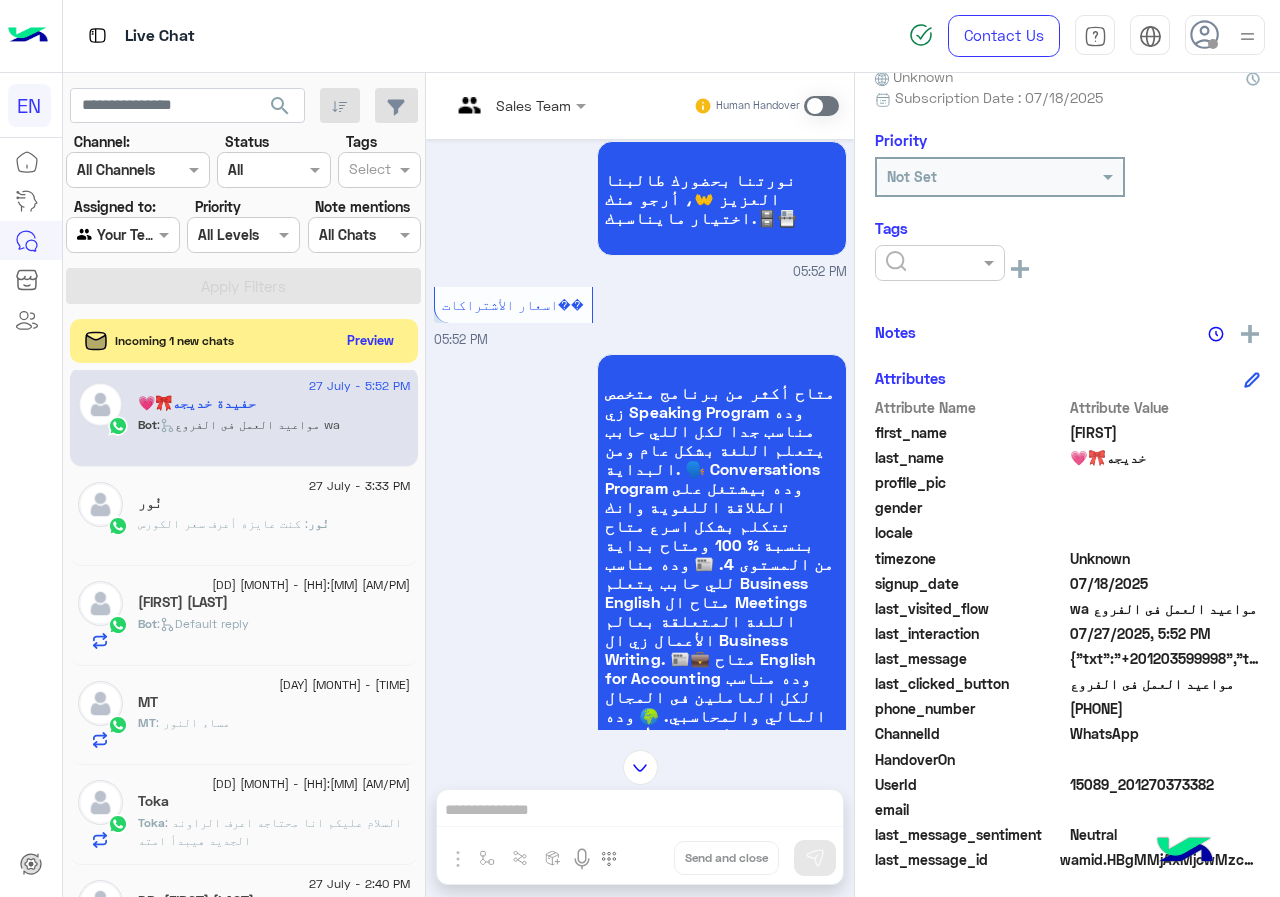 scroll, scrollTop: 201, scrollLeft: 0, axis: vertical 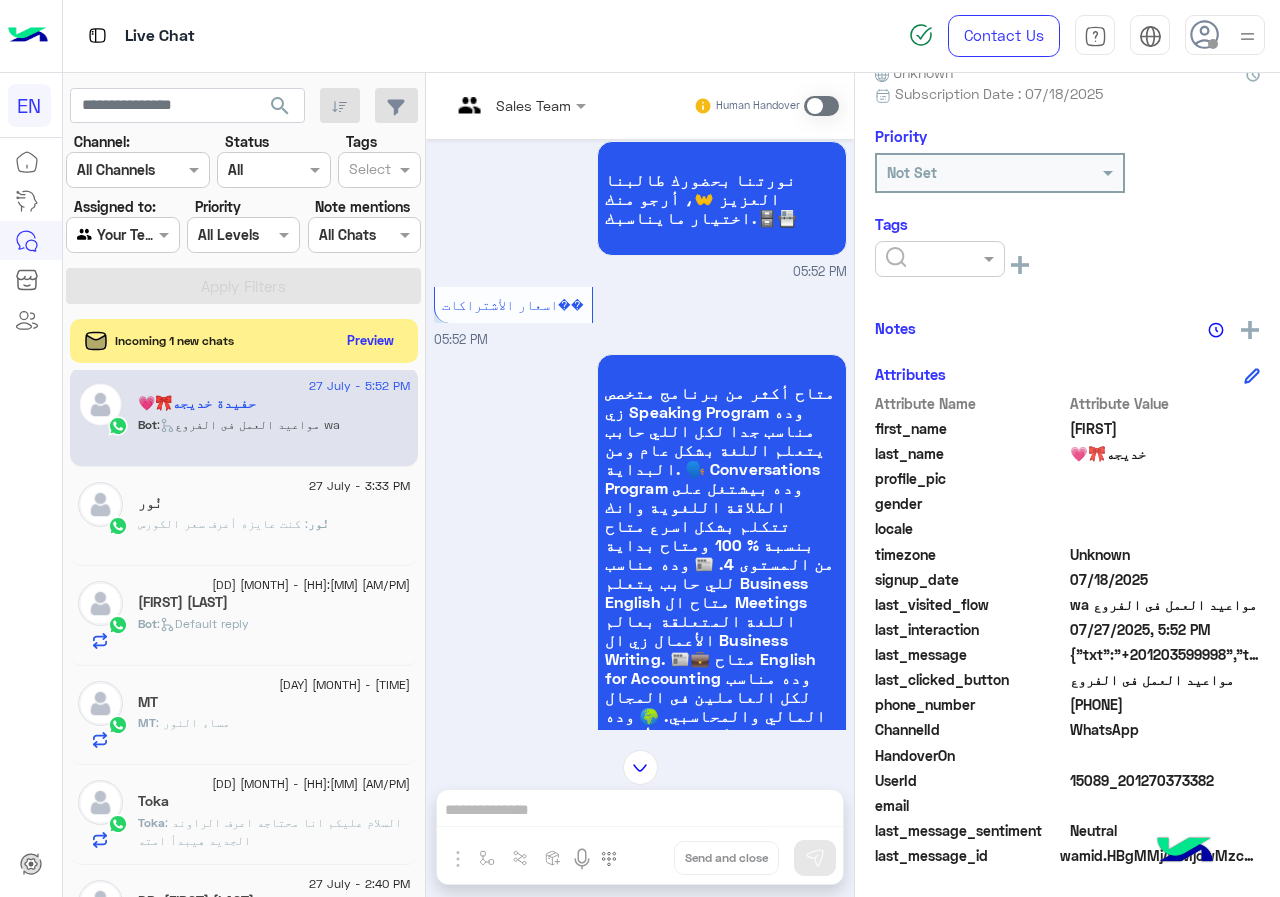 click 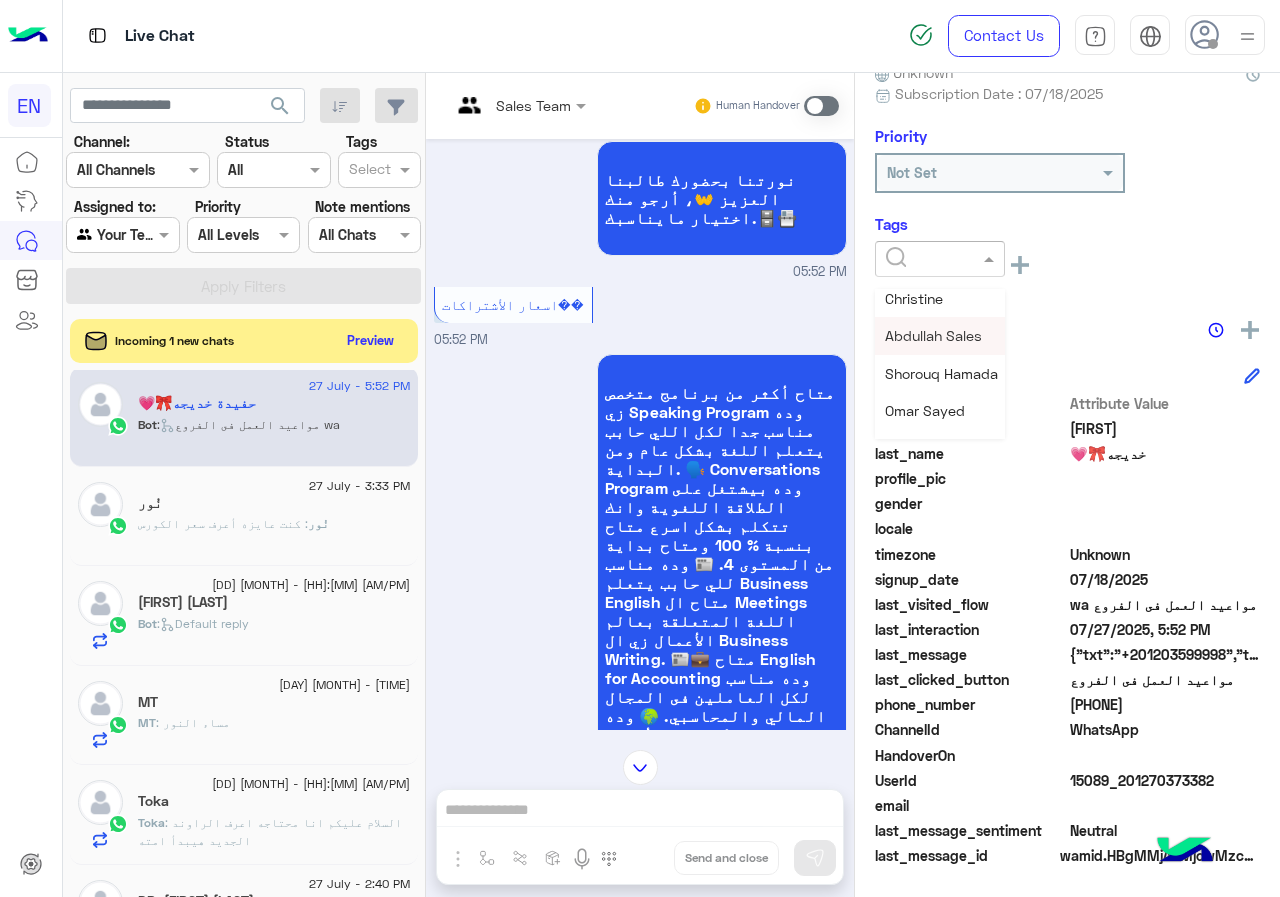 scroll, scrollTop: 261, scrollLeft: 0, axis: vertical 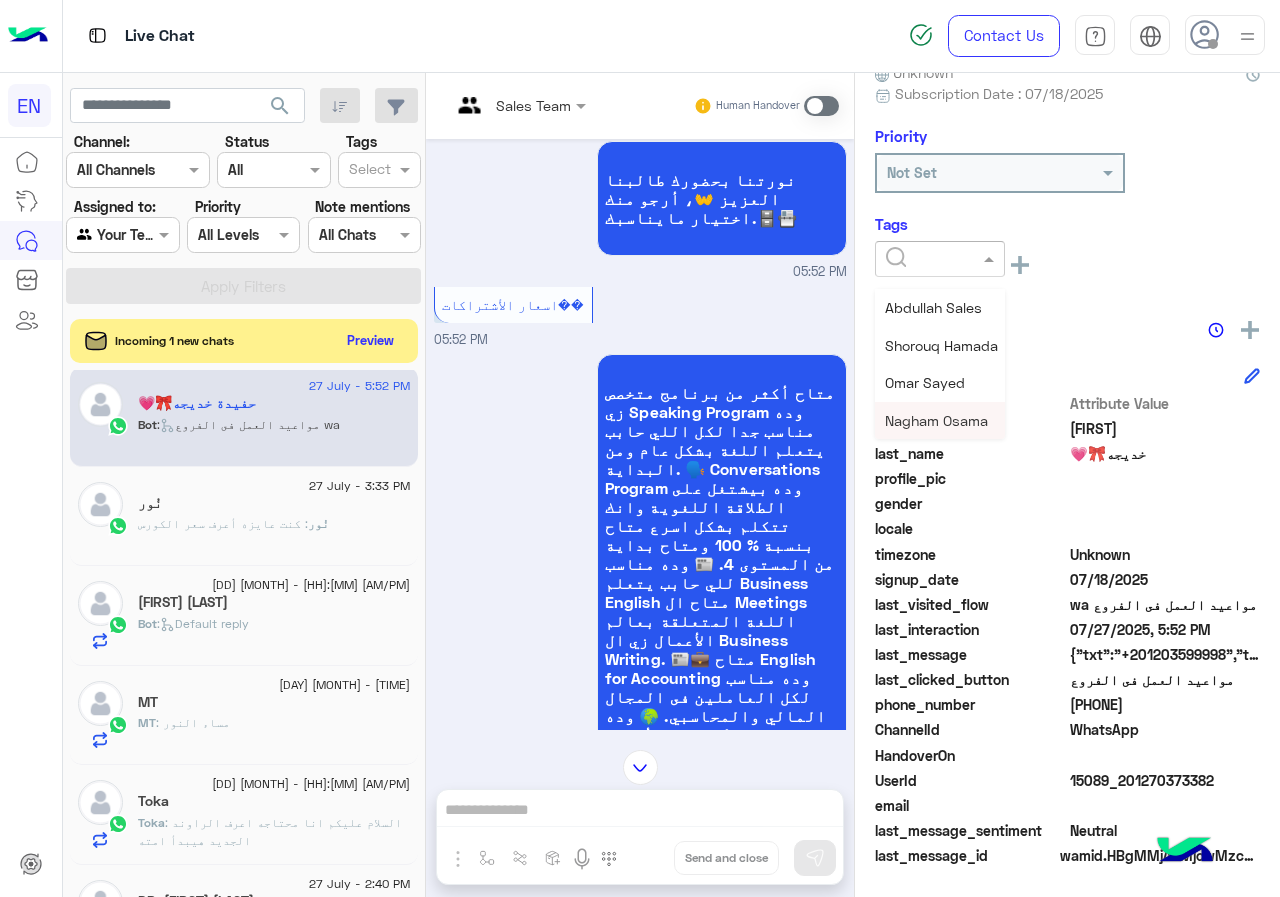 click on "Nagham Osama" at bounding box center [936, 420] 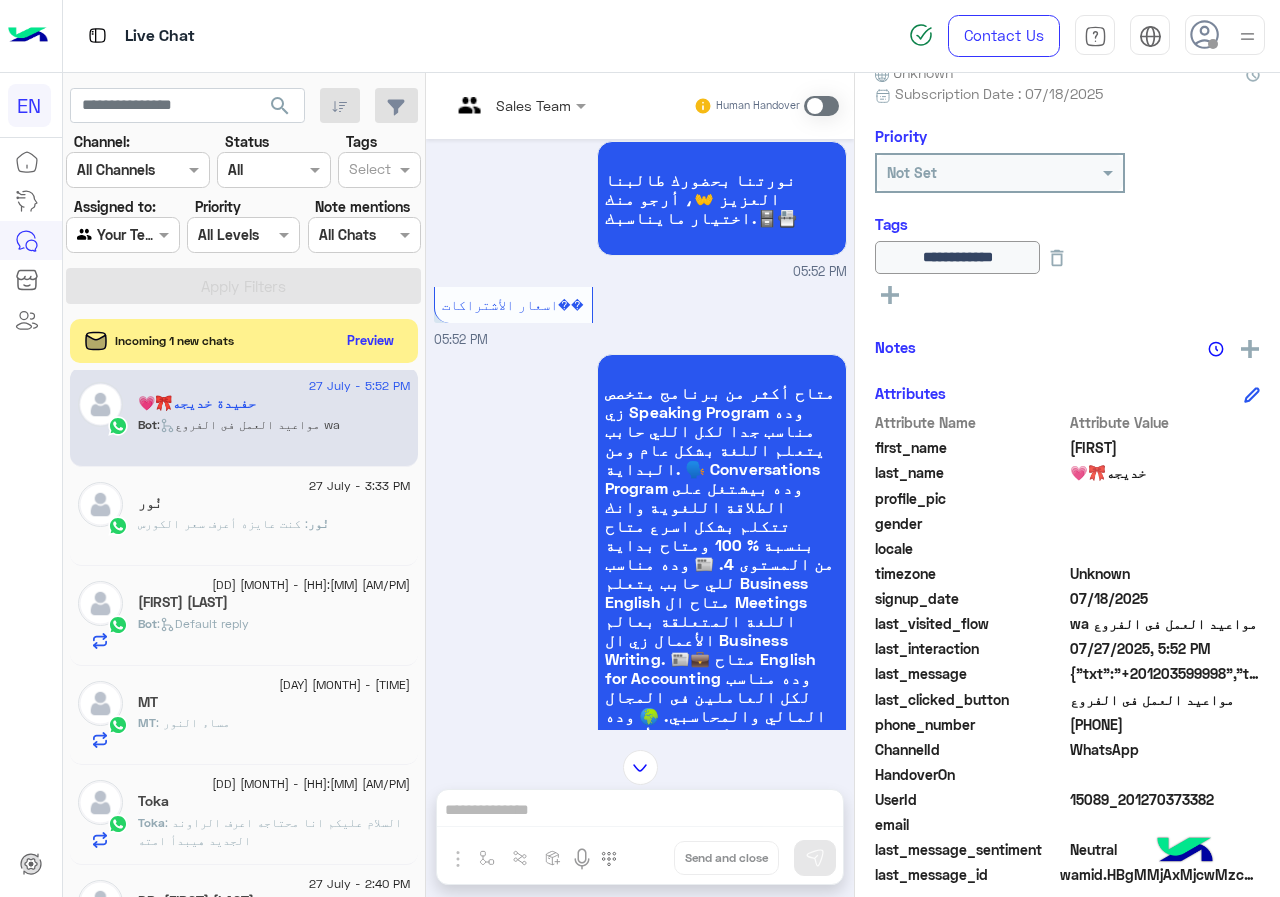 click on ":   مواعيد العمل فى الفروع wa" 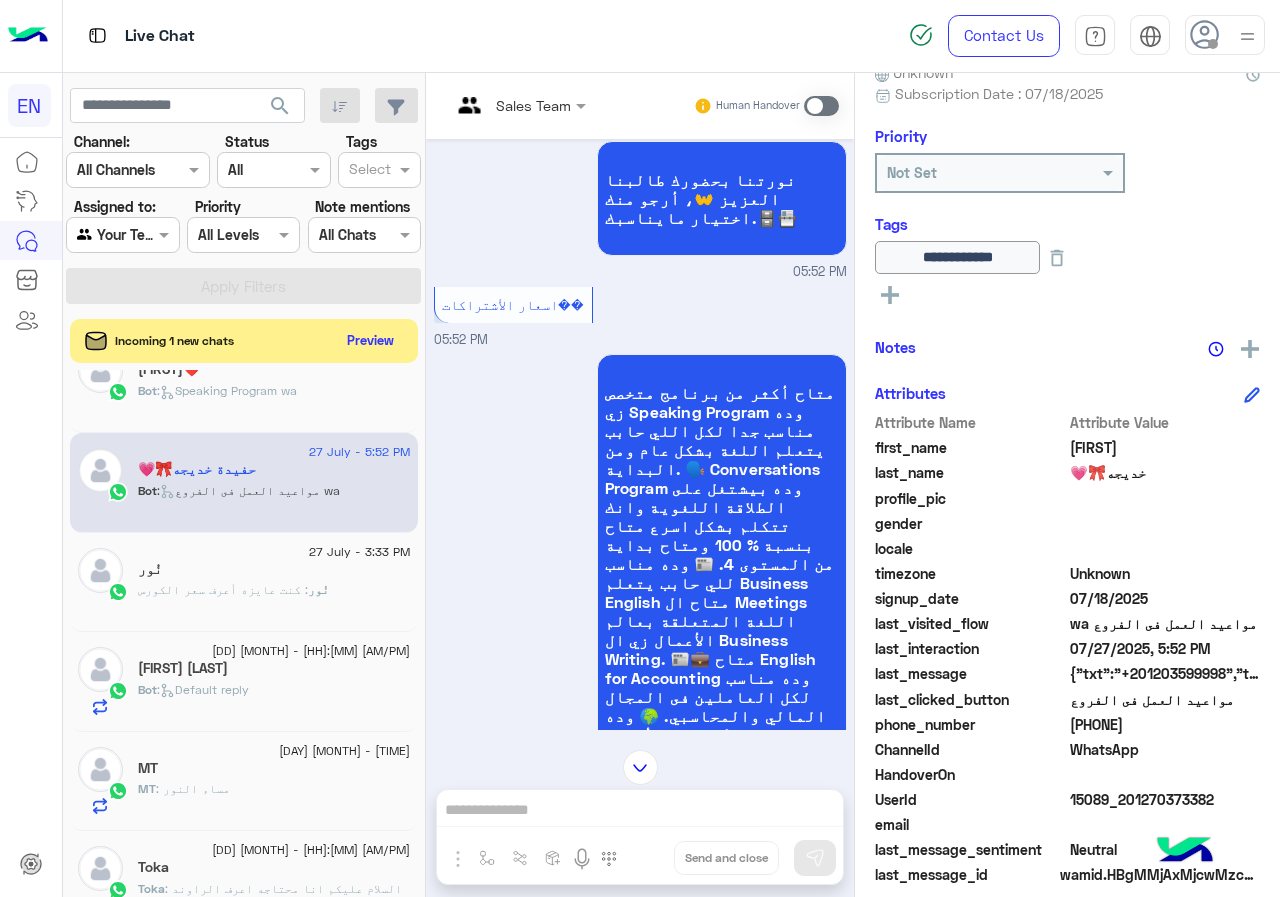 scroll, scrollTop: 110, scrollLeft: 0, axis: vertical 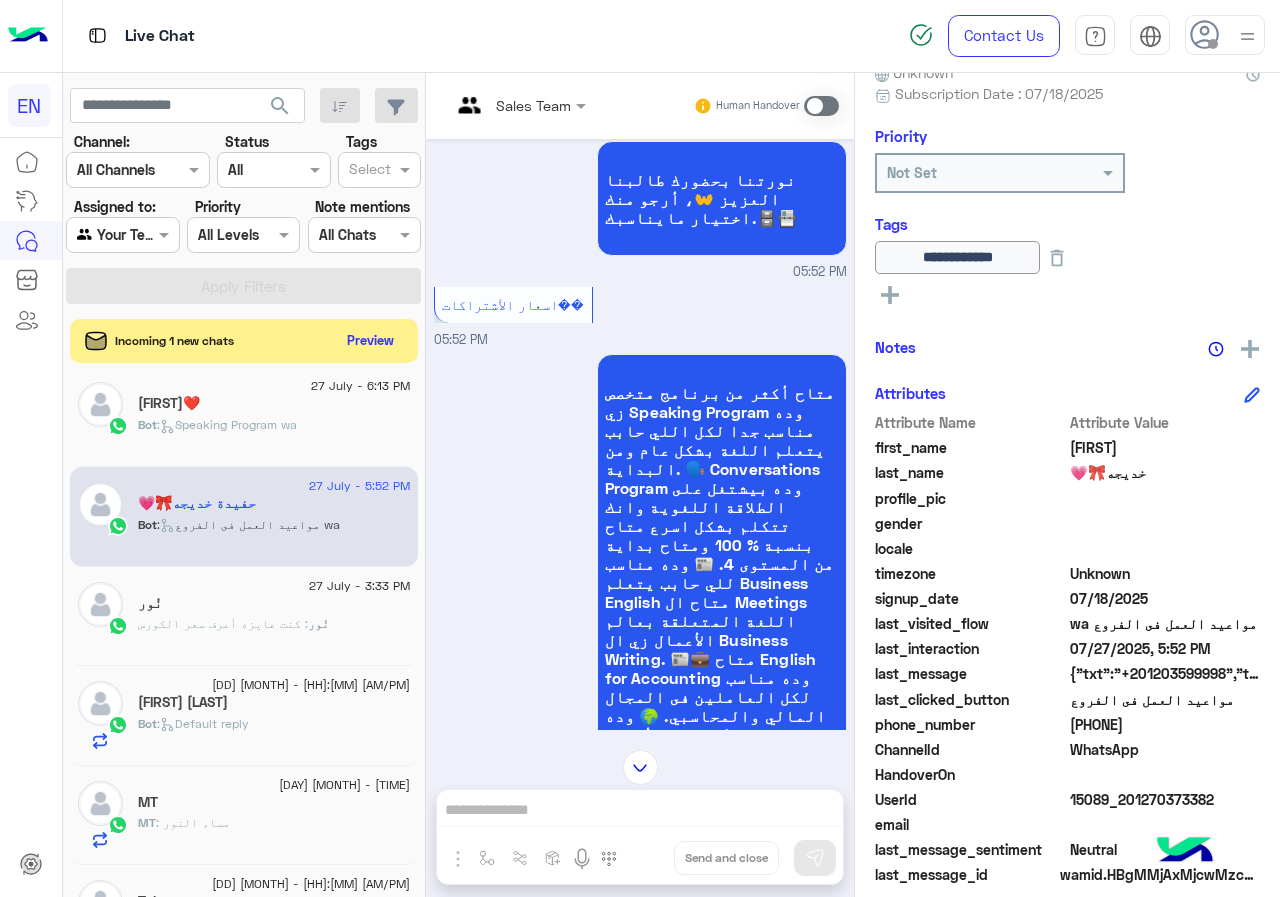 click on "[FIRST]❤️" 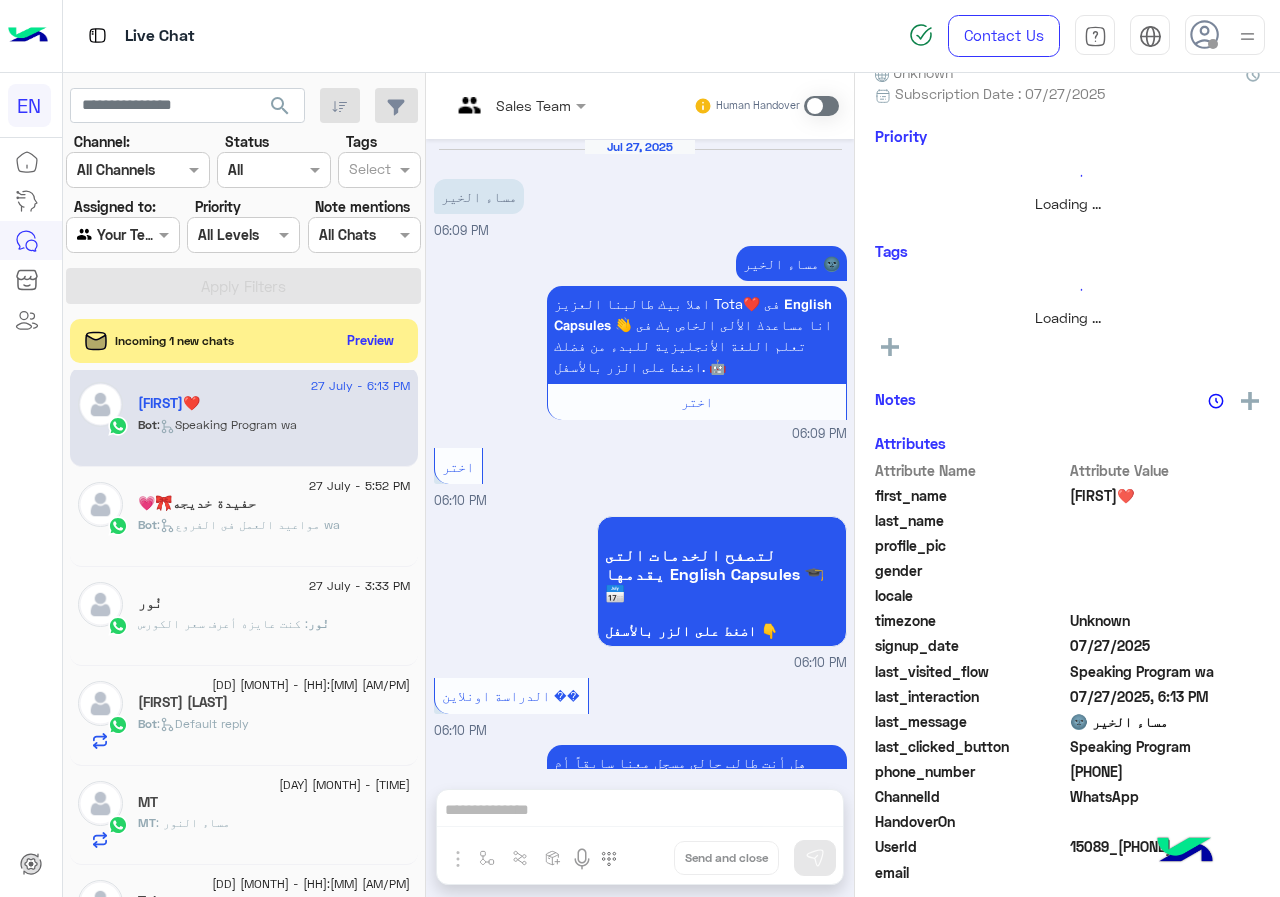 scroll, scrollTop: 3642, scrollLeft: 0, axis: vertical 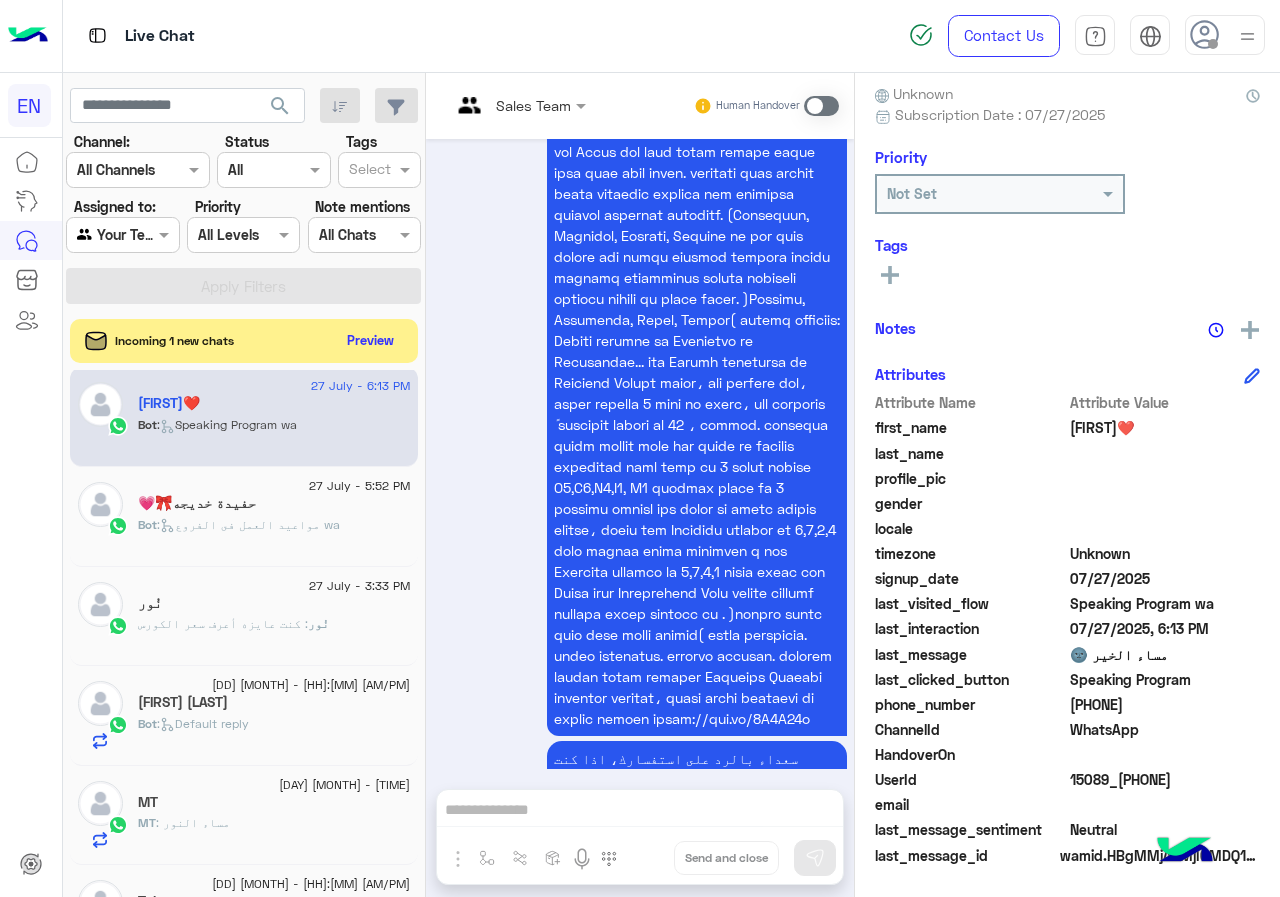 click on "[PHONE]" 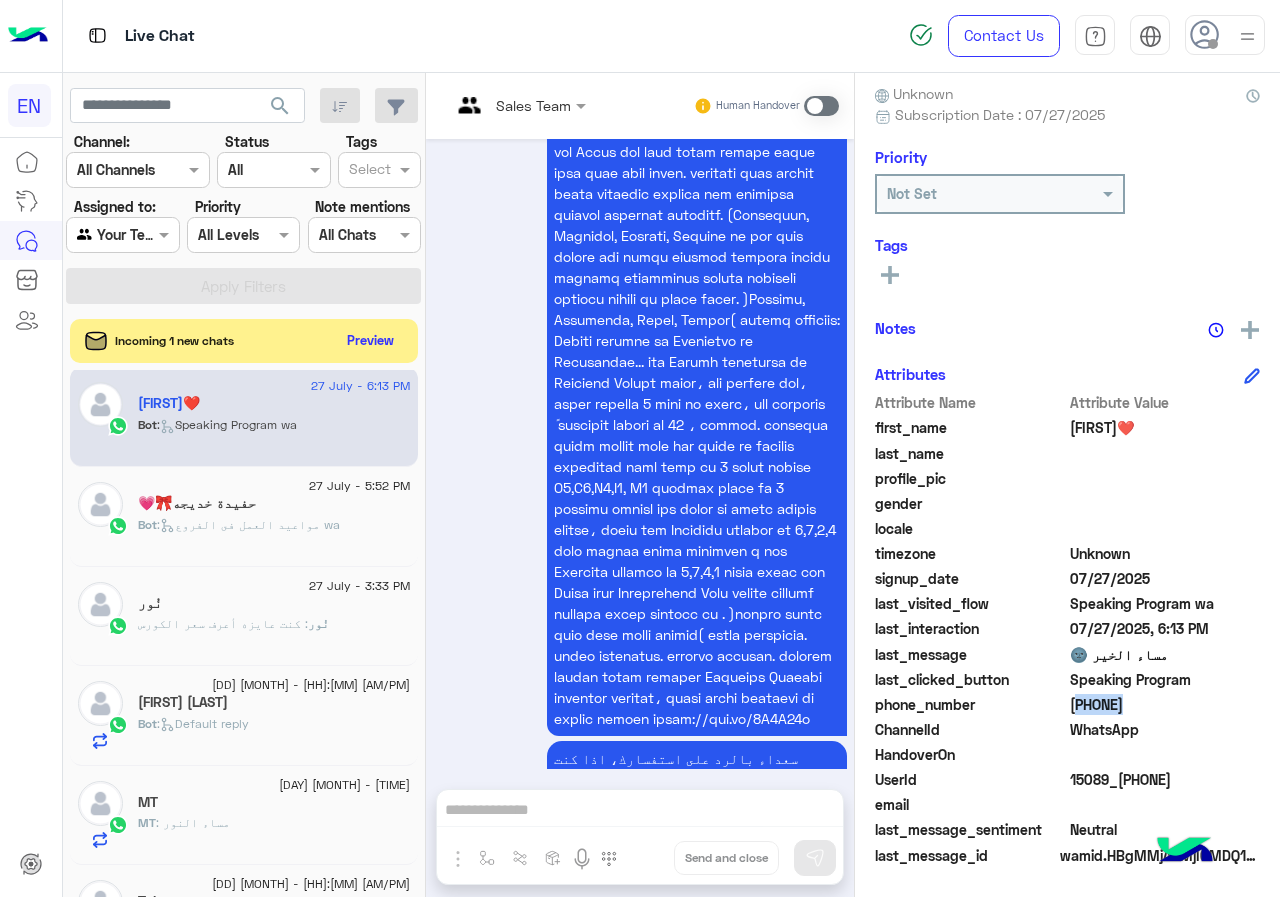 click on "[PHONE]" 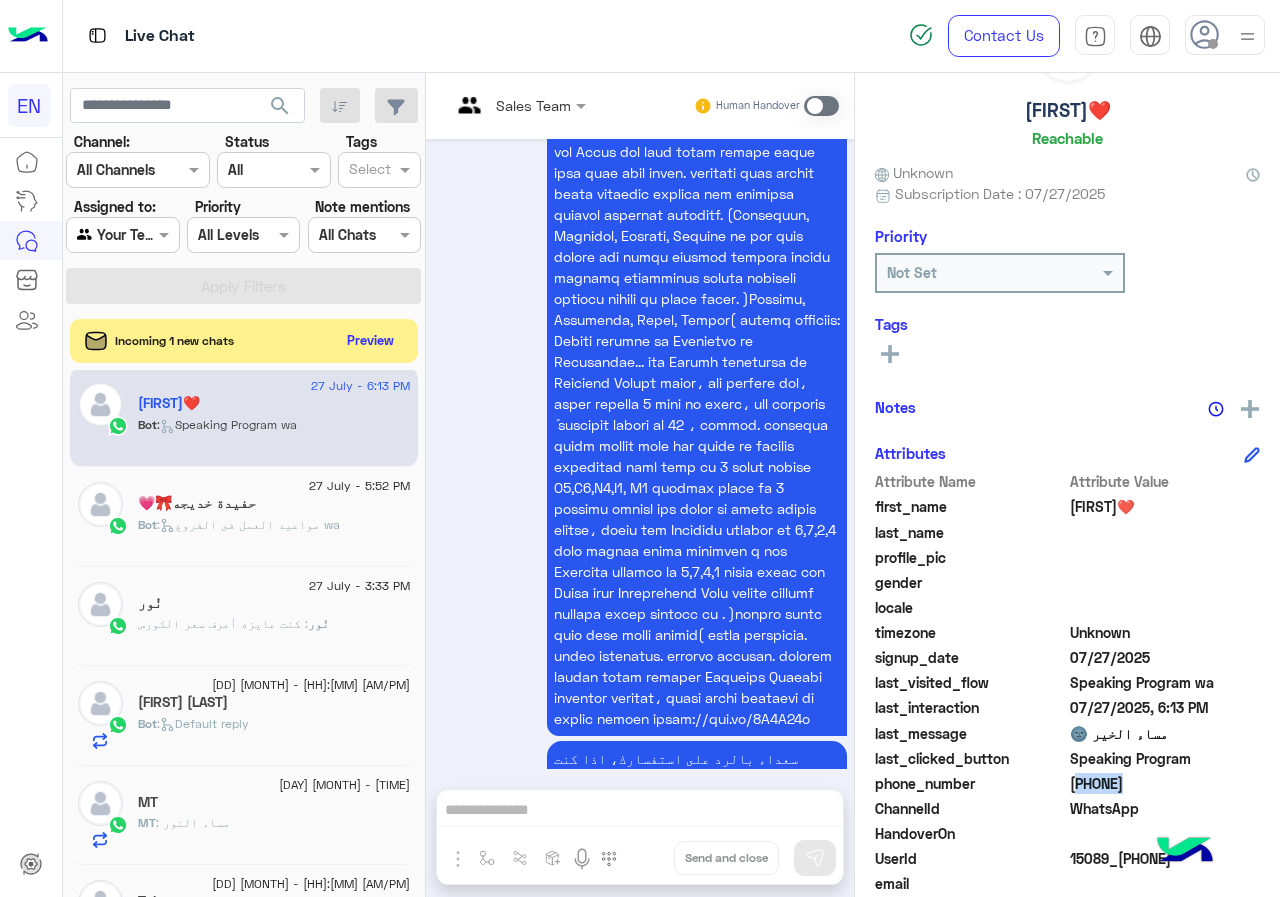 scroll, scrollTop: 0, scrollLeft: 0, axis: both 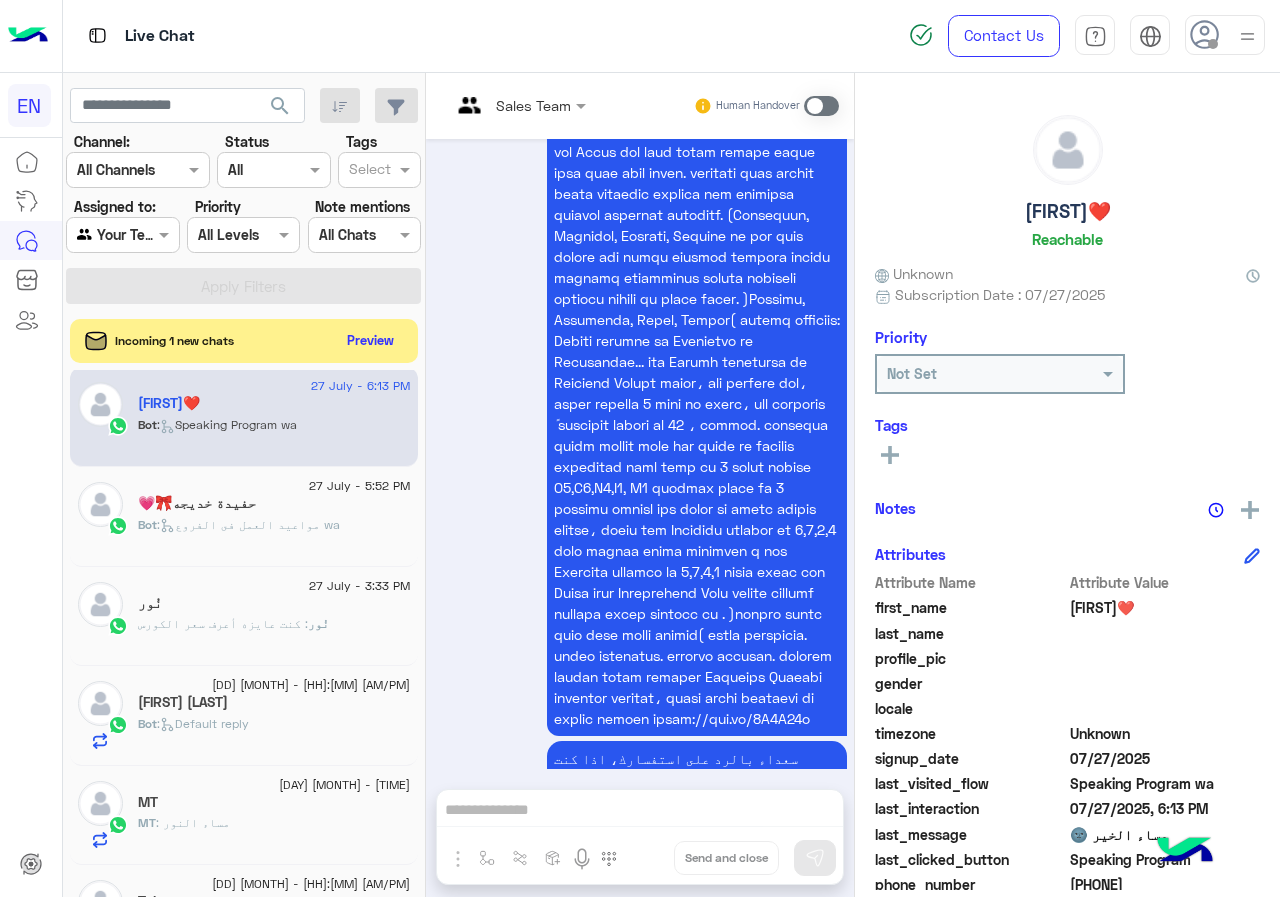 click on "[FIRST]❤️" 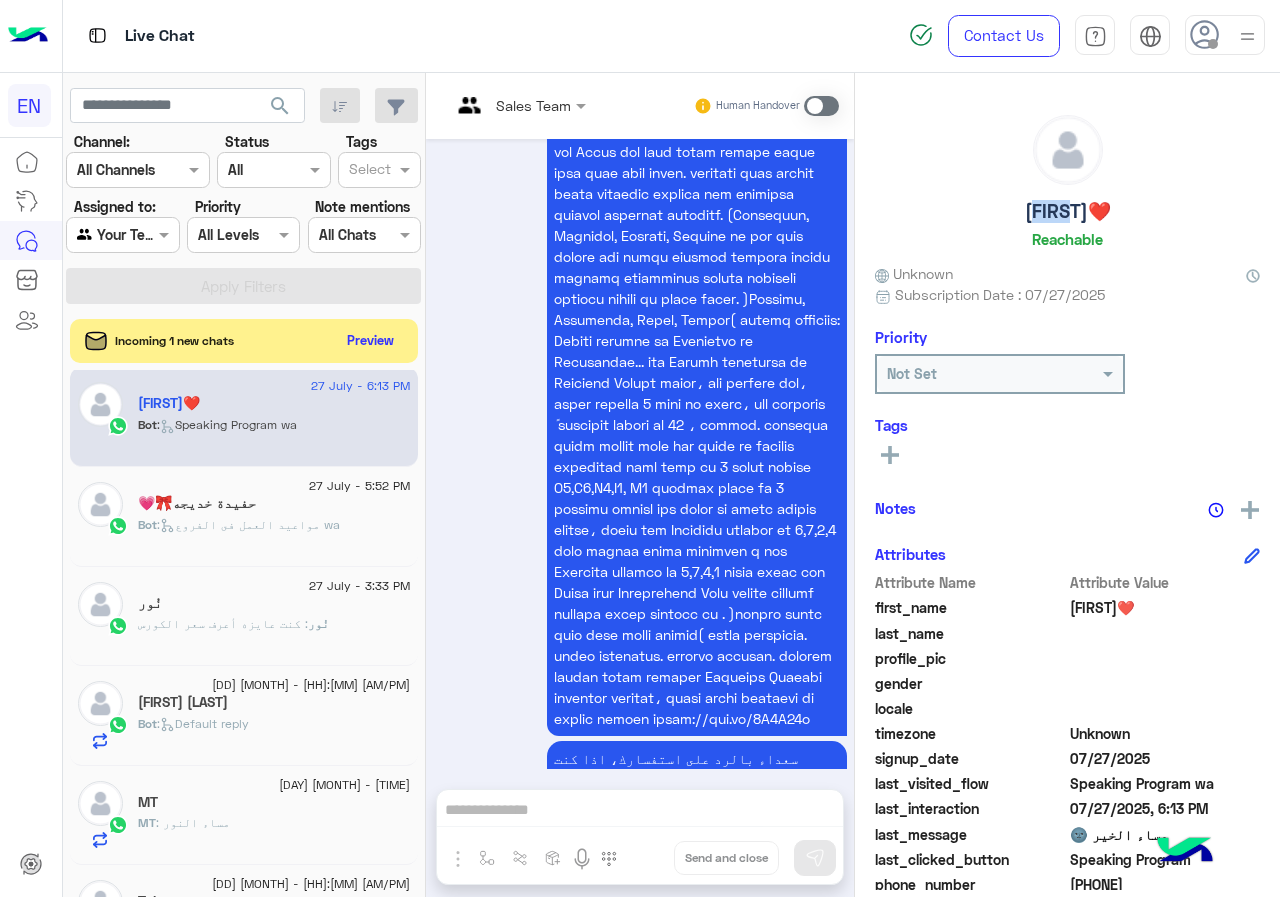 click on "[FIRST]❤️" 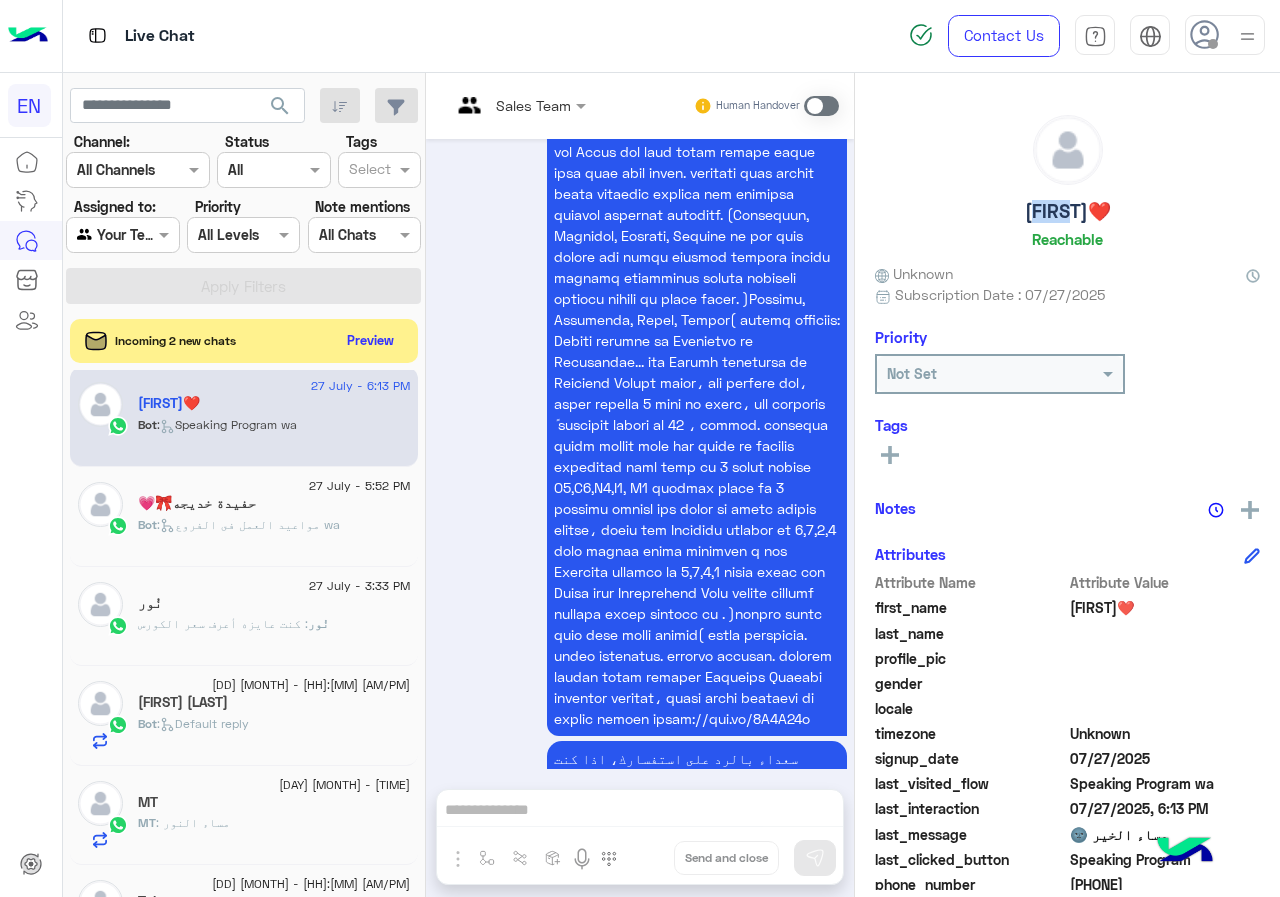 click 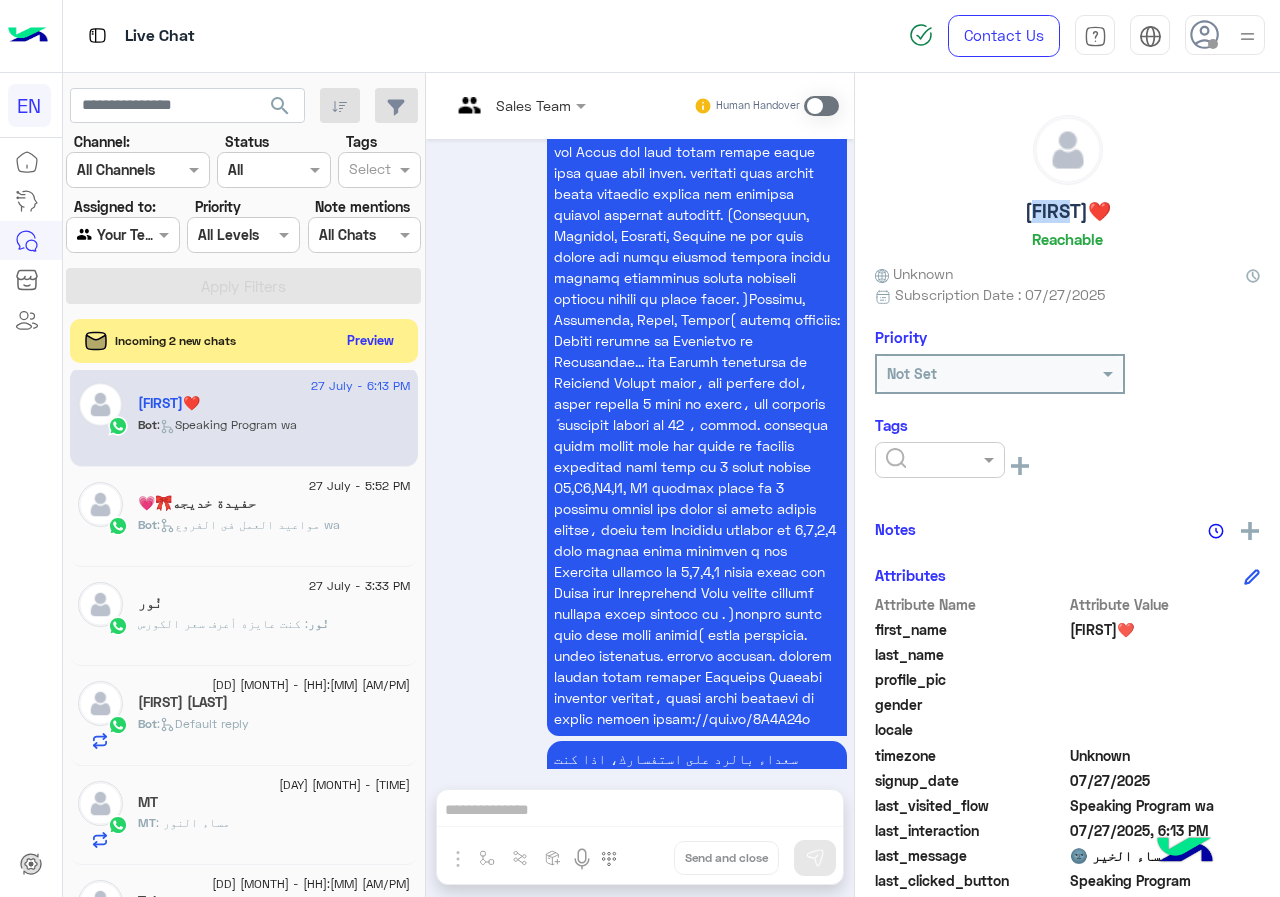 click 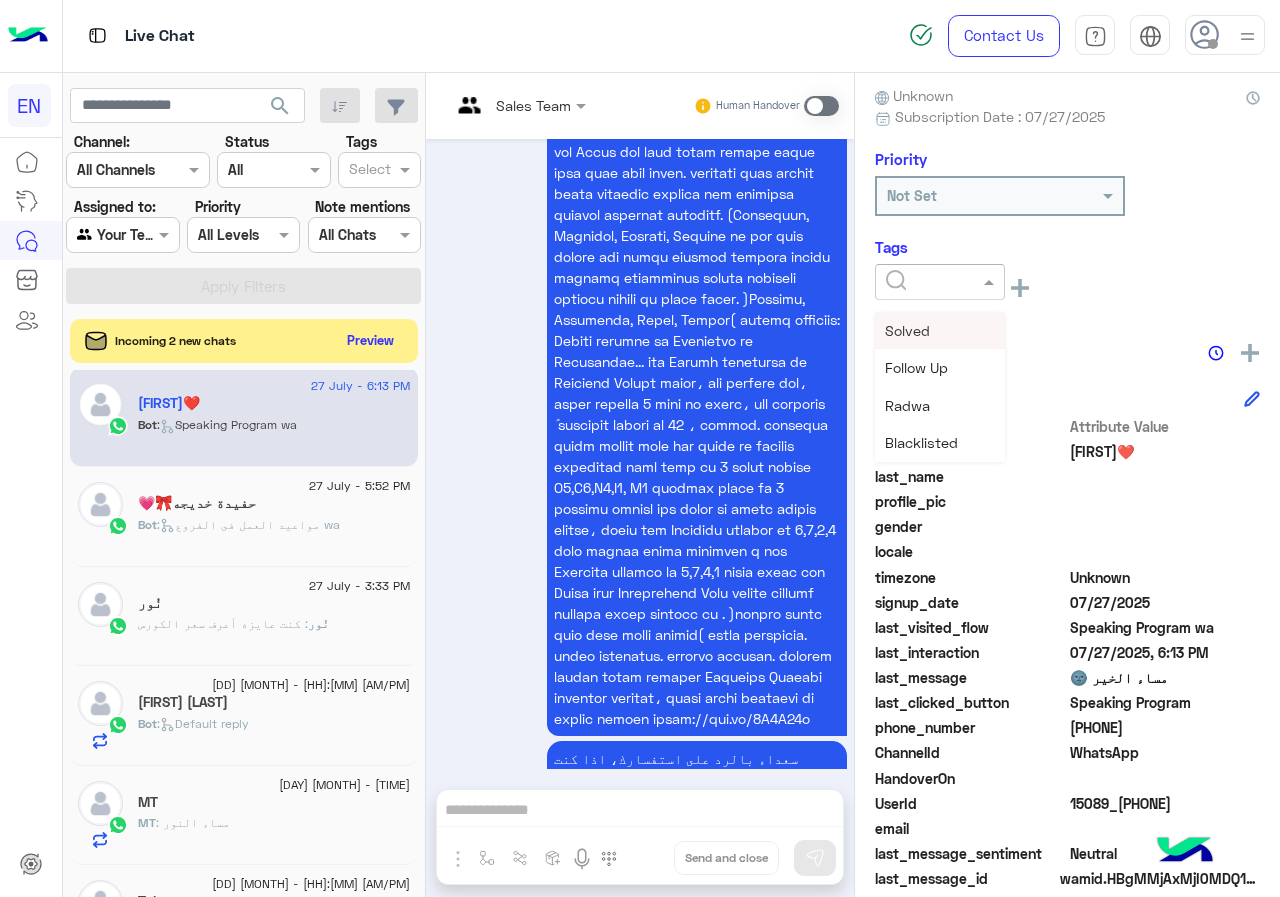 scroll, scrollTop: 200, scrollLeft: 0, axis: vertical 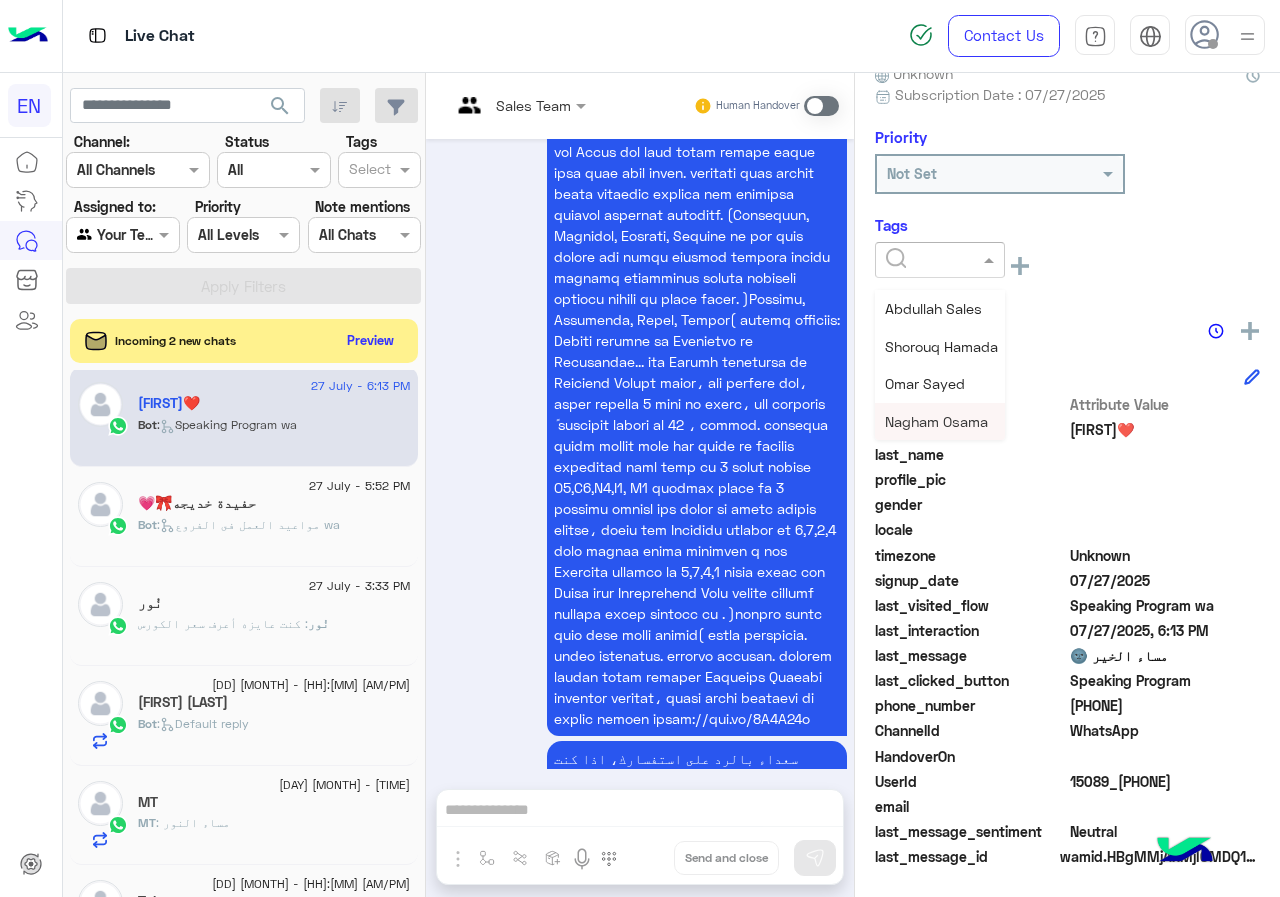 click on "Nagham Osama" at bounding box center (936, 421) 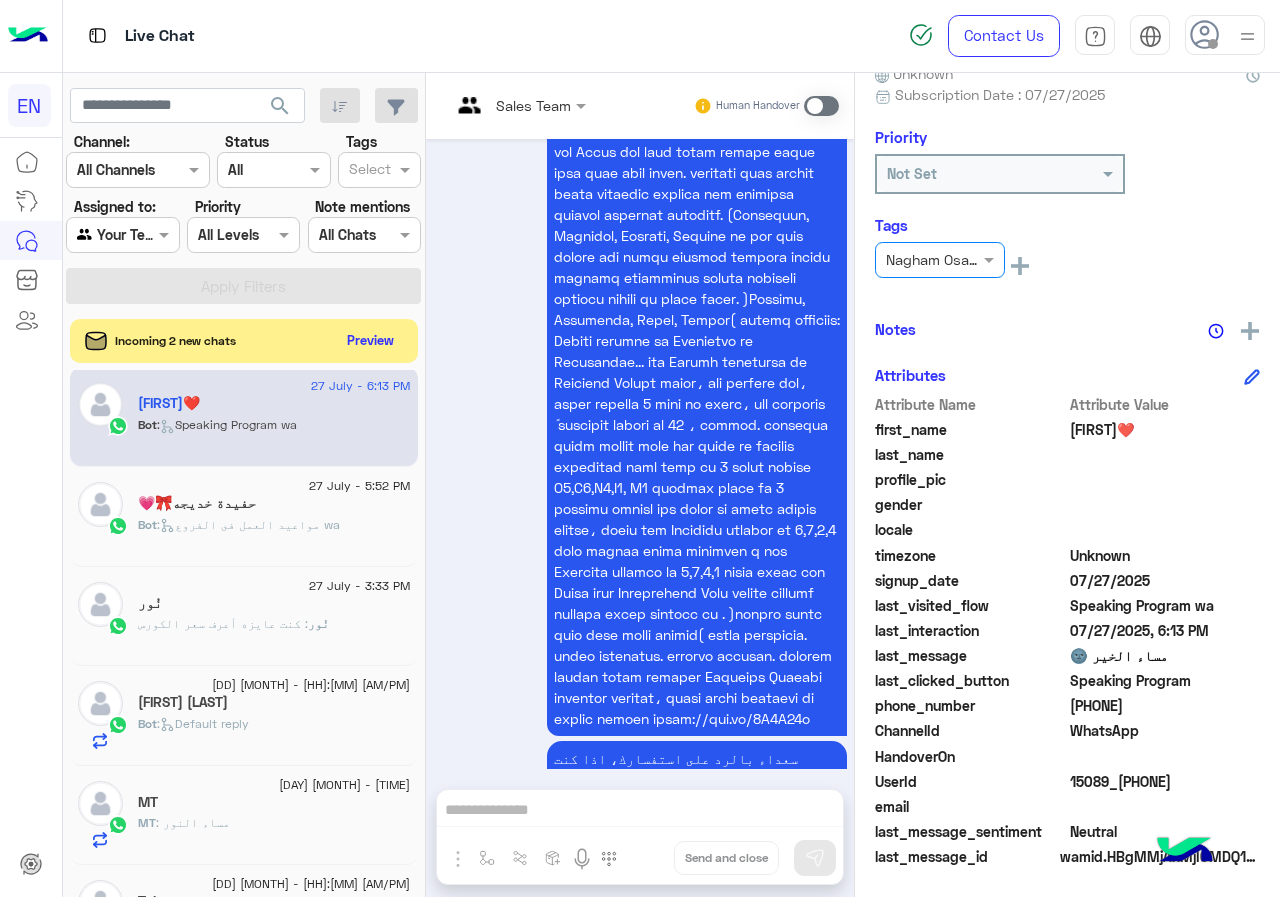 scroll, scrollTop: 10, scrollLeft: 0, axis: vertical 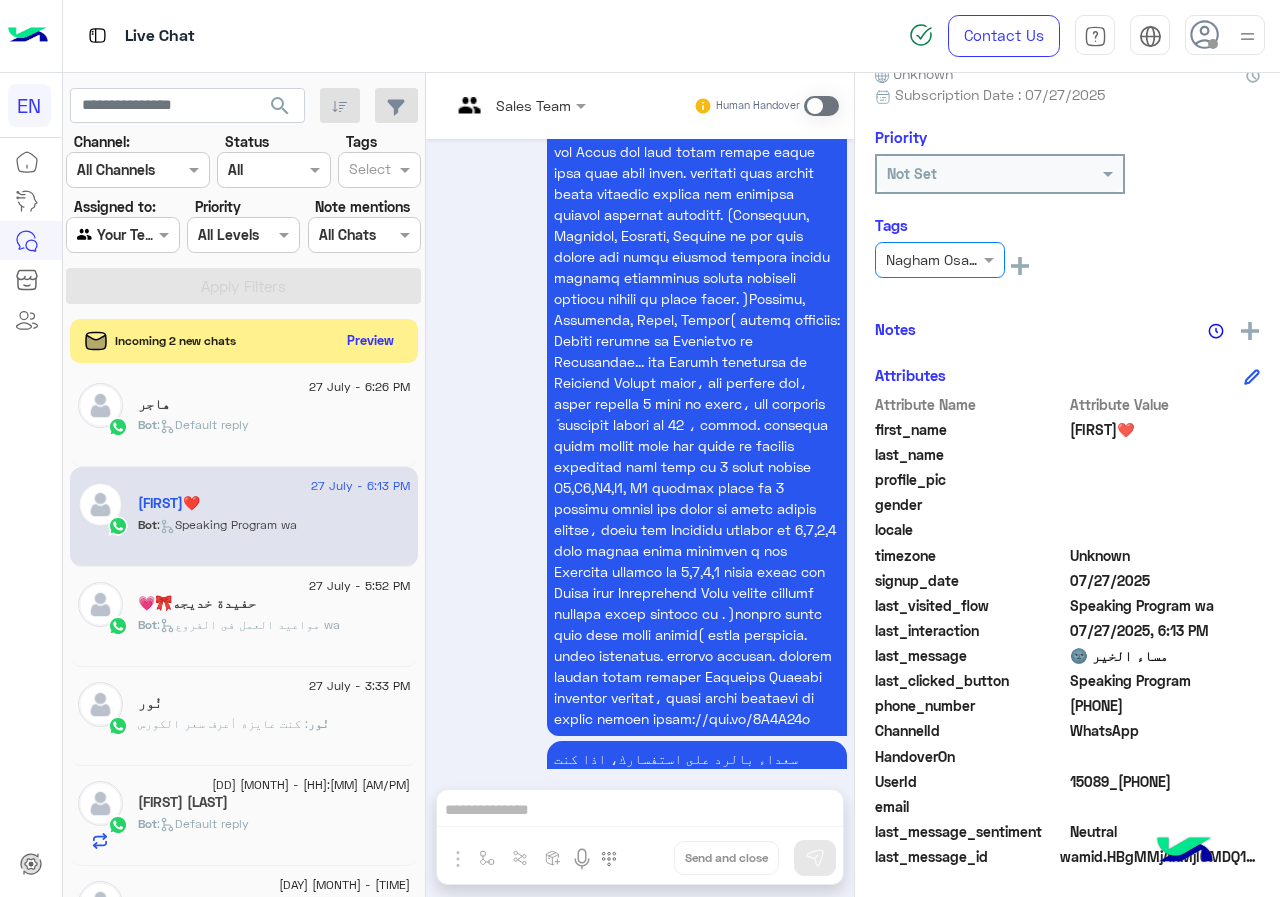 click on ":   Default reply" 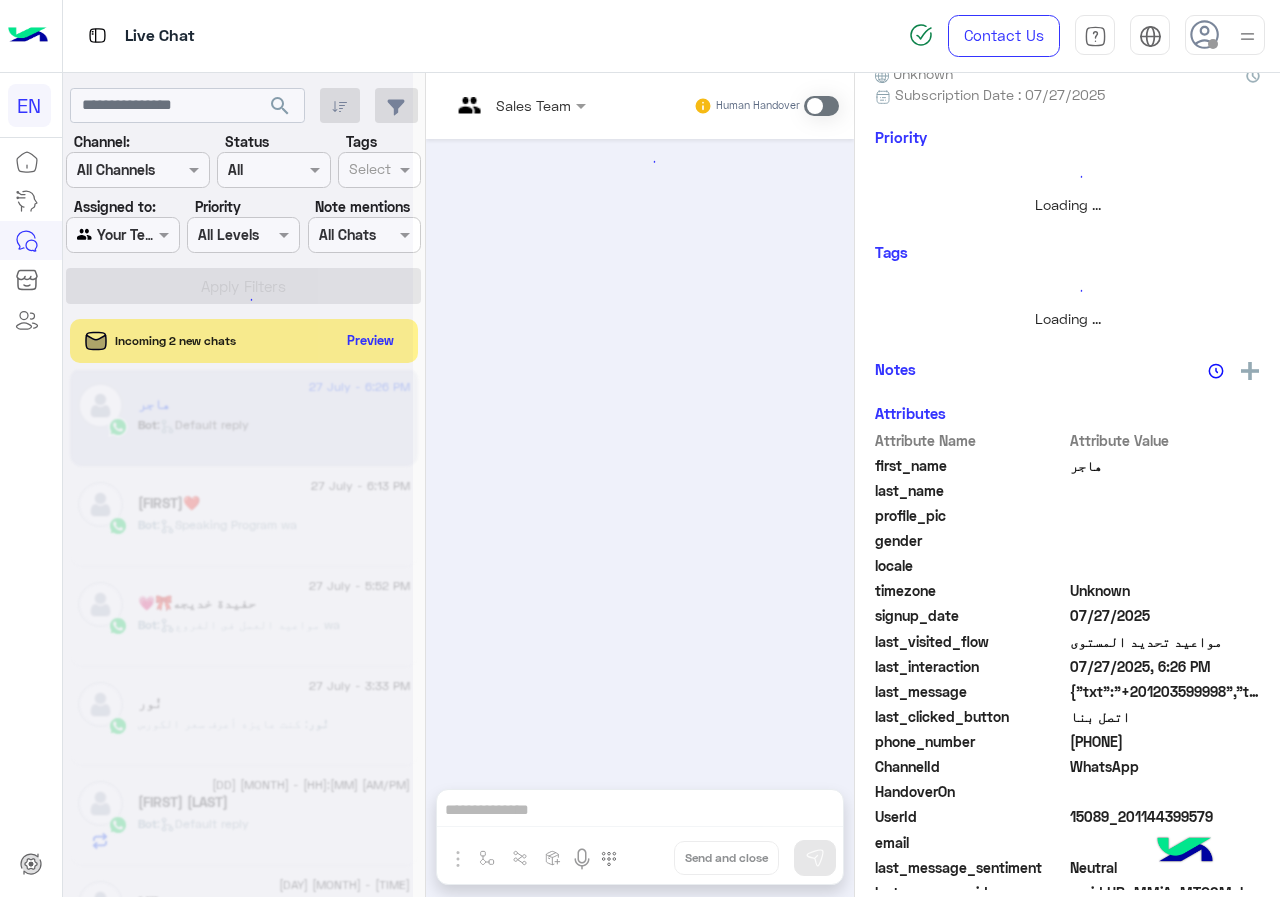 scroll, scrollTop: 0, scrollLeft: 0, axis: both 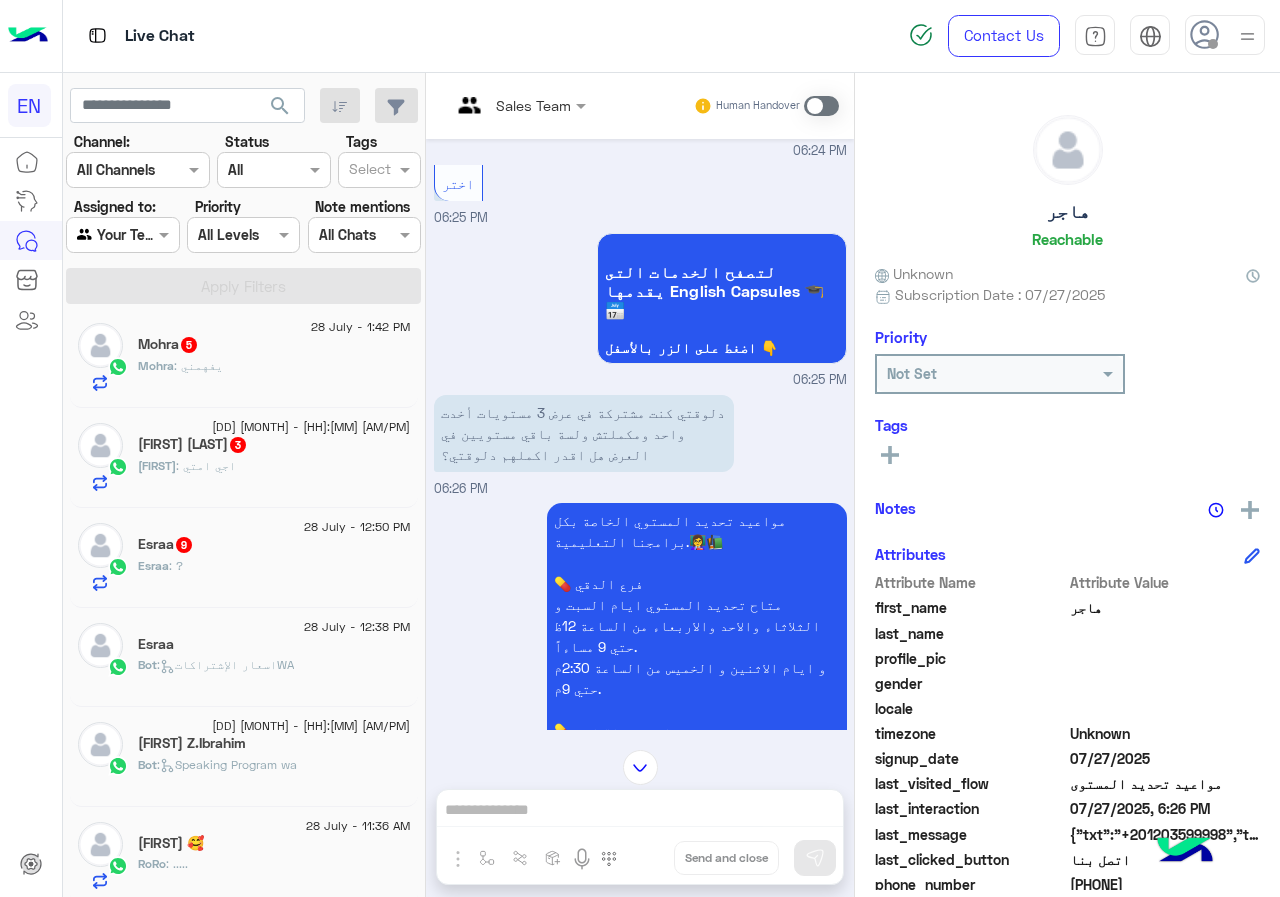 click on "RoRo : ....." 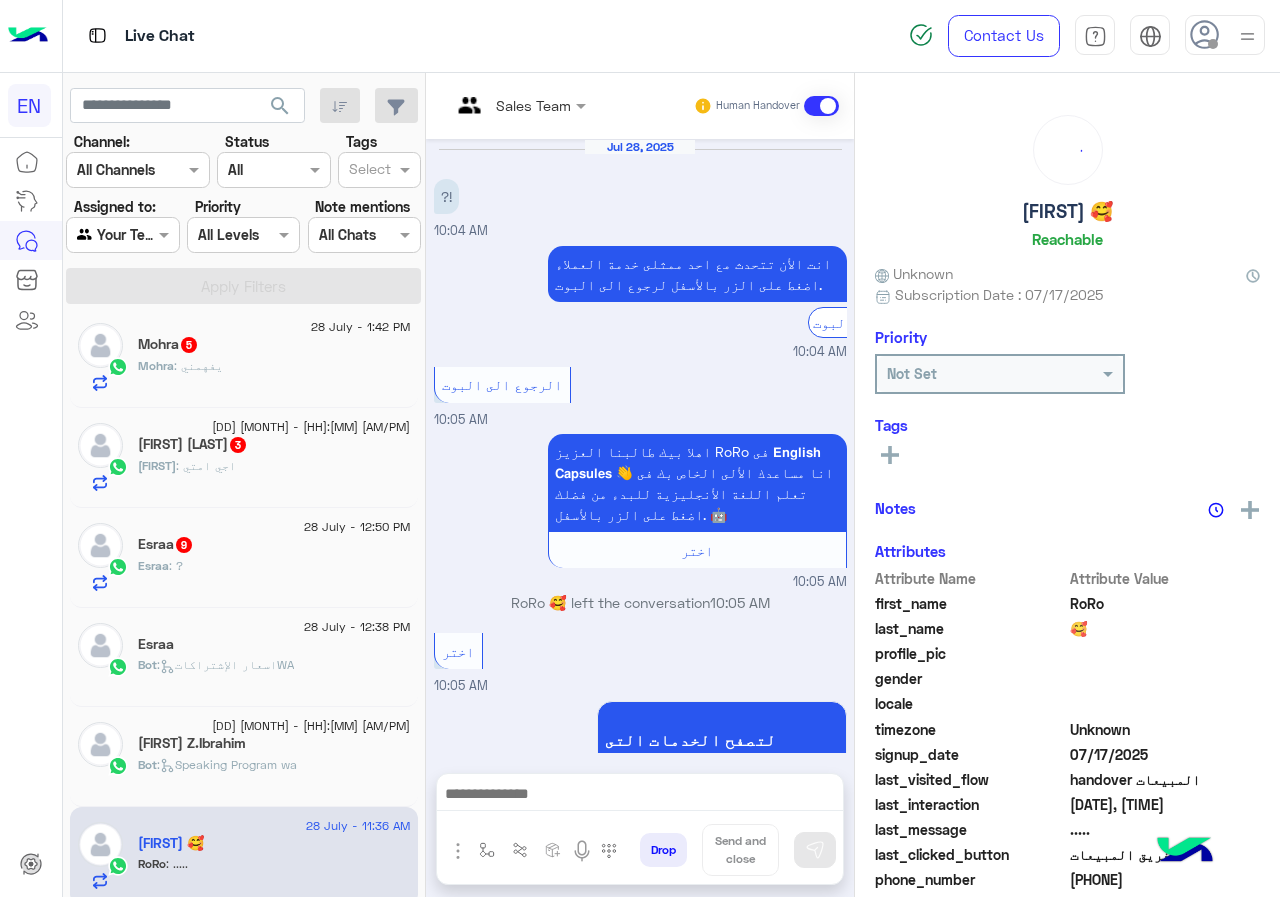 scroll, scrollTop: 2247, scrollLeft: 0, axis: vertical 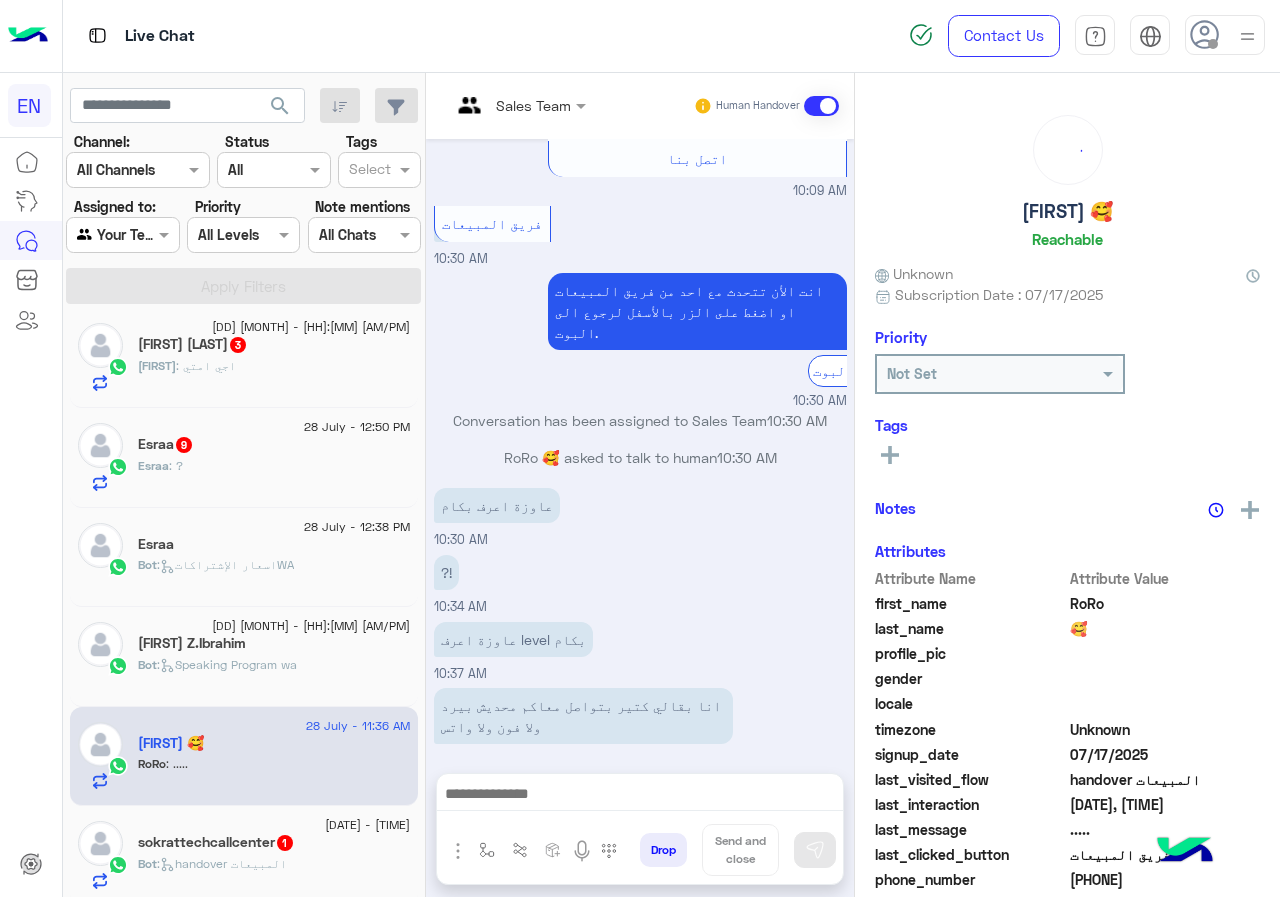 click on "sokrattechcallcenter   1" 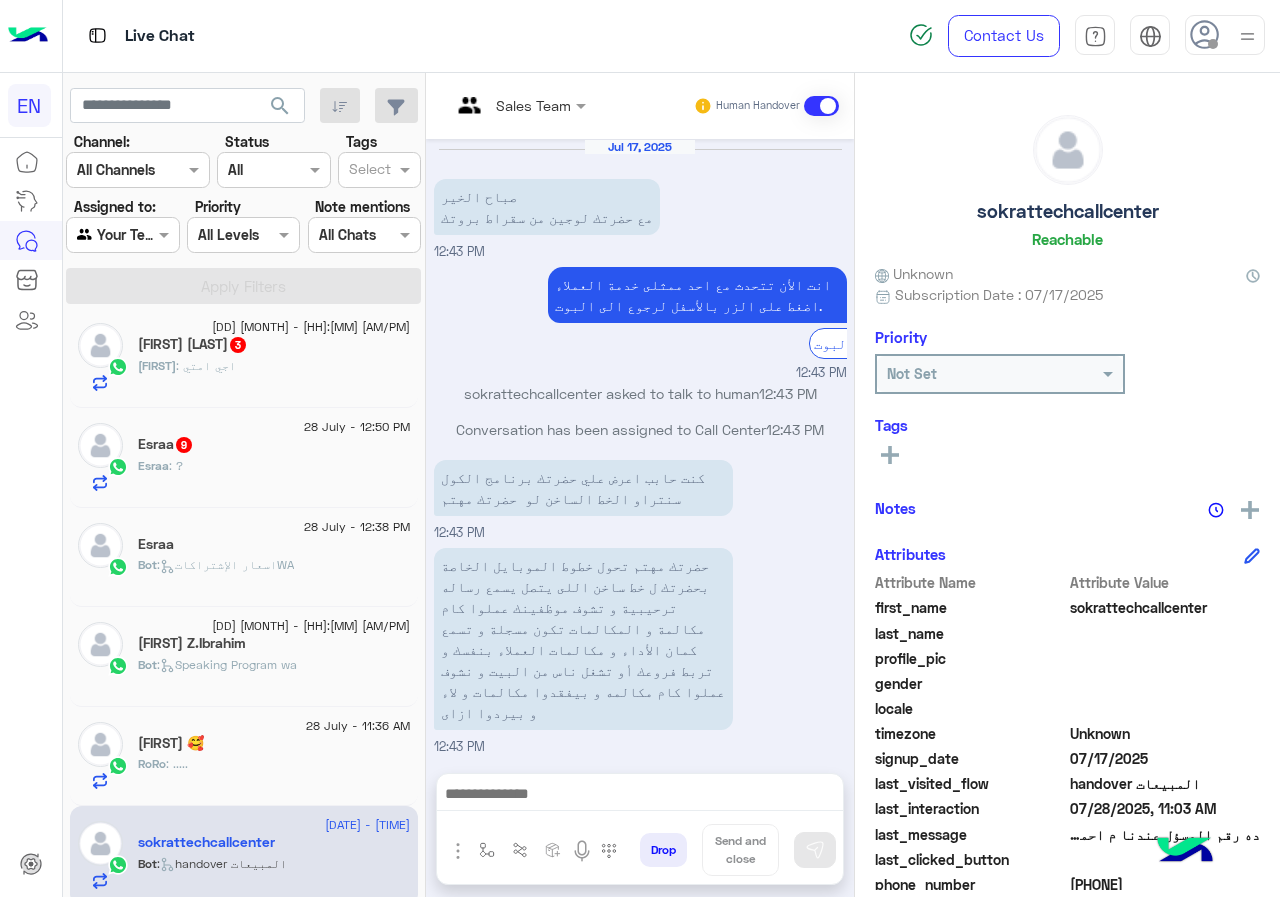 scroll, scrollTop: 1364, scrollLeft: 0, axis: vertical 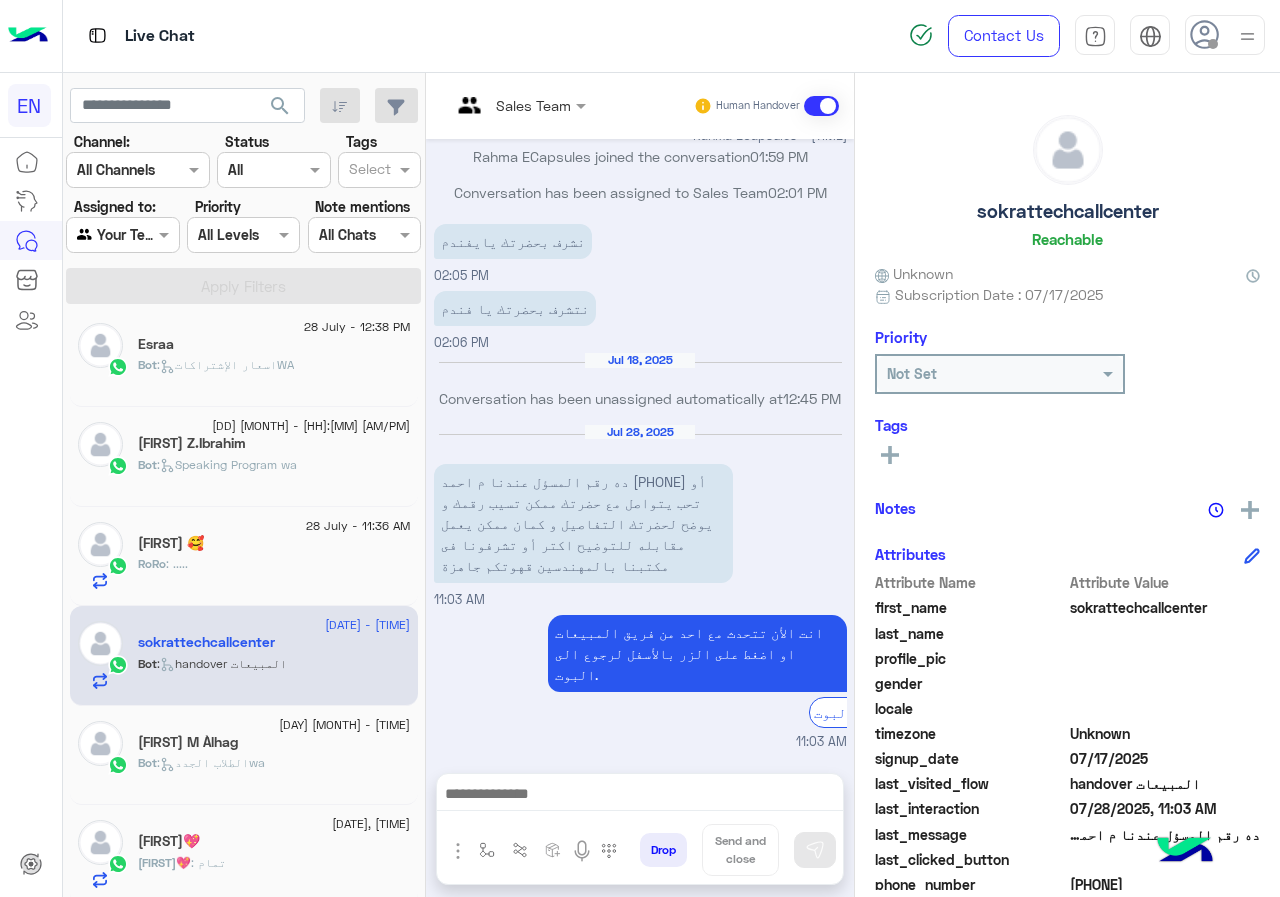 click on "[FIRST]💖" 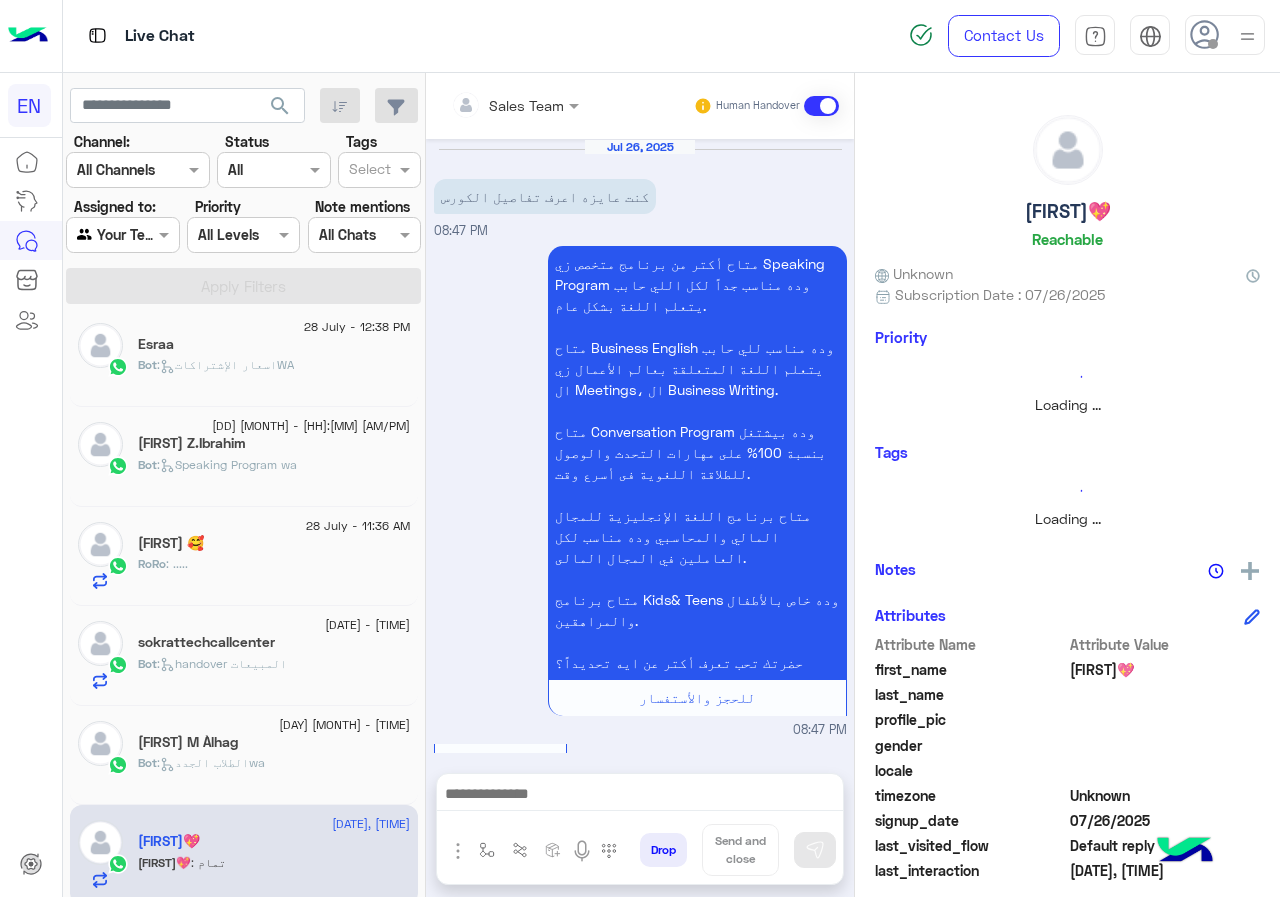 scroll, scrollTop: 2274, scrollLeft: 0, axis: vertical 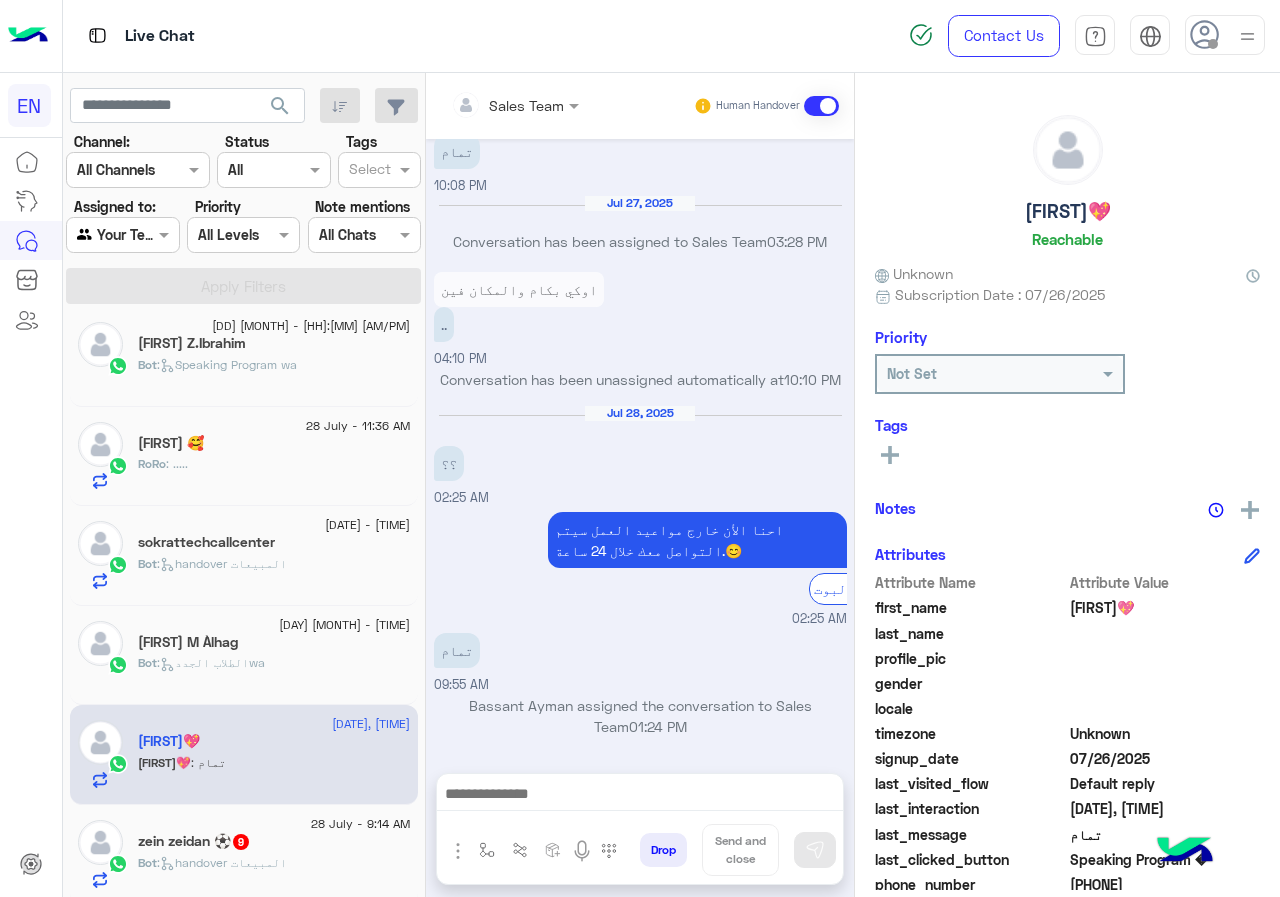 click on "[FIRST] [LAST] ⚽  9" 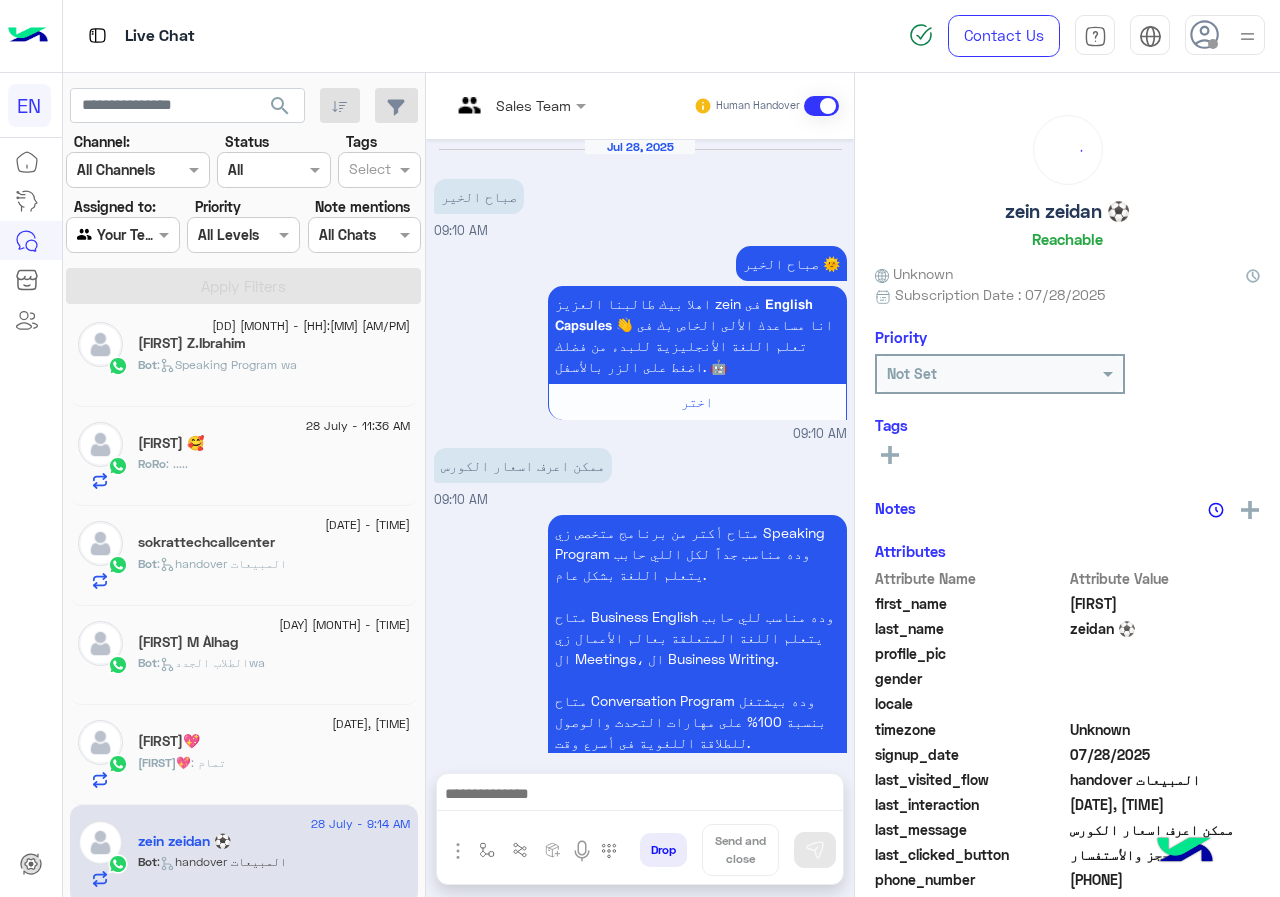 scroll, scrollTop: 2837, scrollLeft: 0, axis: vertical 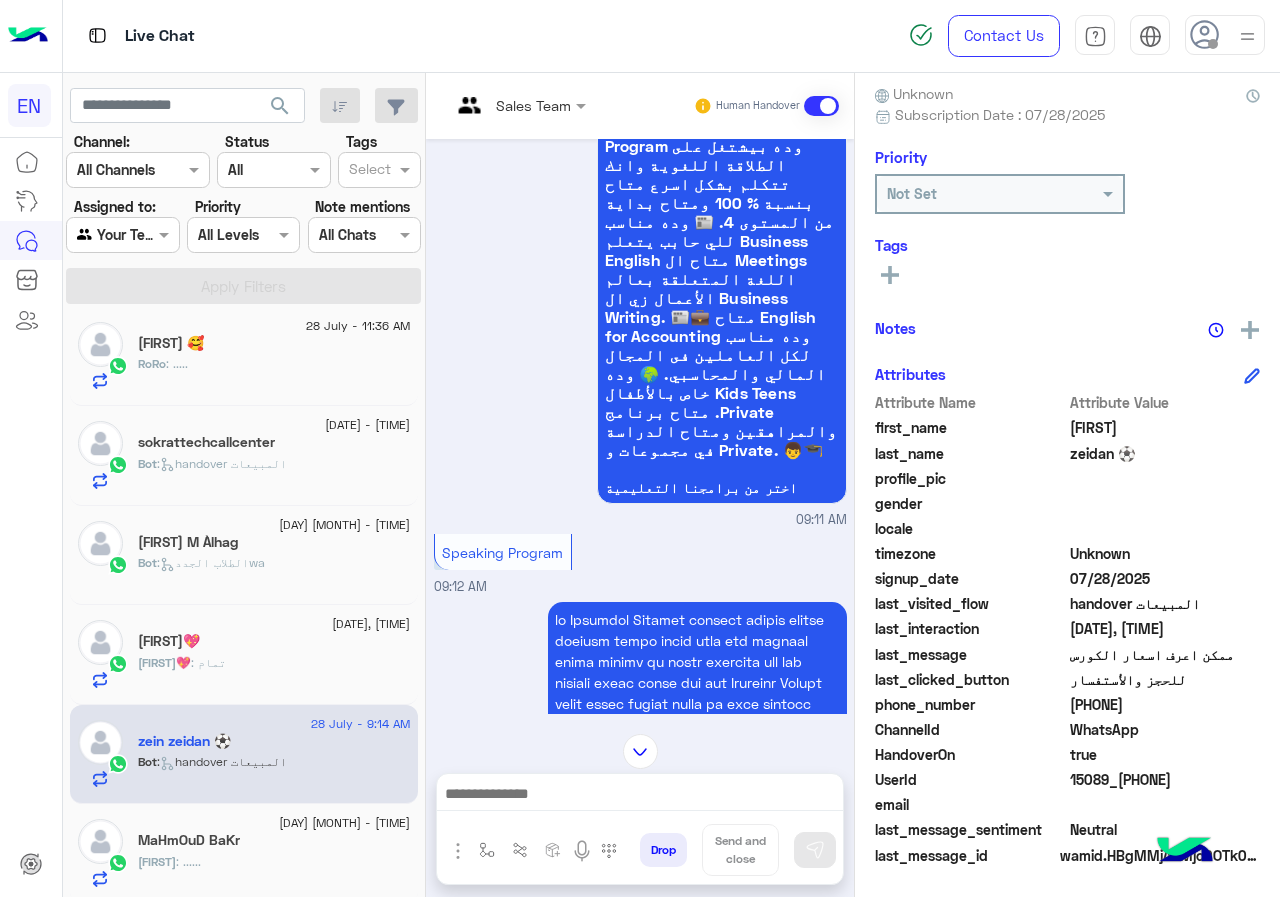 click on "[PHONE]" 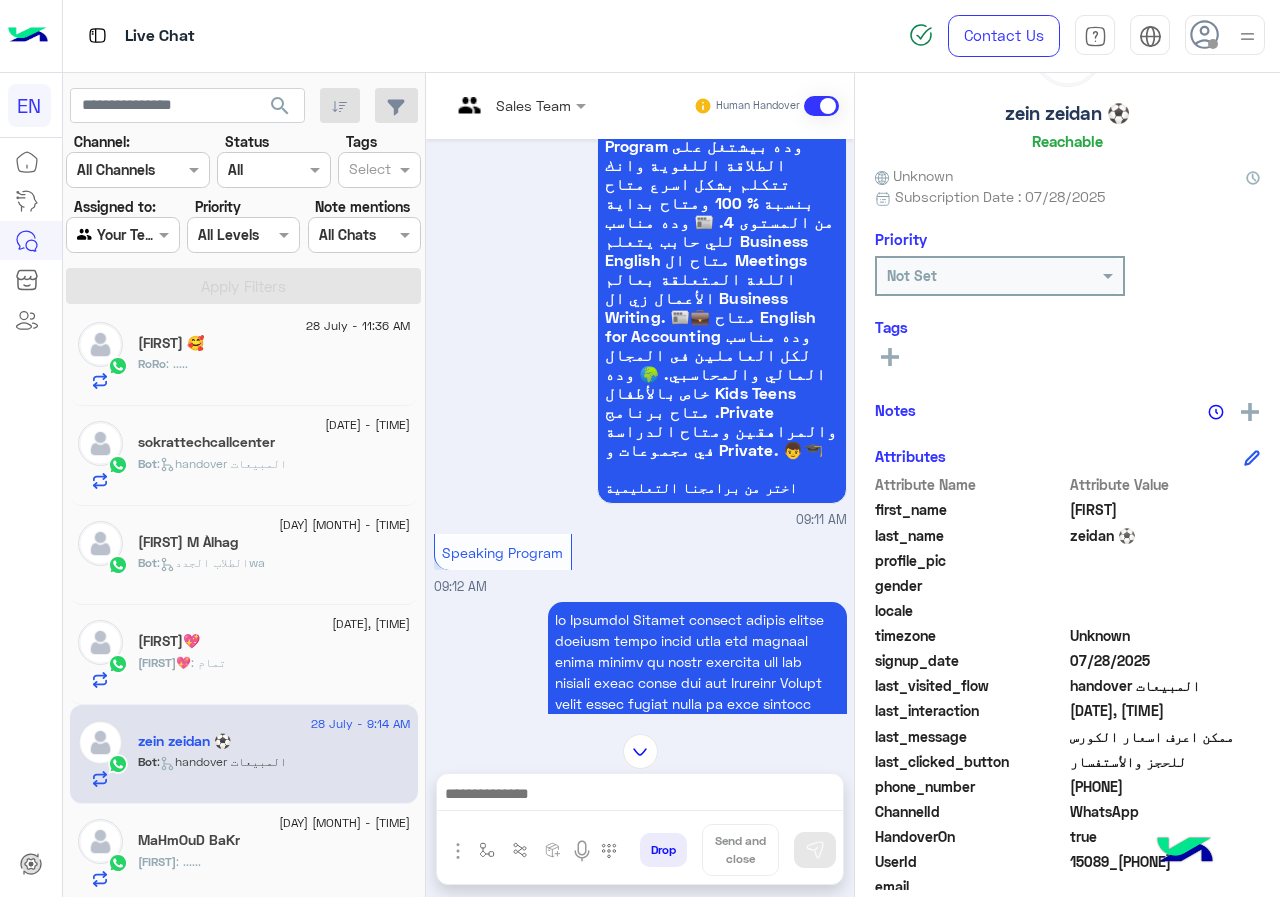 scroll, scrollTop: 0, scrollLeft: 0, axis: both 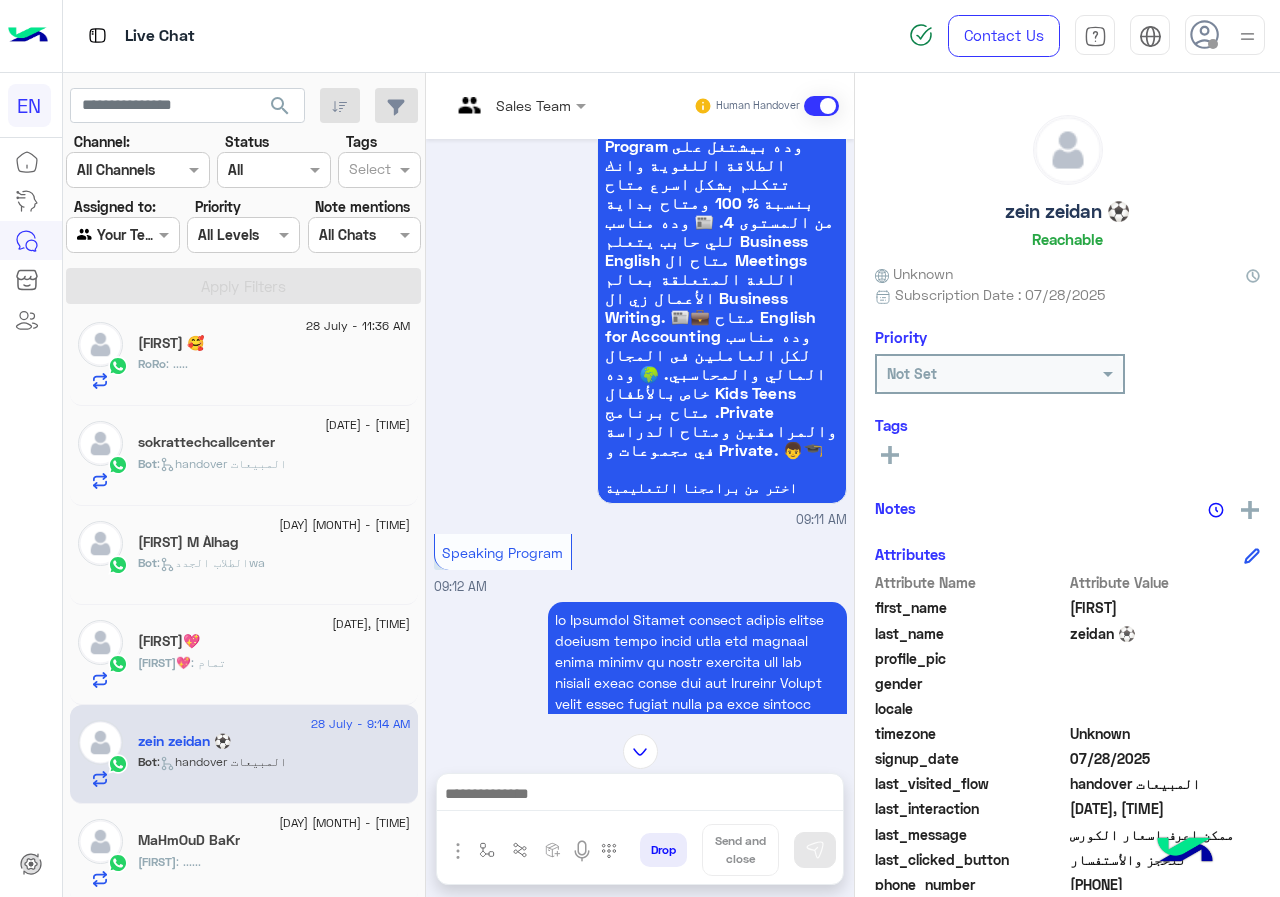 click on "zein zeidan ⚽" 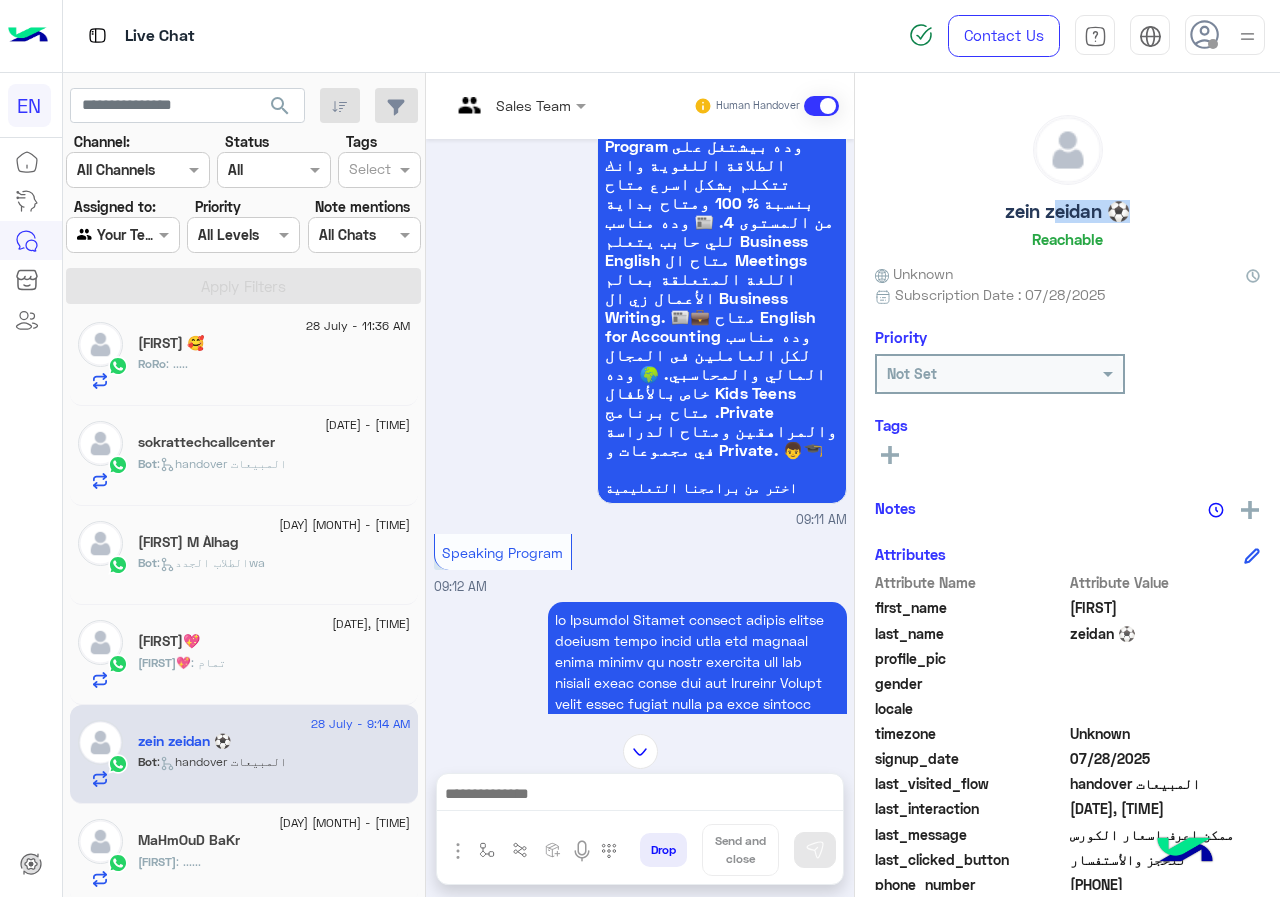 click on "zein zeidan ⚽" 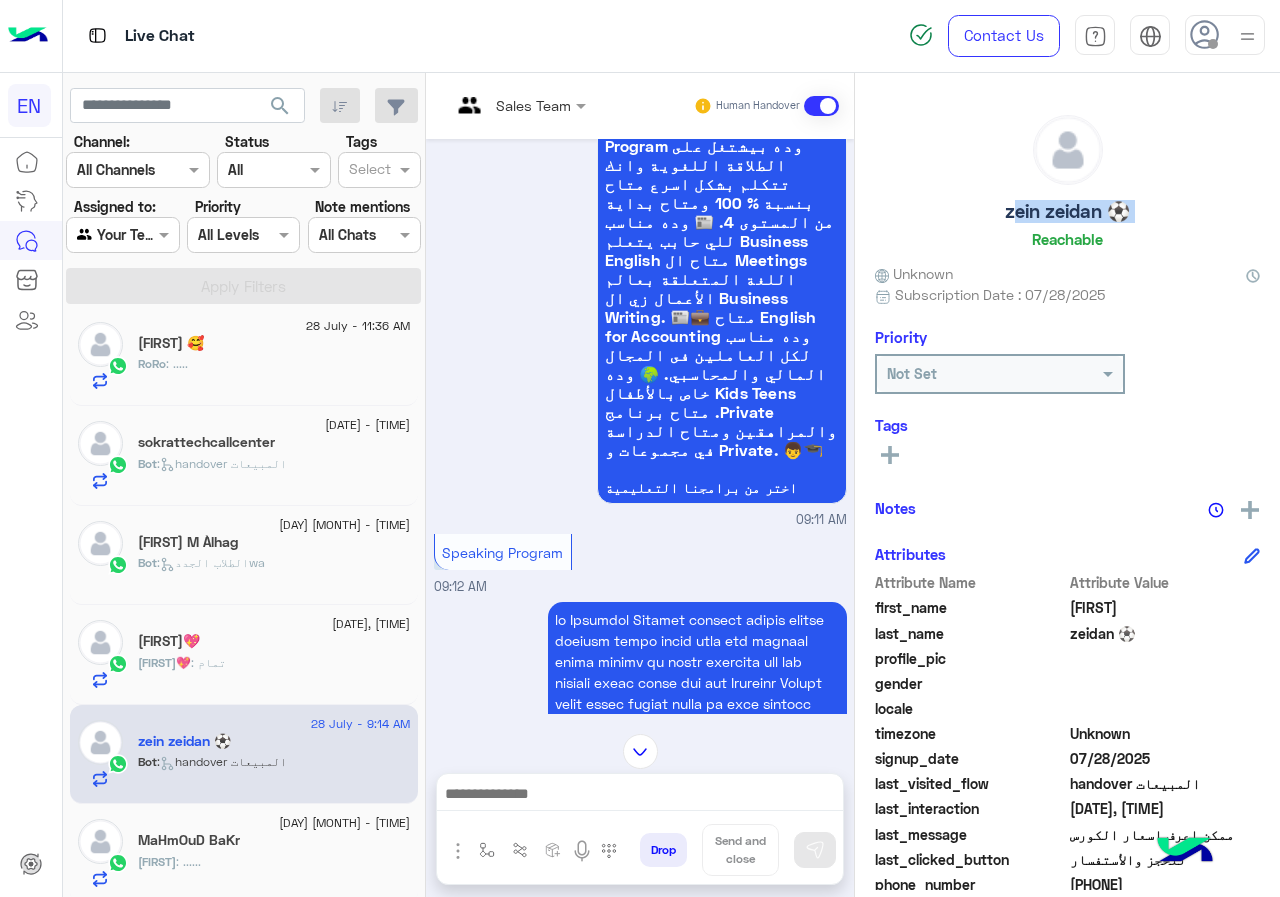 click on "zein zeidan ⚽" 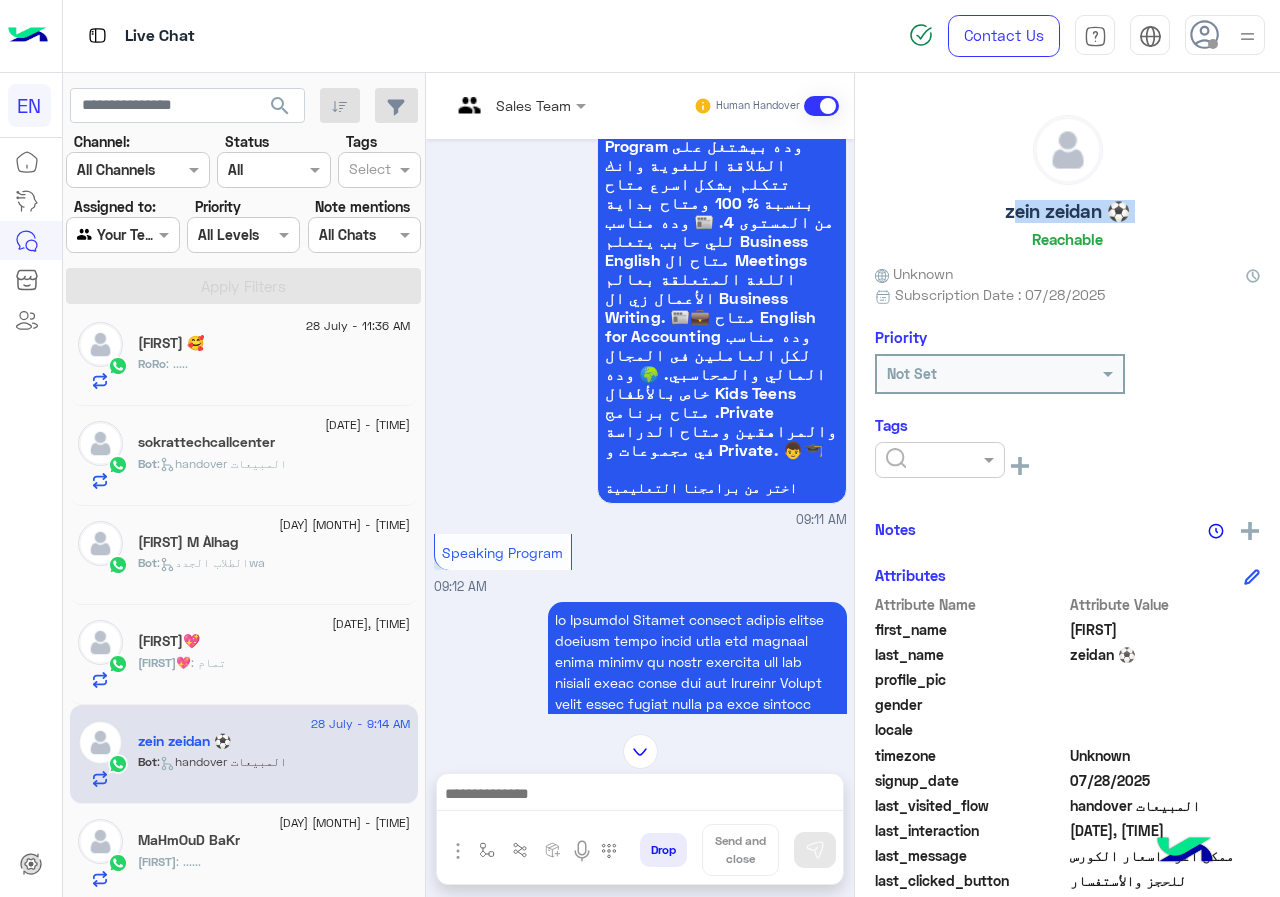 click 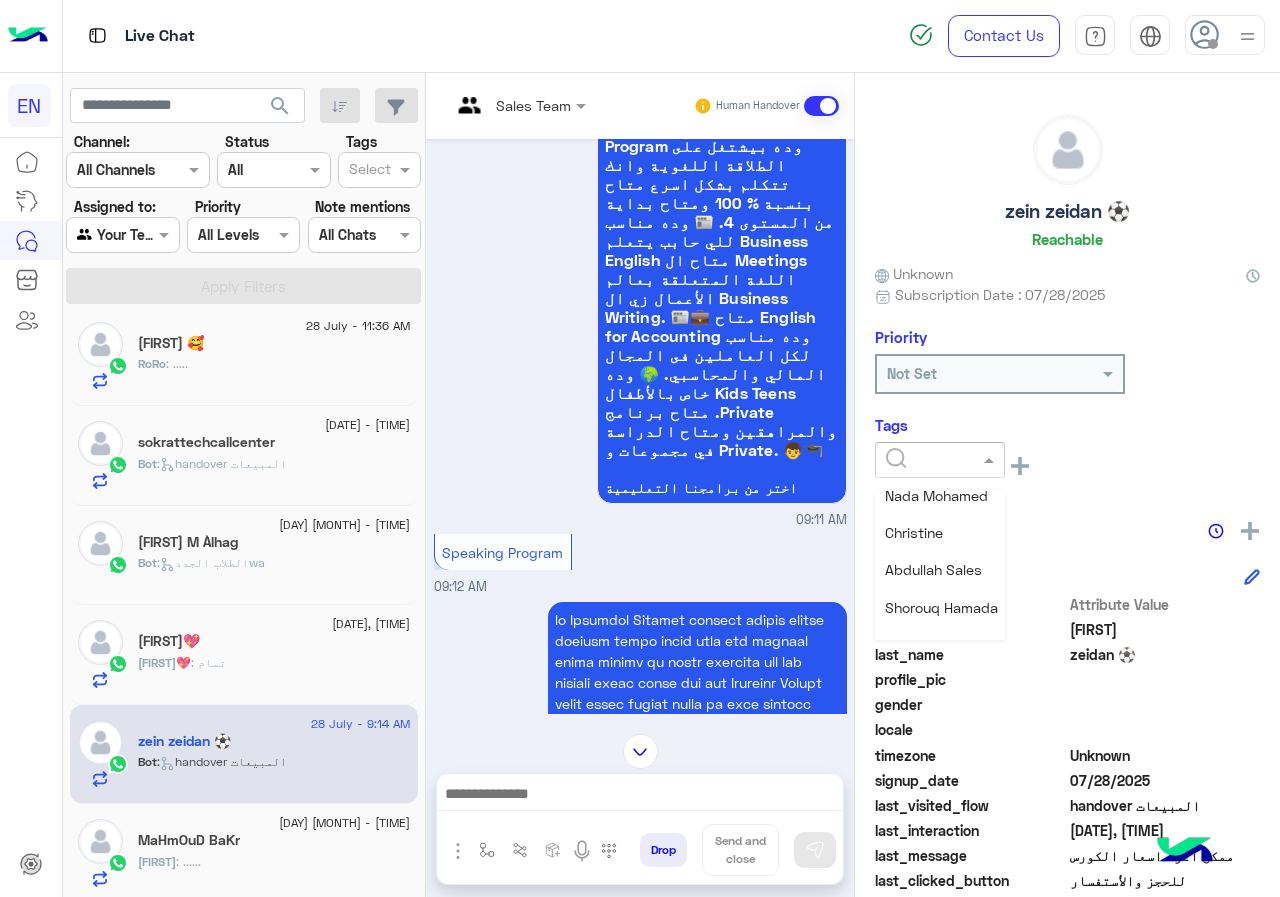 scroll, scrollTop: 261, scrollLeft: 0, axis: vertical 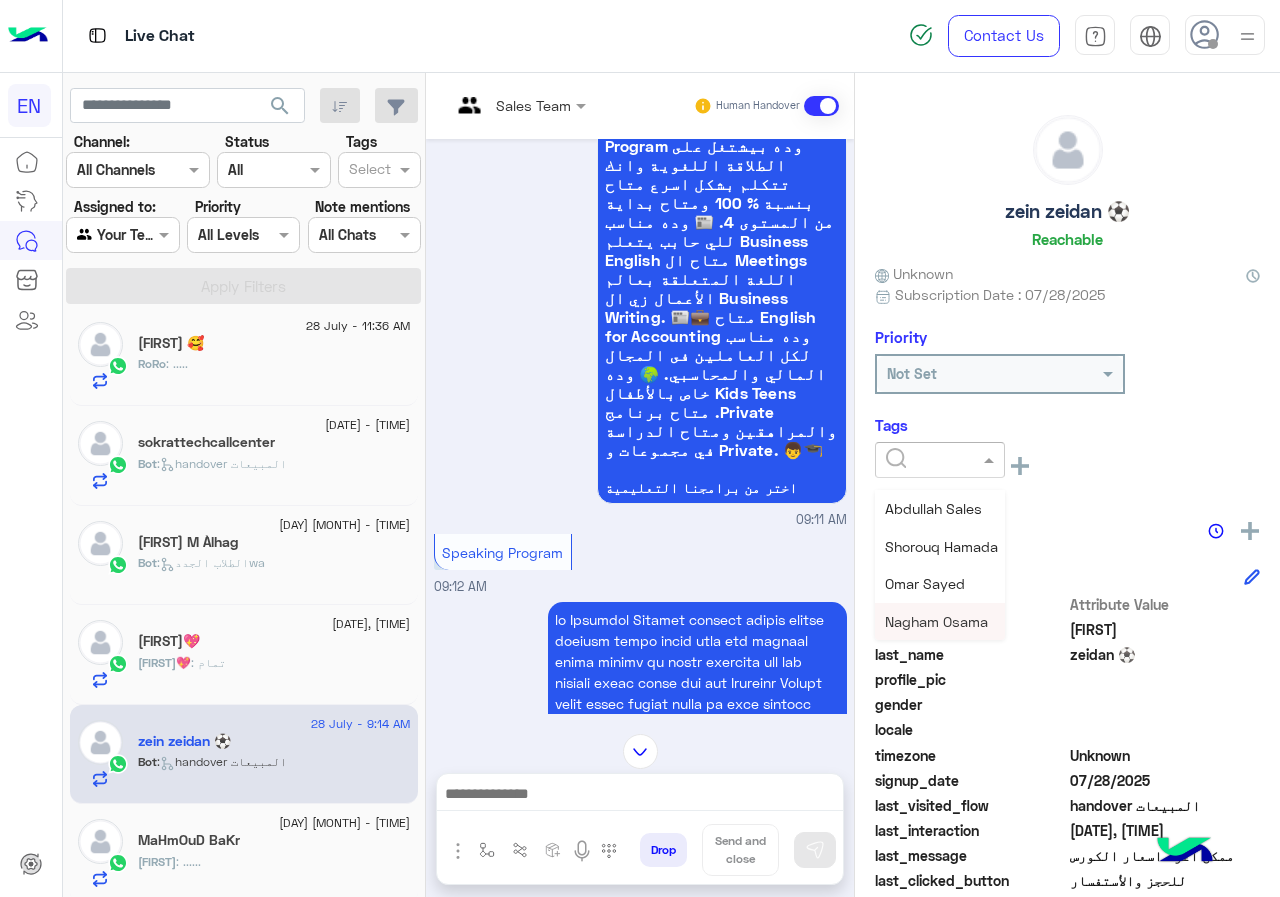 click on "Nagham Osama" at bounding box center [936, 621] 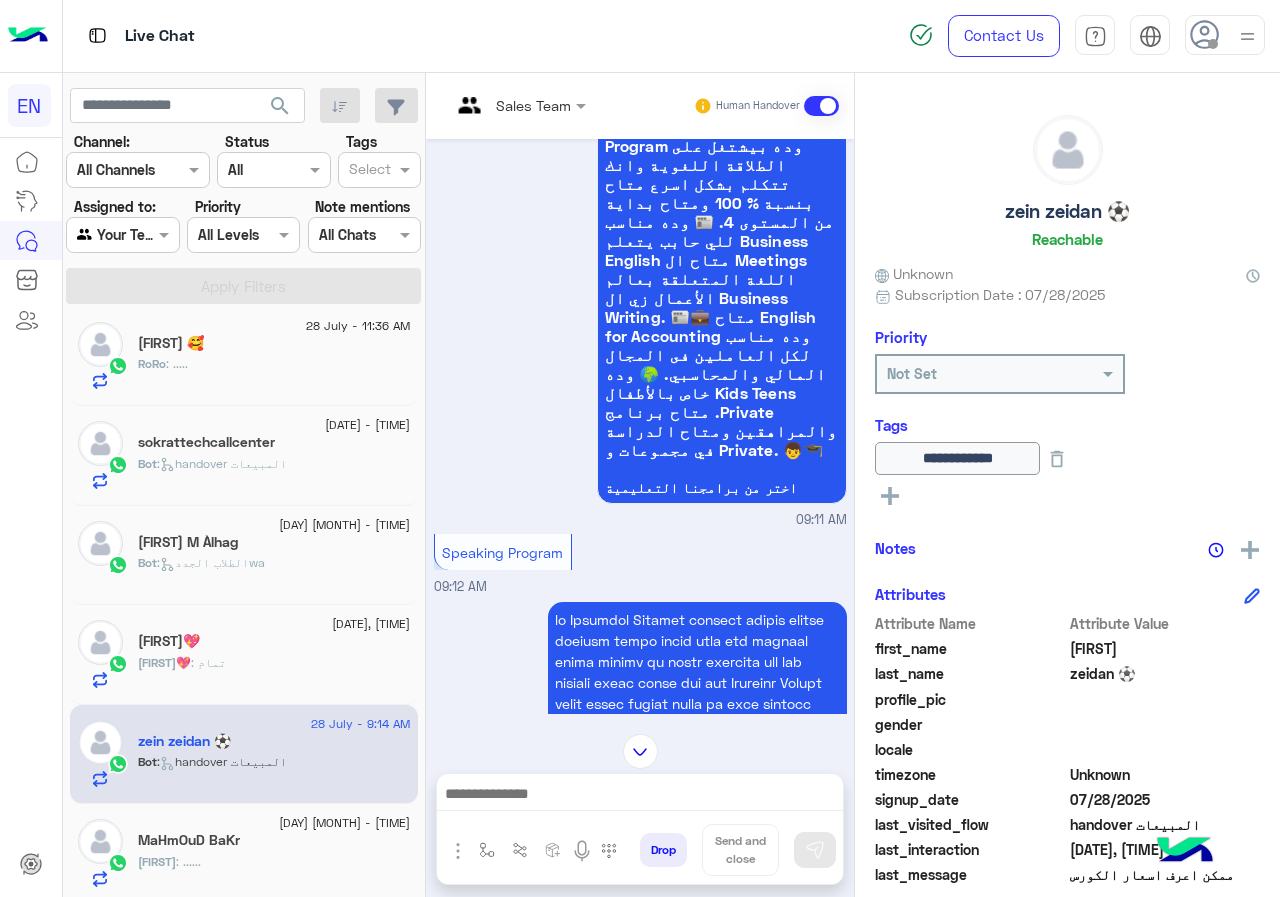 click on "[FIRST]💖" 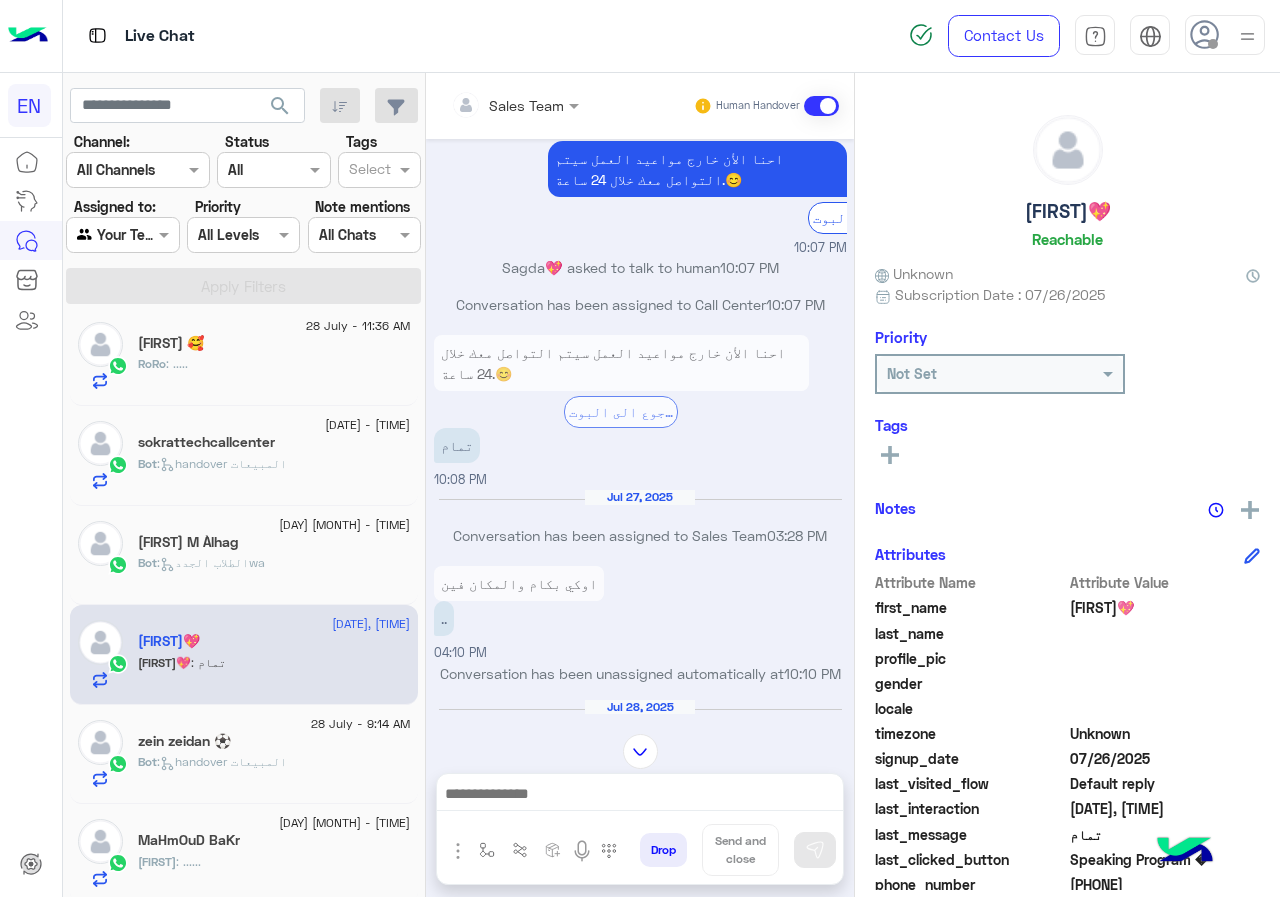 scroll, scrollTop: 1874, scrollLeft: 0, axis: vertical 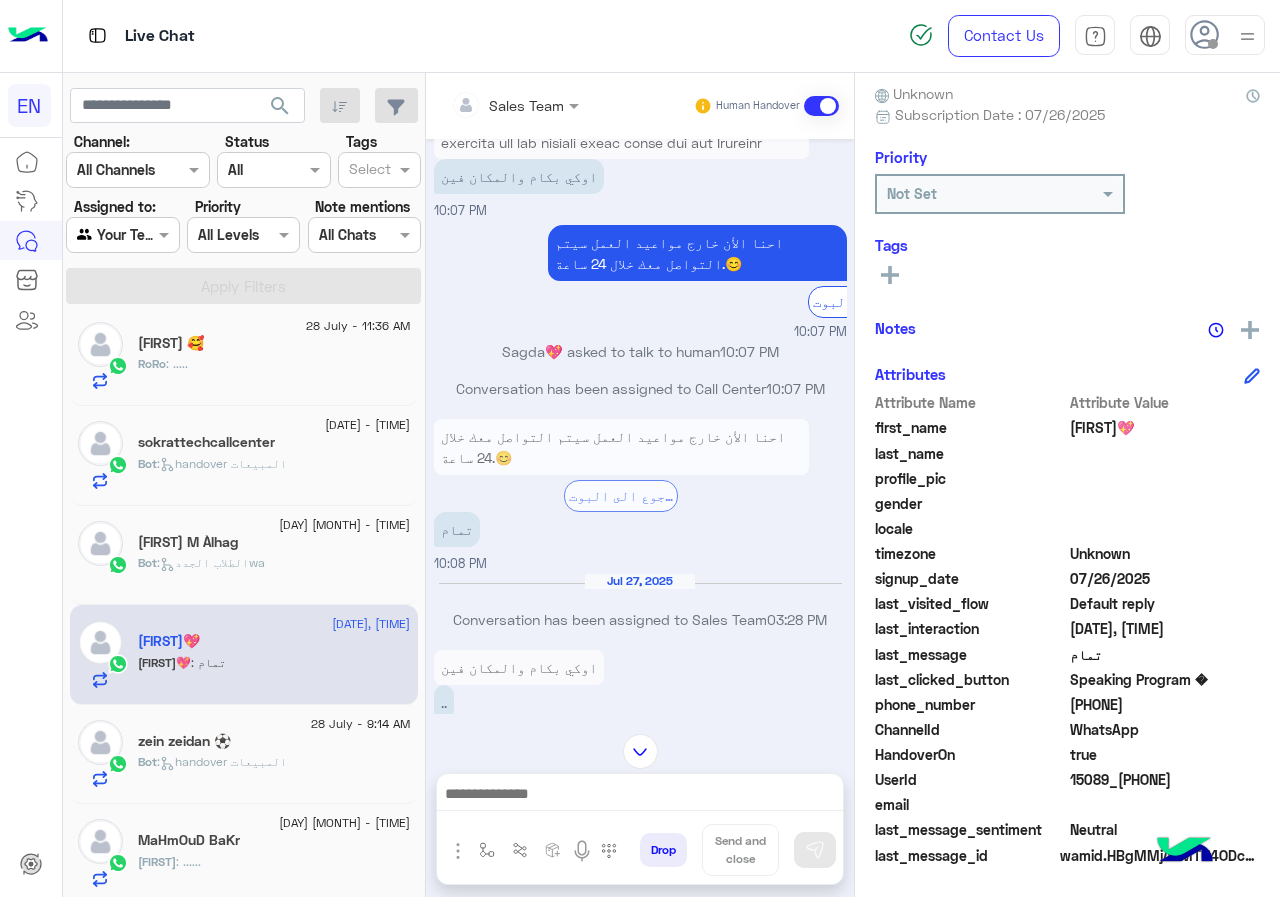 click on "[PHONE]" 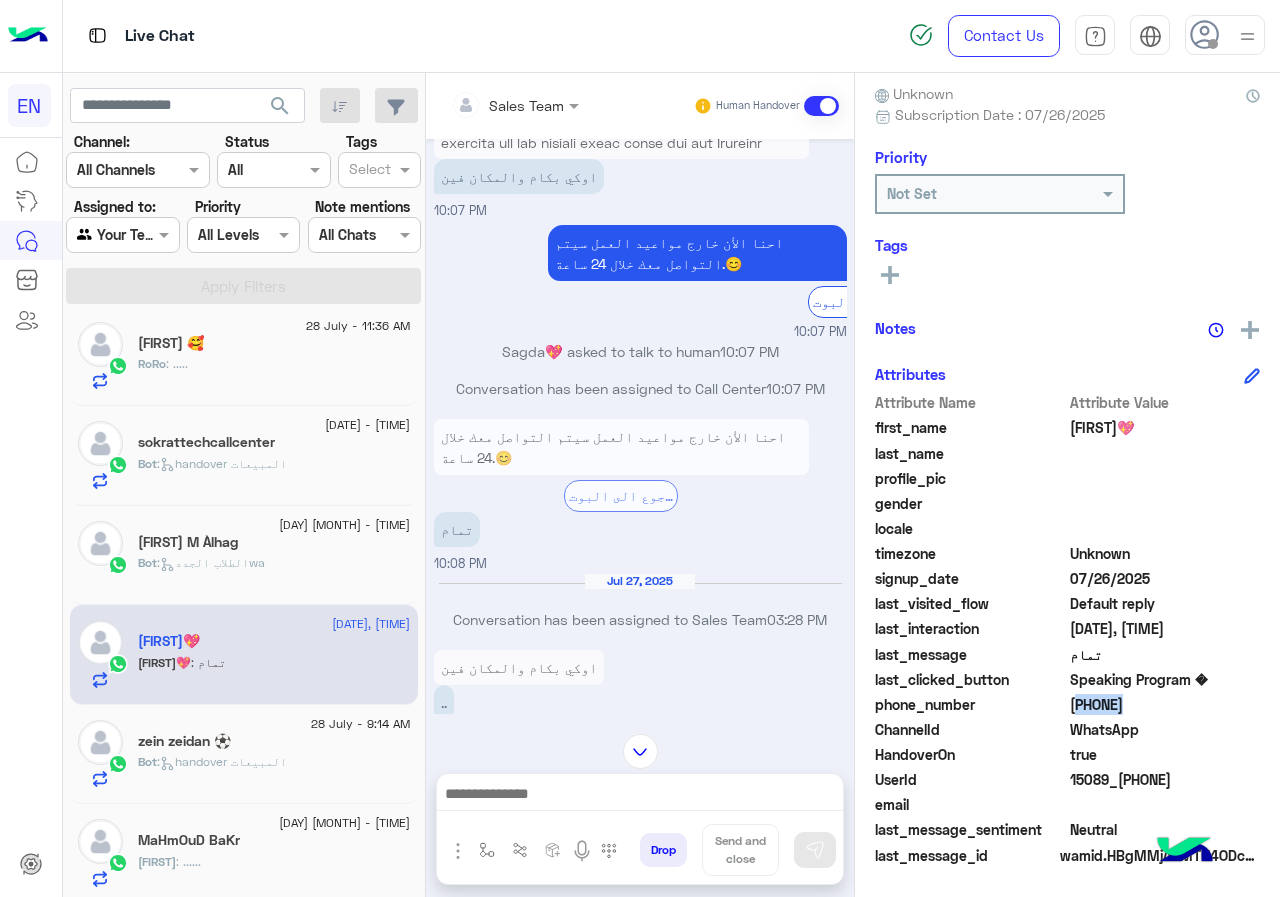 click on "[PHONE]" 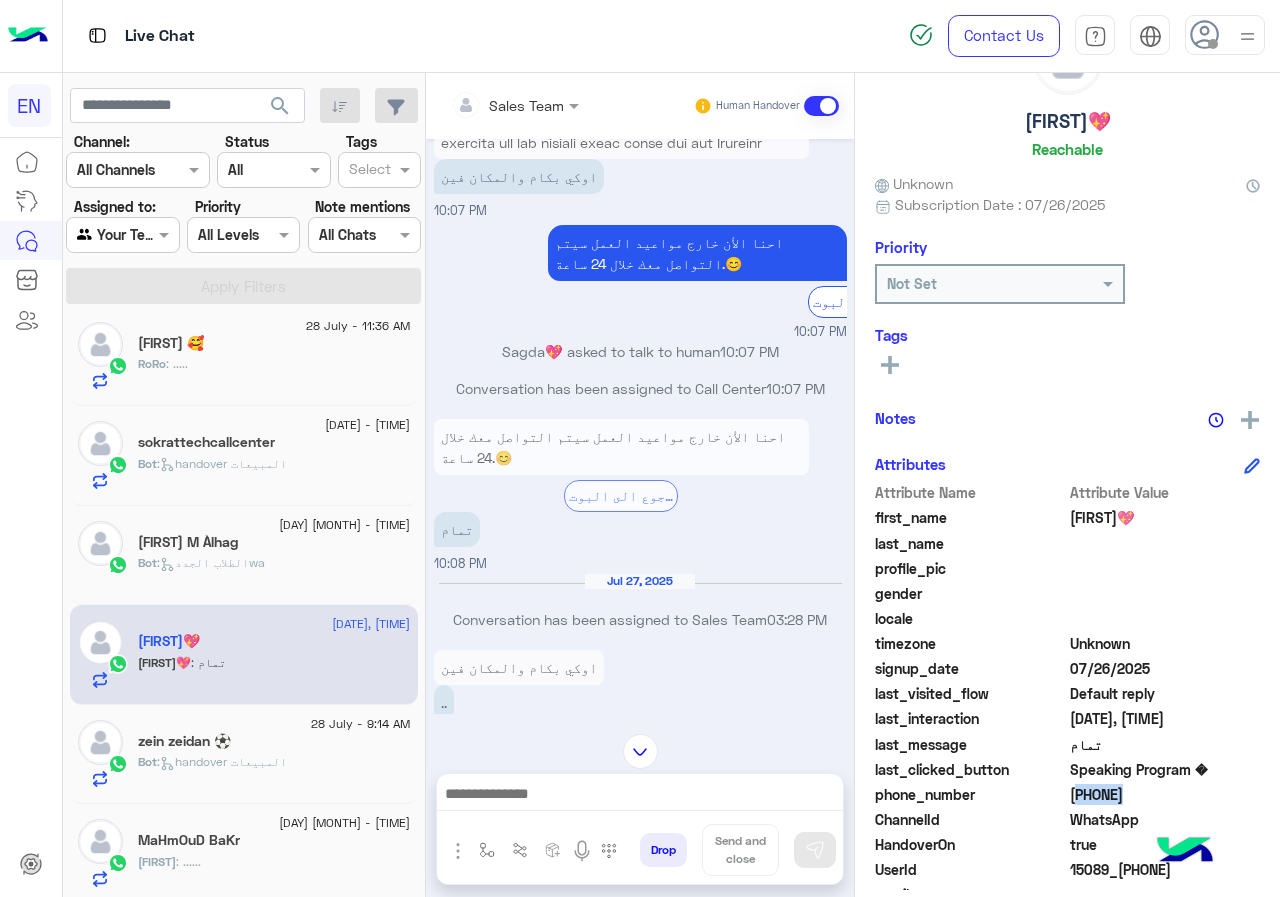 scroll, scrollTop: 0, scrollLeft: 0, axis: both 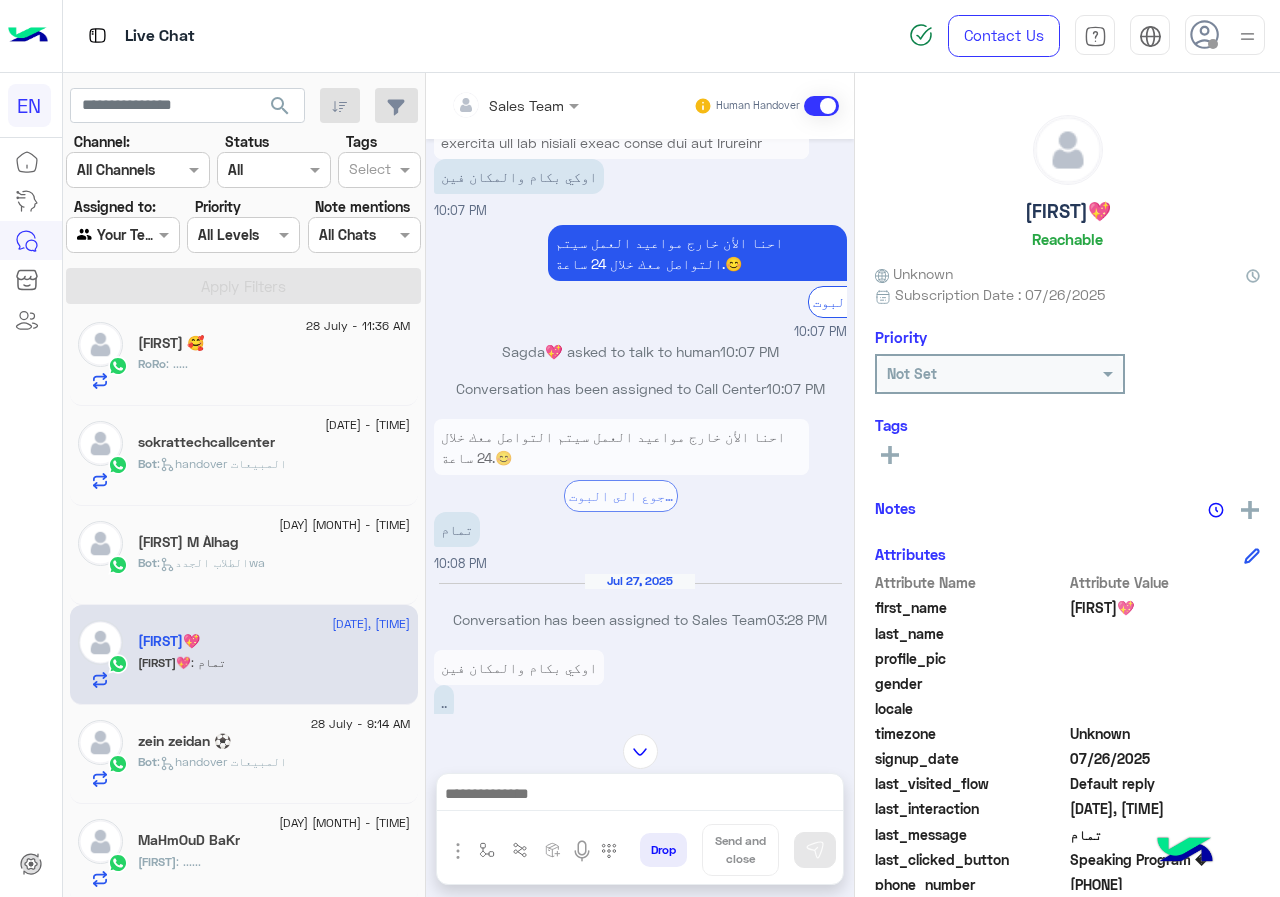 click on "[FIRST]💖" 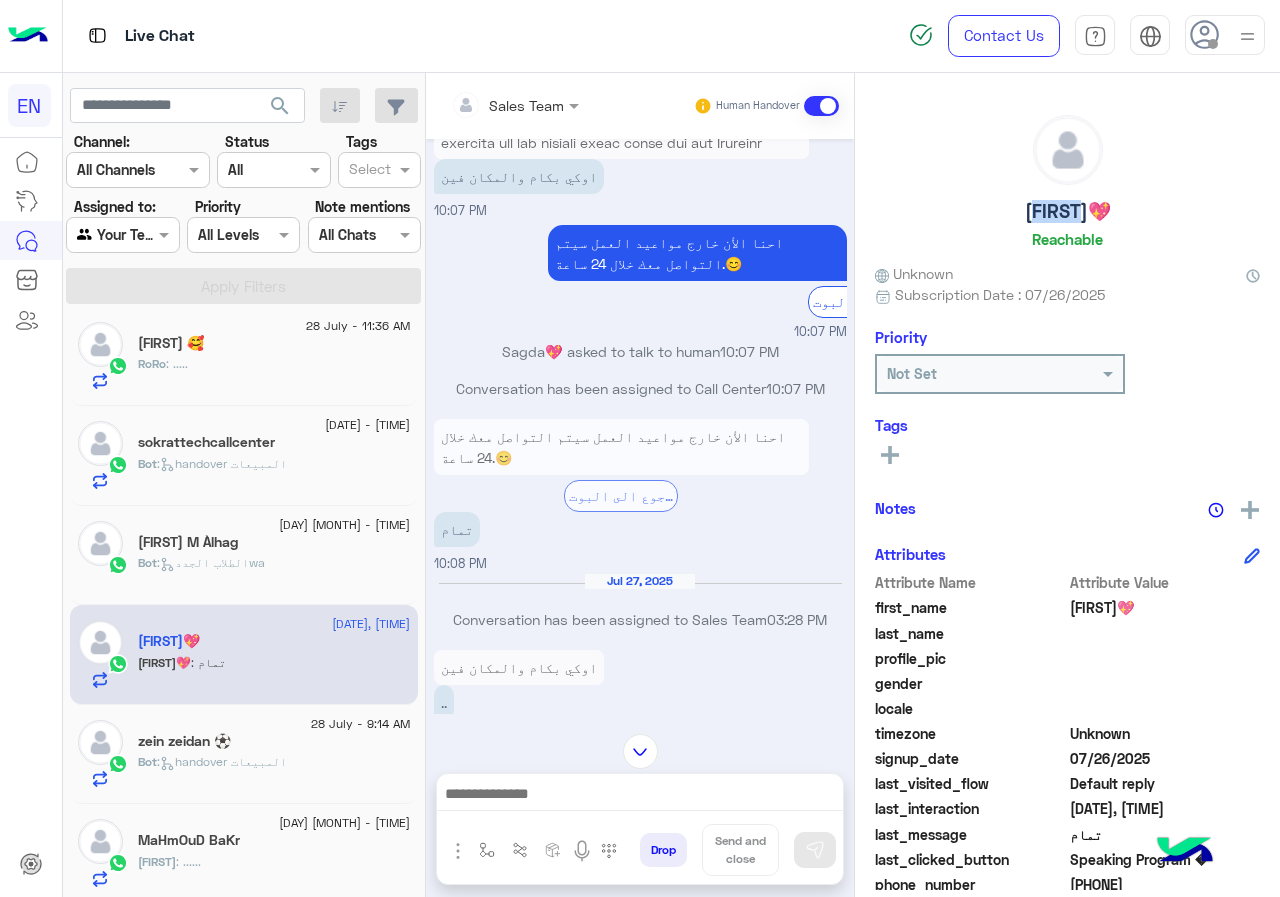 click on "[FIRST]💖" 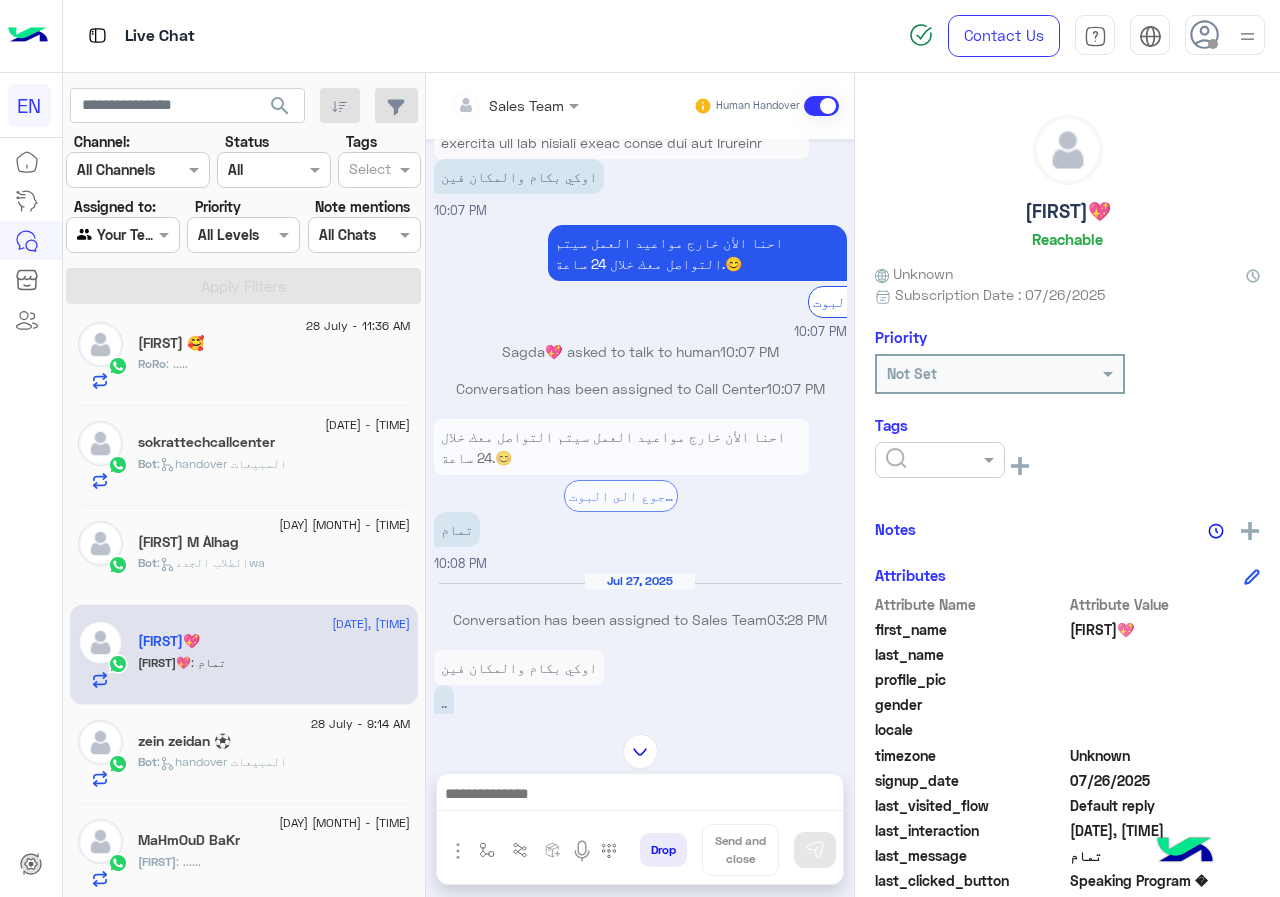 drag, startPoint x: 909, startPoint y: 459, endPoint x: 910, endPoint y: 470, distance: 11.045361 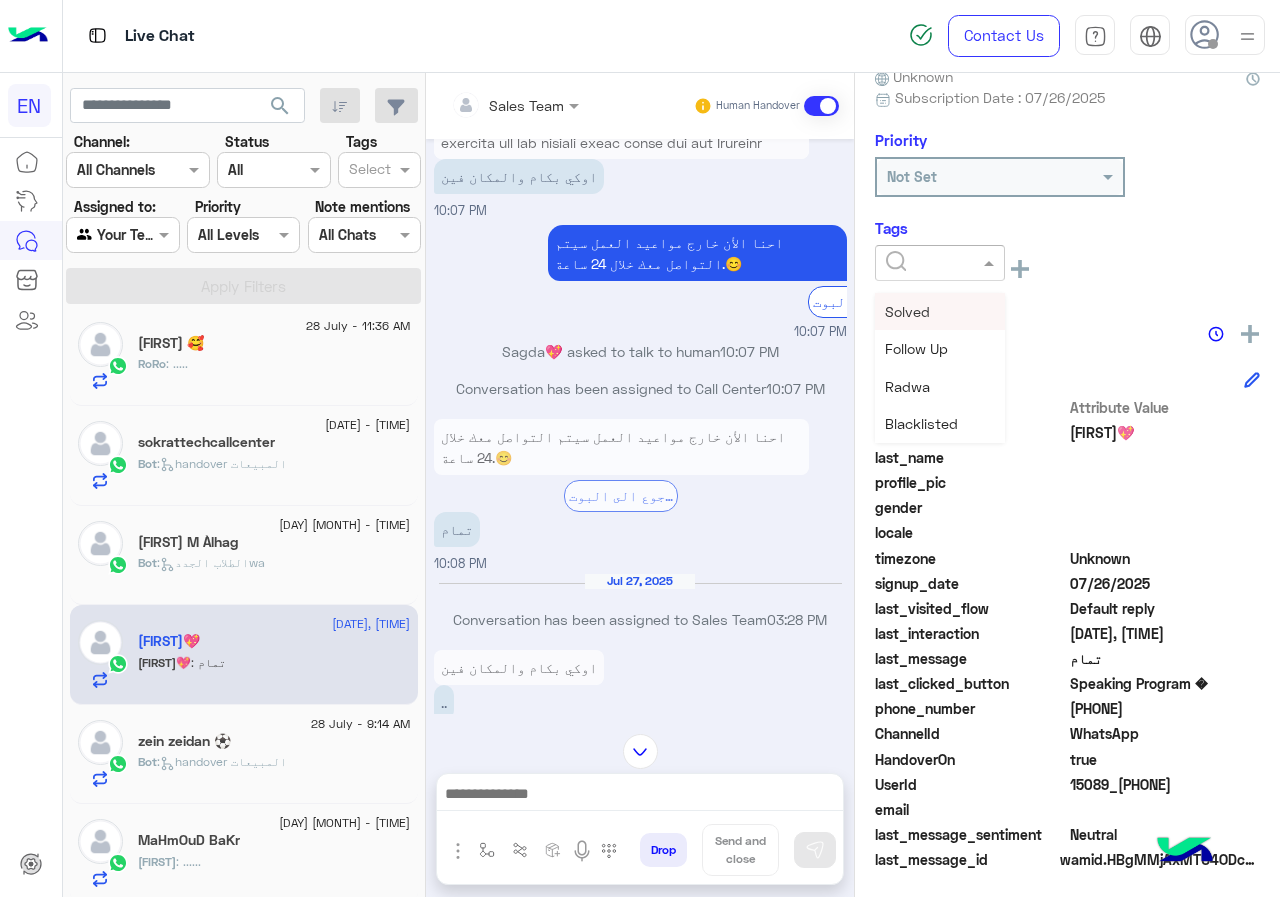 scroll, scrollTop: 200, scrollLeft: 0, axis: vertical 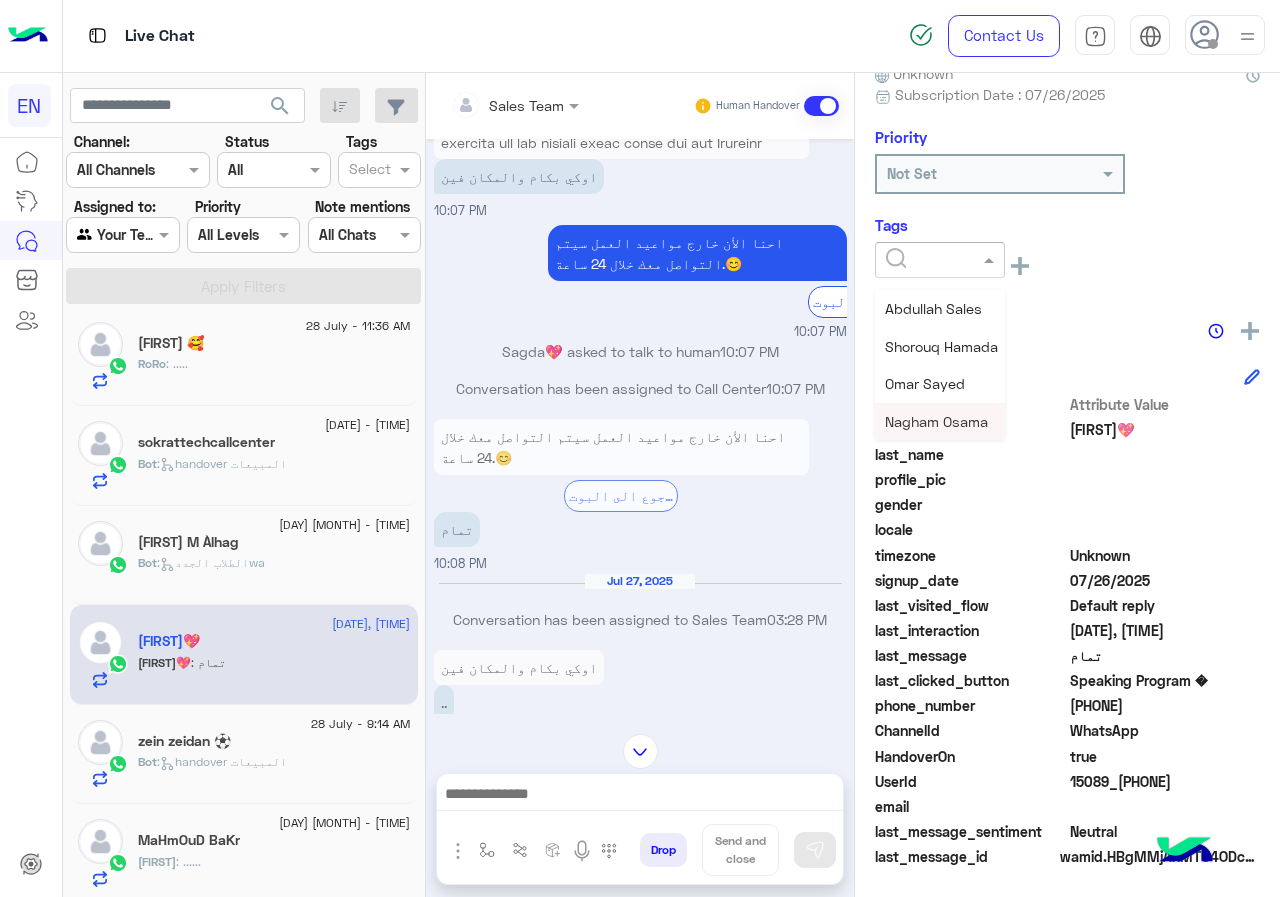 click on "Nagham Osama" at bounding box center (940, 421) 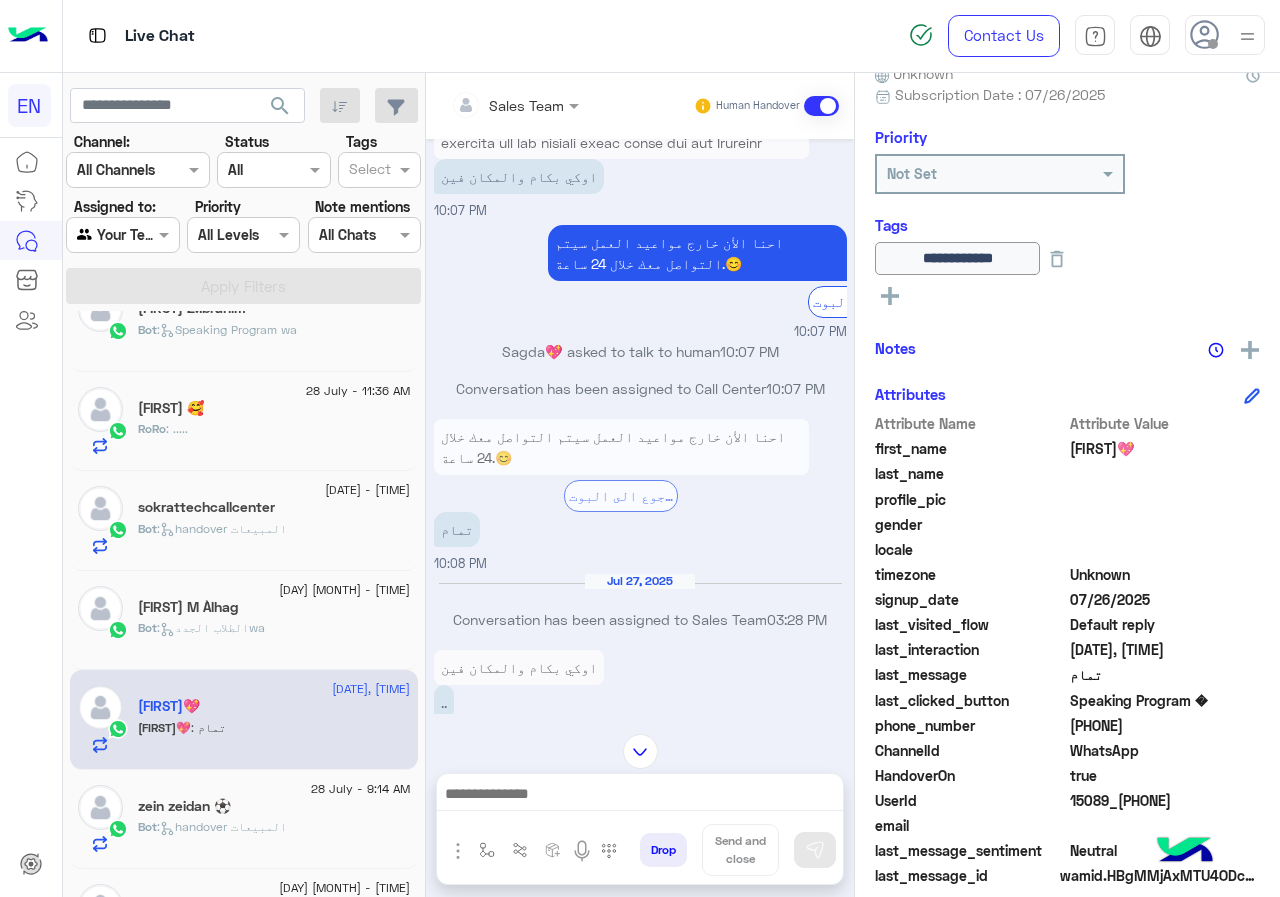 scroll, scrollTop: 610, scrollLeft: 0, axis: vertical 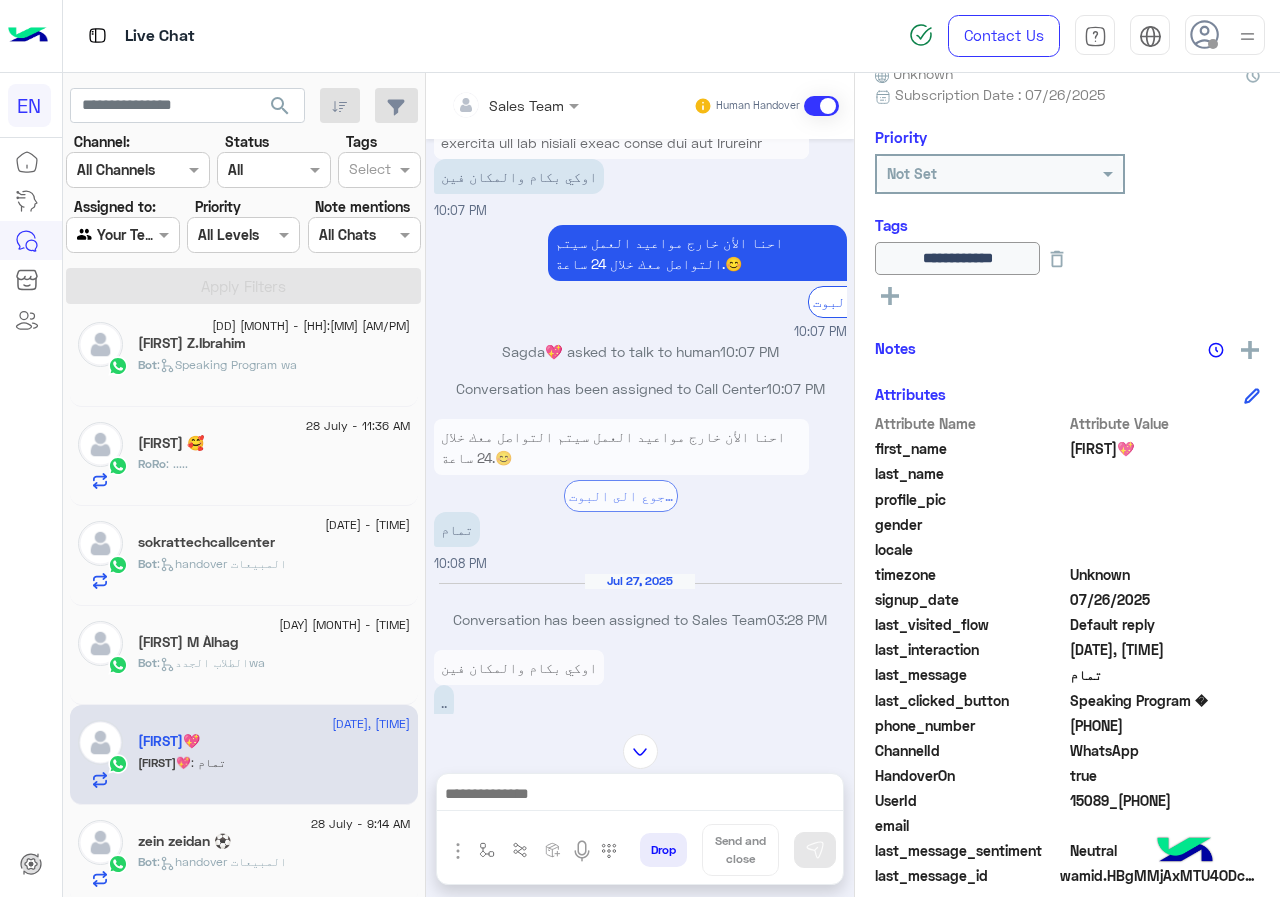 click on "[FIRST] M Àlhag" 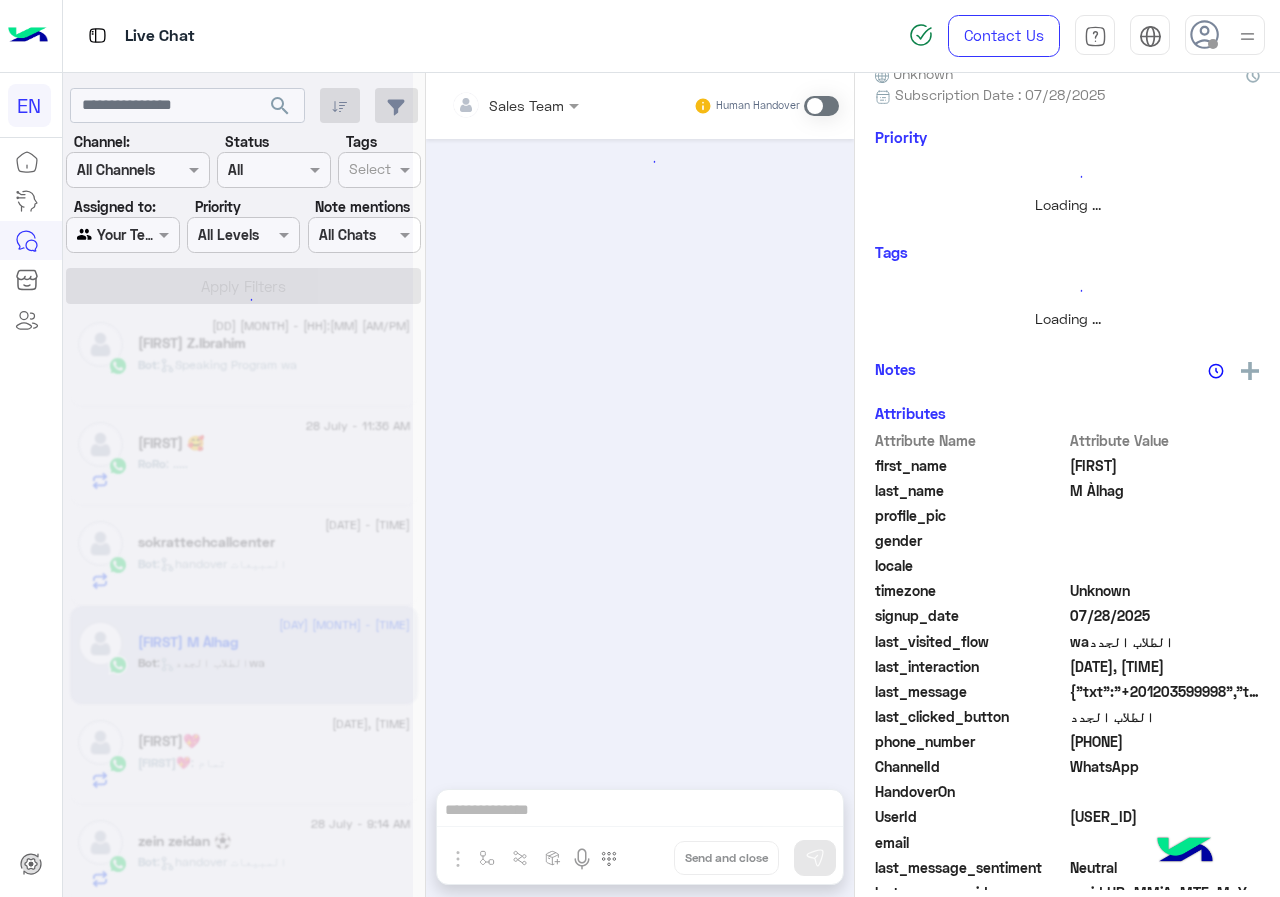 scroll, scrollTop: 0, scrollLeft: 0, axis: both 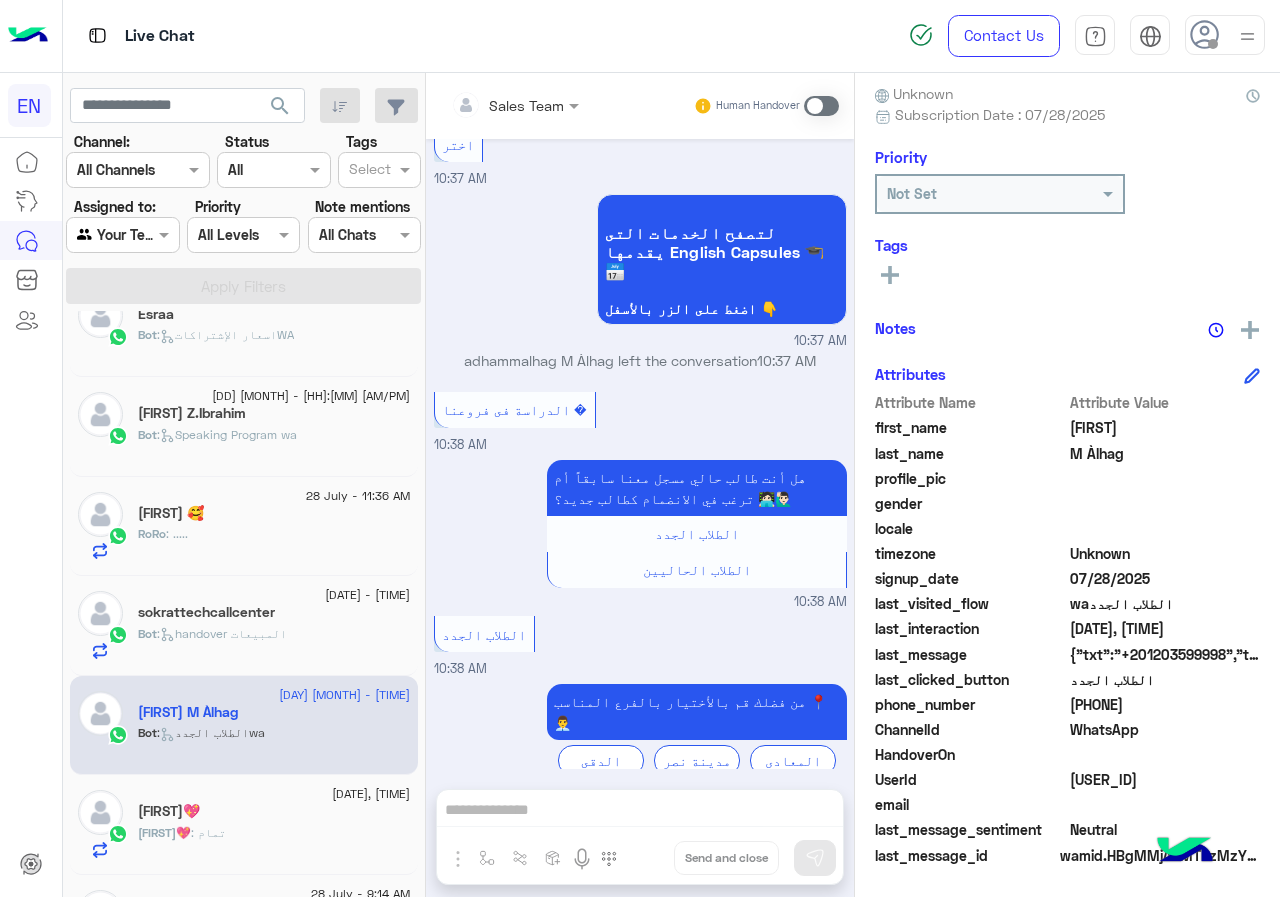 click on "[PHONE]" 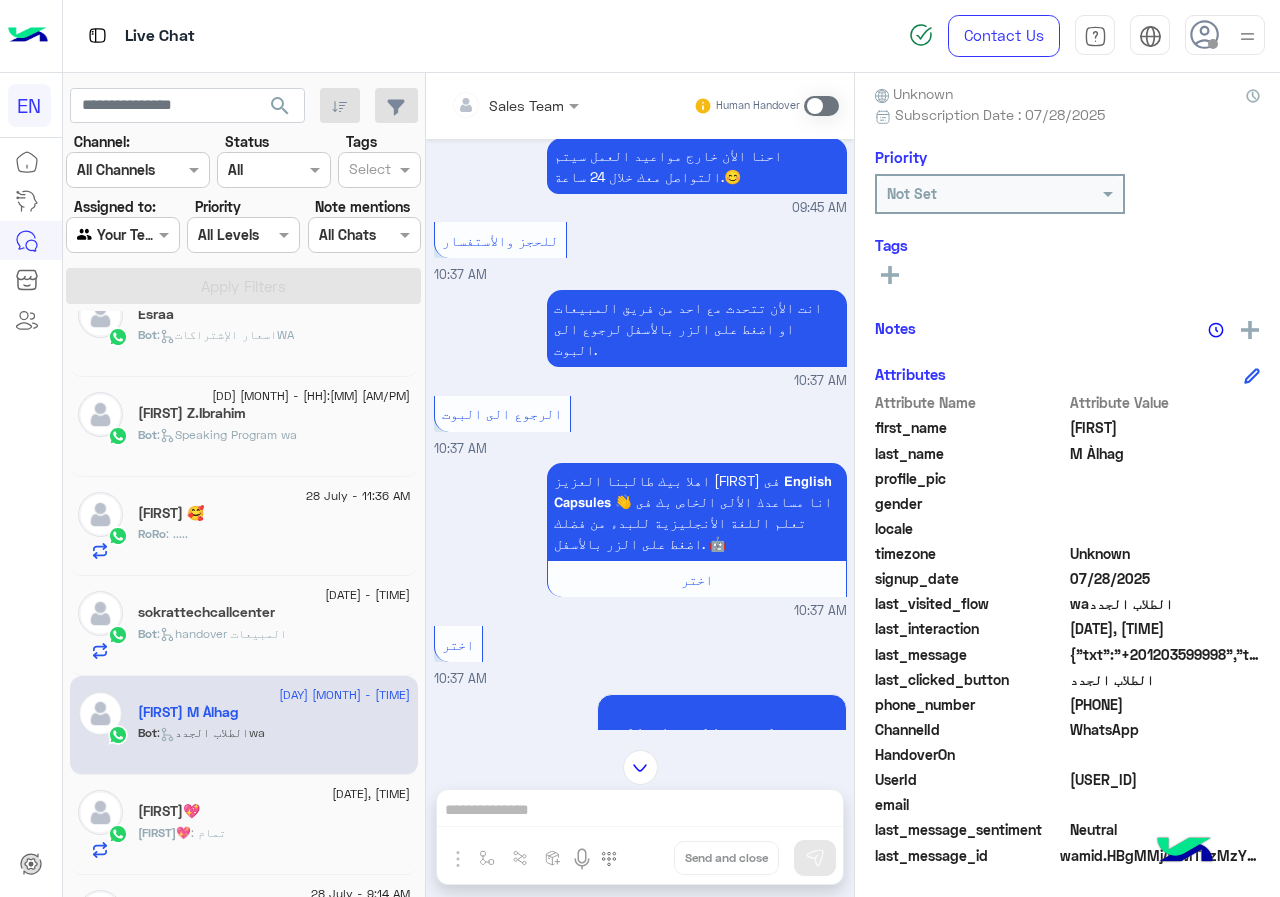 scroll, scrollTop: 1070, scrollLeft: 0, axis: vertical 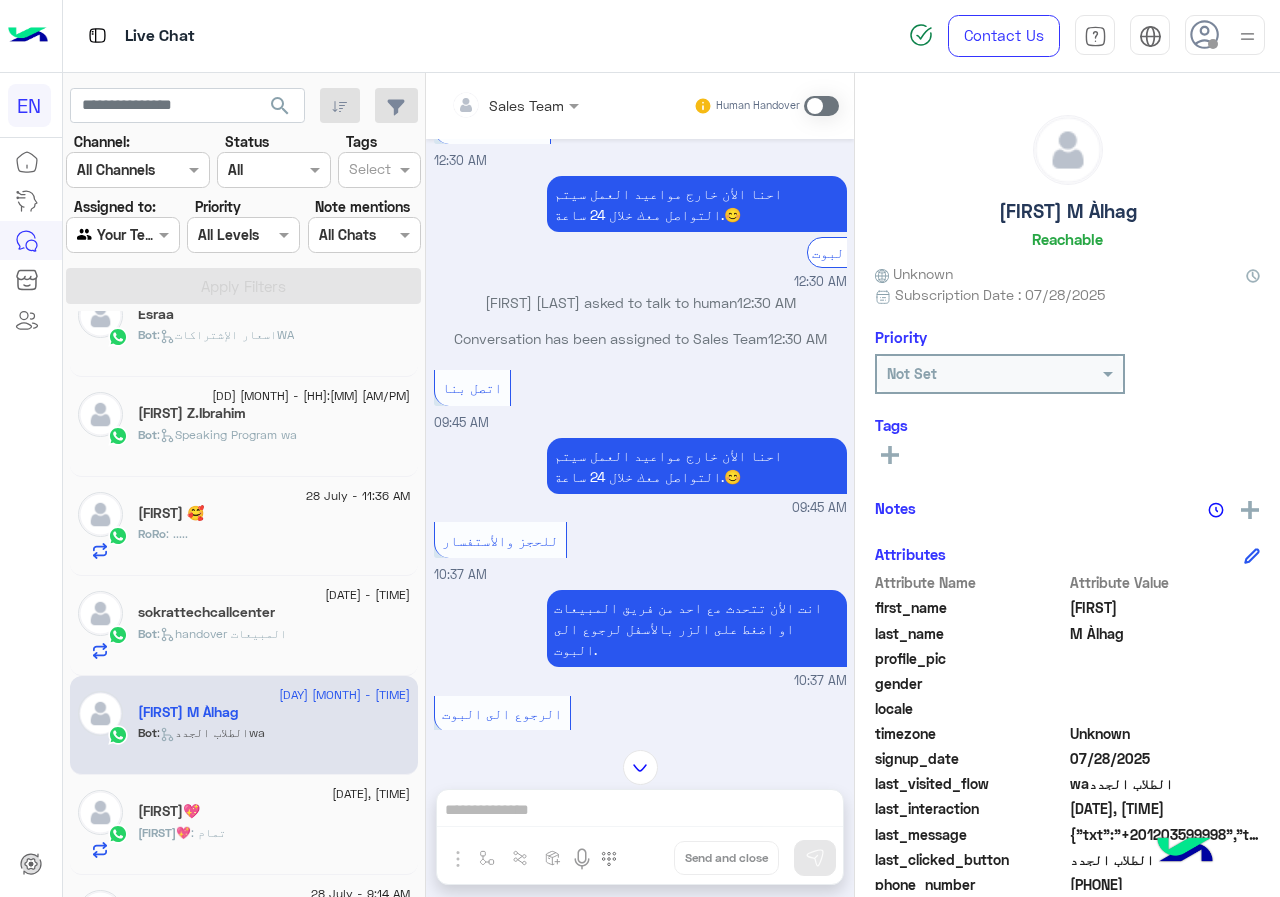 click on "[FIRST] M Àlhag" 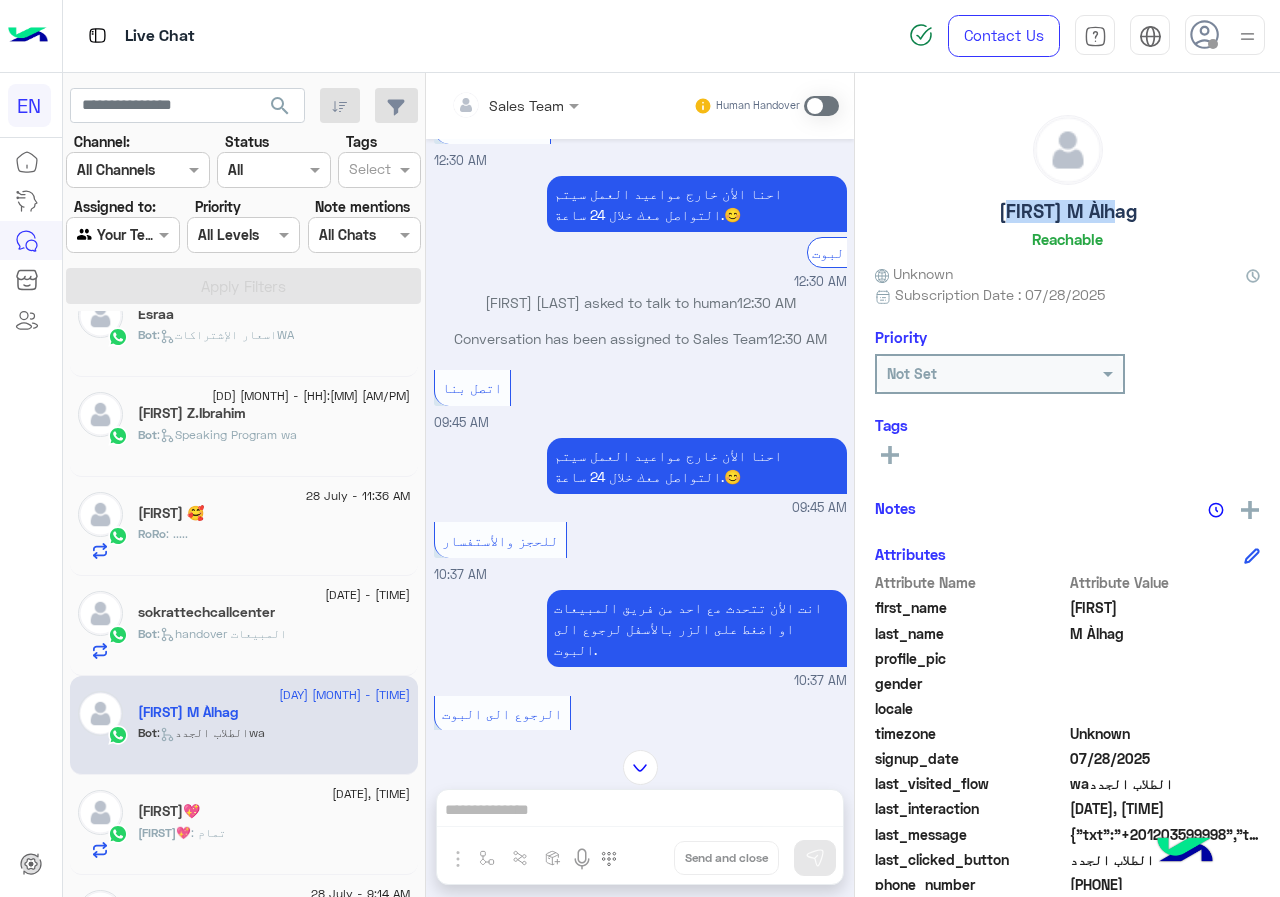 click on "[FIRST] M Àlhag" 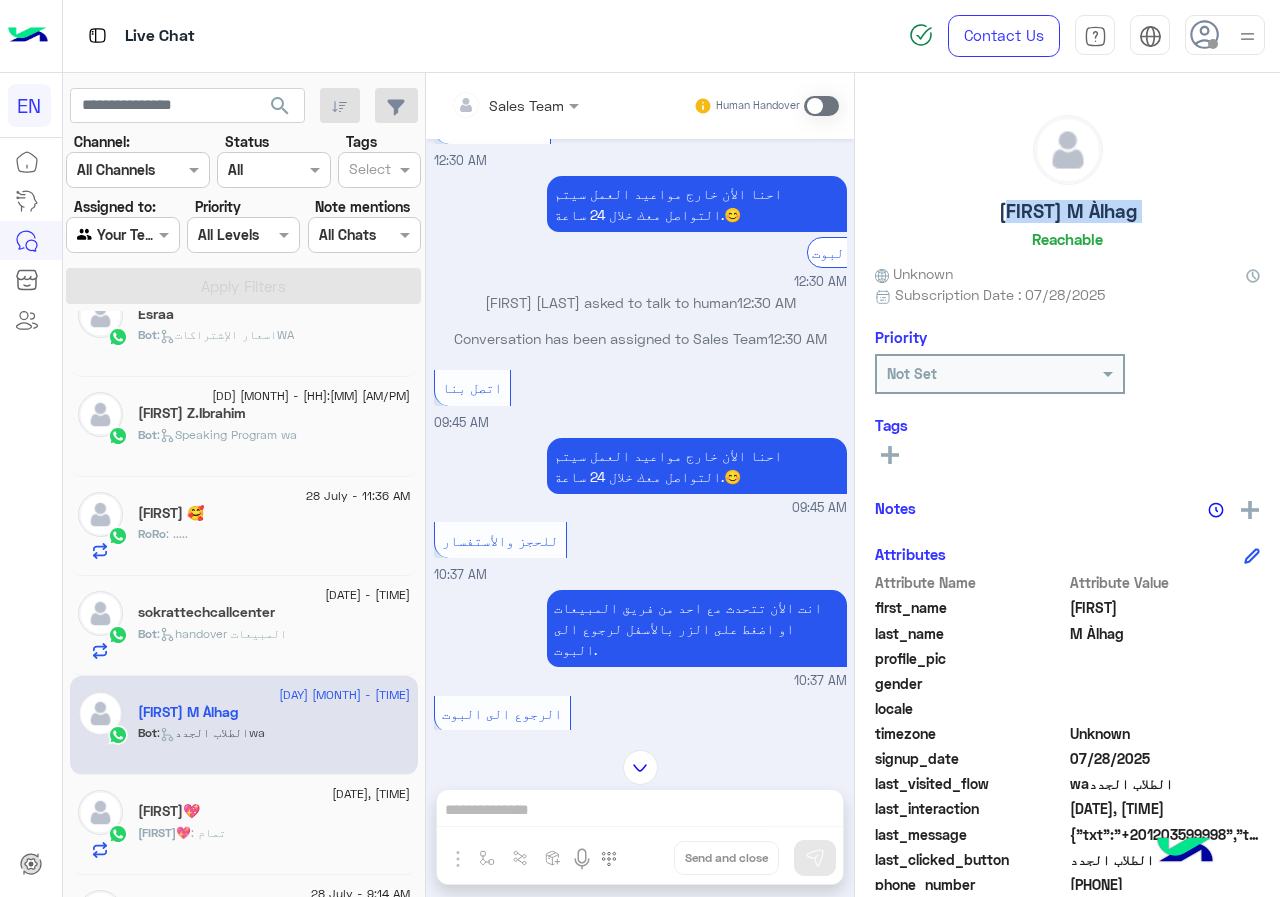 click on "[FIRST] M Àlhag" 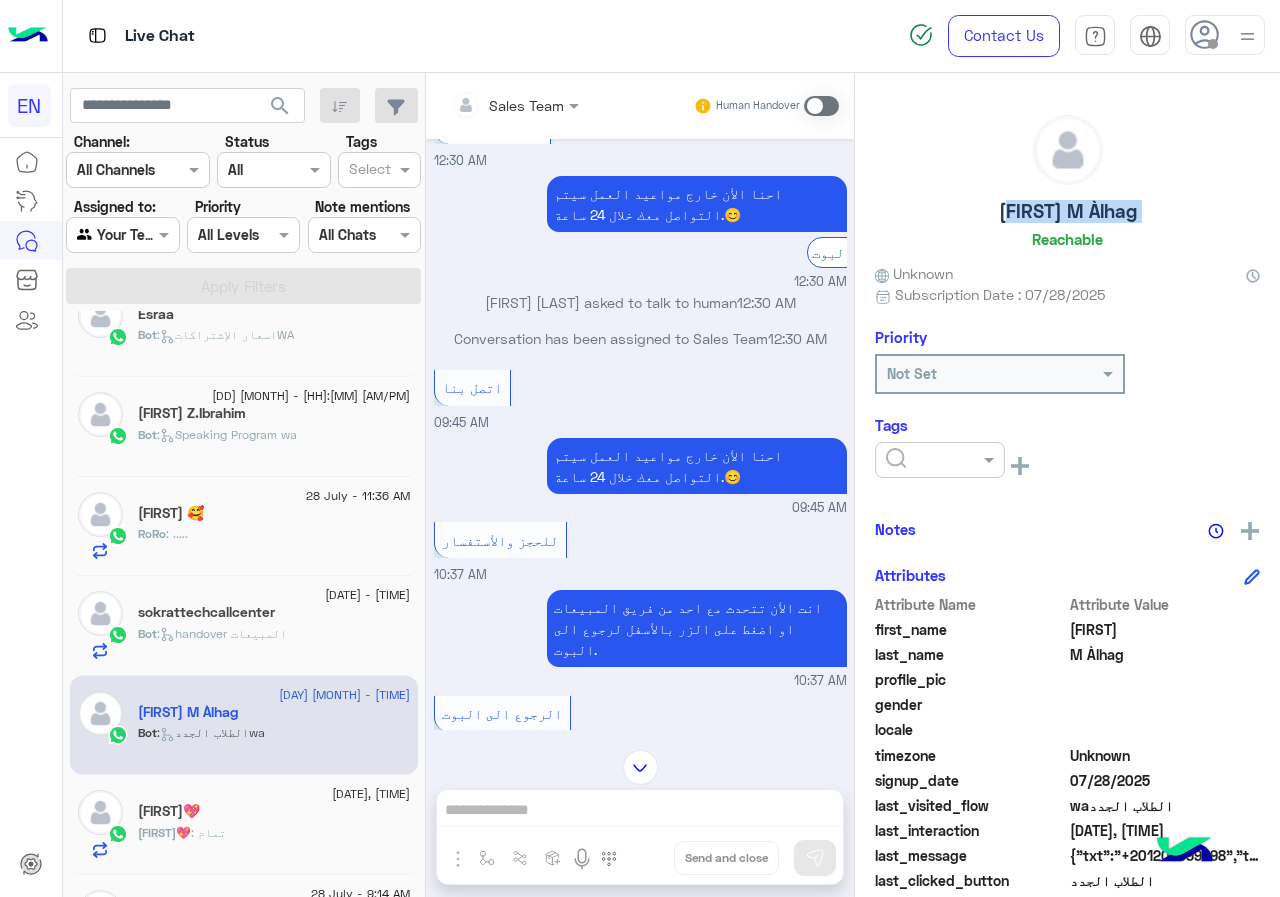 click 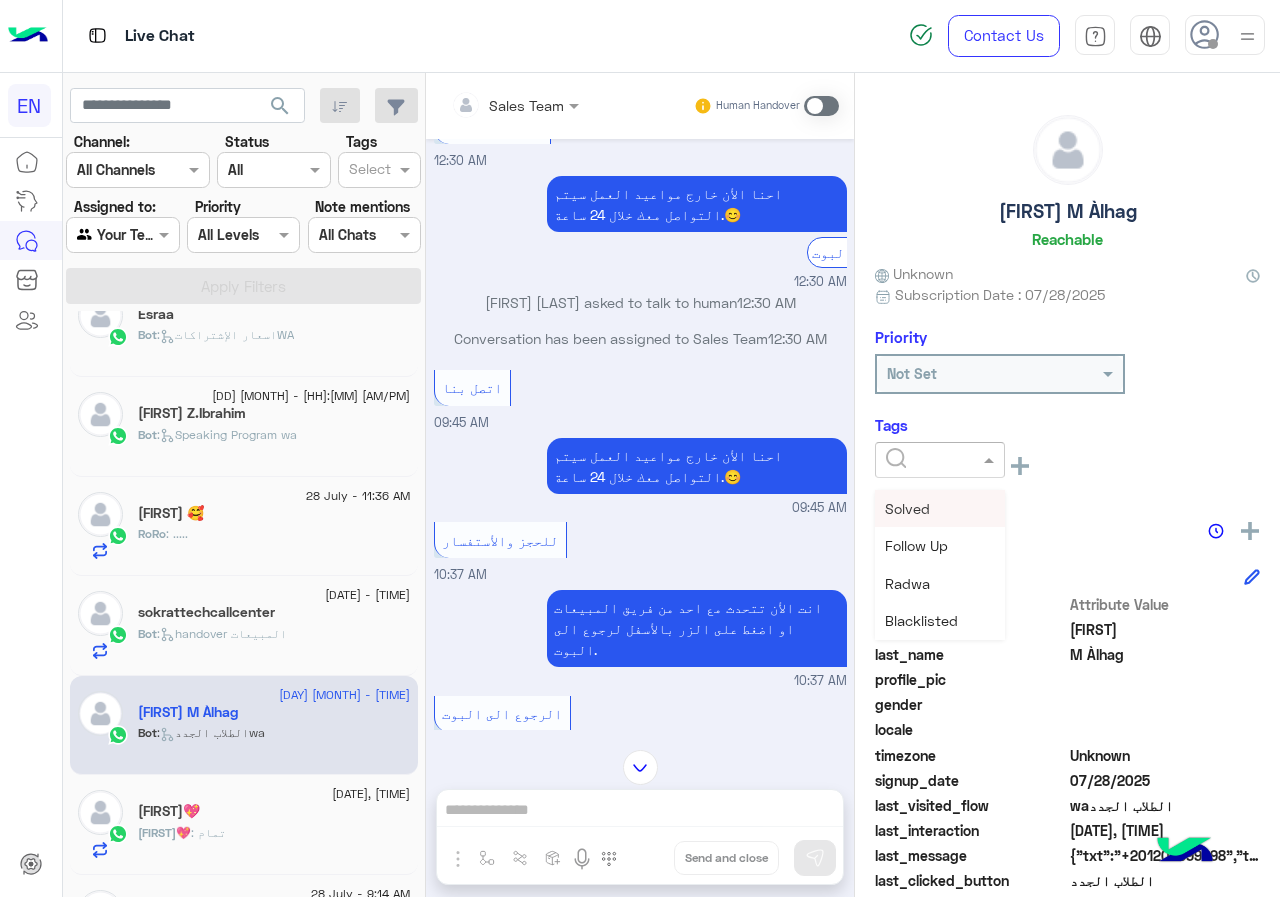 scroll, scrollTop: 200, scrollLeft: 0, axis: vertical 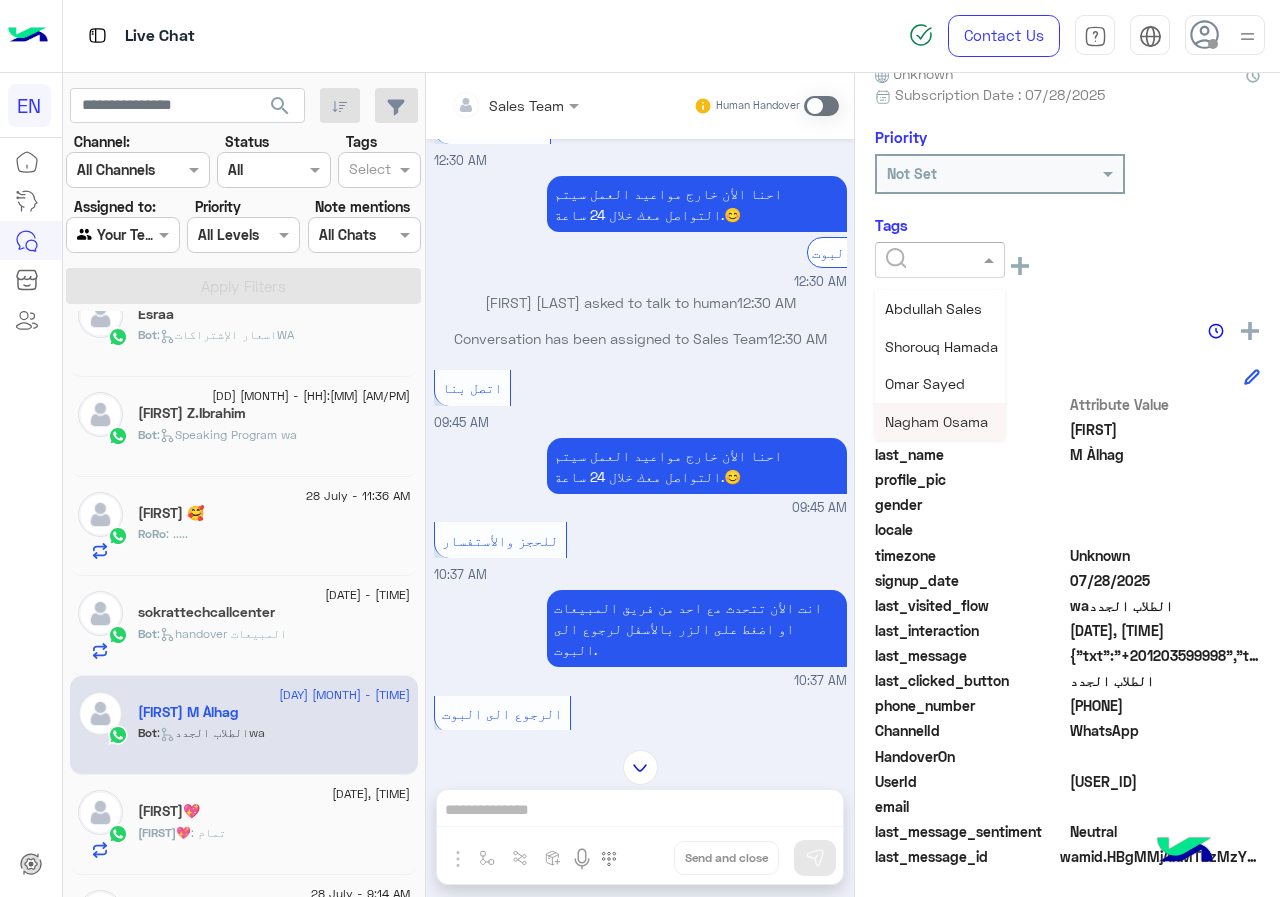 click on "Nagham Osama" at bounding box center [936, 421] 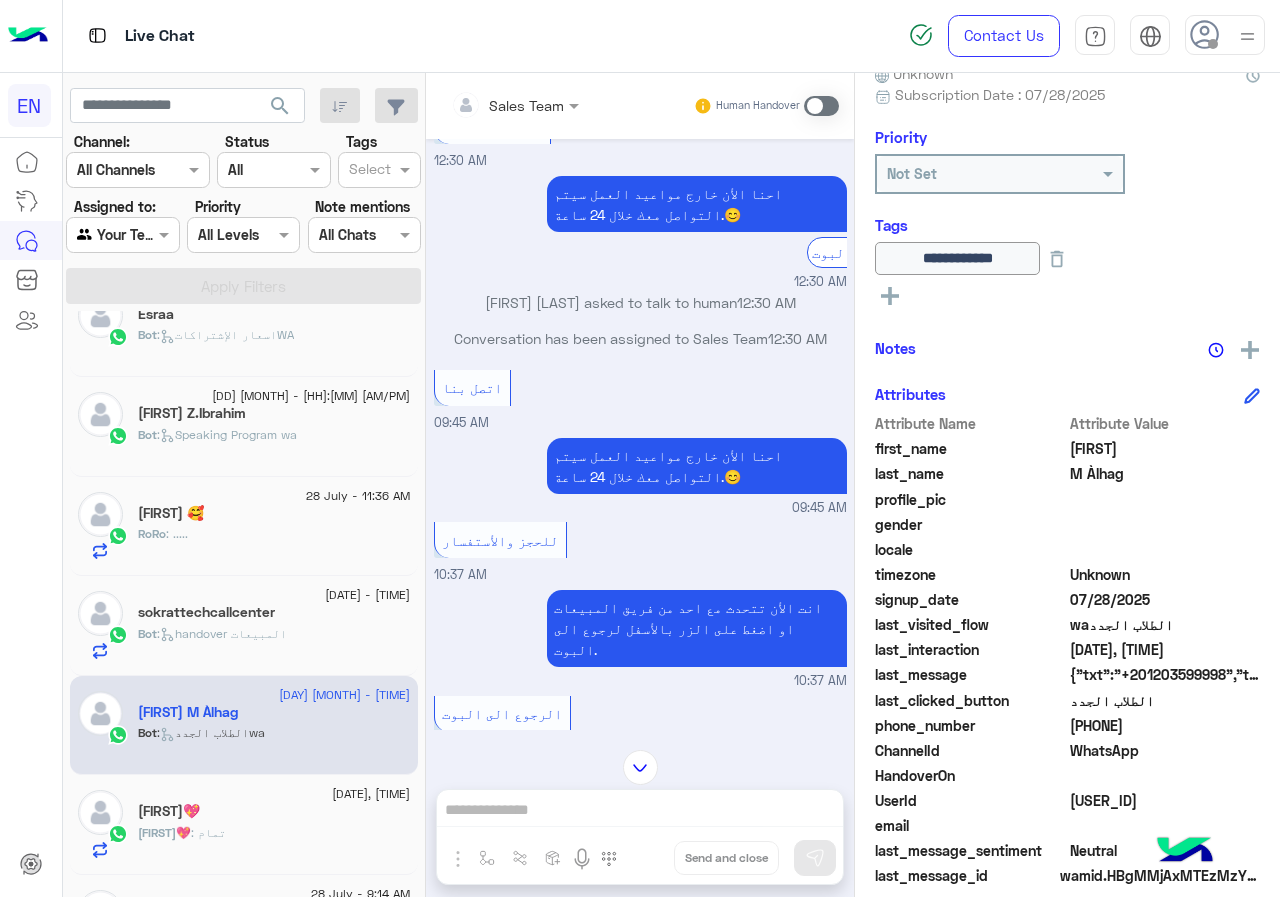 click on ":   handover المبيعات" 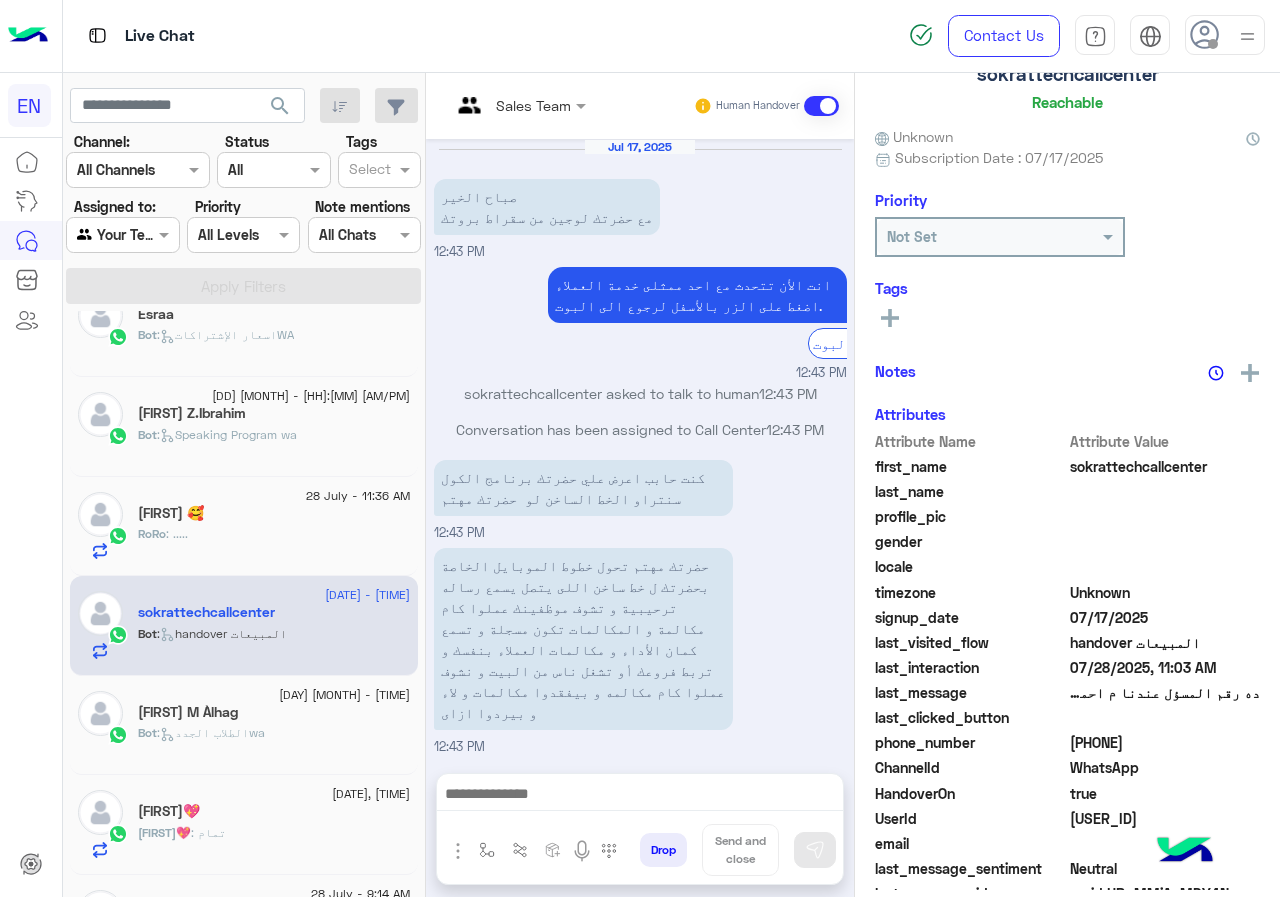 scroll, scrollTop: 176, scrollLeft: 0, axis: vertical 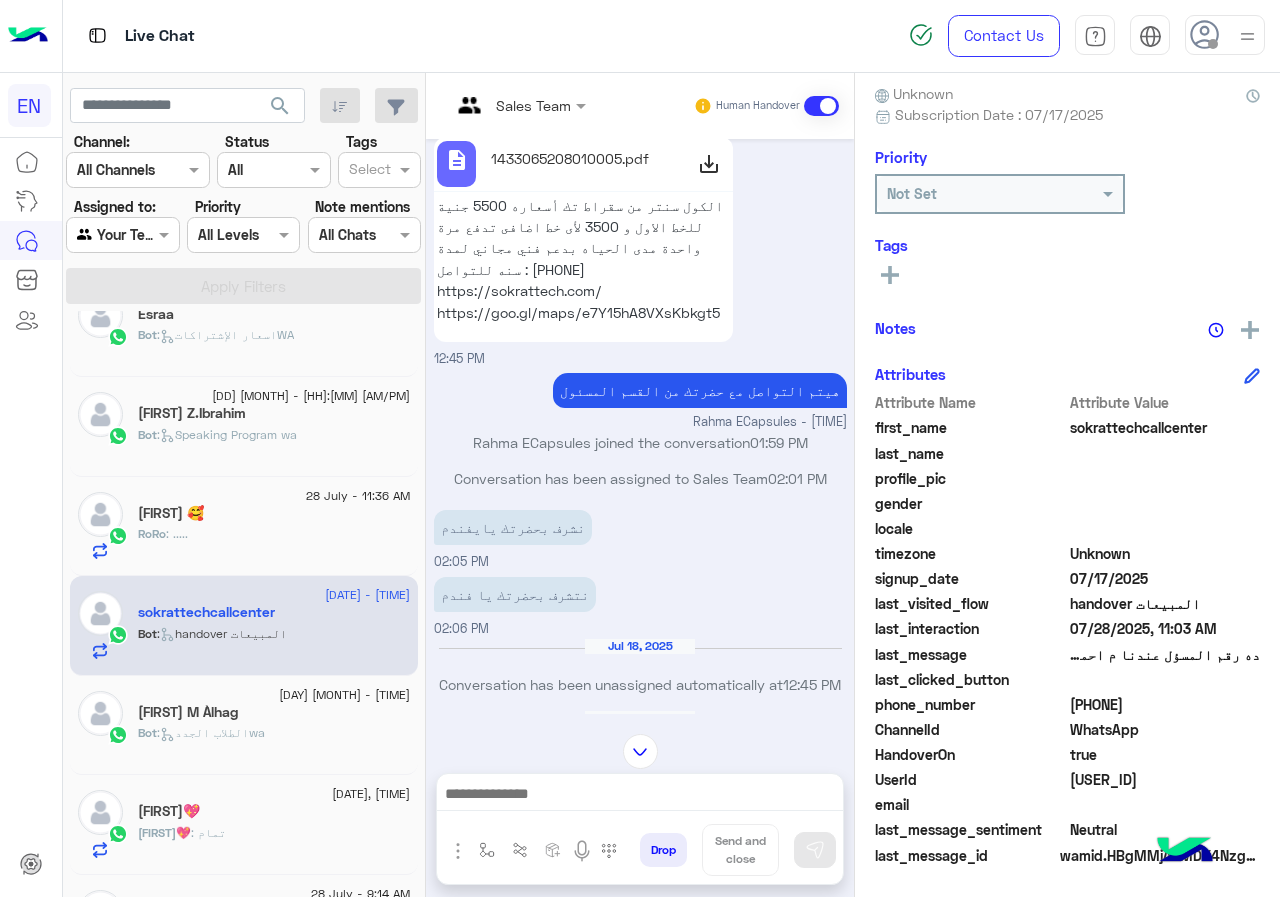 click on "RoRo : ....." 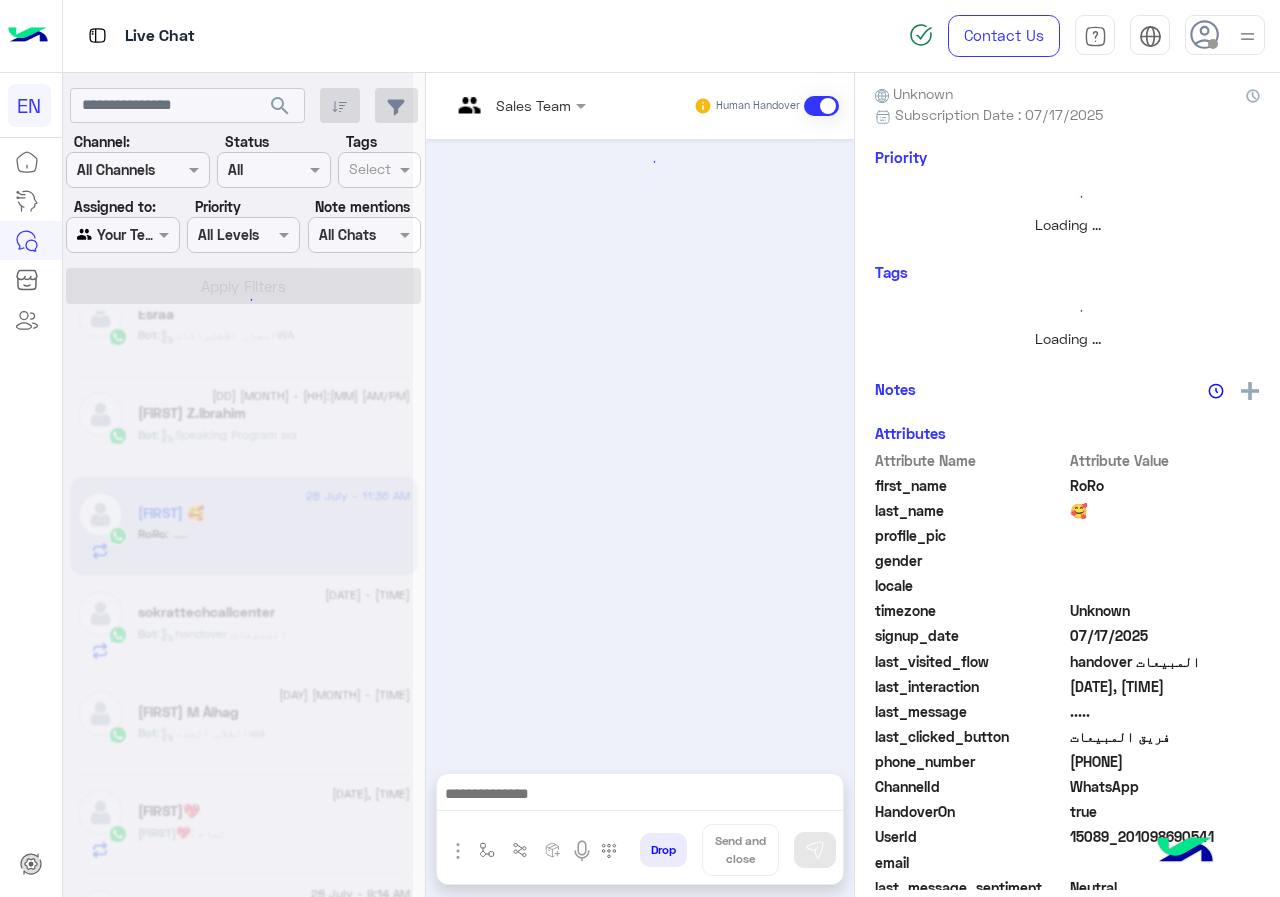 scroll, scrollTop: 200, scrollLeft: 0, axis: vertical 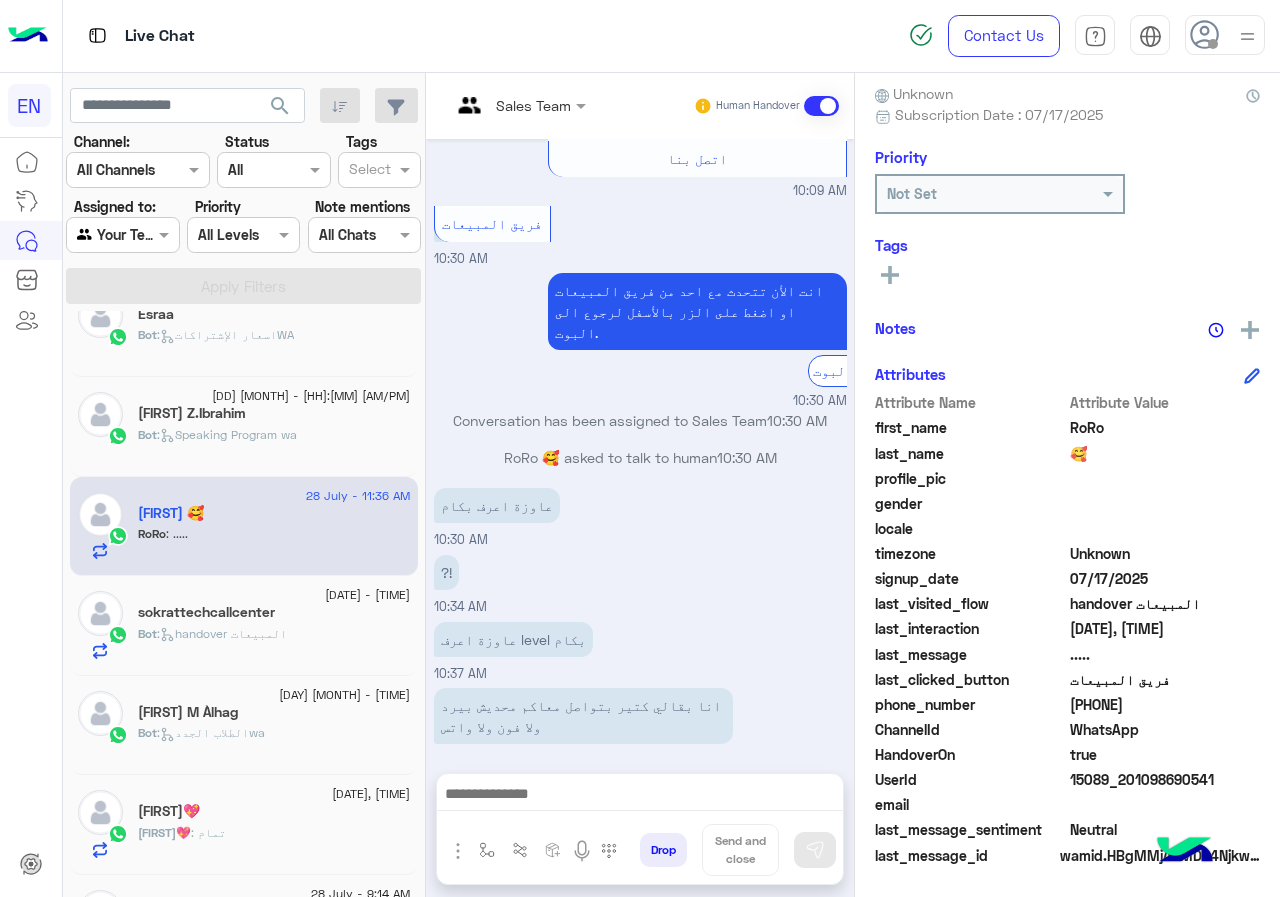 click on "[PHONE]" 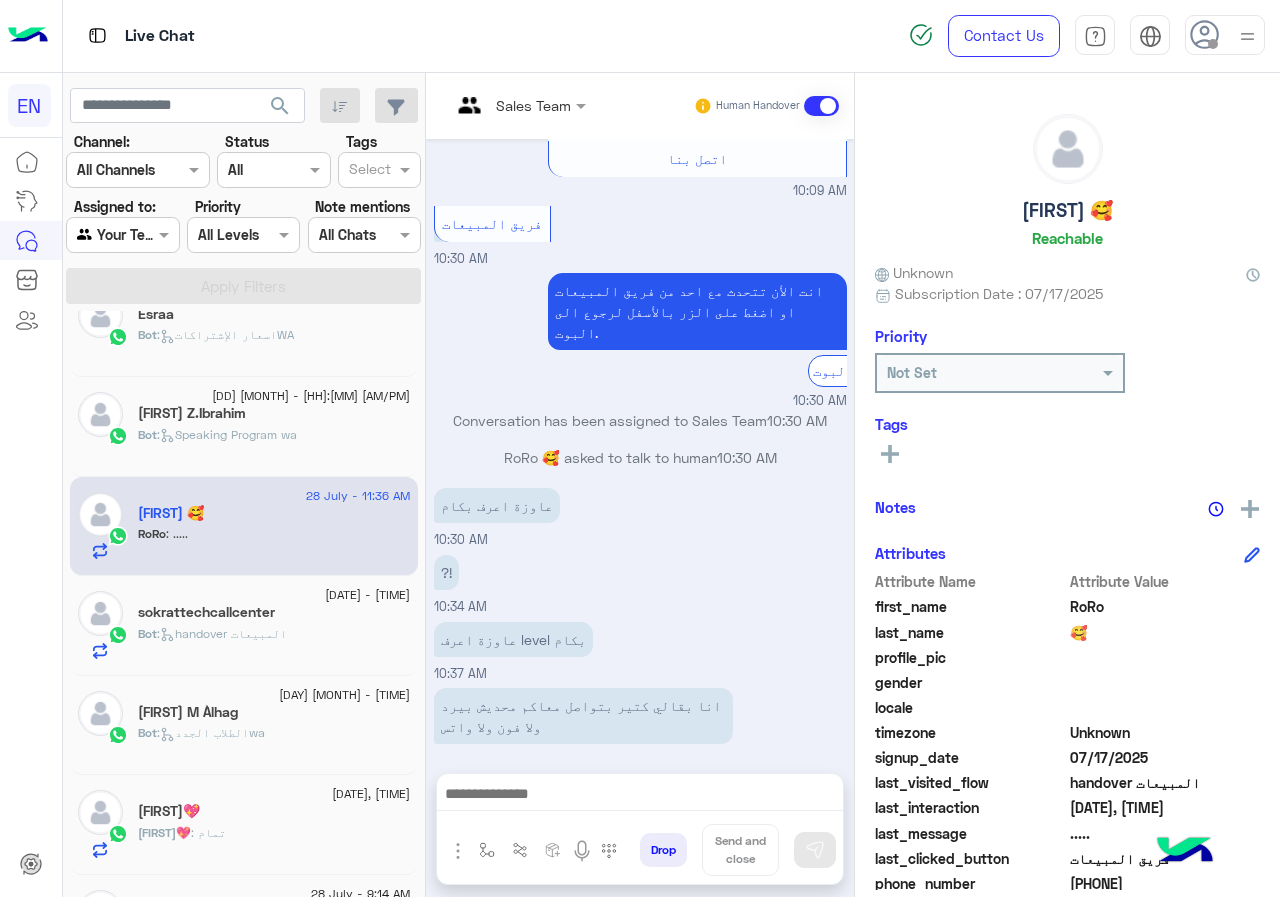 scroll, scrollTop: 0, scrollLeft: 0, axis: both 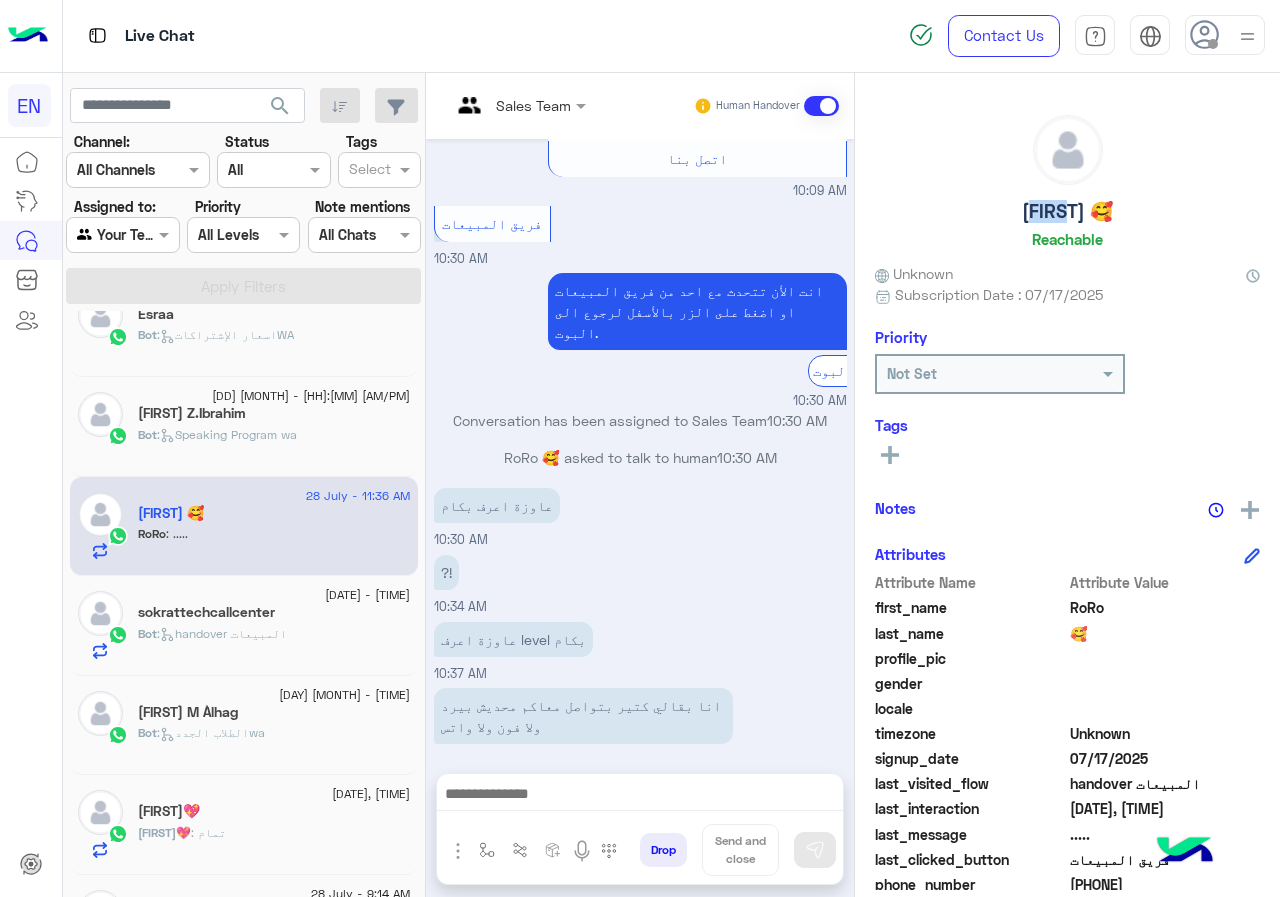 drag, startPoint x: 1069, startPoint y: 208, endPoint x: 1027, endPoint y: 195, distance: 43.965897 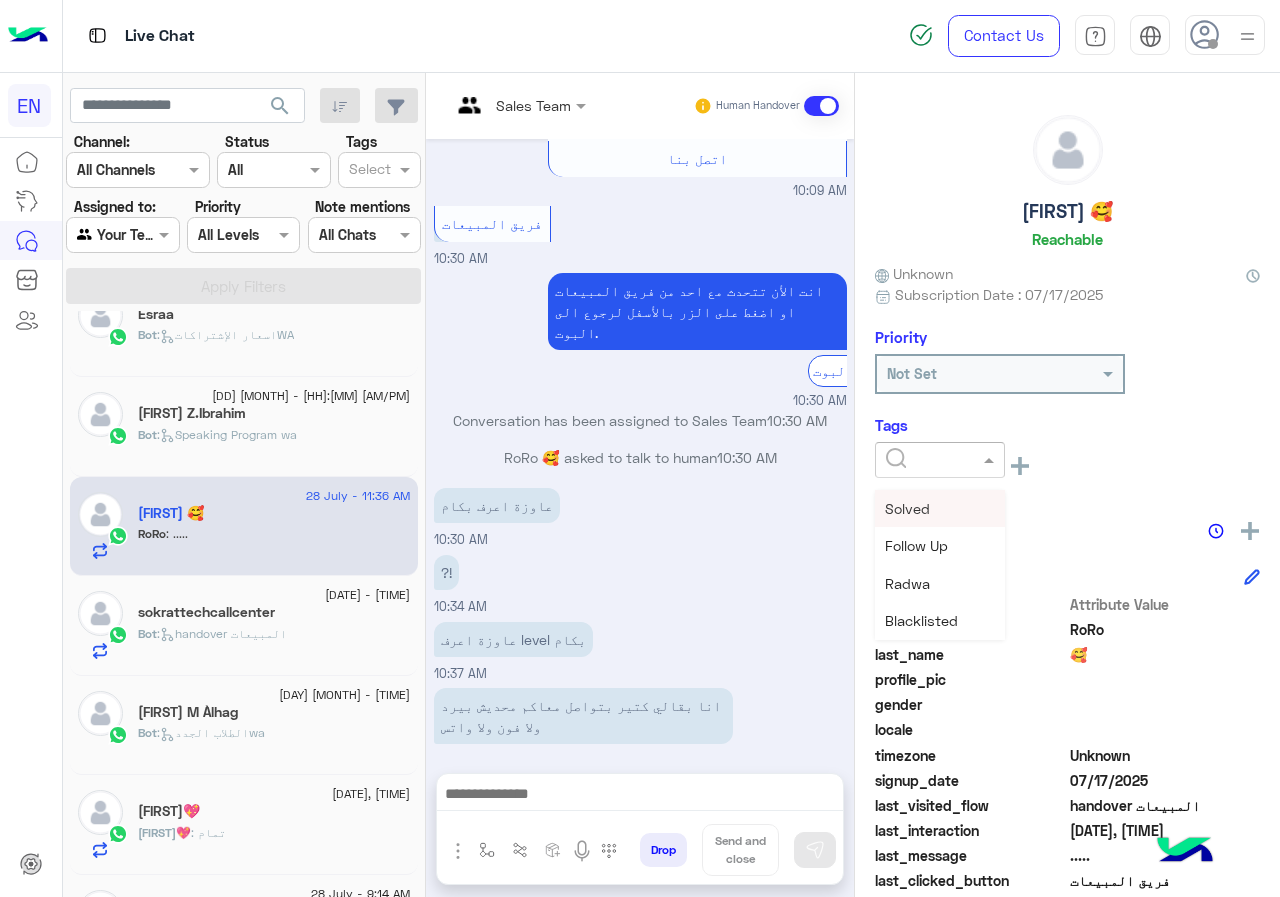 click 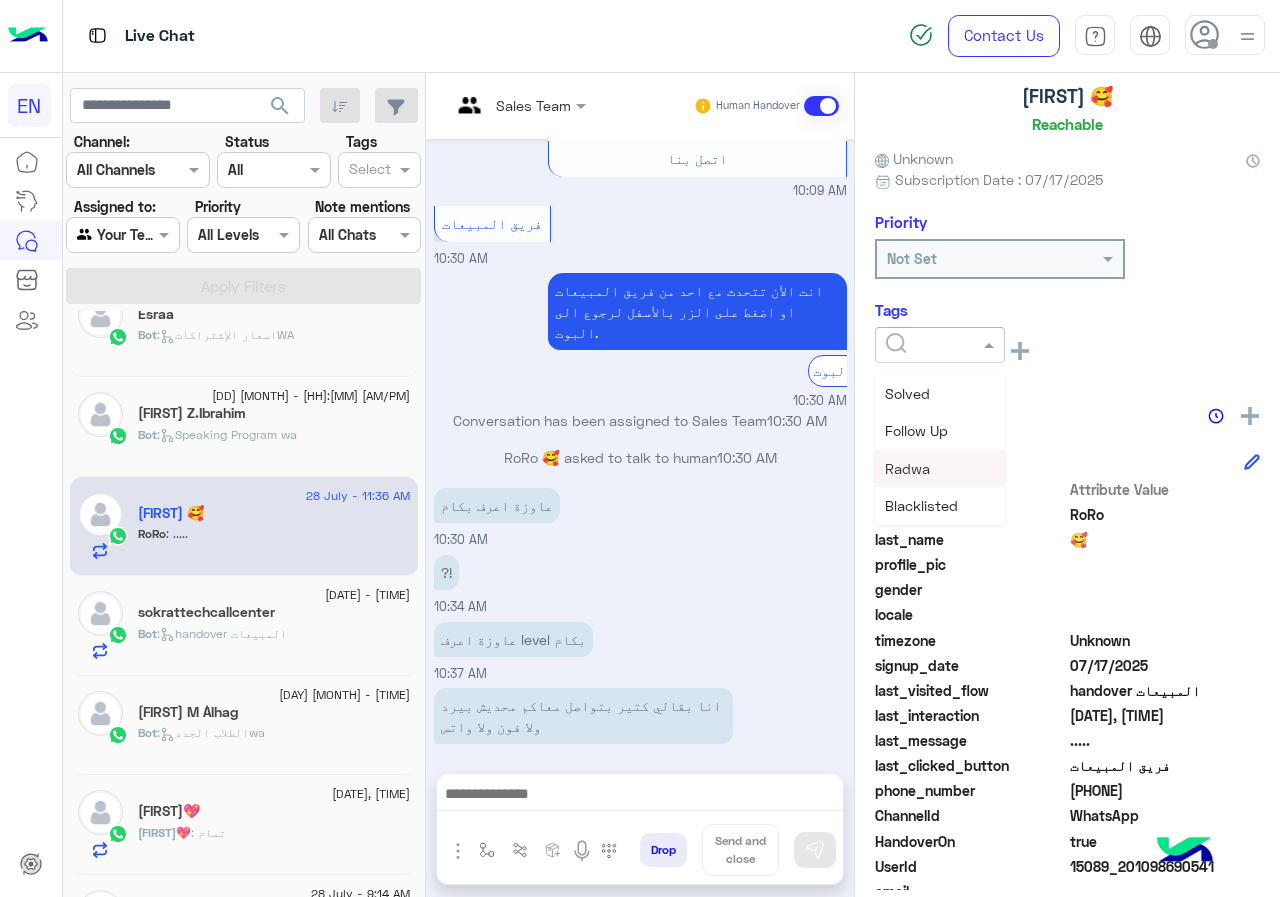 scroll, scrollTop: 200, scrollLeft: 0, axis: vertical 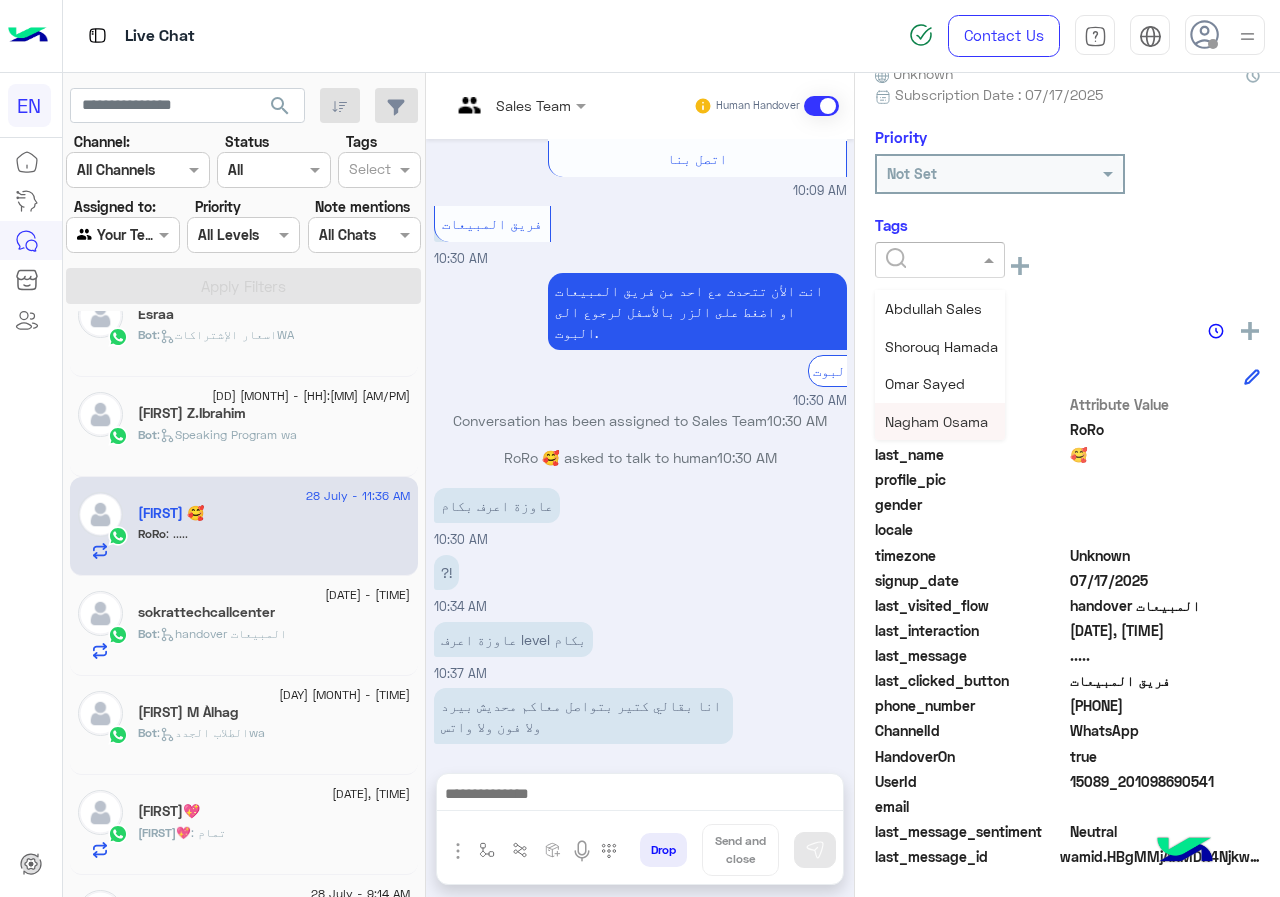 click on "Nagham Osama" at bounding box center (936, 421) 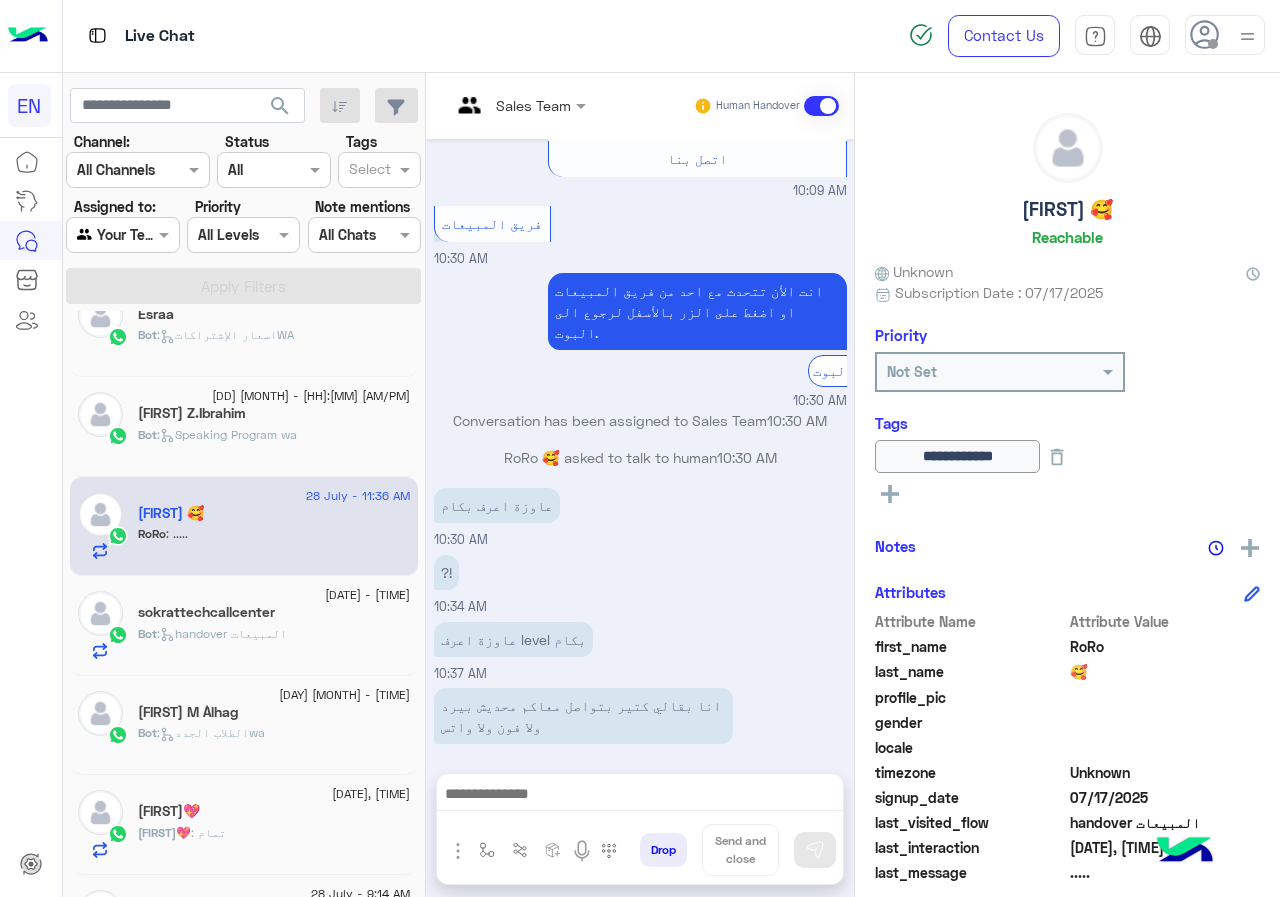 scroll, scrollTop: 0, scrollLeft: 0, axis: both 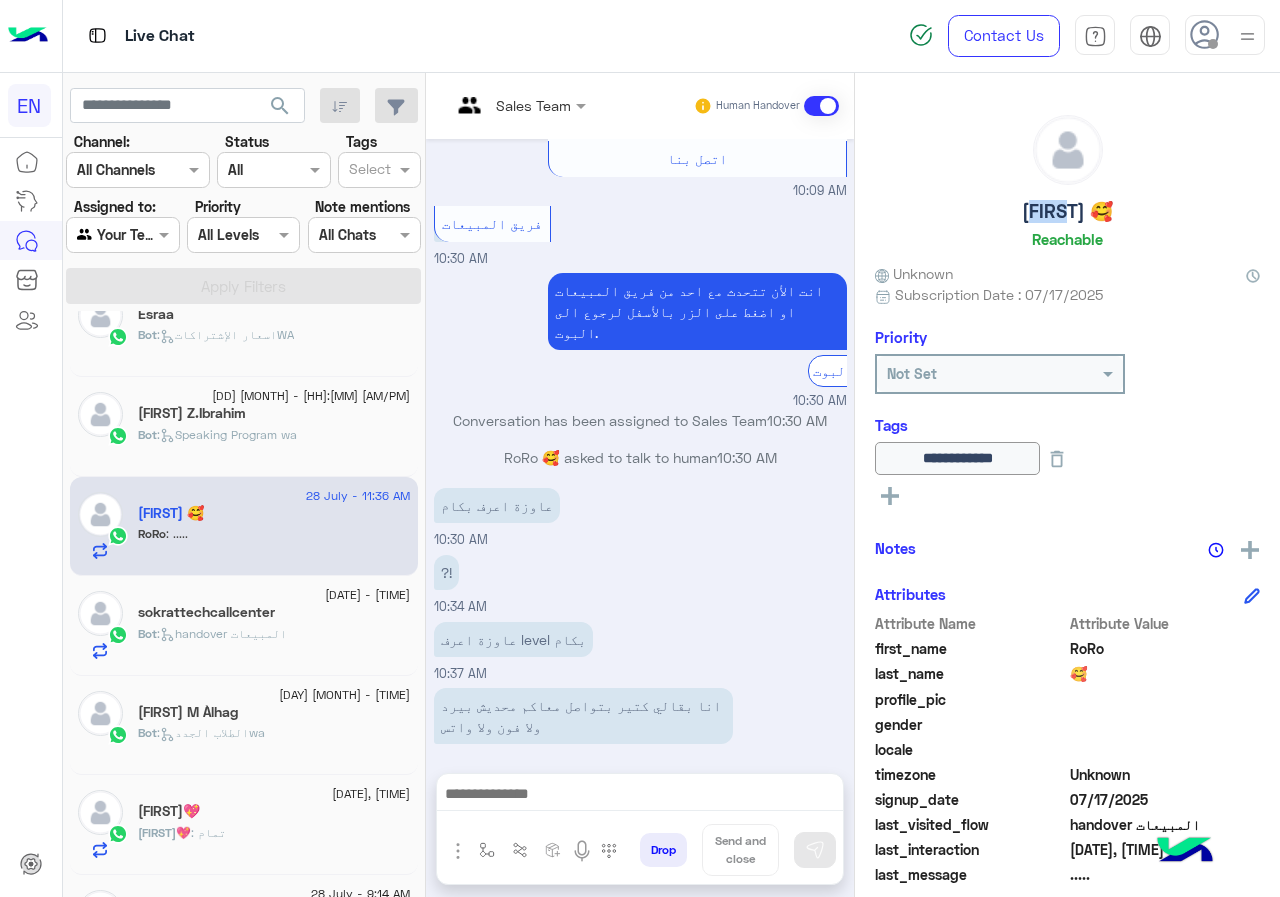 drag, startPoint x: 1025, startPoint y: 212, endPoint x: 1067, endPoint y: 211, distance: 42.0119 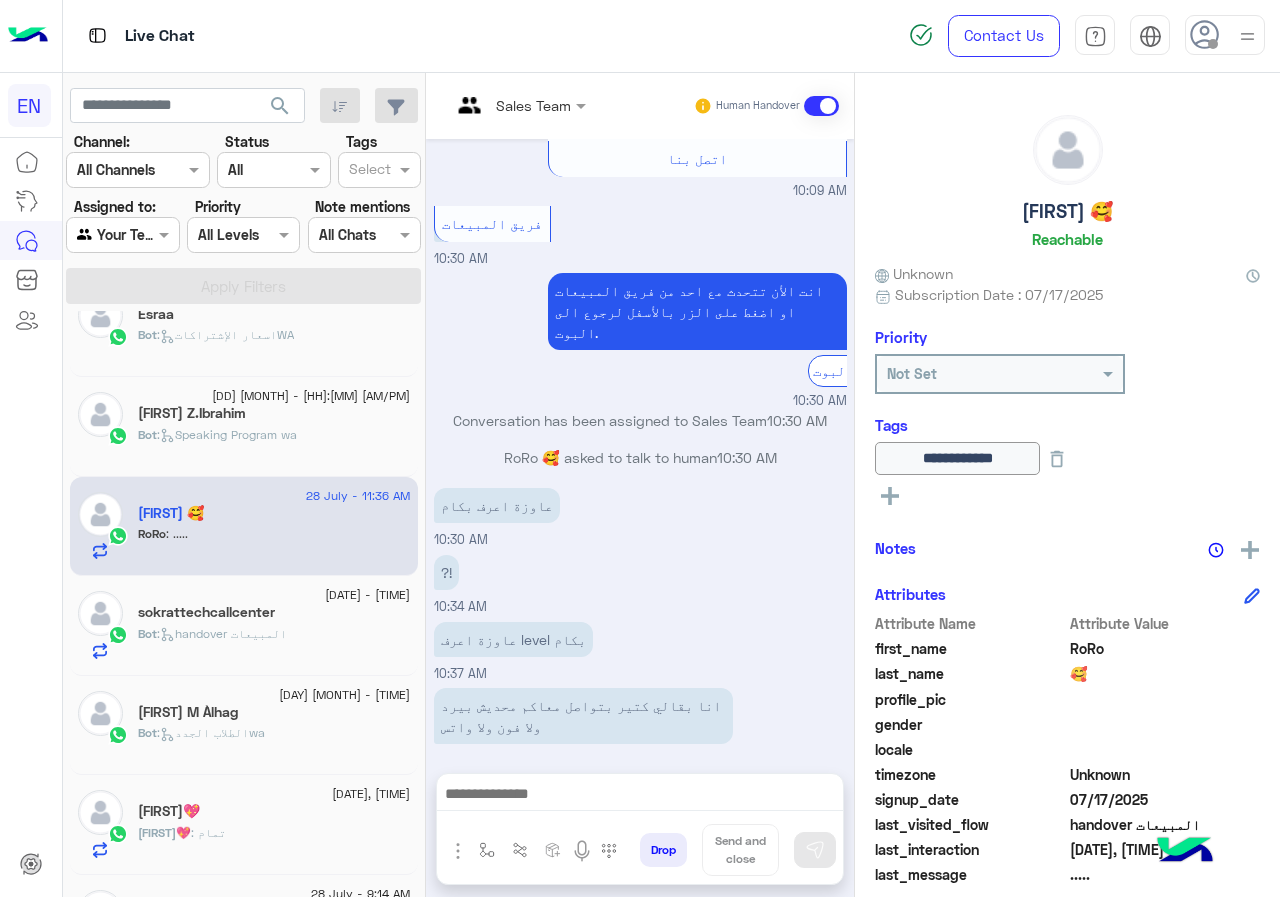 click on ":   Speaking Program wa" 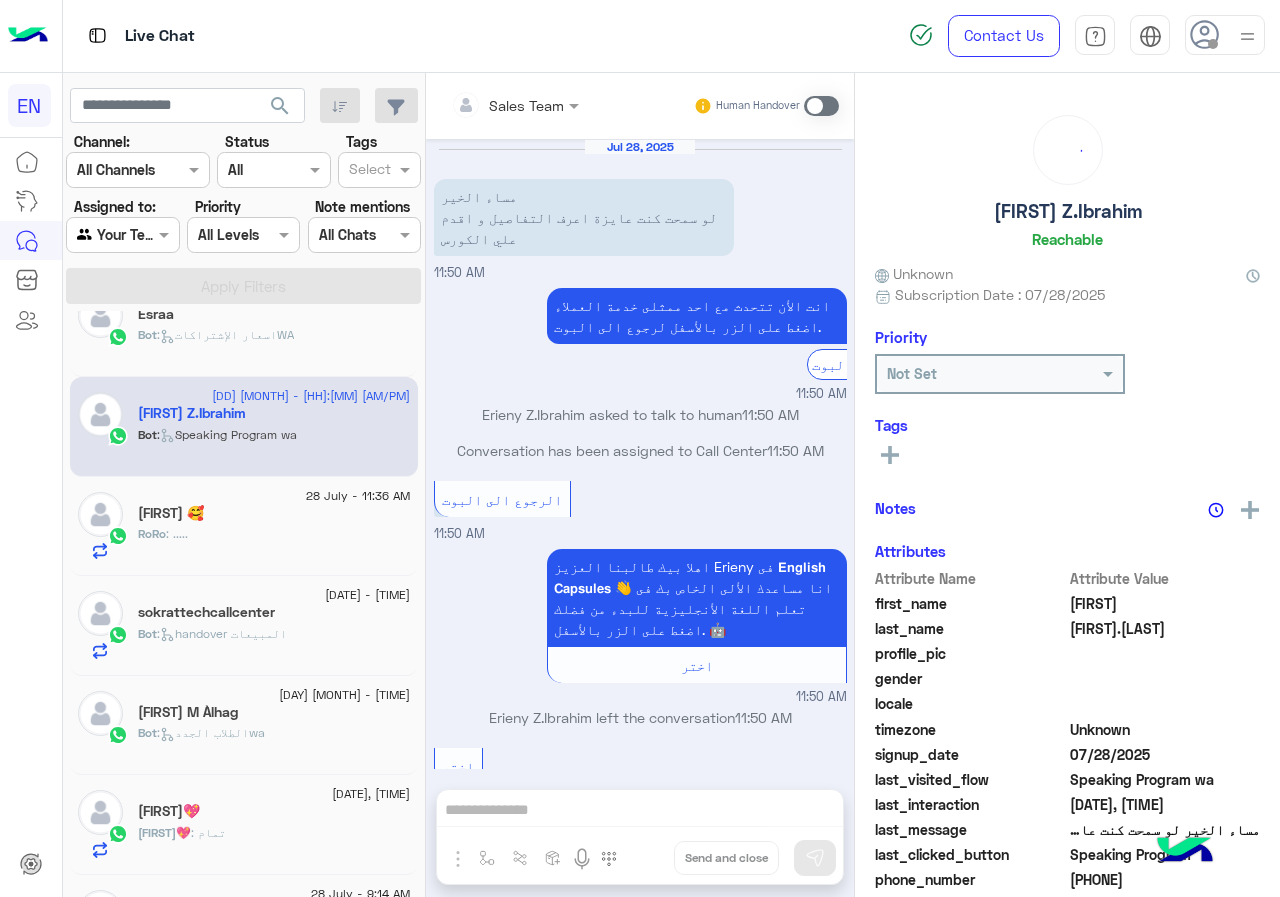 scroll, scrollTop: 2539, scrollLeft: 0, axis: vertical 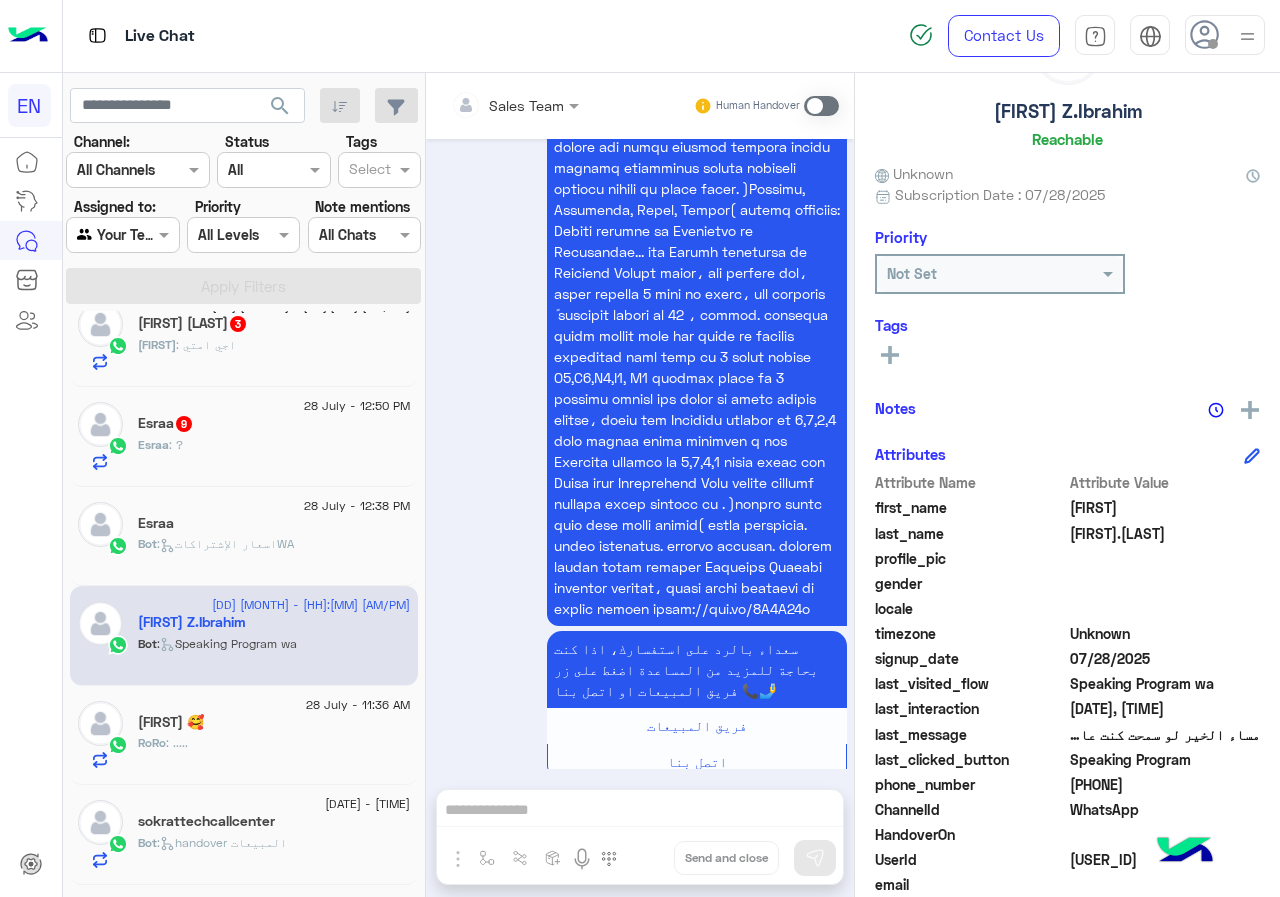 click on "[PHONE]" 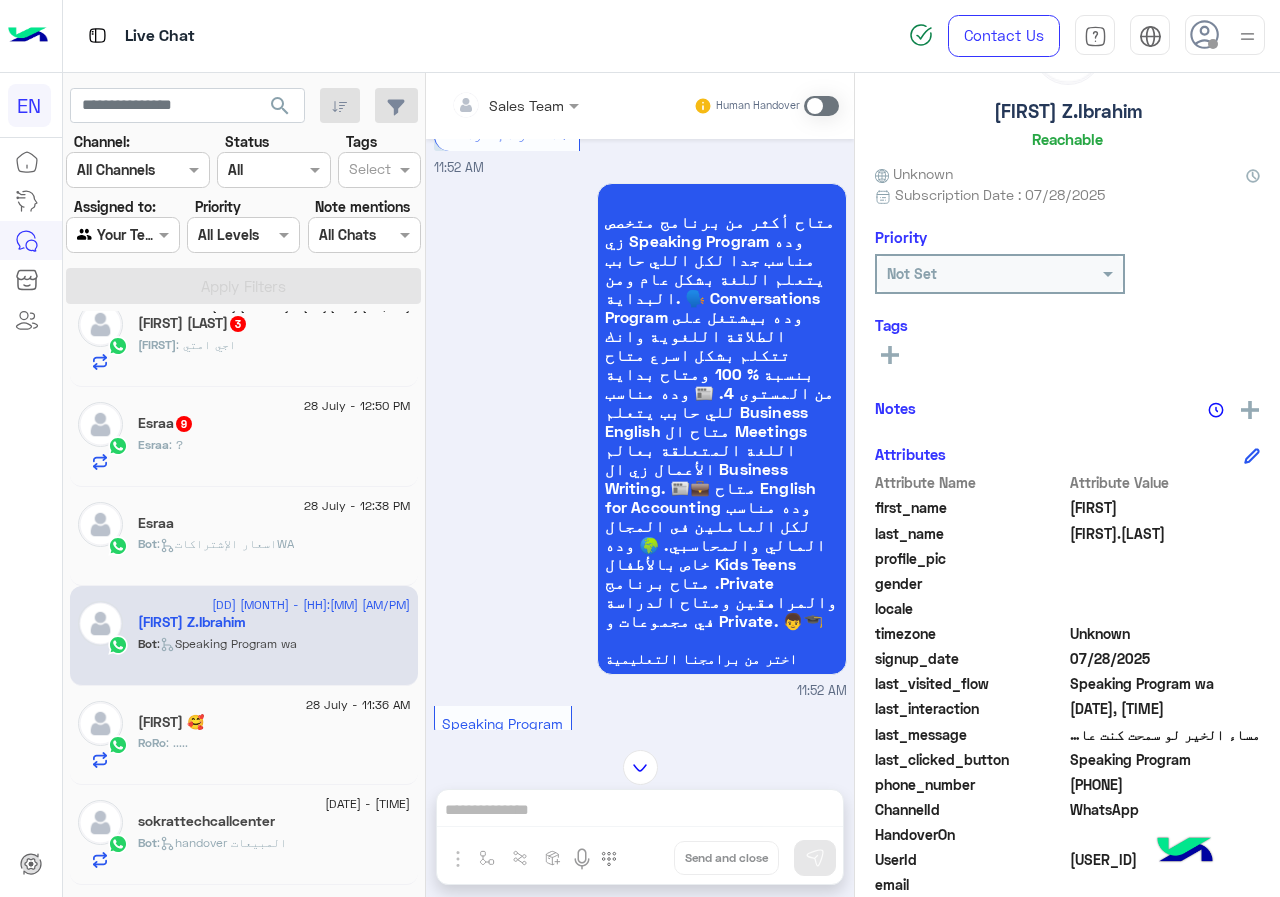 scroll, scrollTop: 1739, scrollLeft: 0, axis: vertical 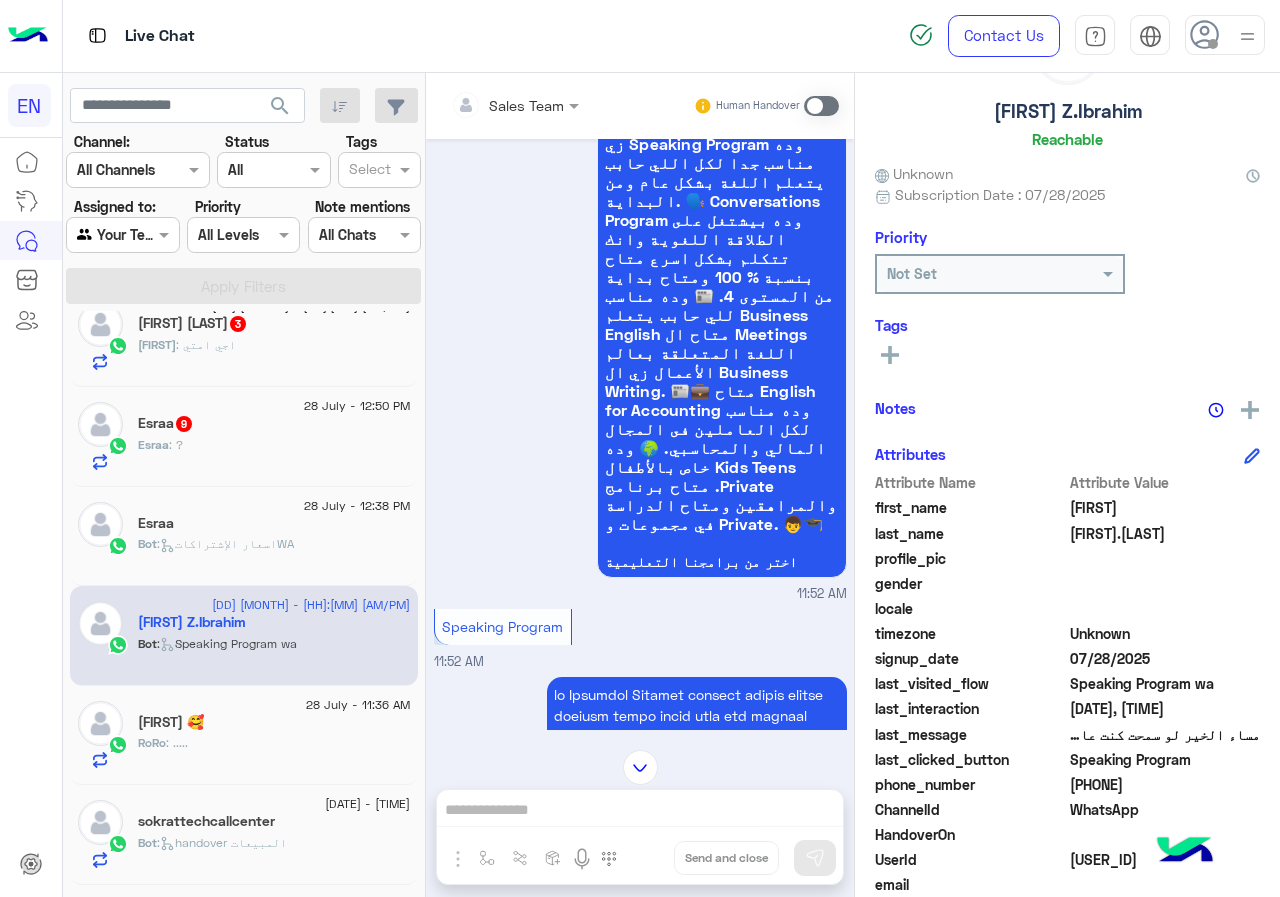click 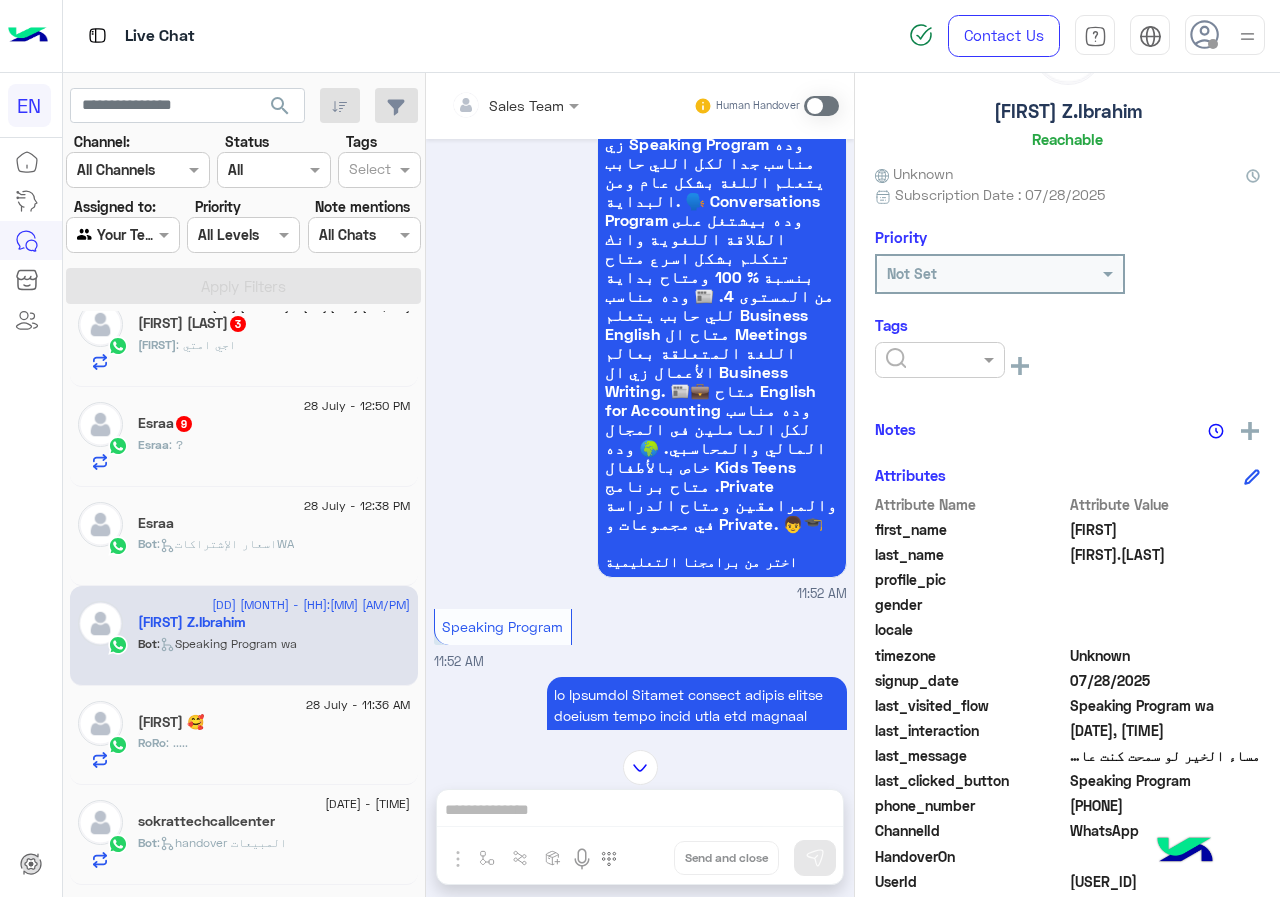 click 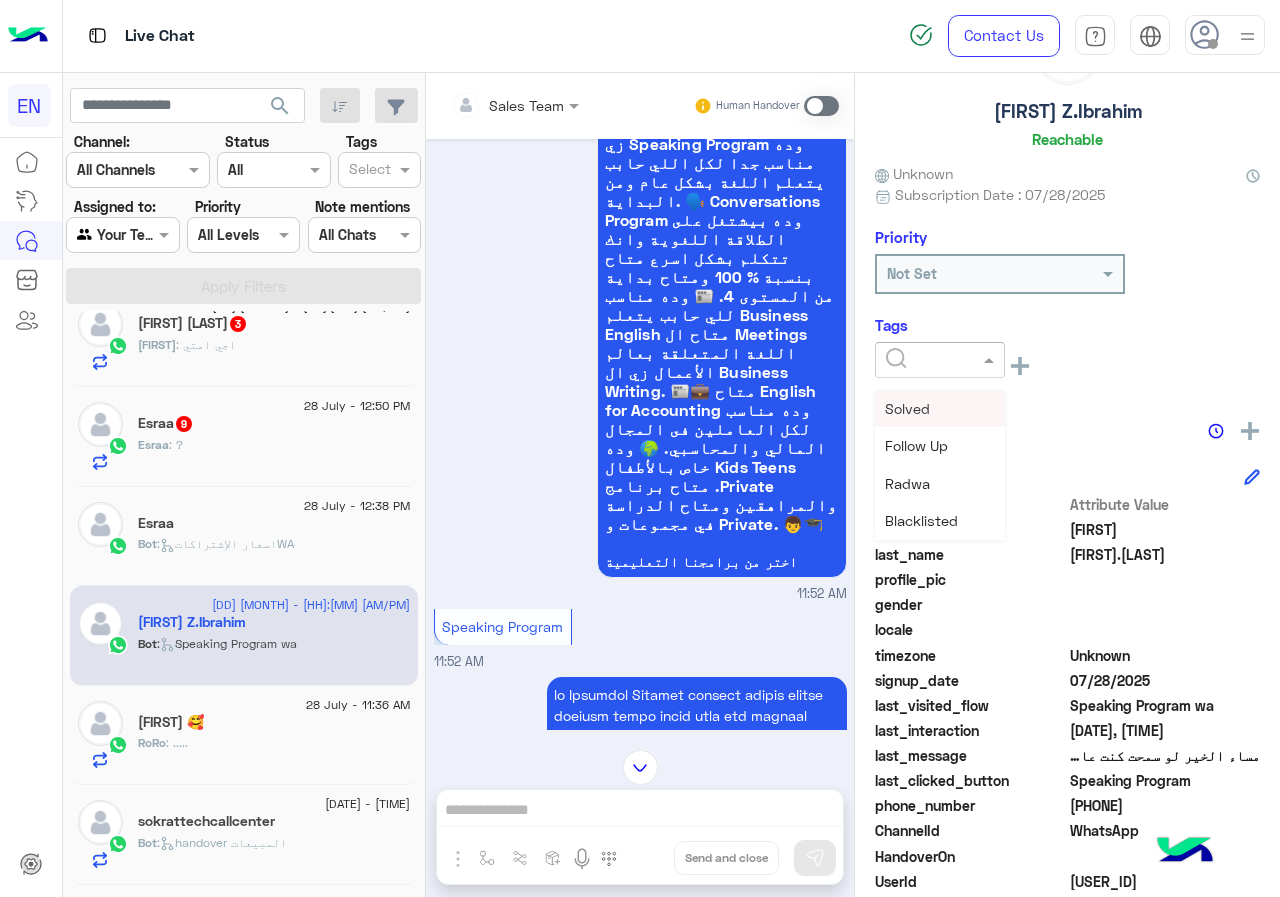 scroll, scrollTop: 201, scrollLeft: 0, axis: vertical 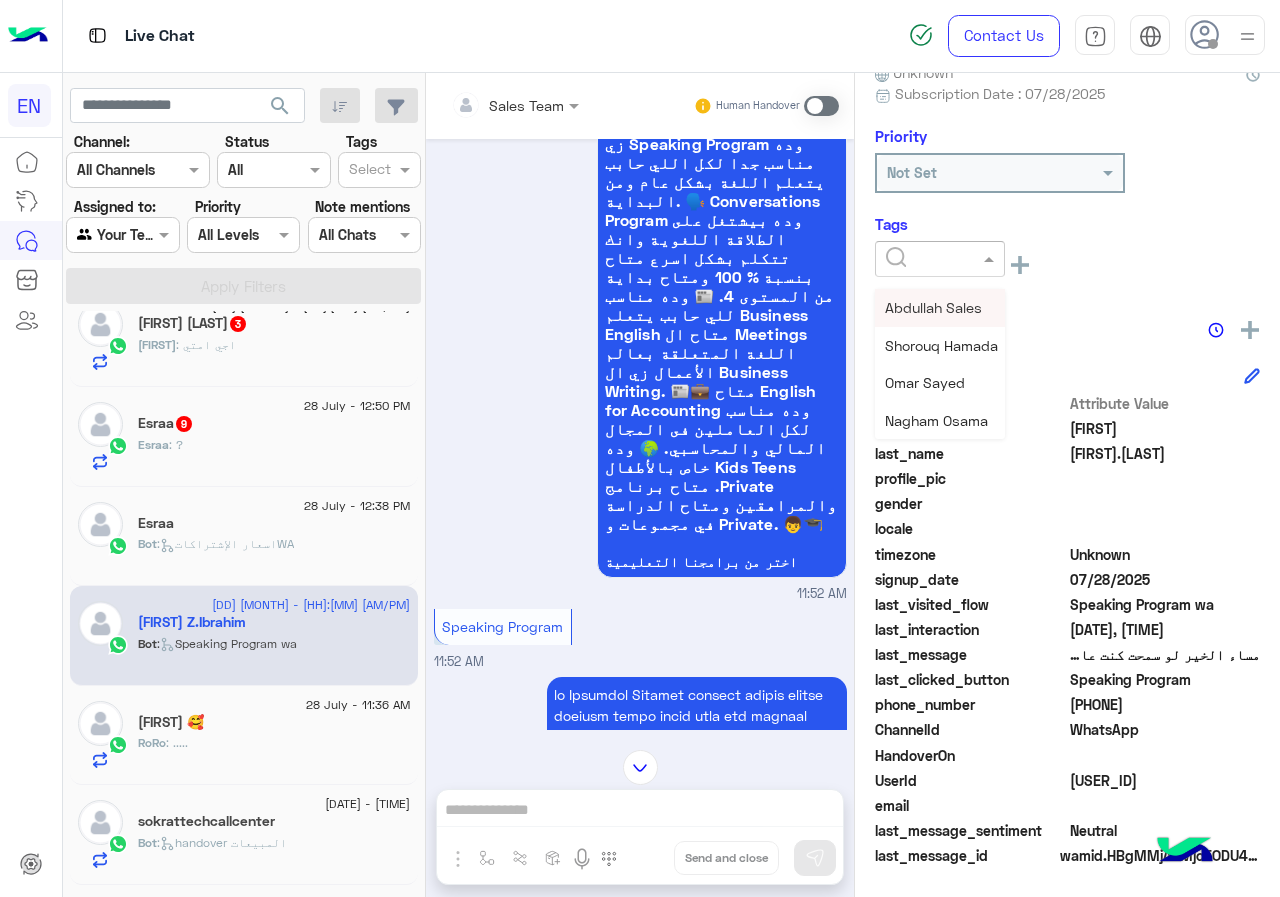 click on "Abdullah Sales" at bounding box center (933, 307) 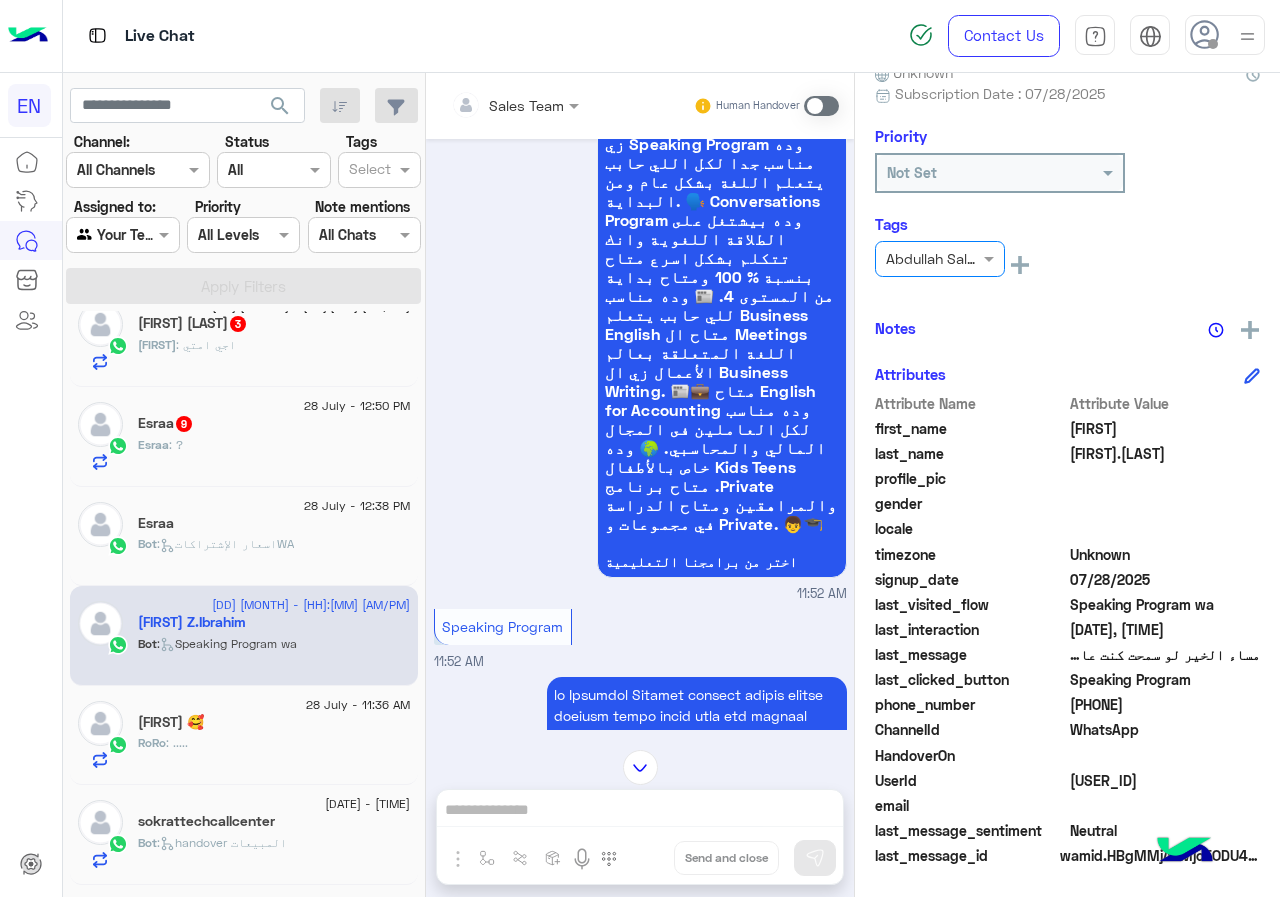 click on ":   اسعار الإشتراكاتWA" 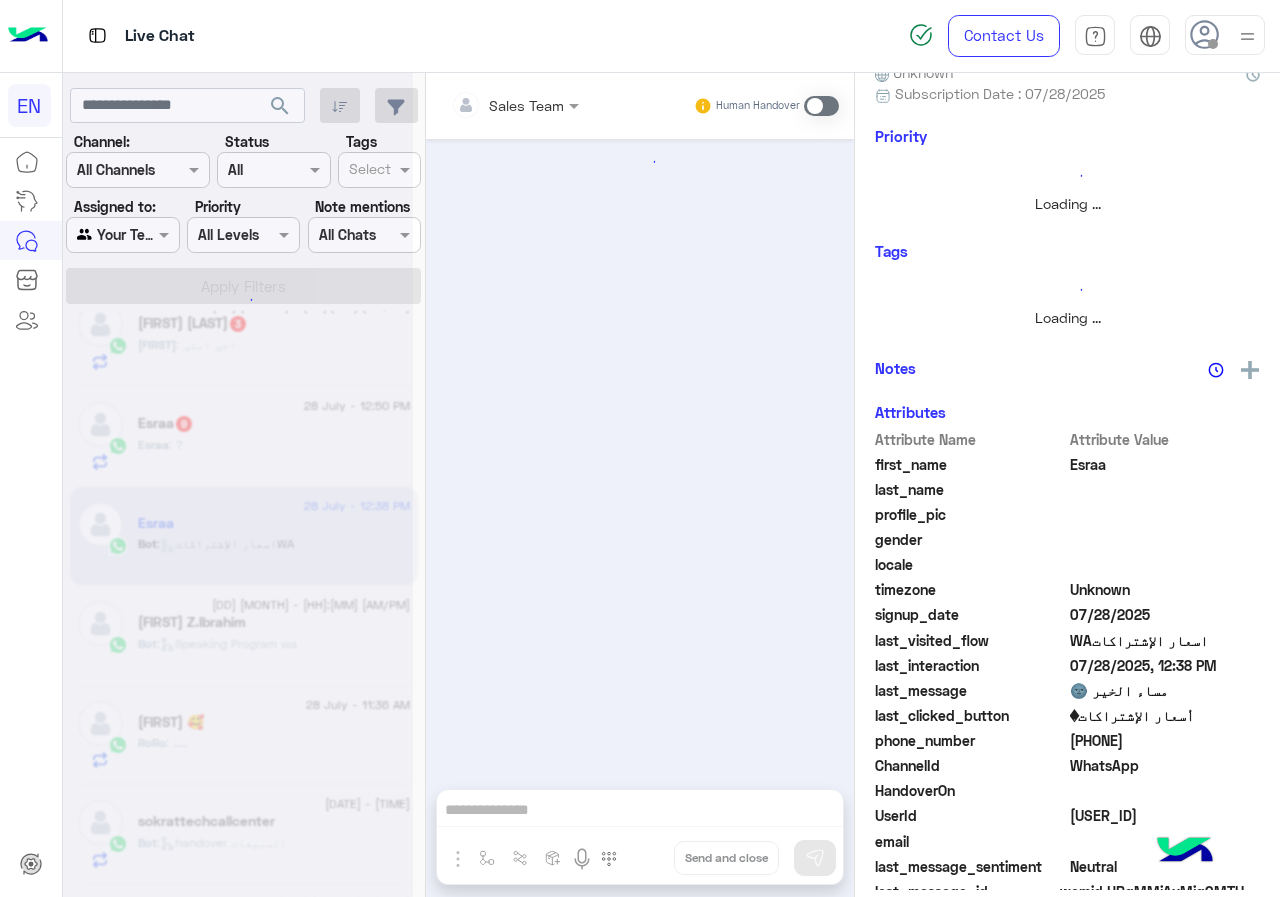 scroll, scrollTop: 0, scrollLeft: 0, axis: both 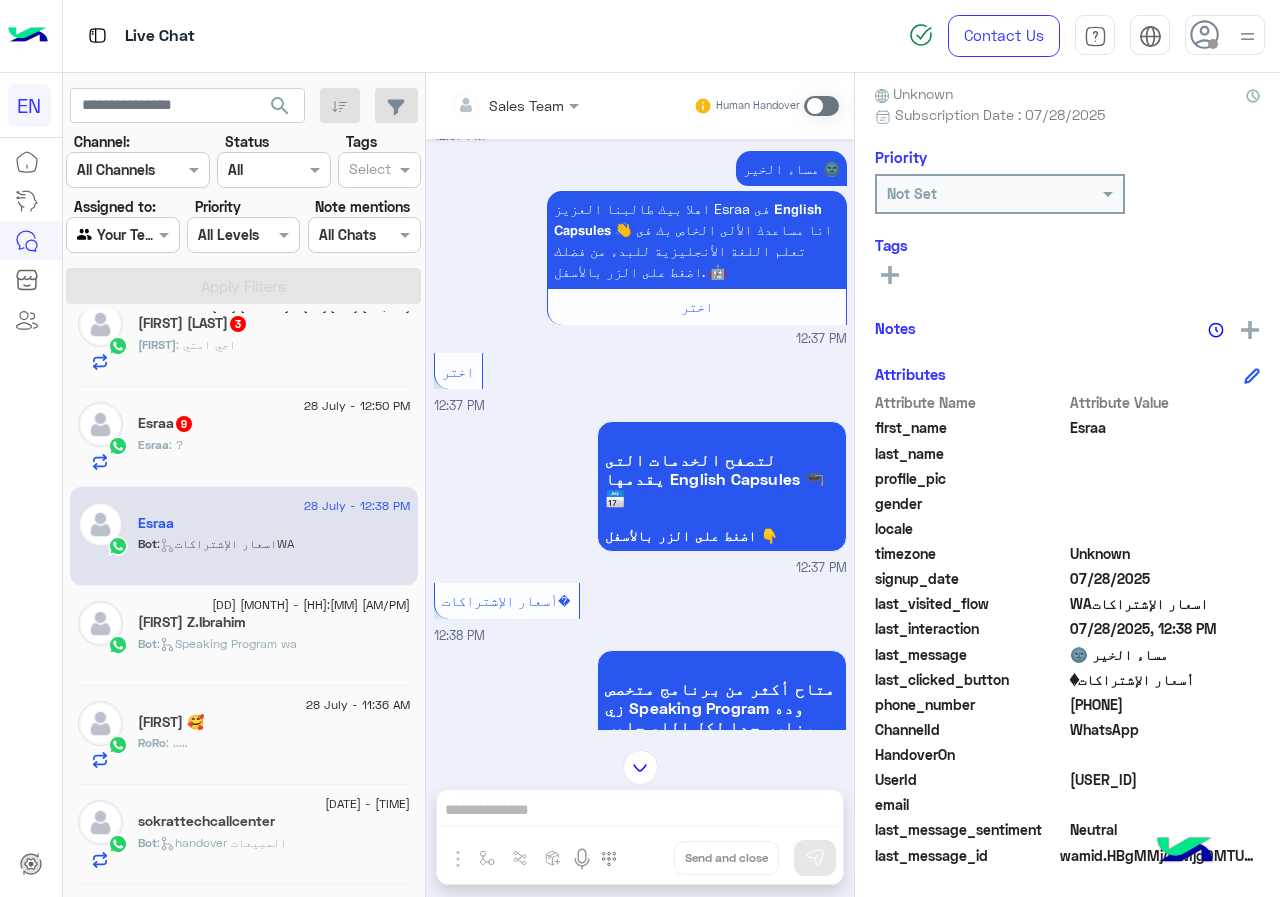 click on "[PHONE]" 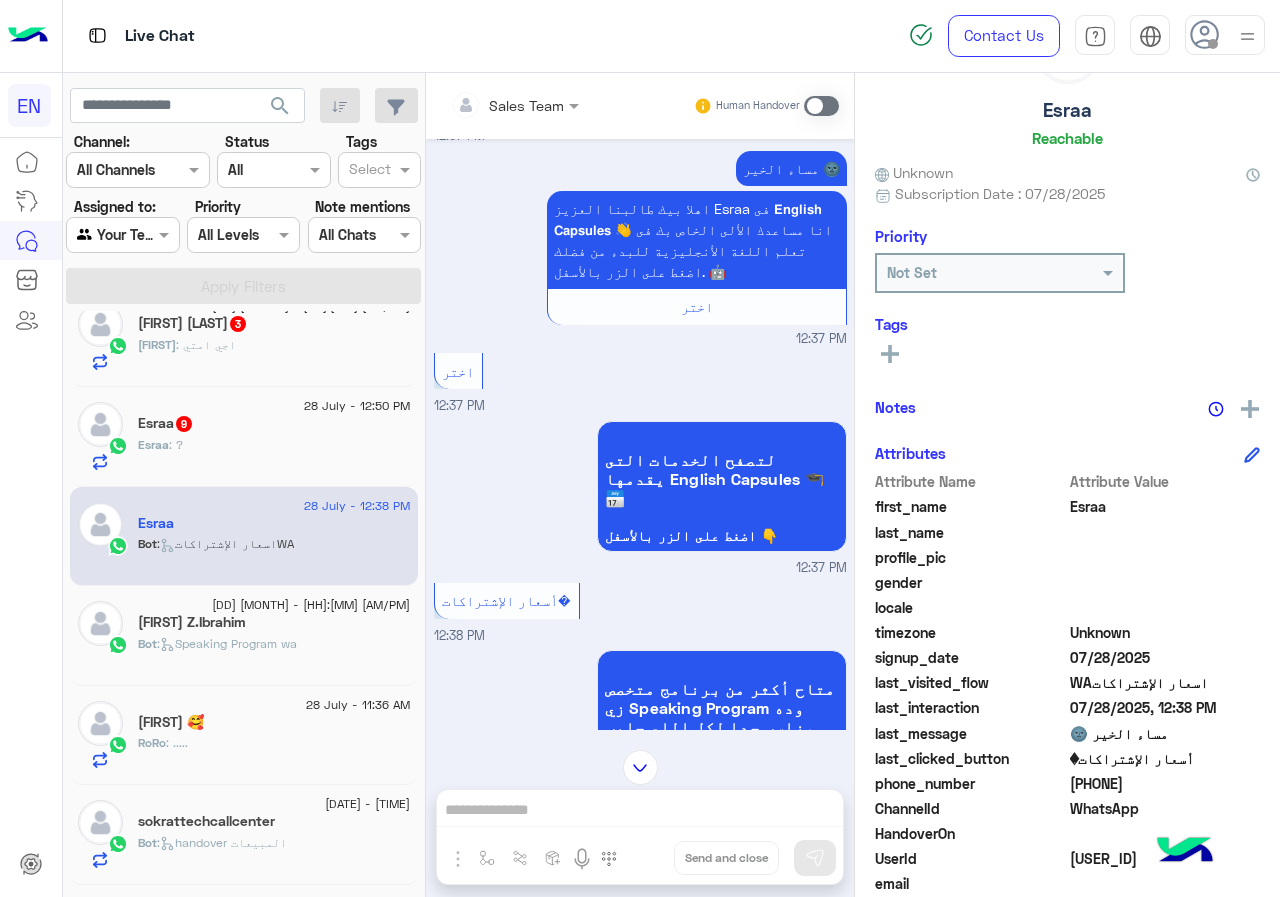 scroll, scrollTop: 0, scrollLeft: 0, axis: both 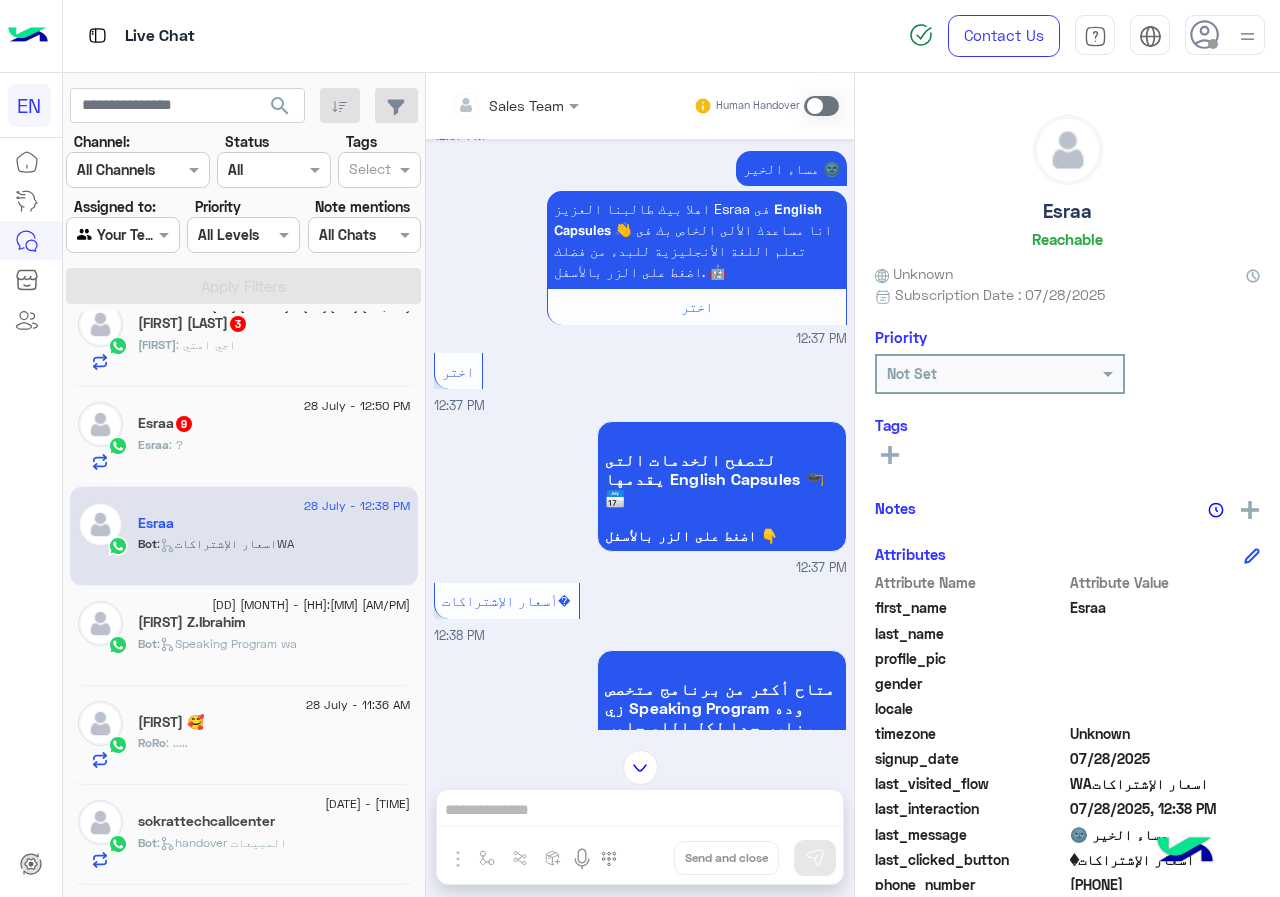 click on "Esraa" 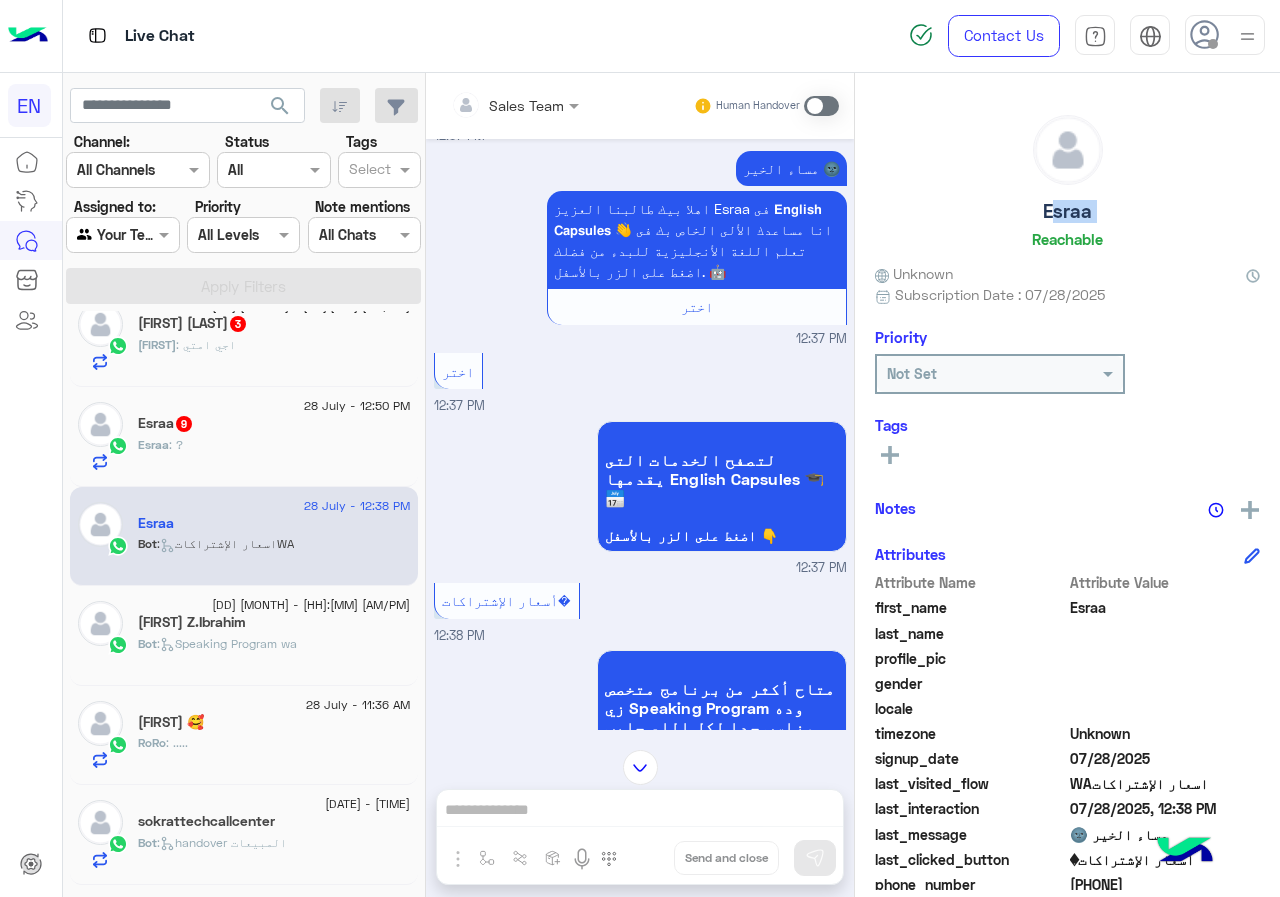 click on "Esraa" 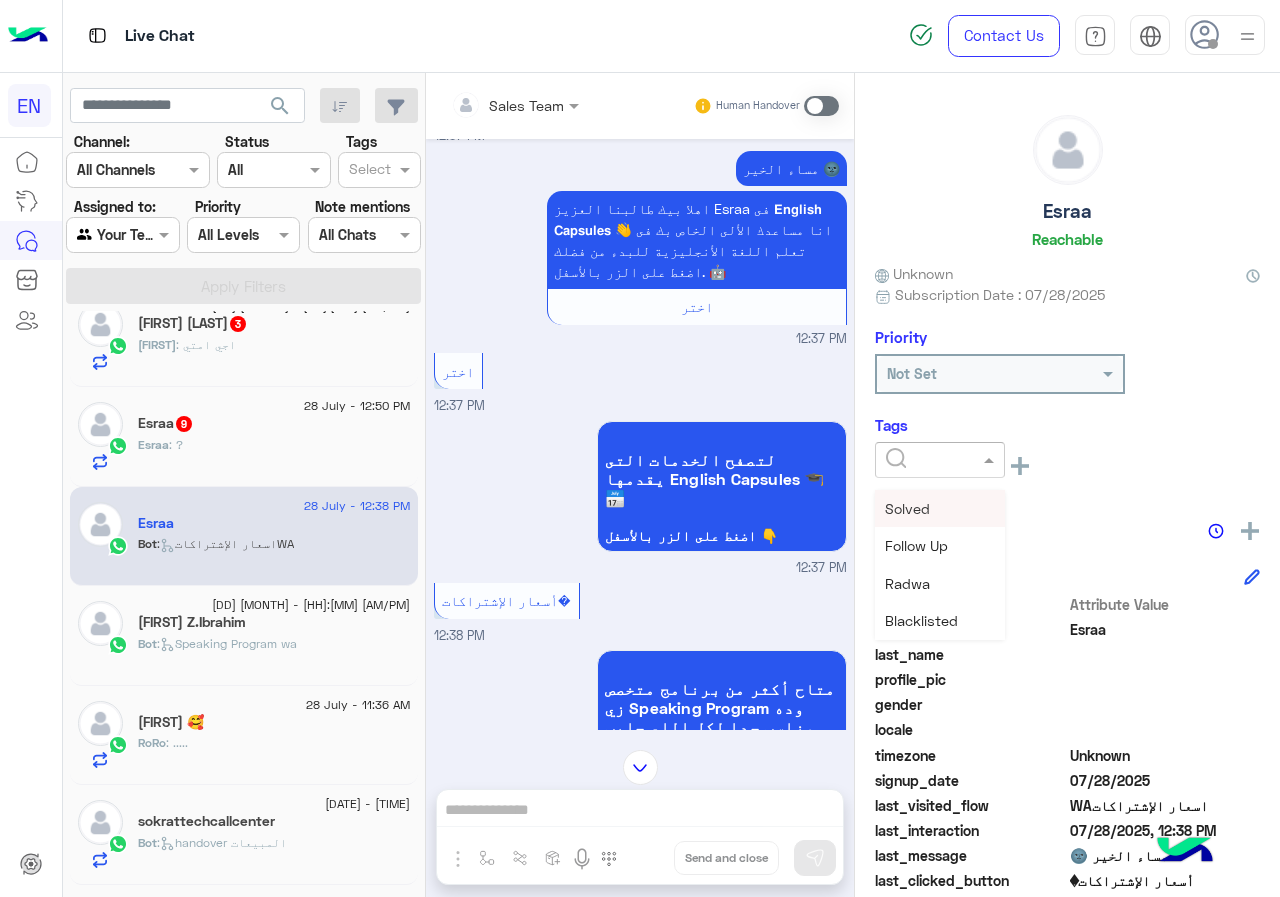 click 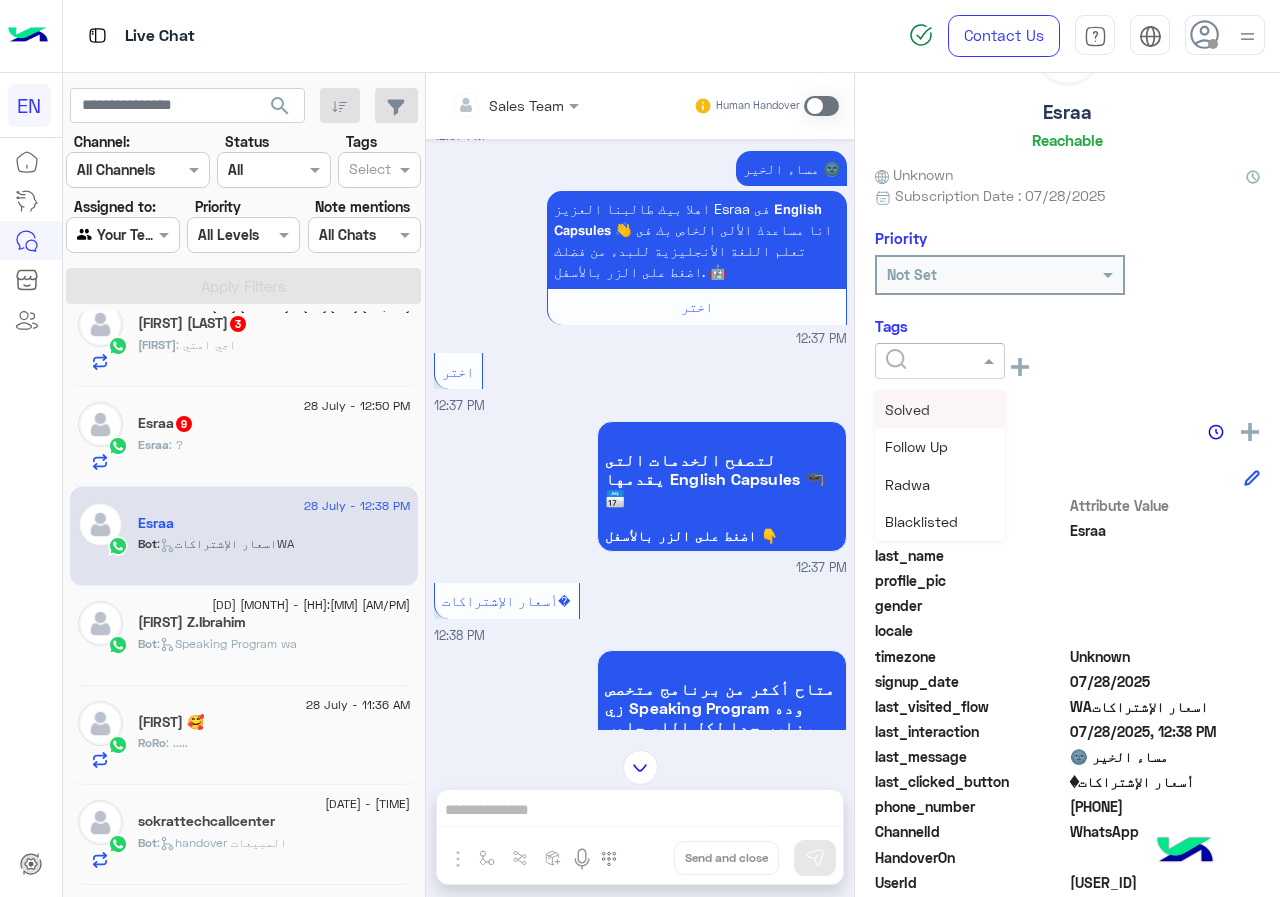 scroll, scrollTop: 100, scrollLeft: 0, axis: vertical 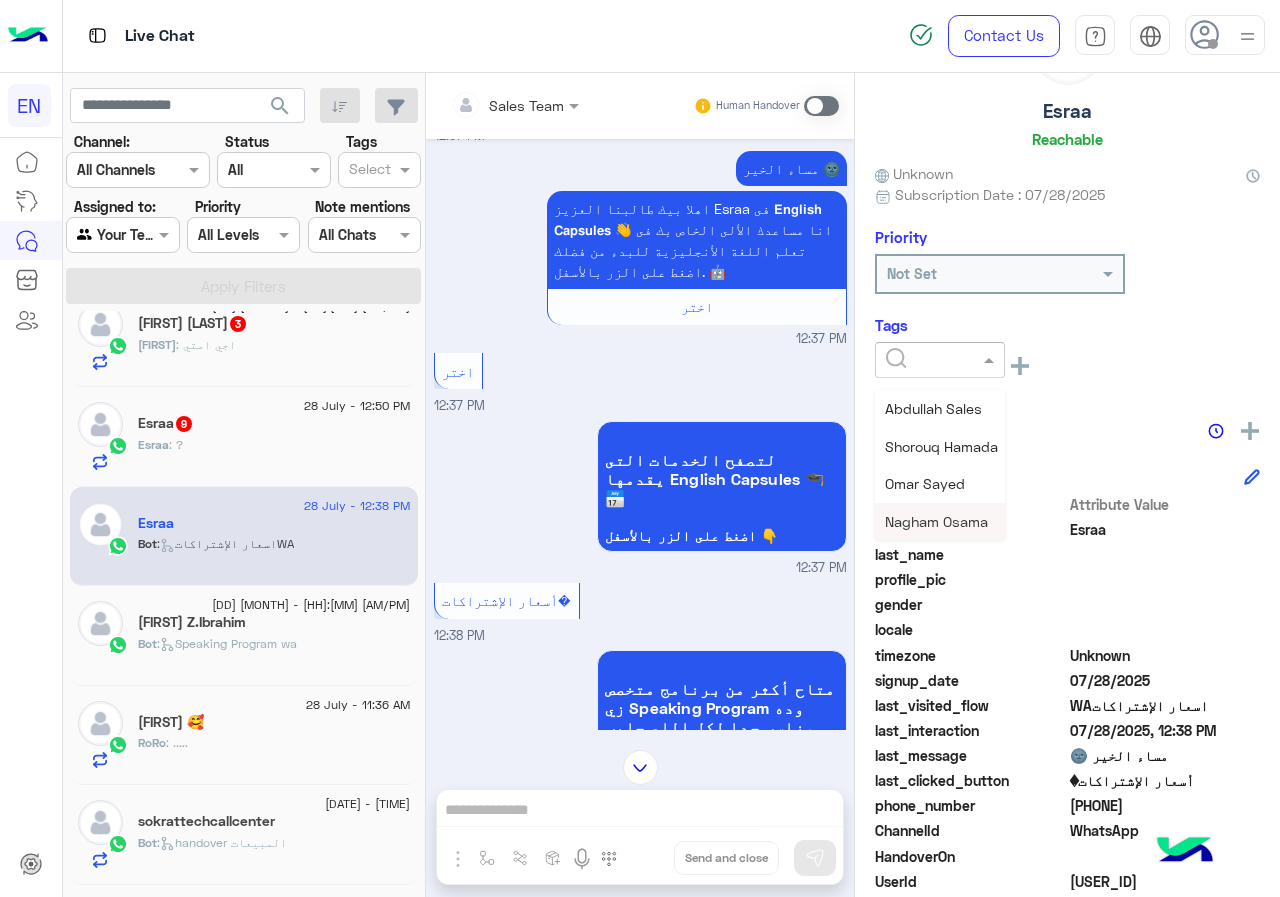 click on "Nagham Osama" at bounding box center [940, 521] 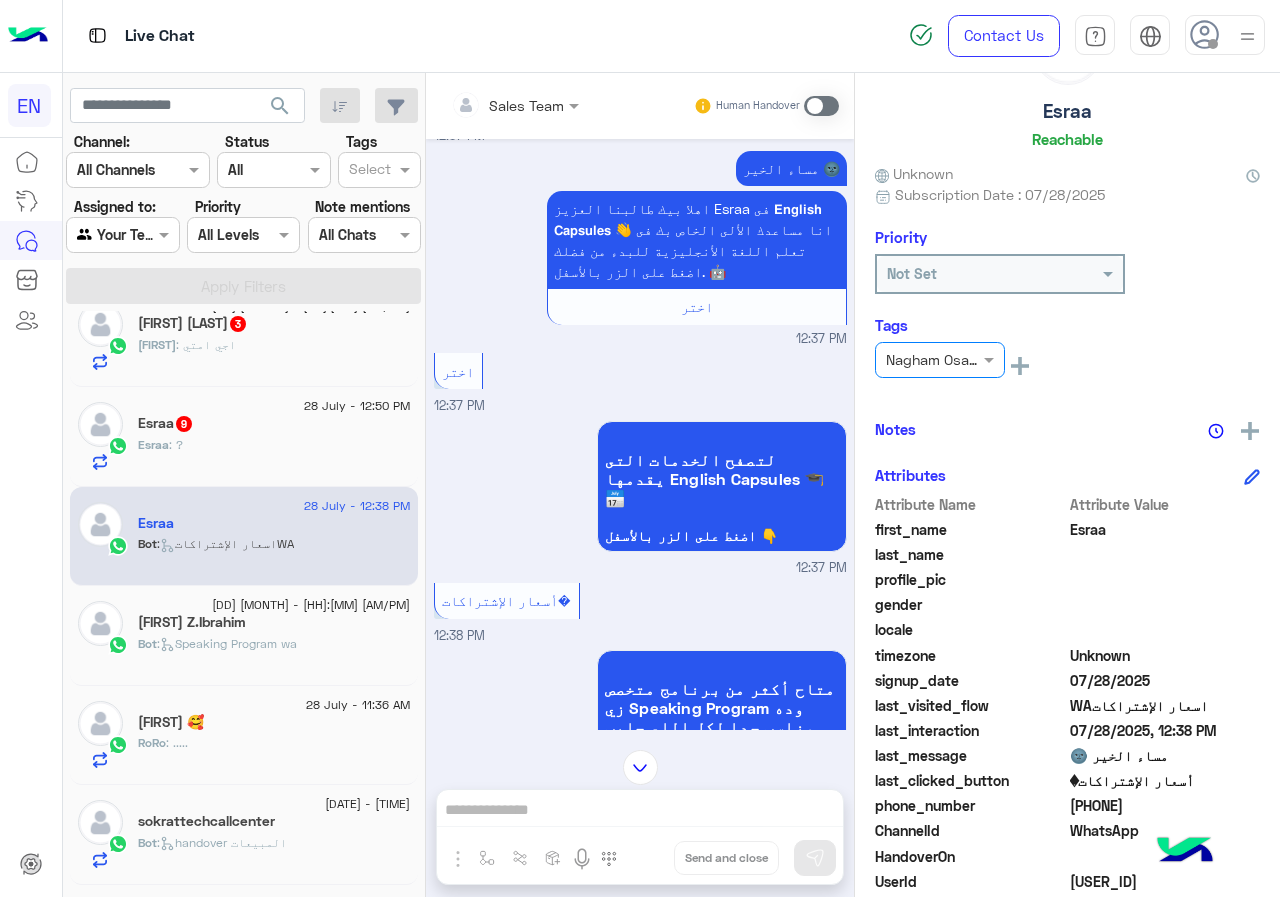 click on "Esraa   9" 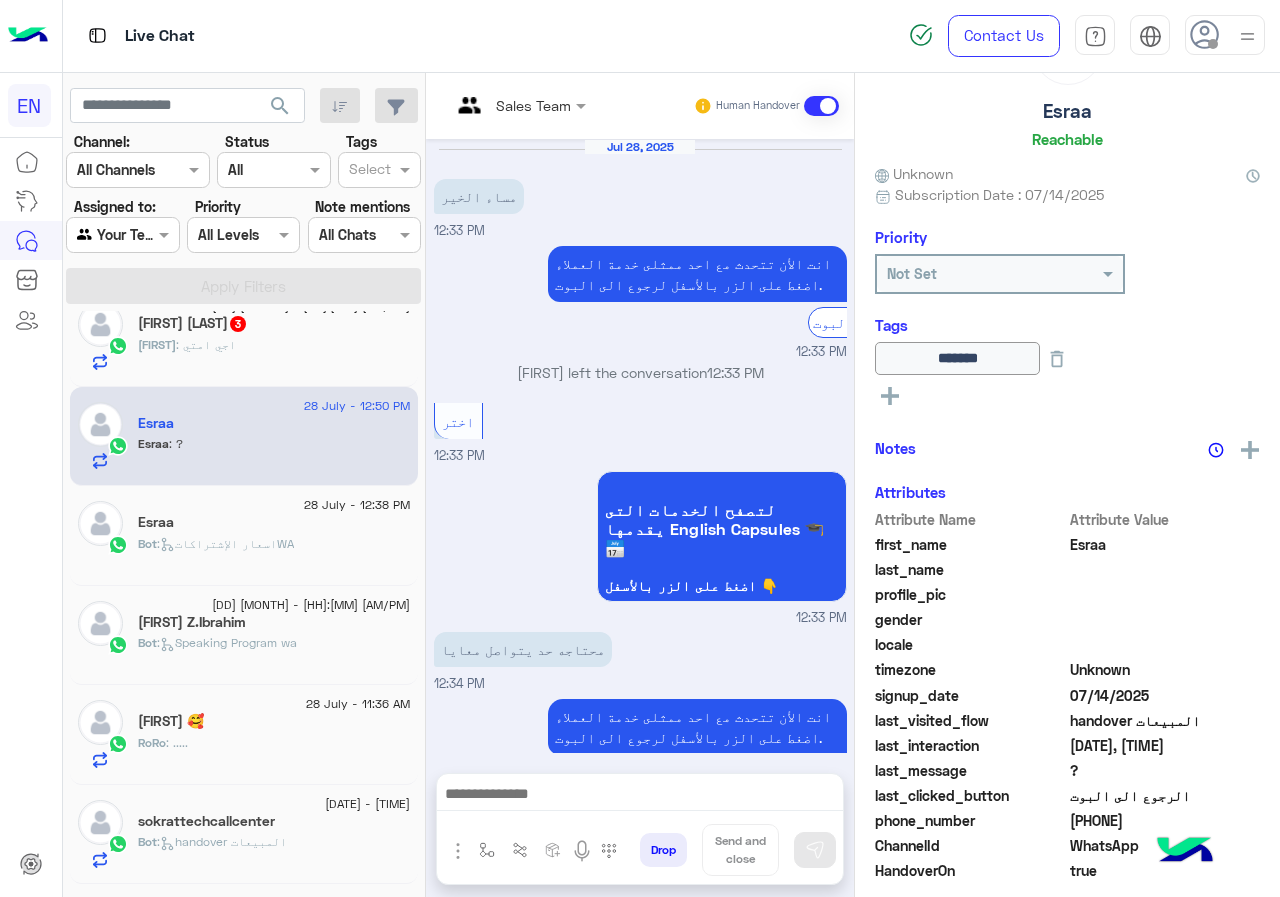 scroll, scrollTop: 865, scrollLeft: 0, axis: vertical 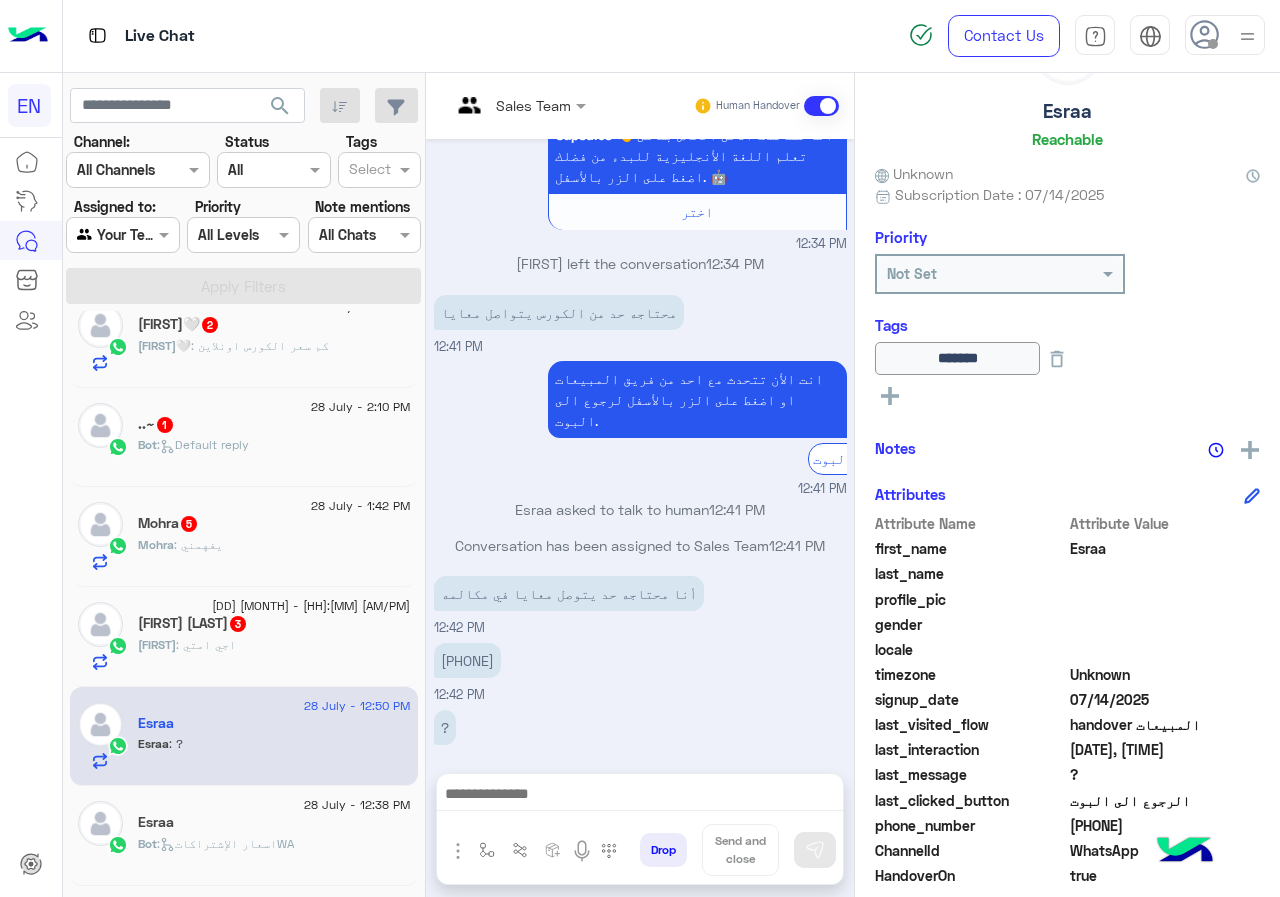 click on "[PHONE]" 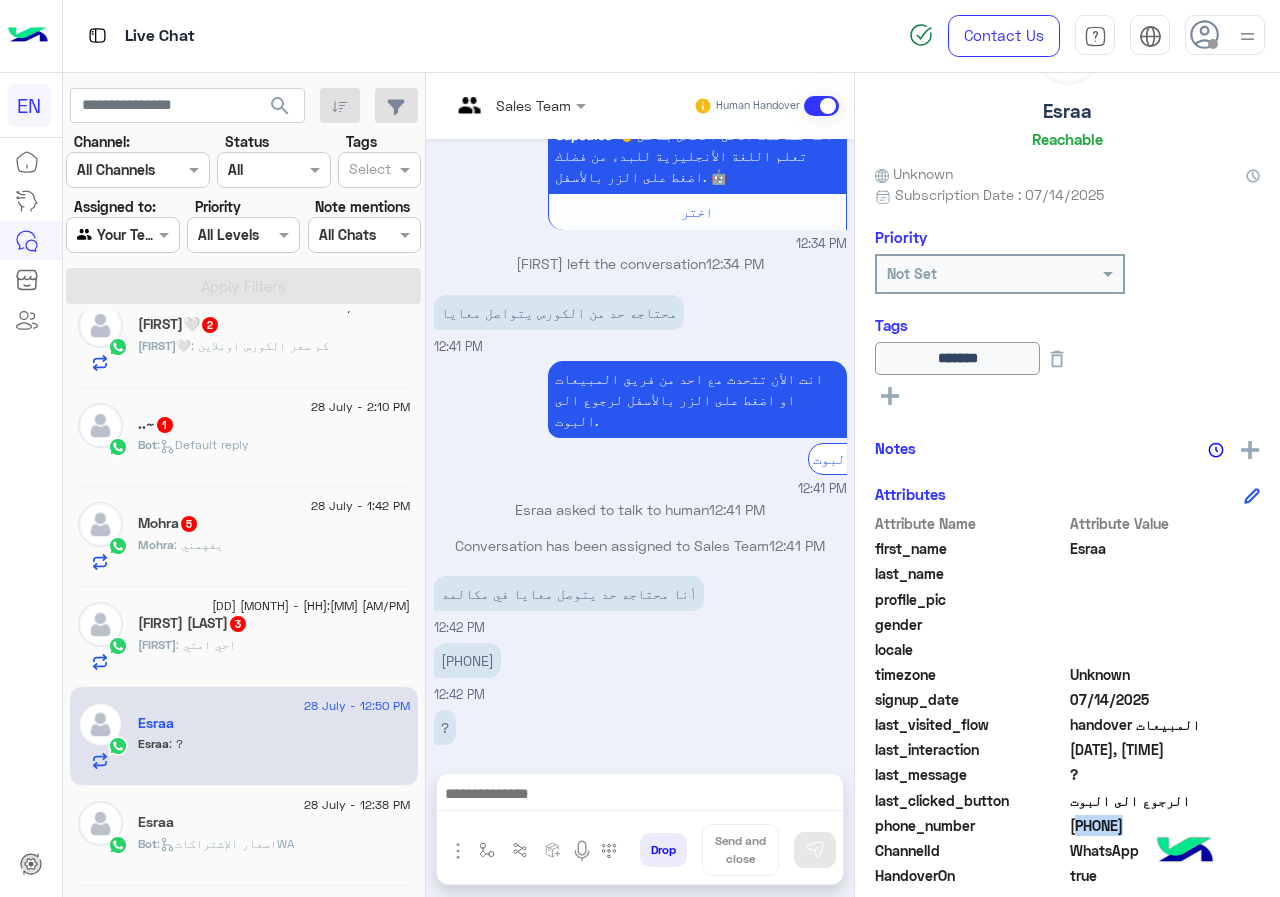 click on "[PHONE]" 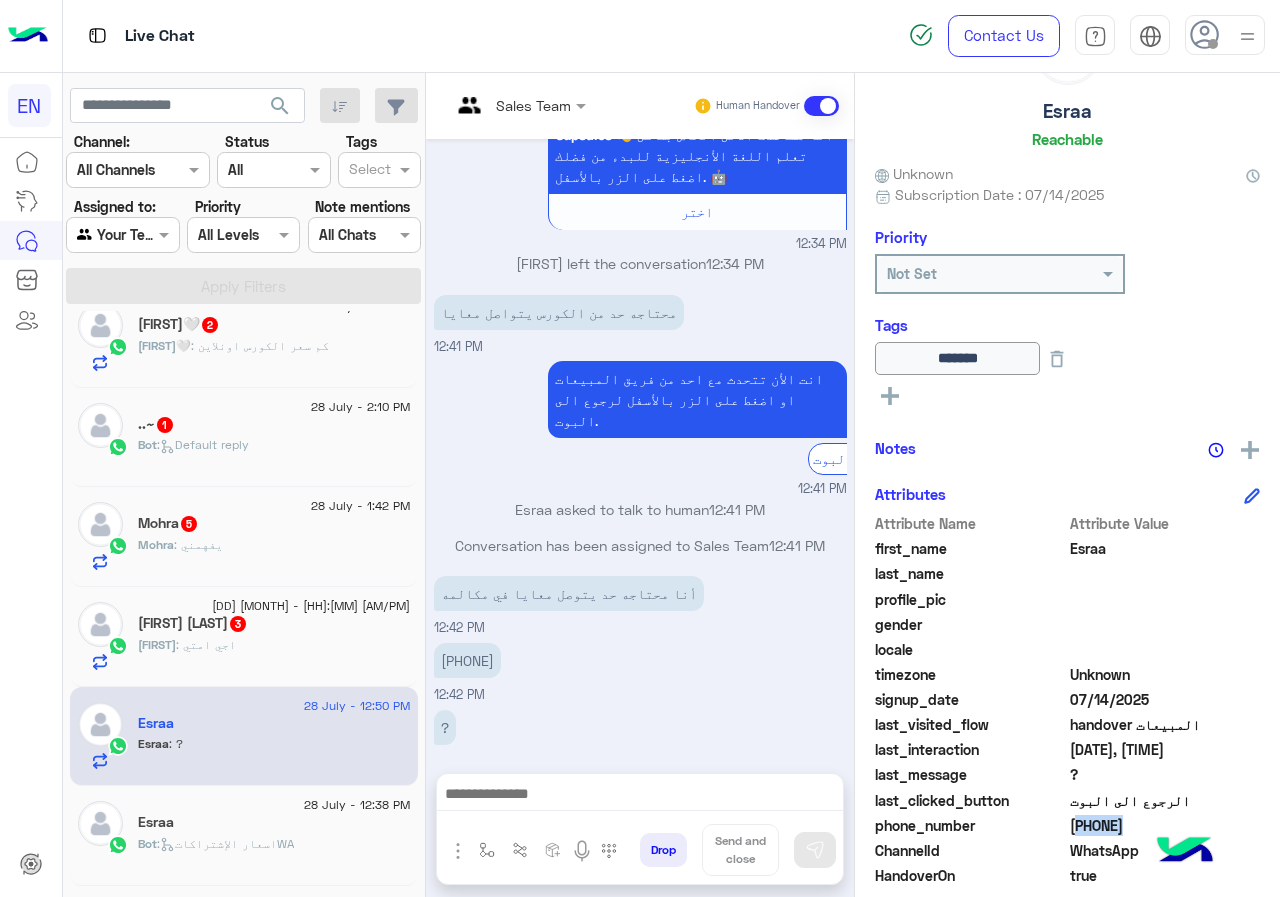 click on "Noura helles  3" 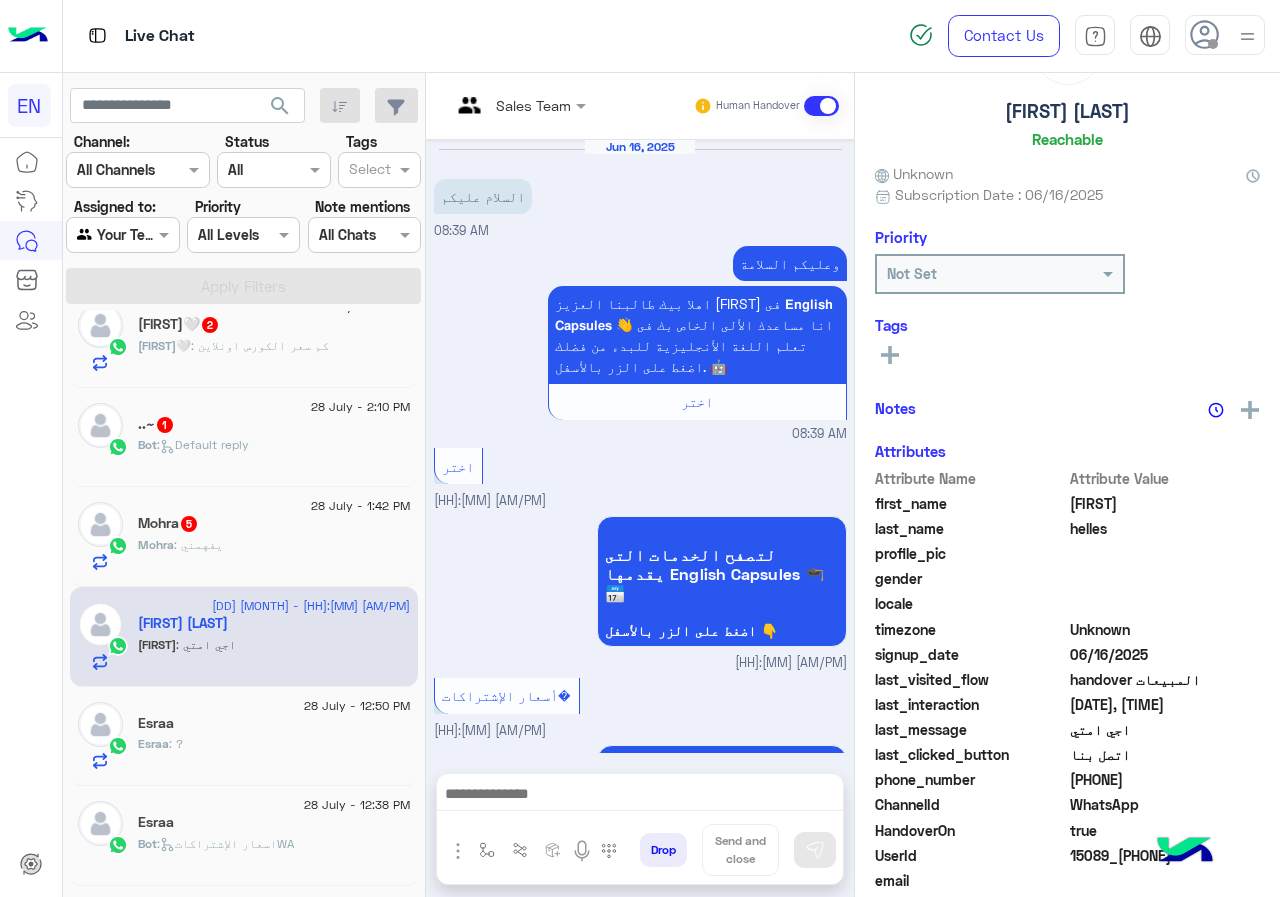 scroll, scrollTop: 3444, scrollLeft: 0, axis: vertical 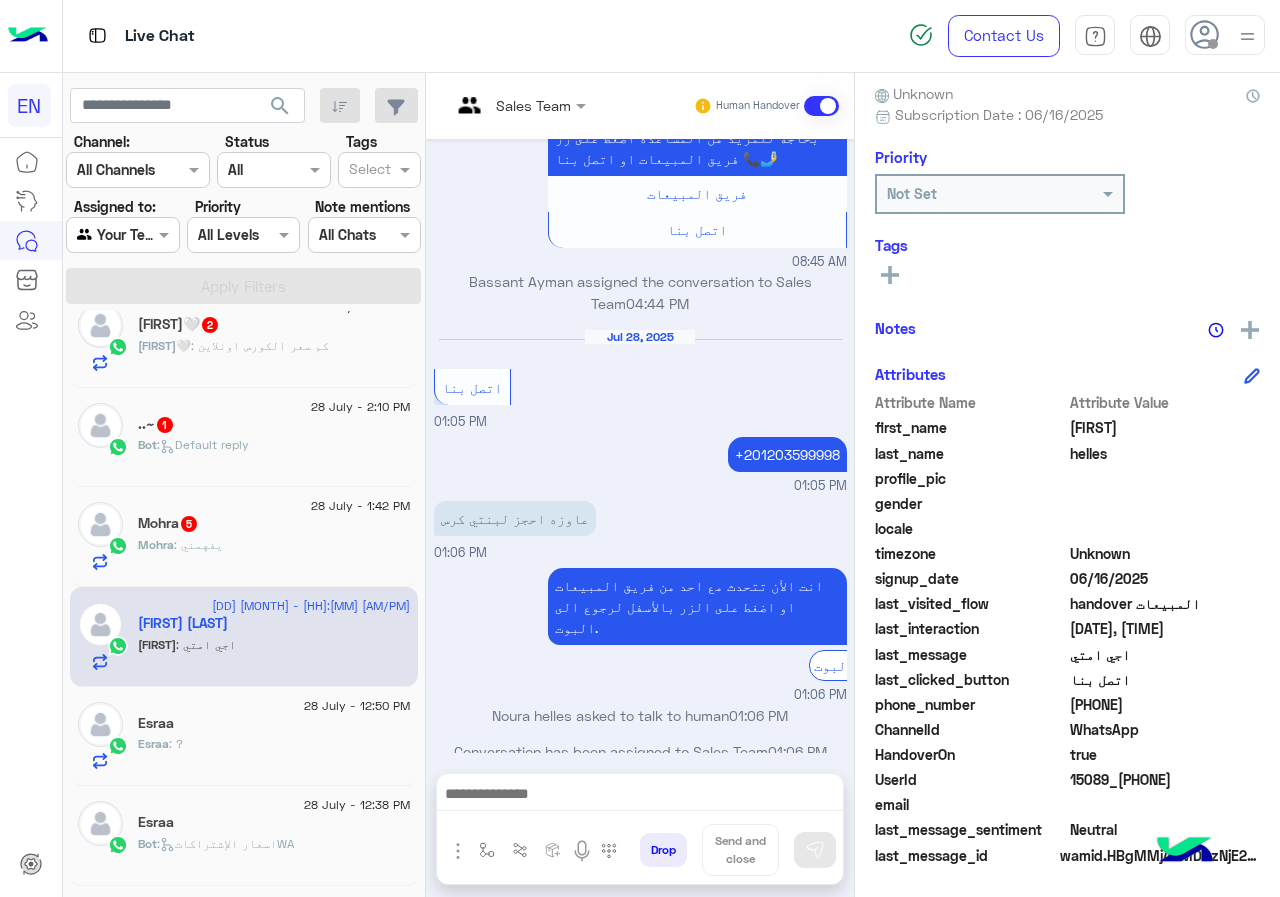 click on "[PHONE]" 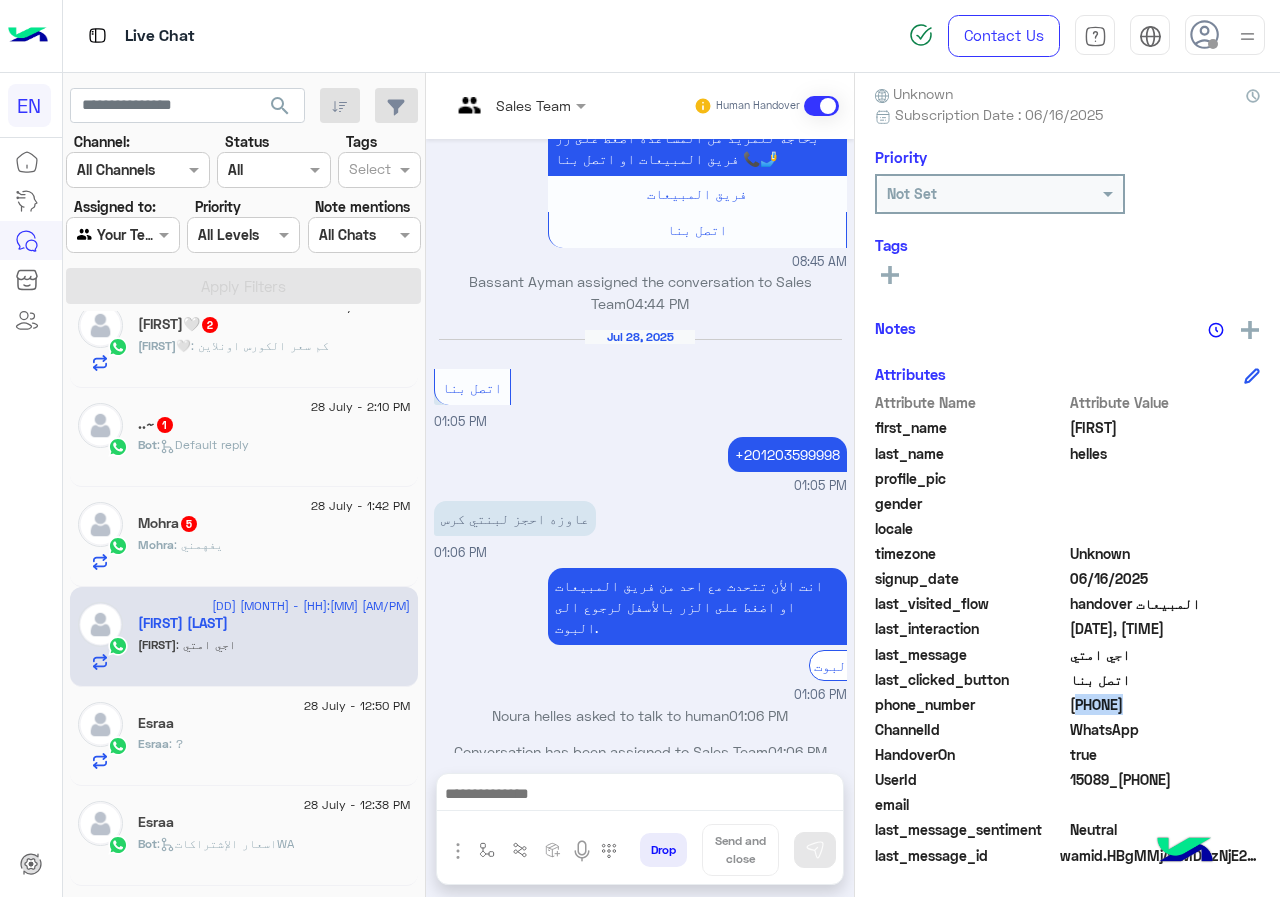 click on "[PHONE]" 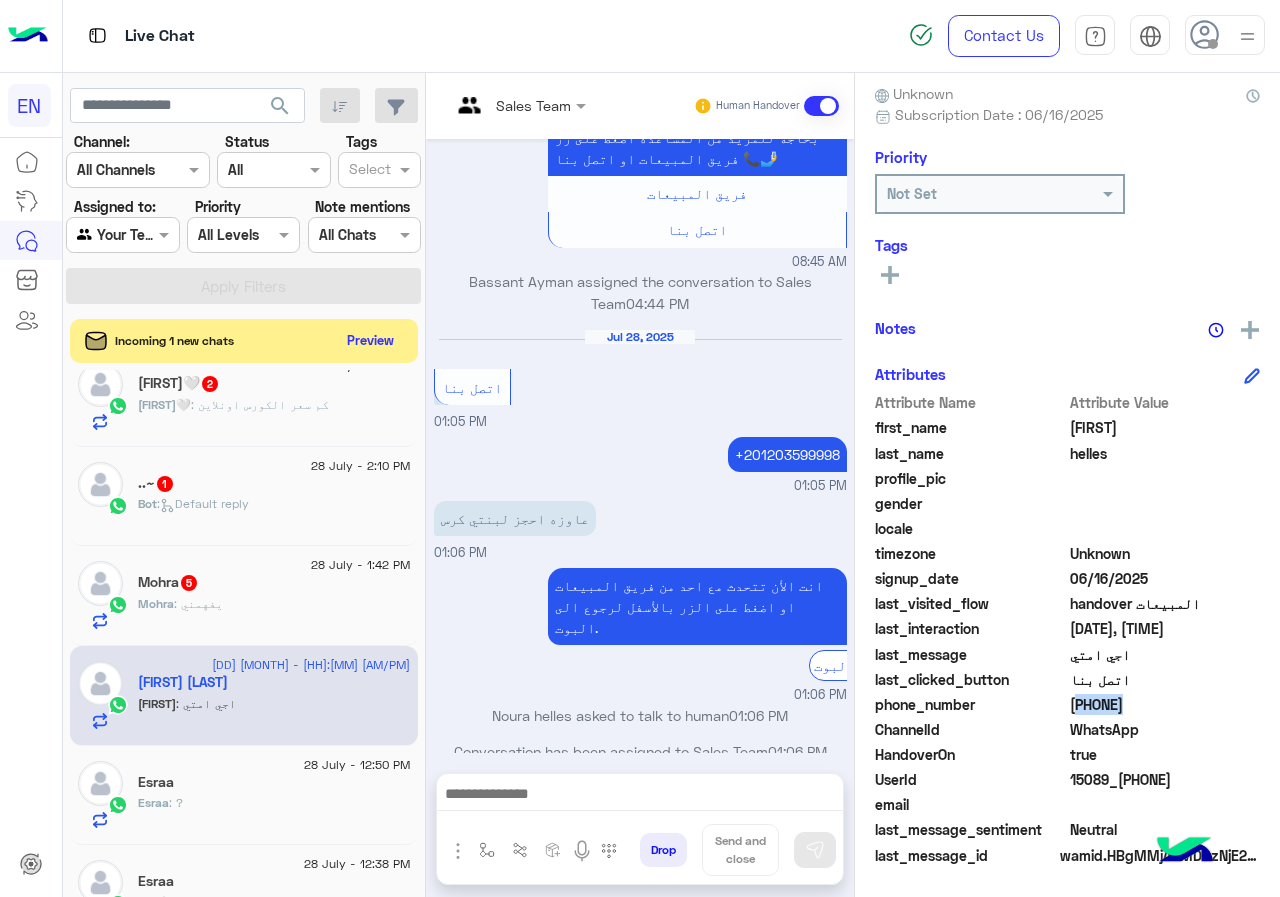 click on "Mohra   5" 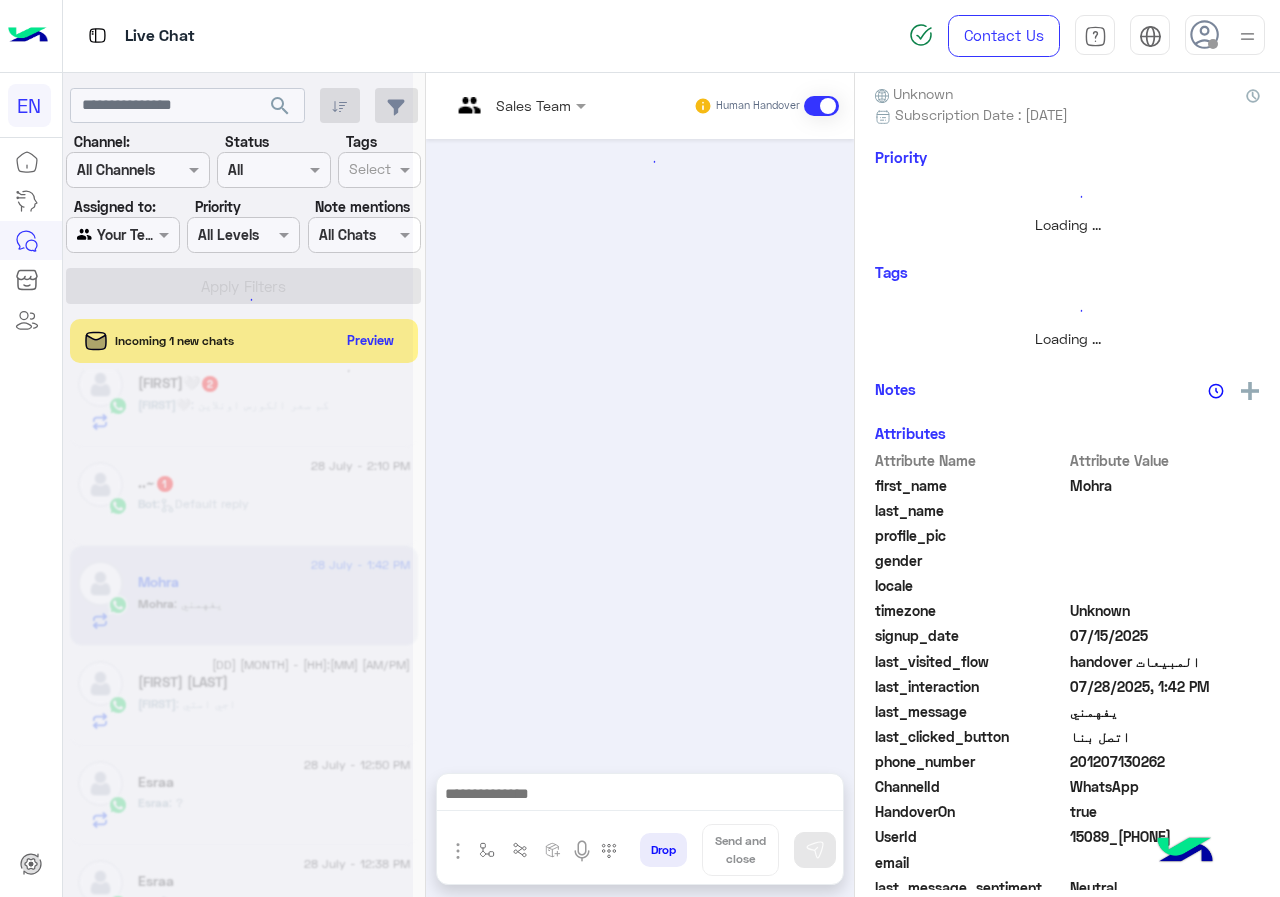 scroll, scrollTop: 0, scrollLeft: 0, axis: both 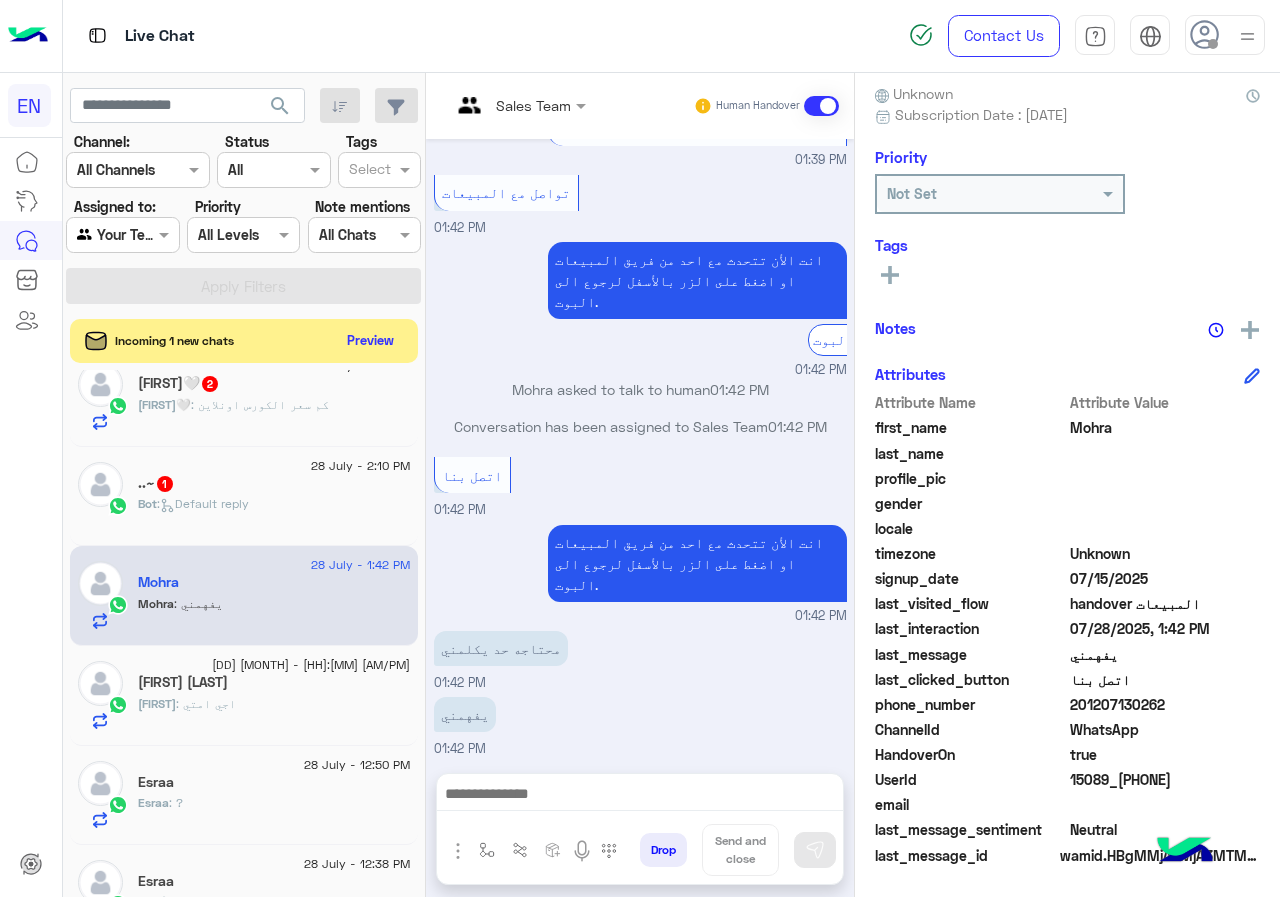 click on "201207130262" 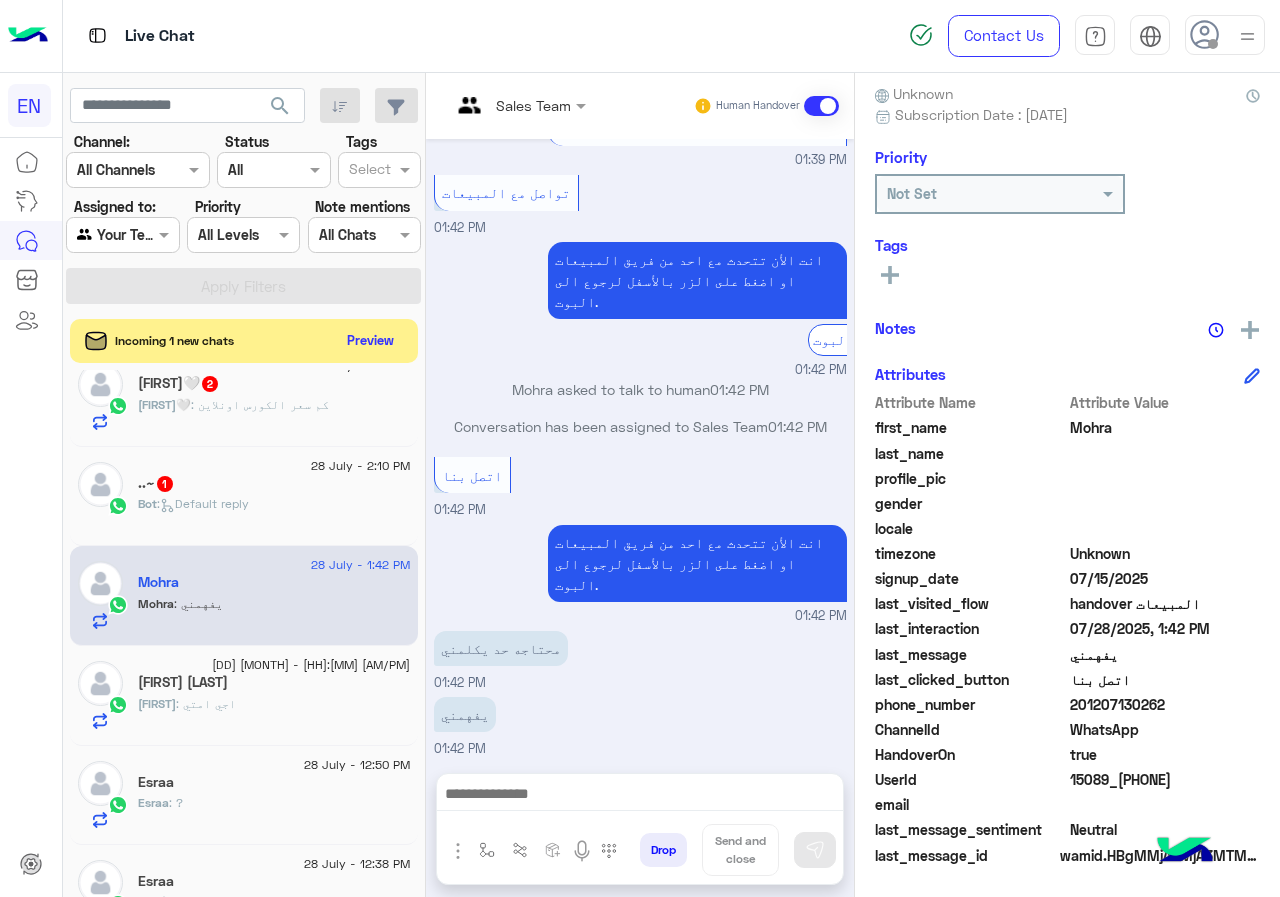 click 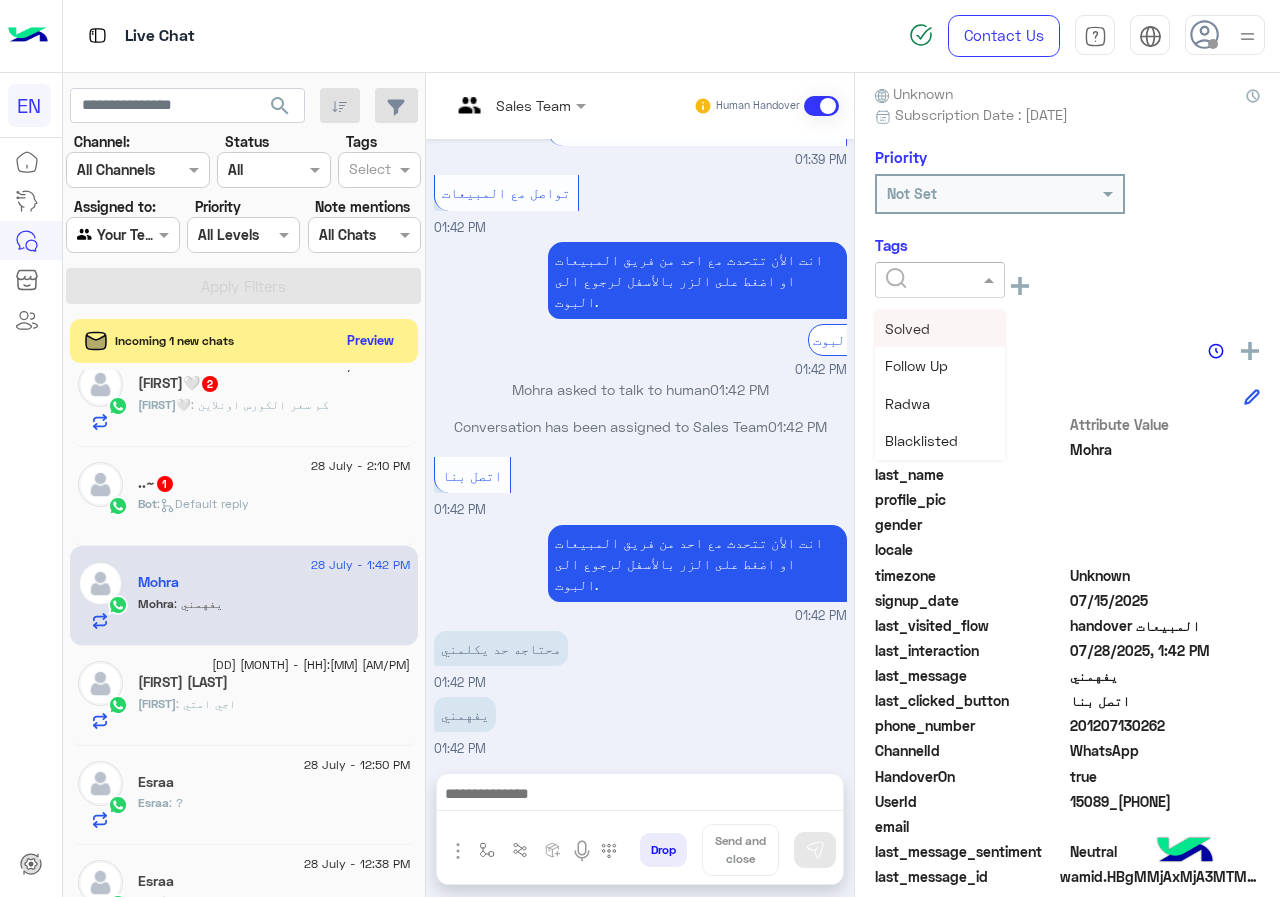 click 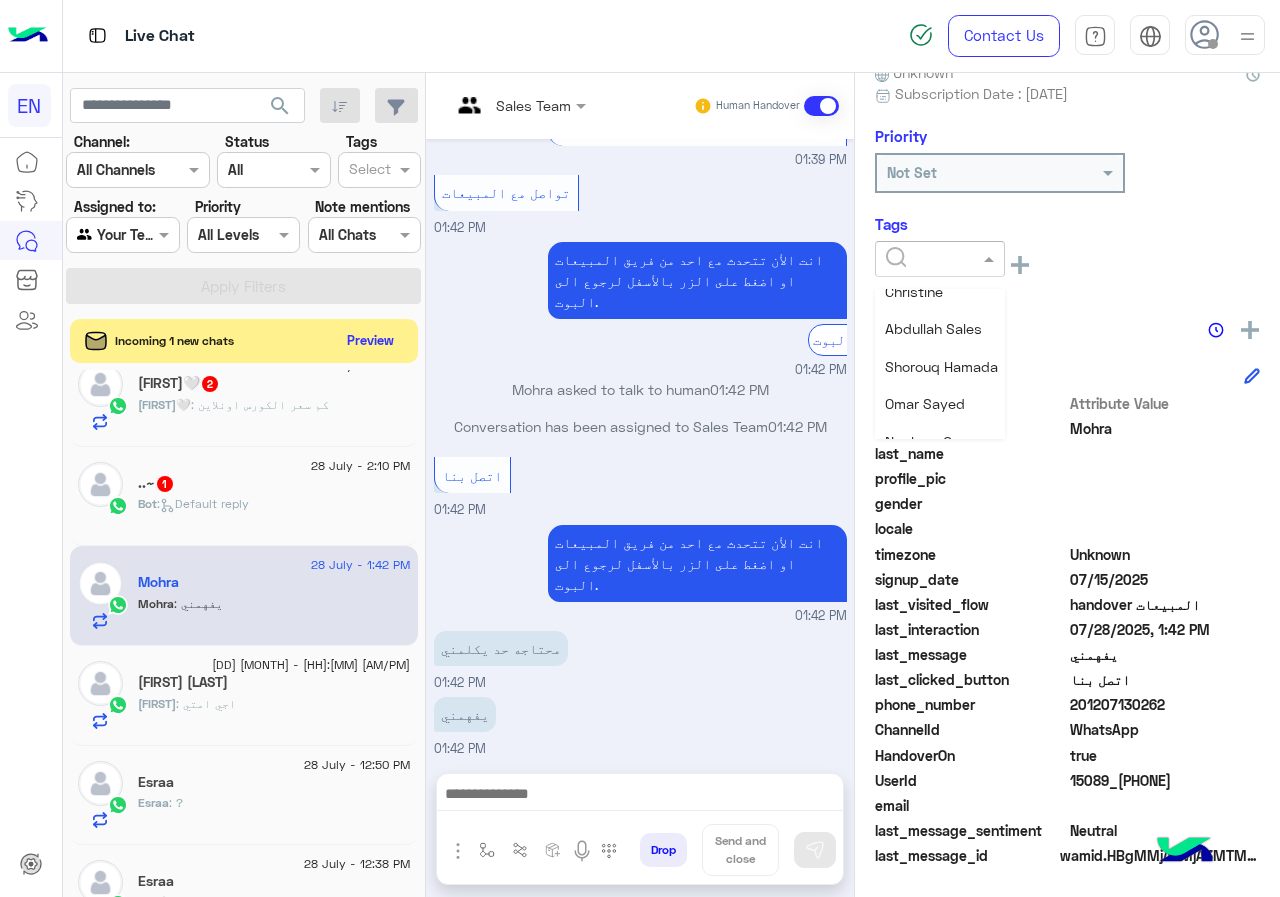 scroll, scrollTop: 261, scrollLeft: 0, axis: vertical 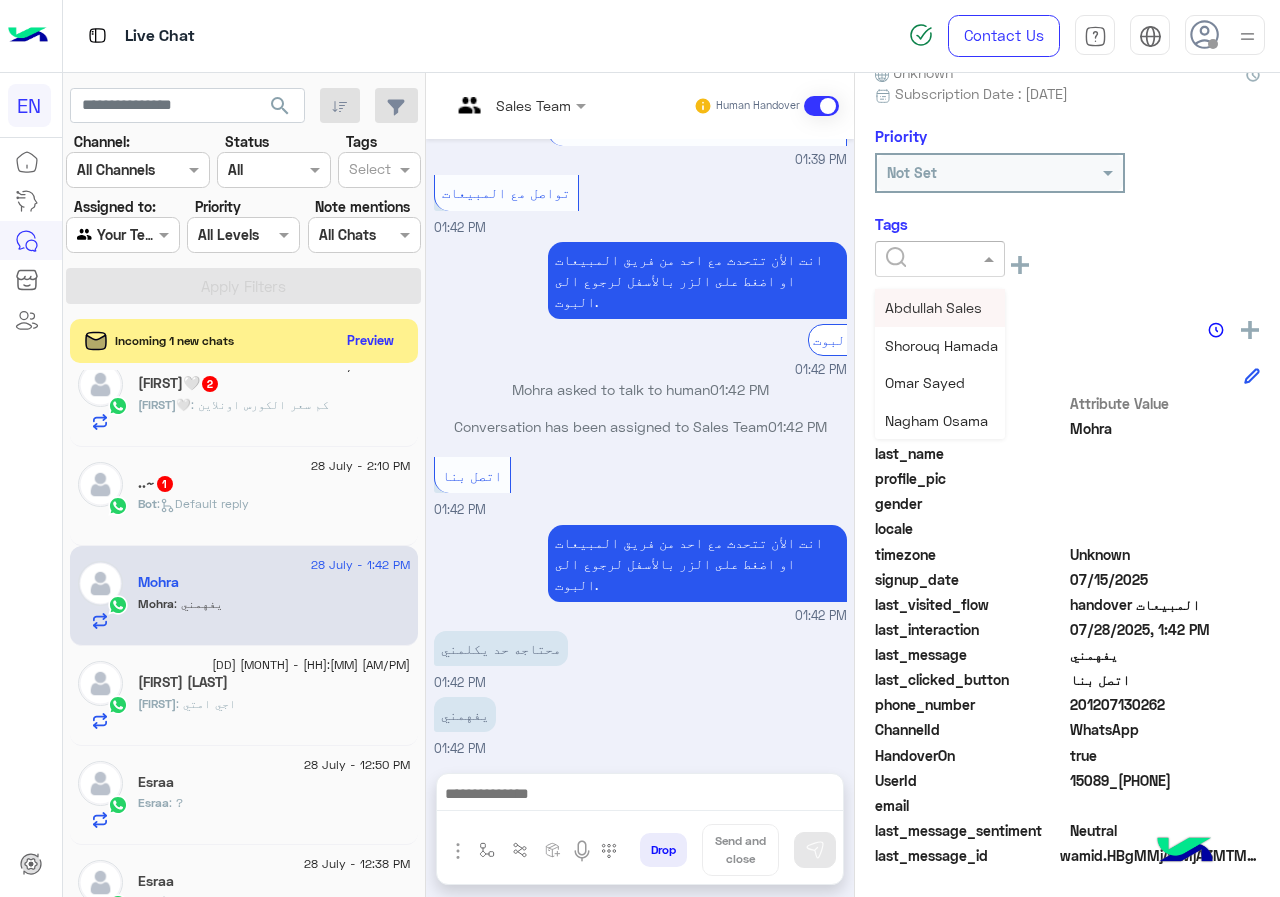 click on "Abdullah Sales" at bounding box center [933, 307] 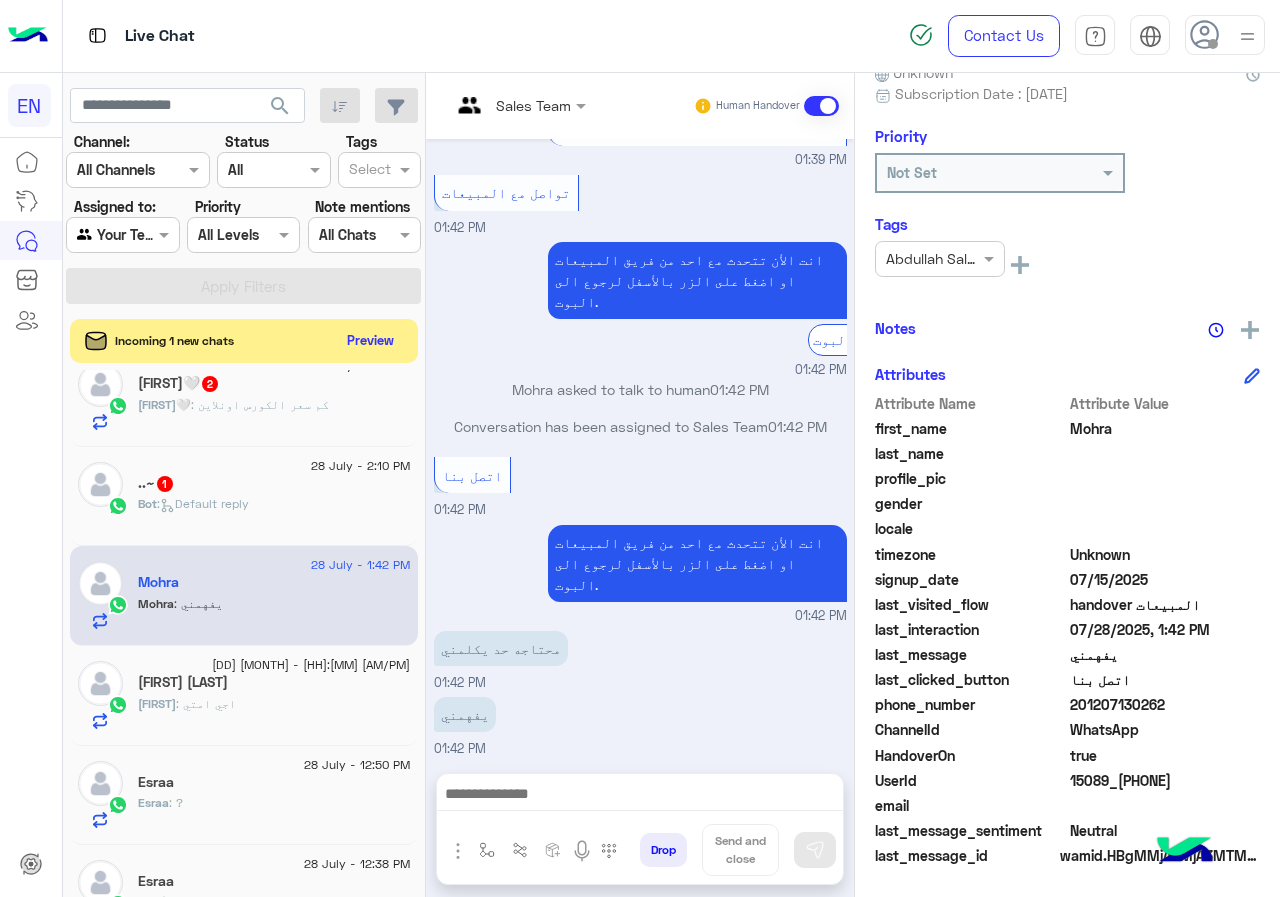 click on "..~   [NUMBER]" 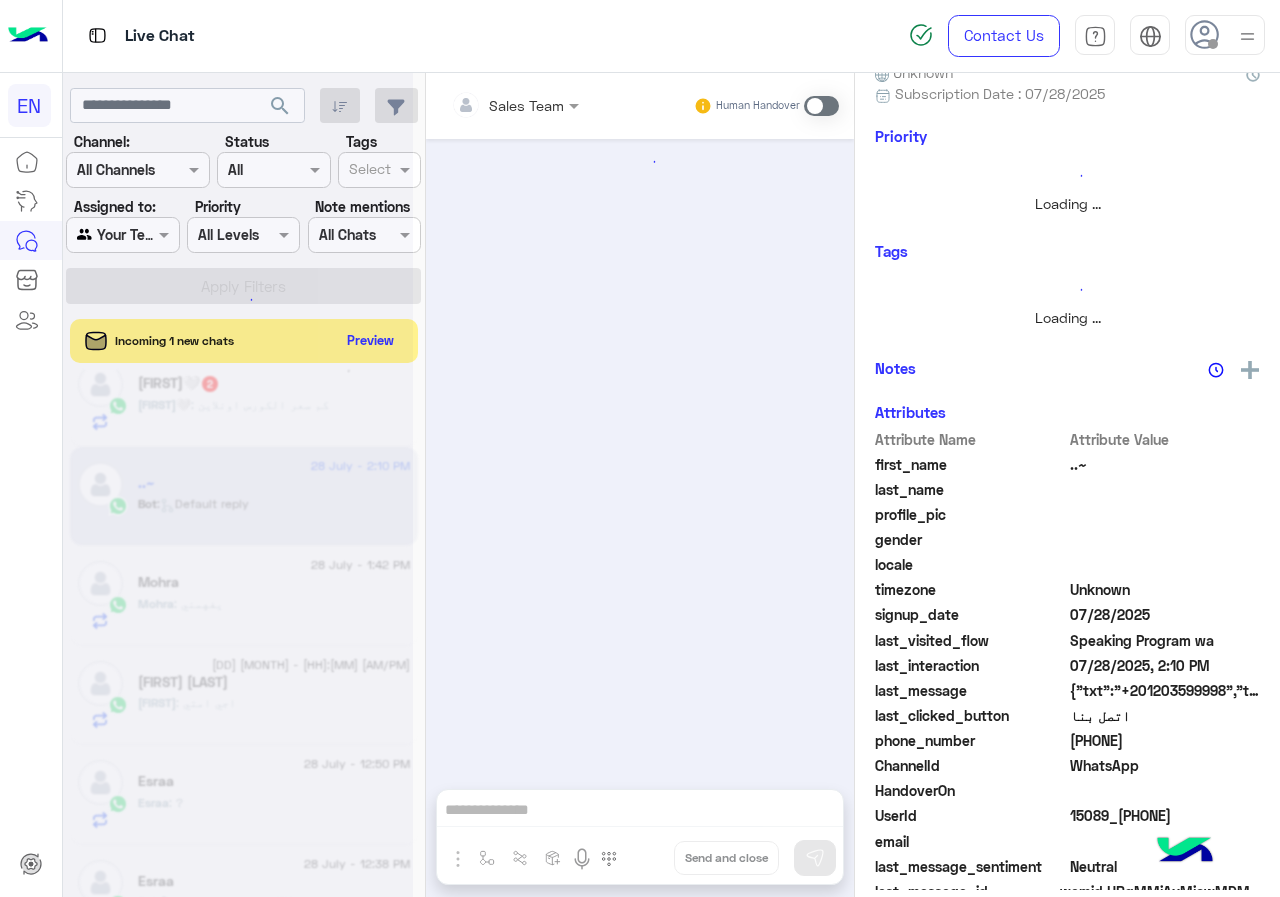 scroll, scrollTop: 0, scrollLeft: 0, axis: both 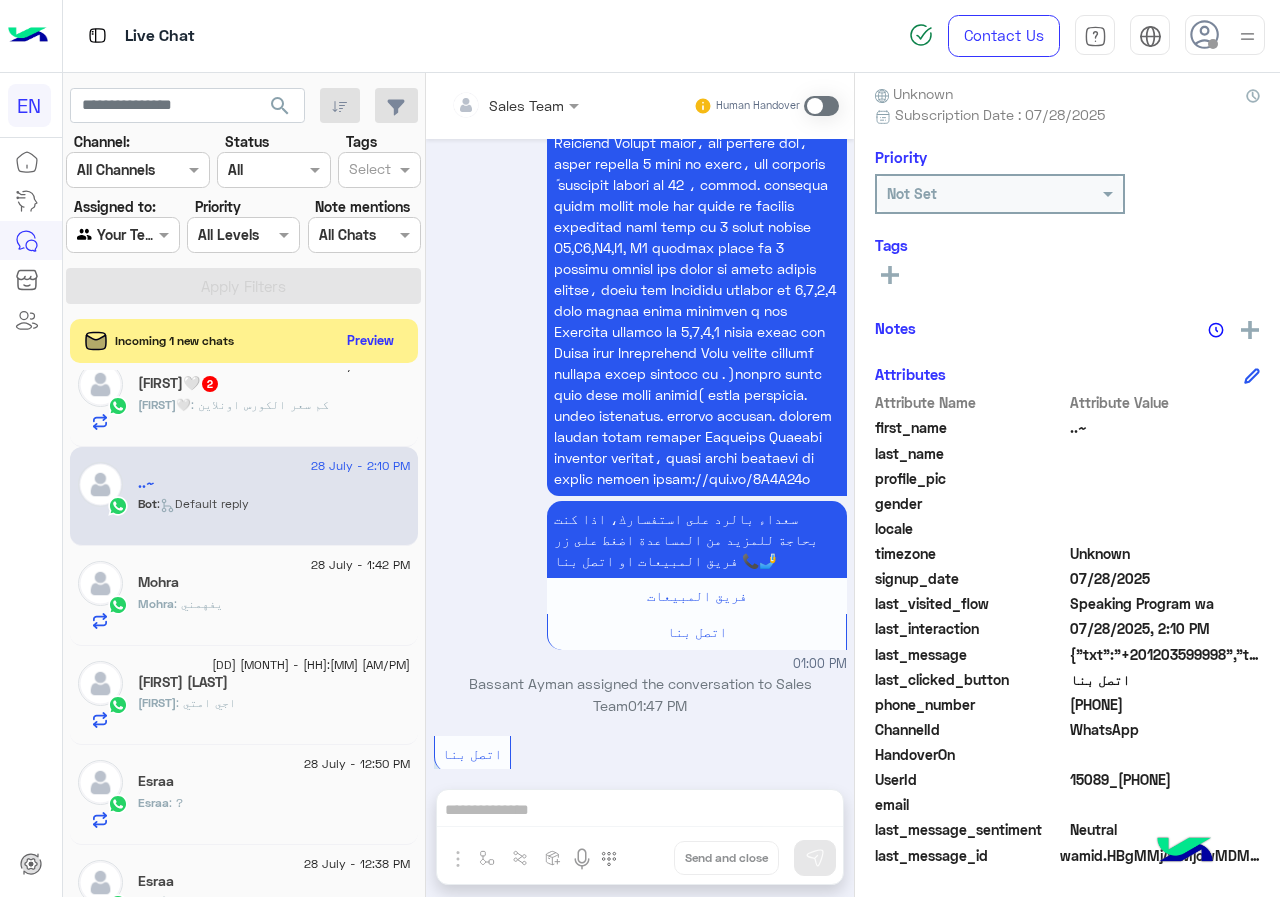 click on "[PHONE]" 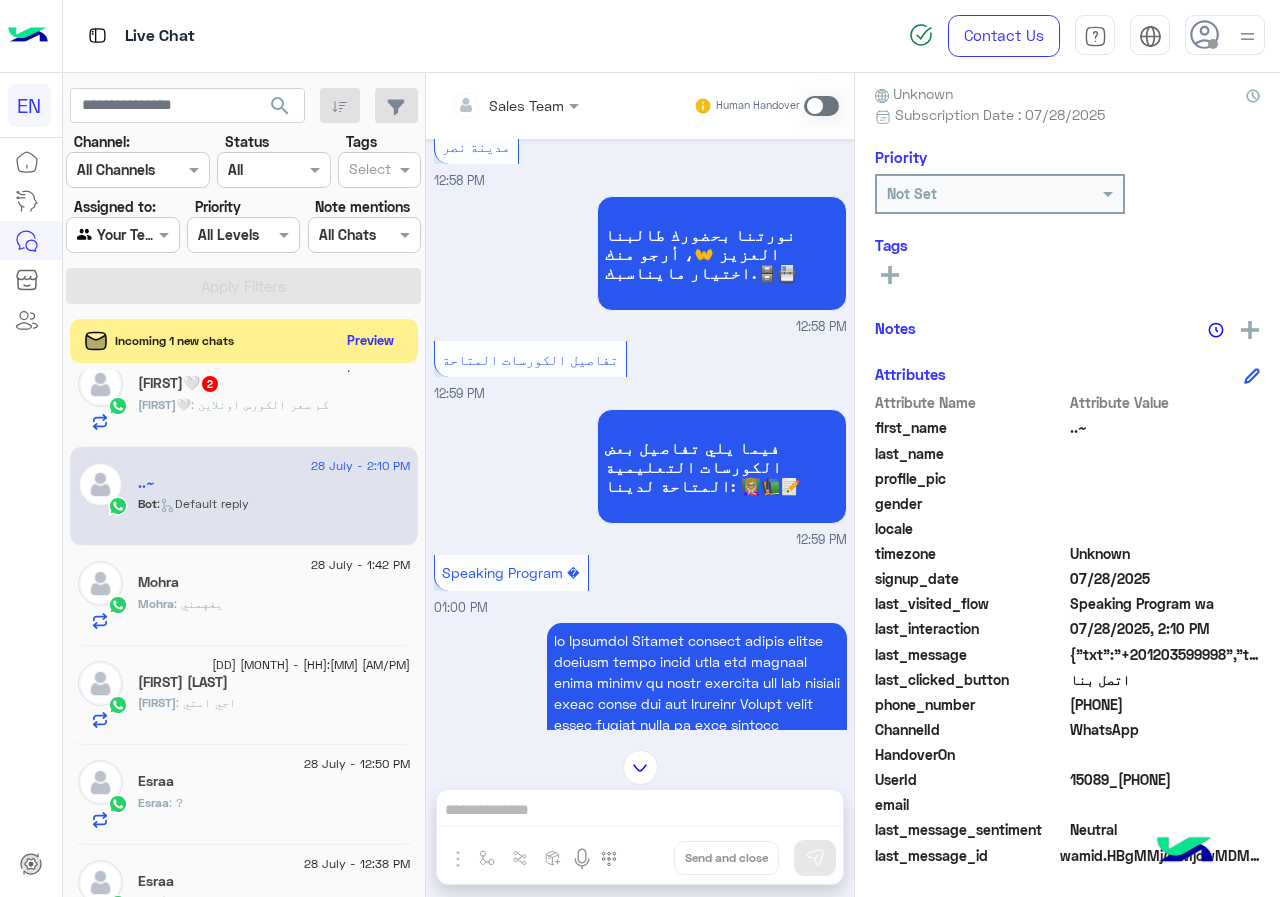 scroll, scrollTop: 909, scrollLeft: 0, axis: vertical 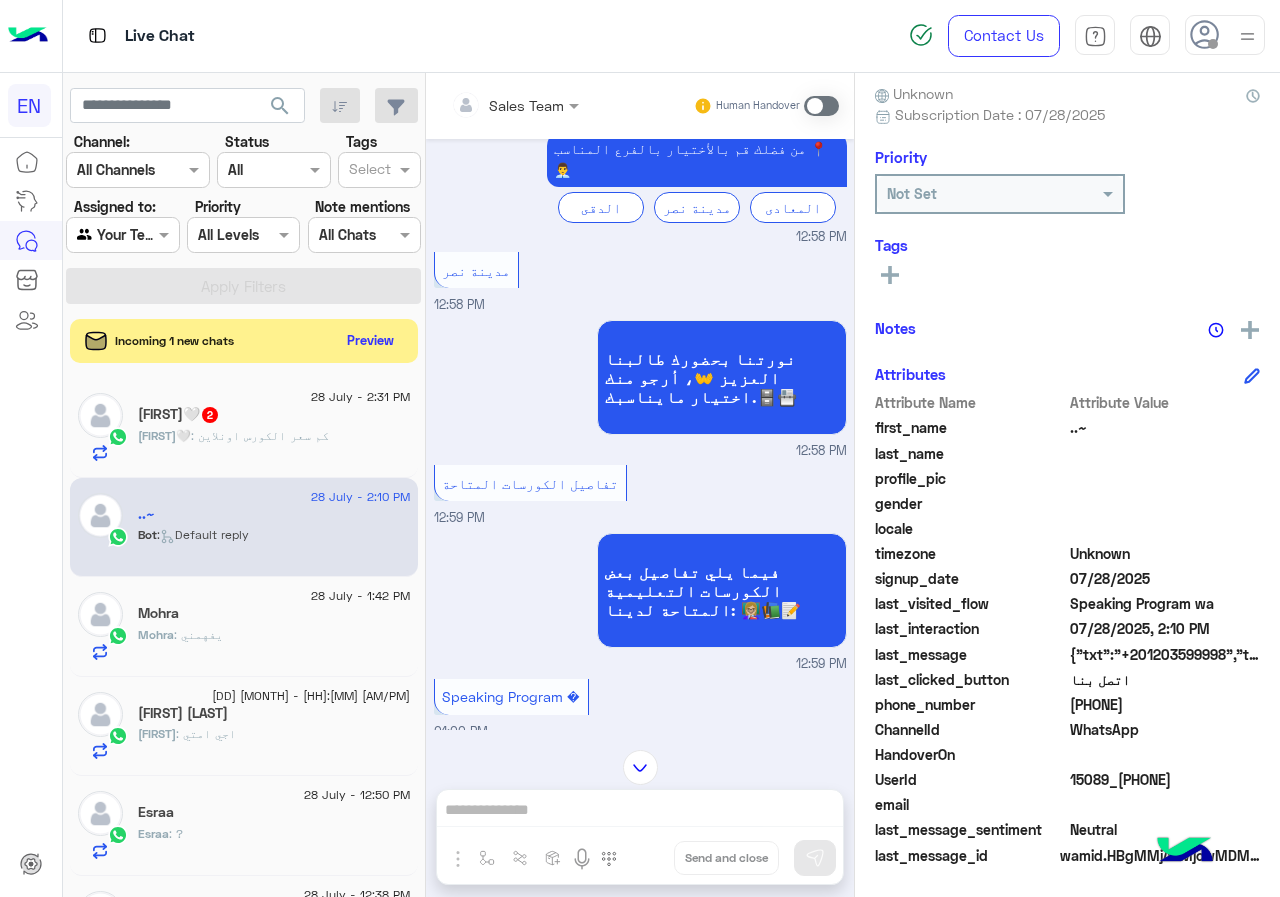 click on "ونينه🤍   2" 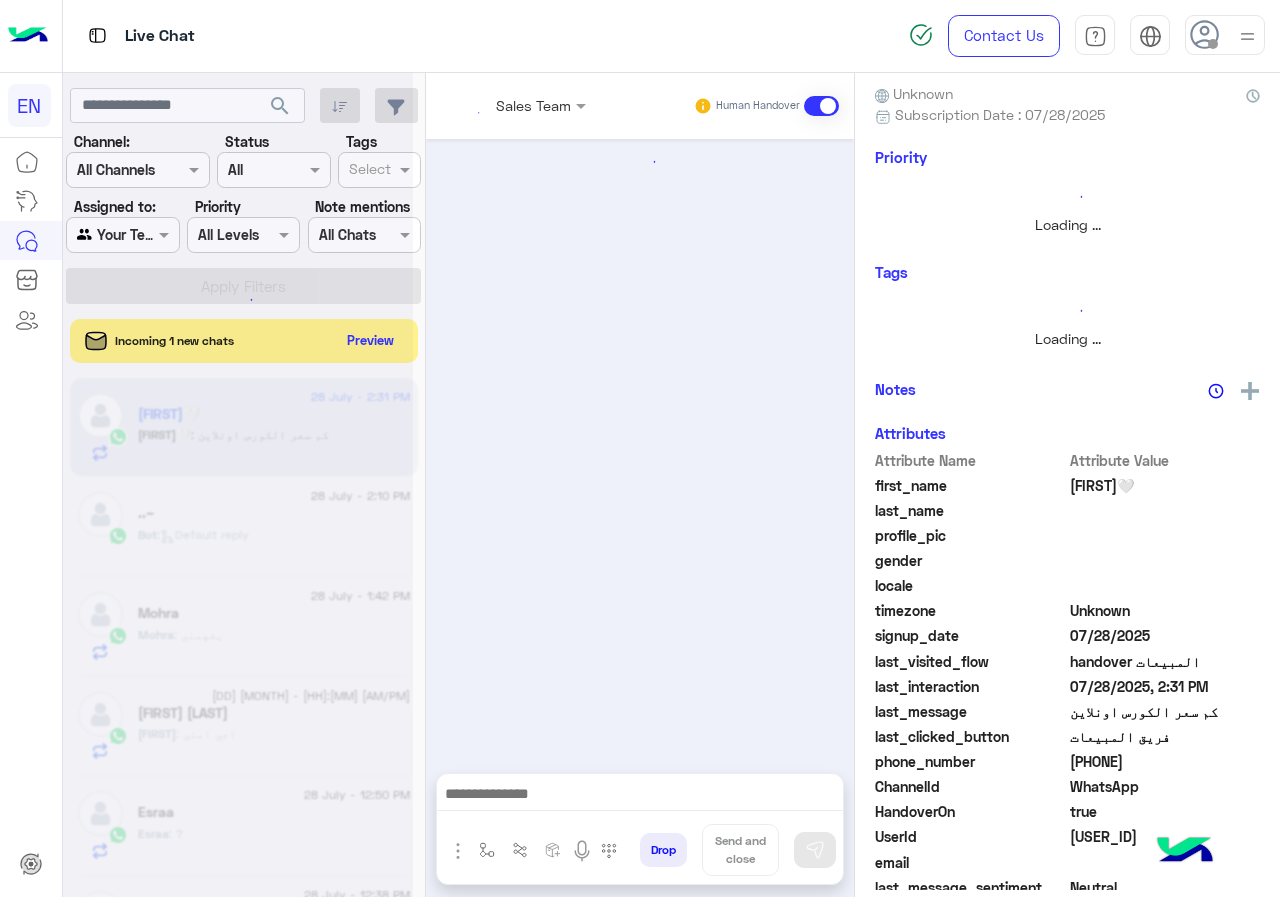 scroll, scrollTop: 201, scrollLeft: 0, axis: vertical 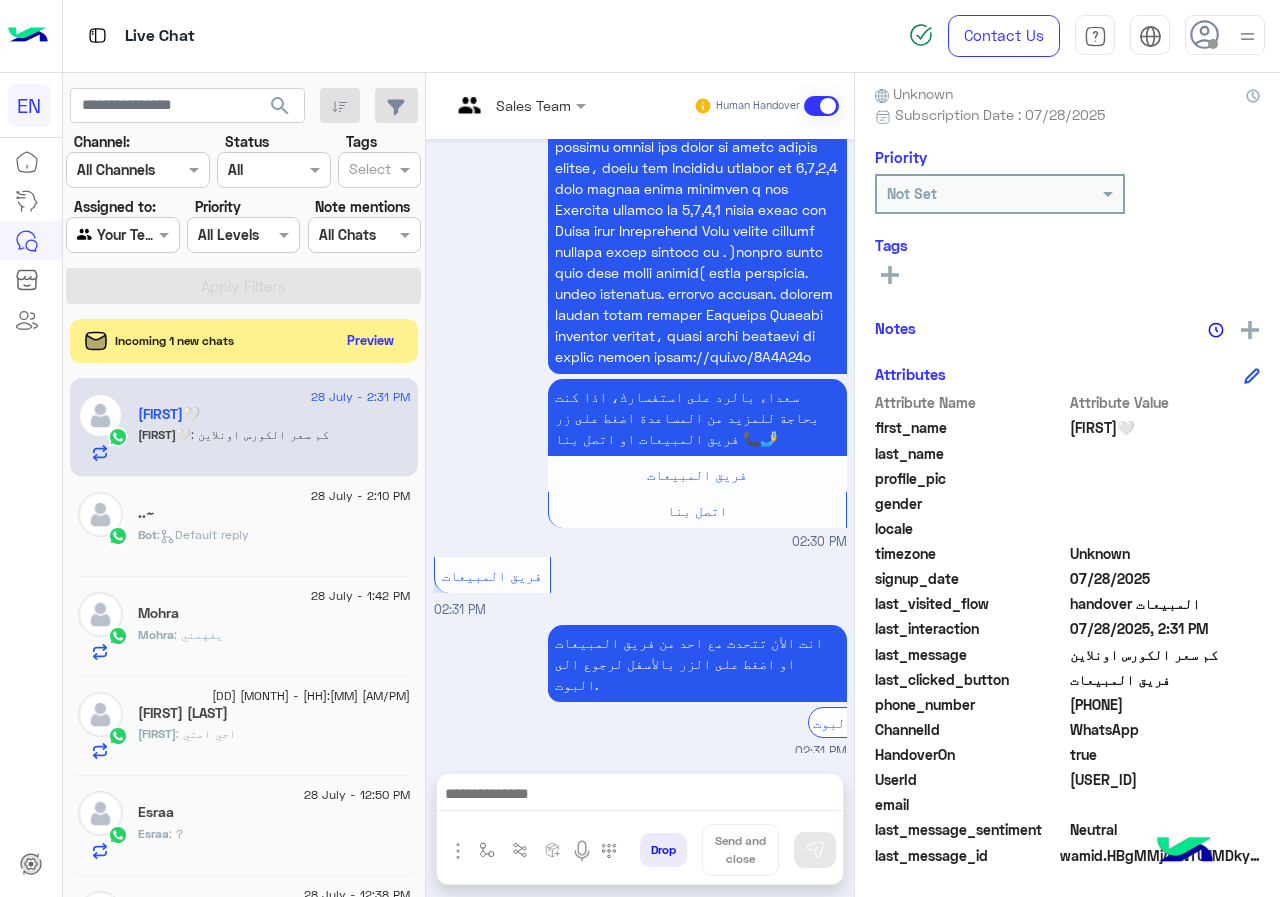 click on "[PHONE]" 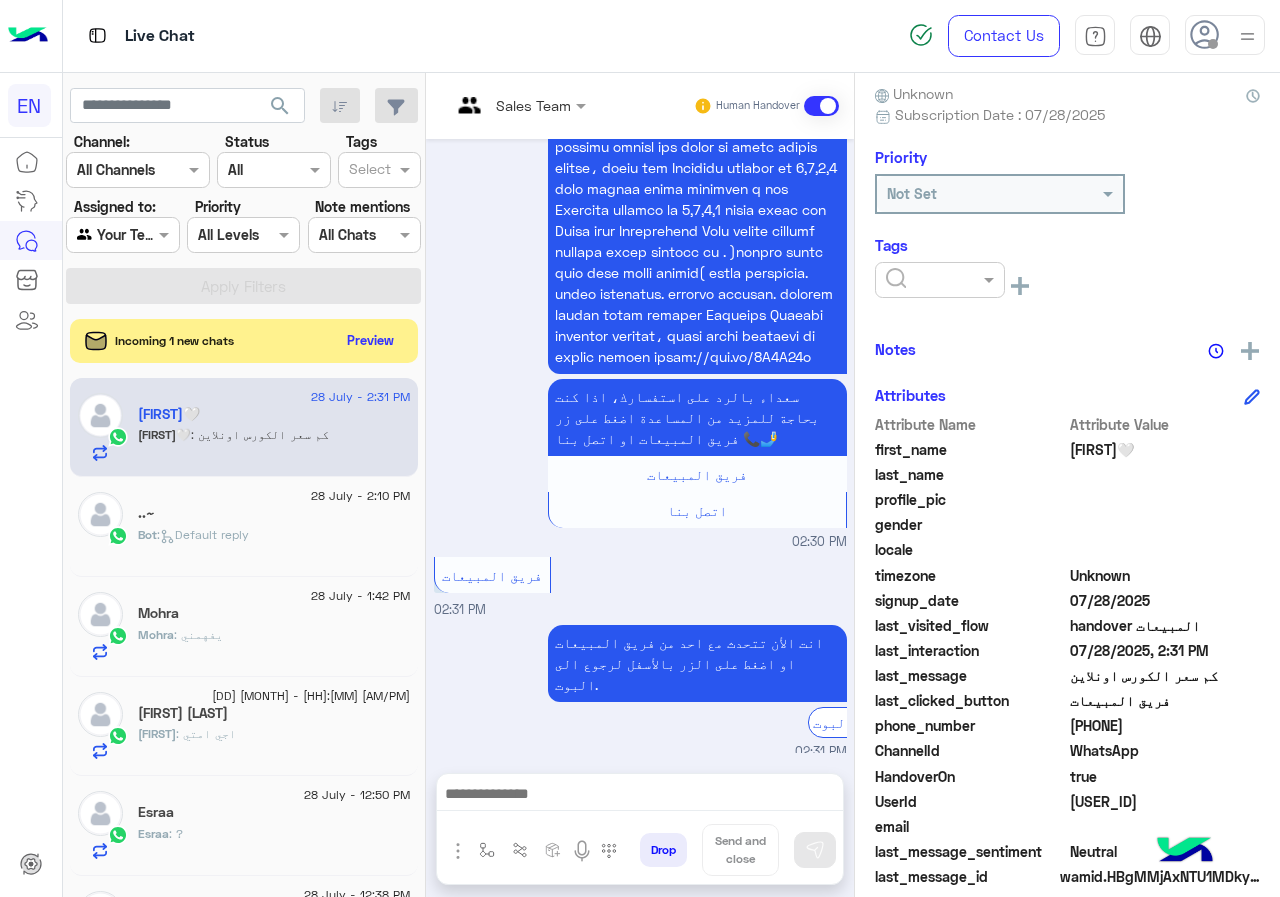 click 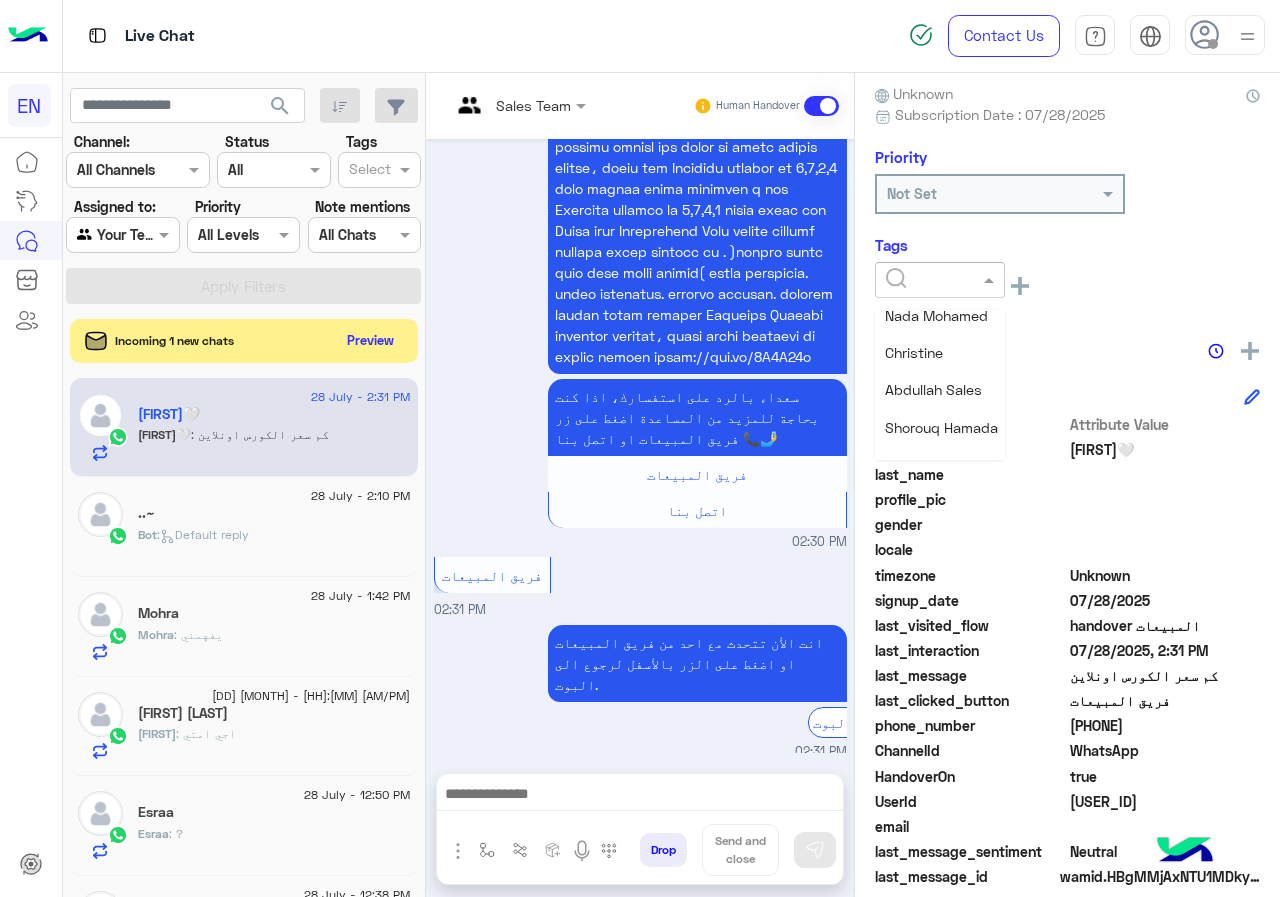 scroll, scrollTop: 261, scrollLeft: 0, axis: vertical 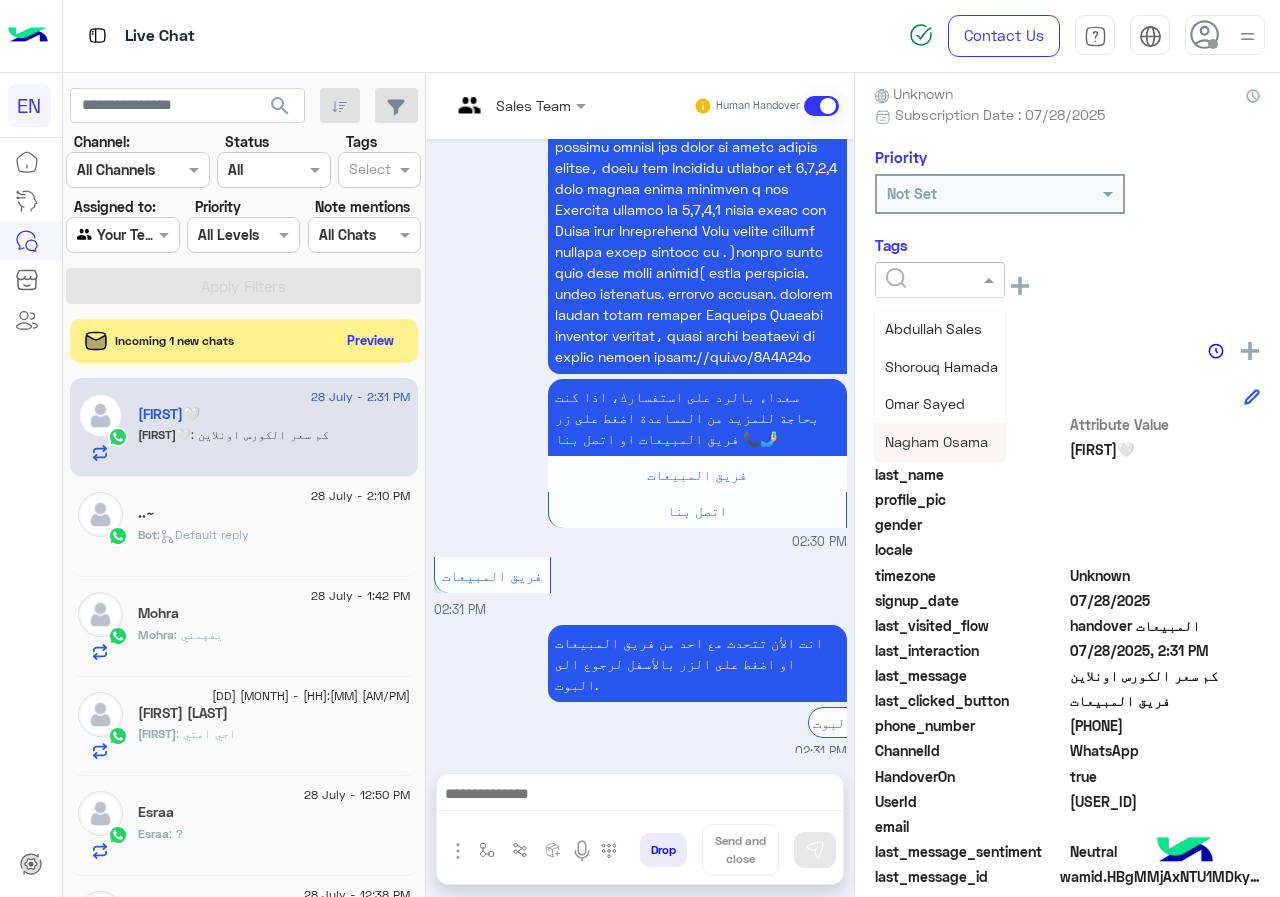 click on "Nagham Osama" at bounding box center (936, 441) 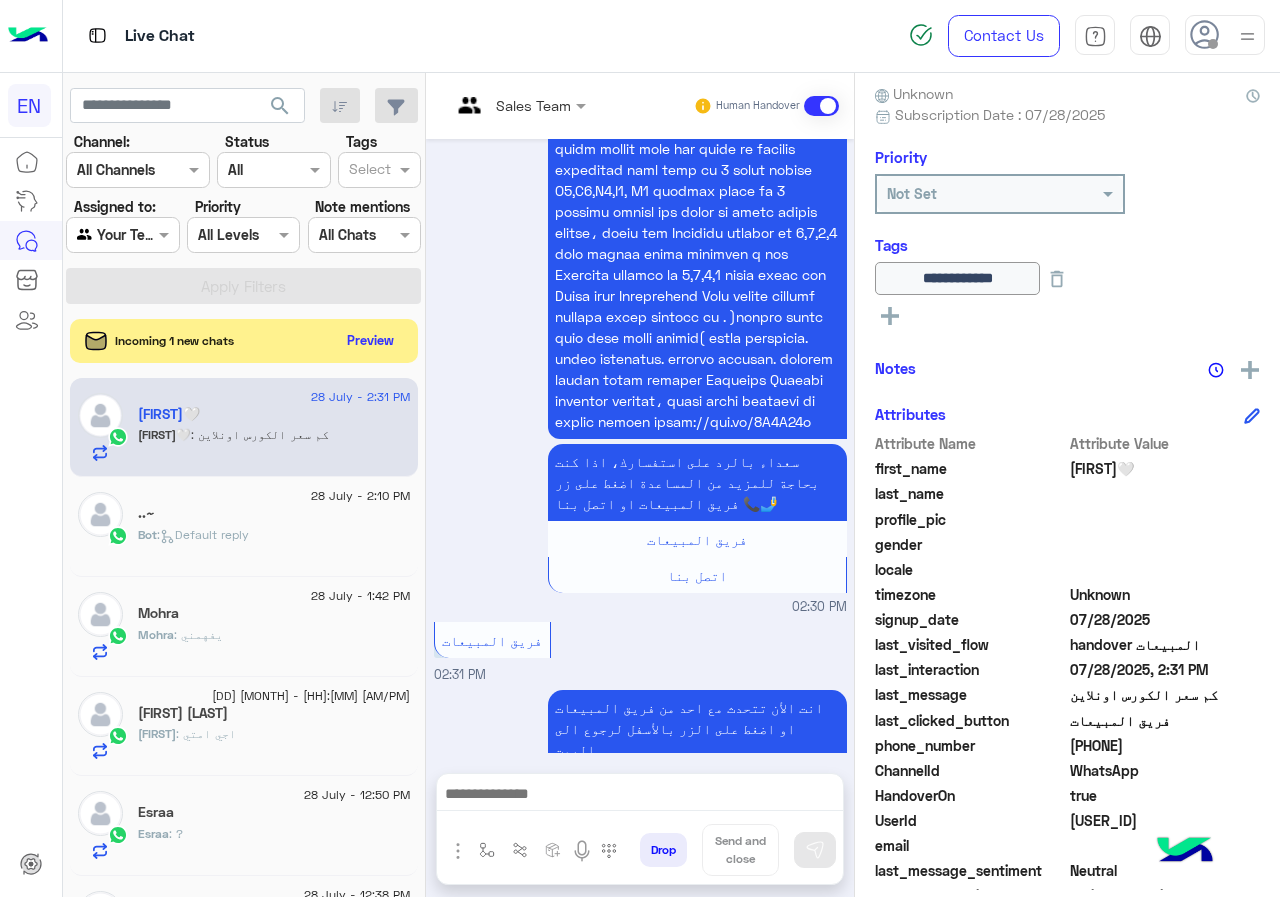 scroll, scrollTop: 2636, scrollLeft: 0, axis: vertical 